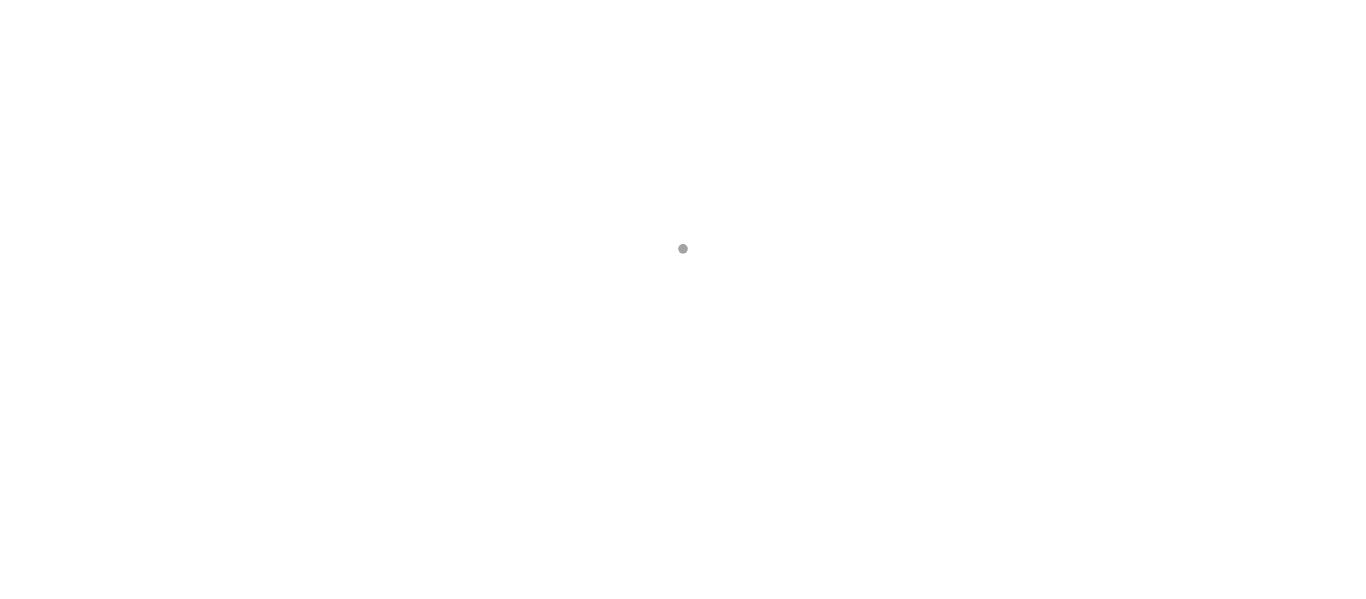 scroll, scrollTop: 0, scrollLeft: 0, axis: both 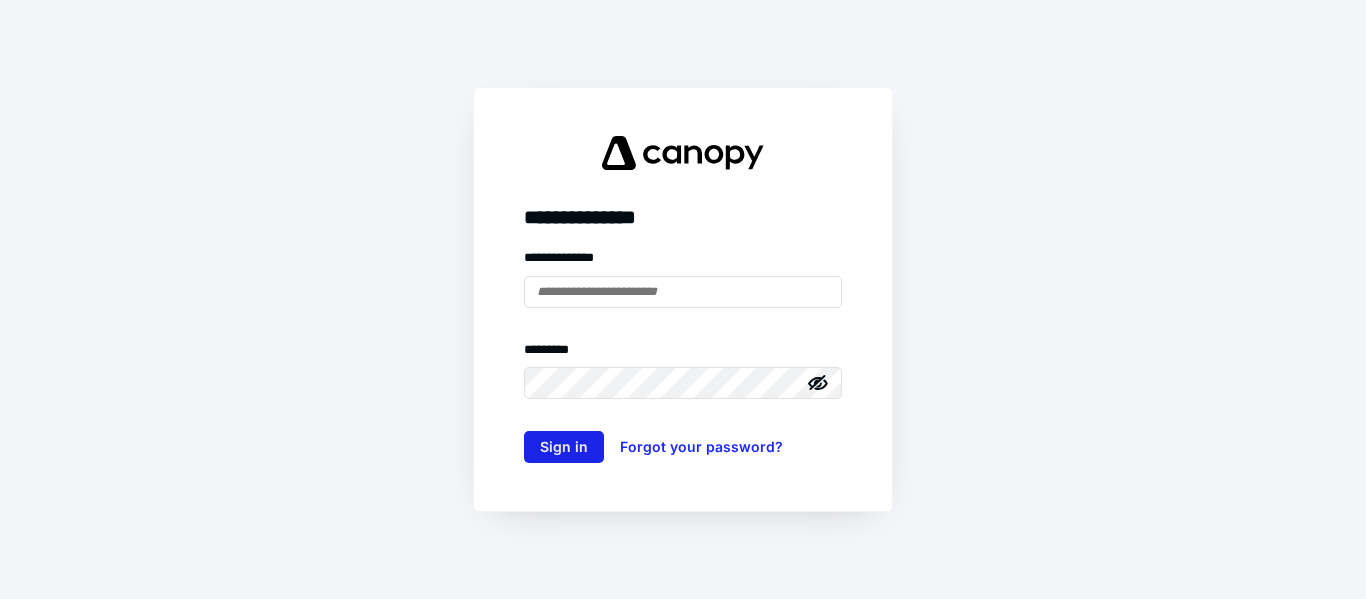 type on "**********" 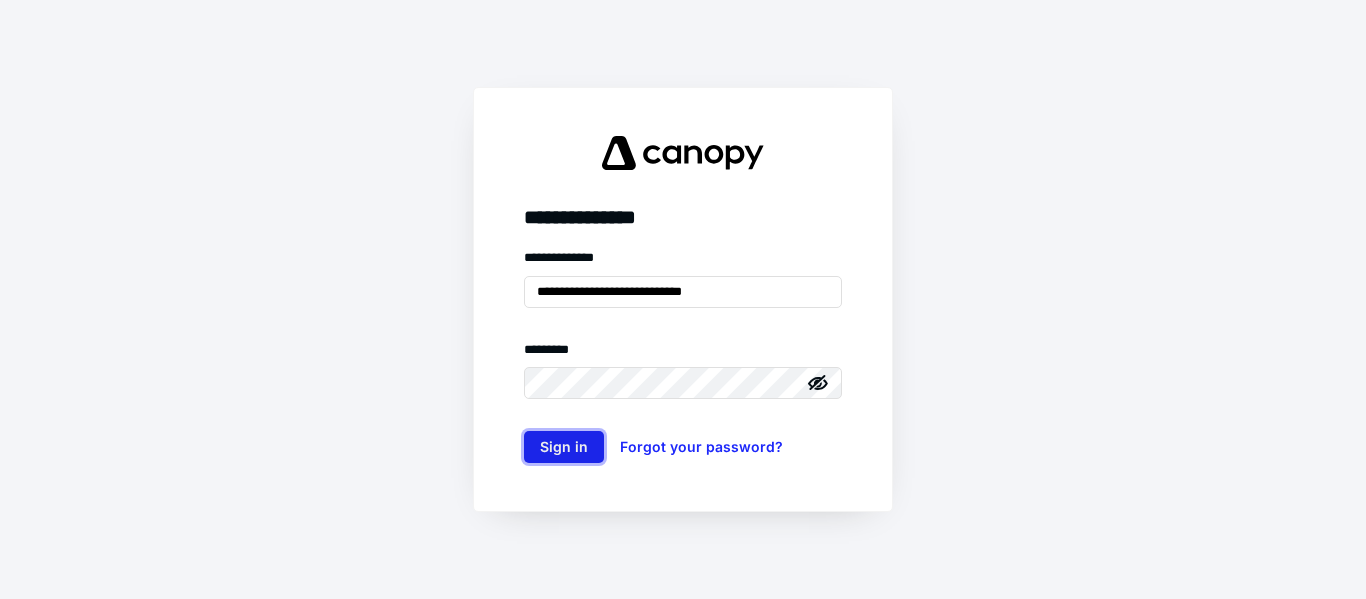 click on "Sign in" at bounding box center [564, 447] 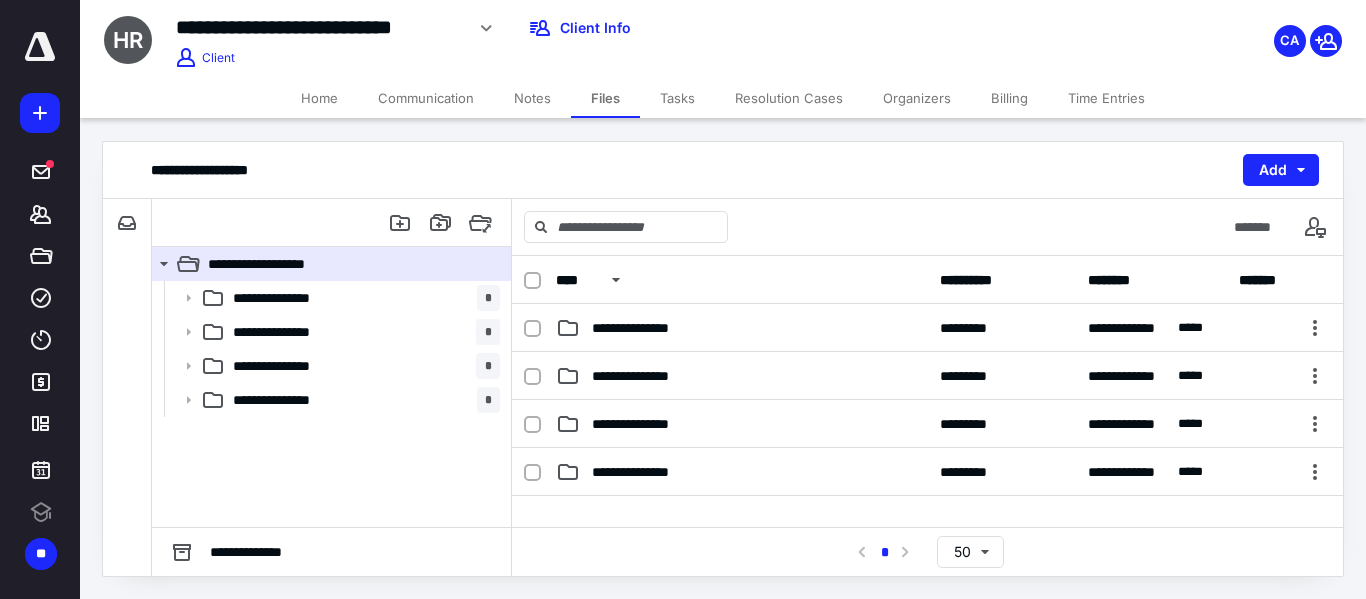 scroll, scrollTop: 0, scrollLeft: 0, axis: both 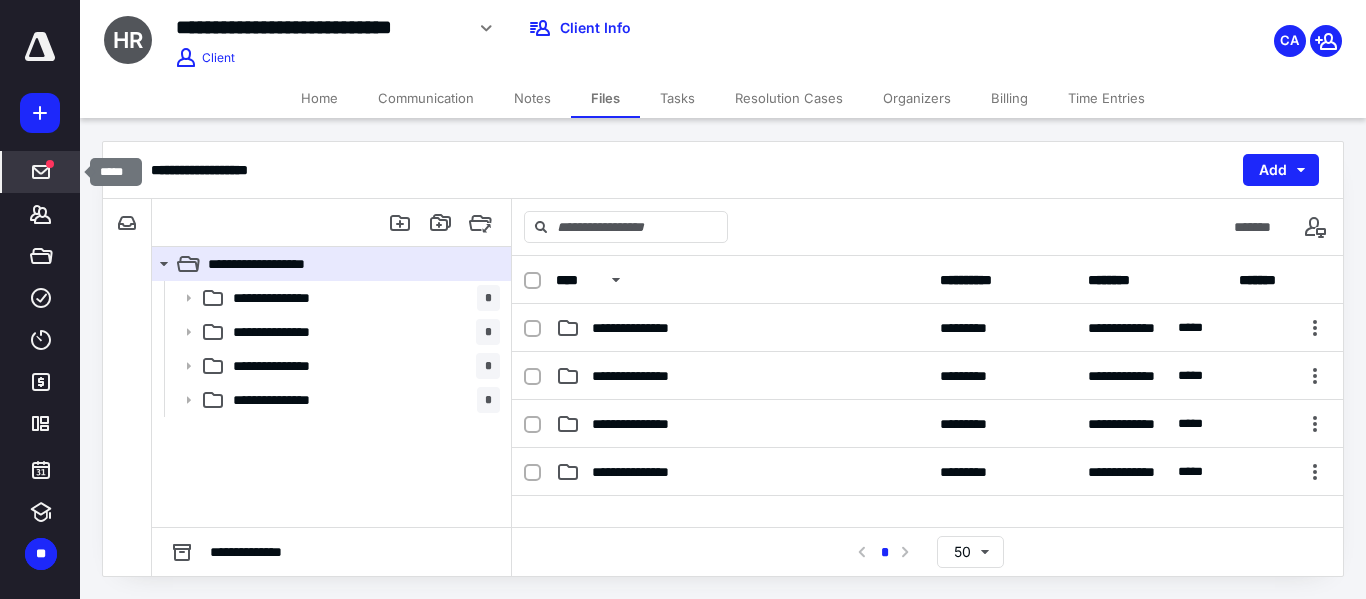 click 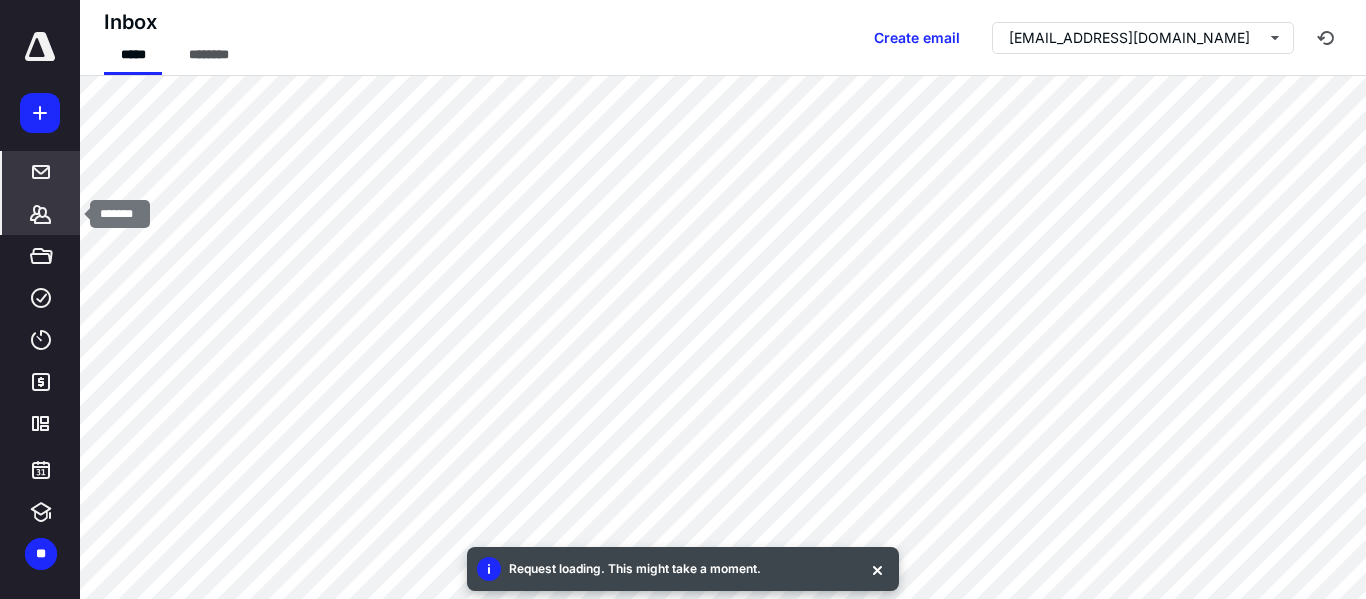 click 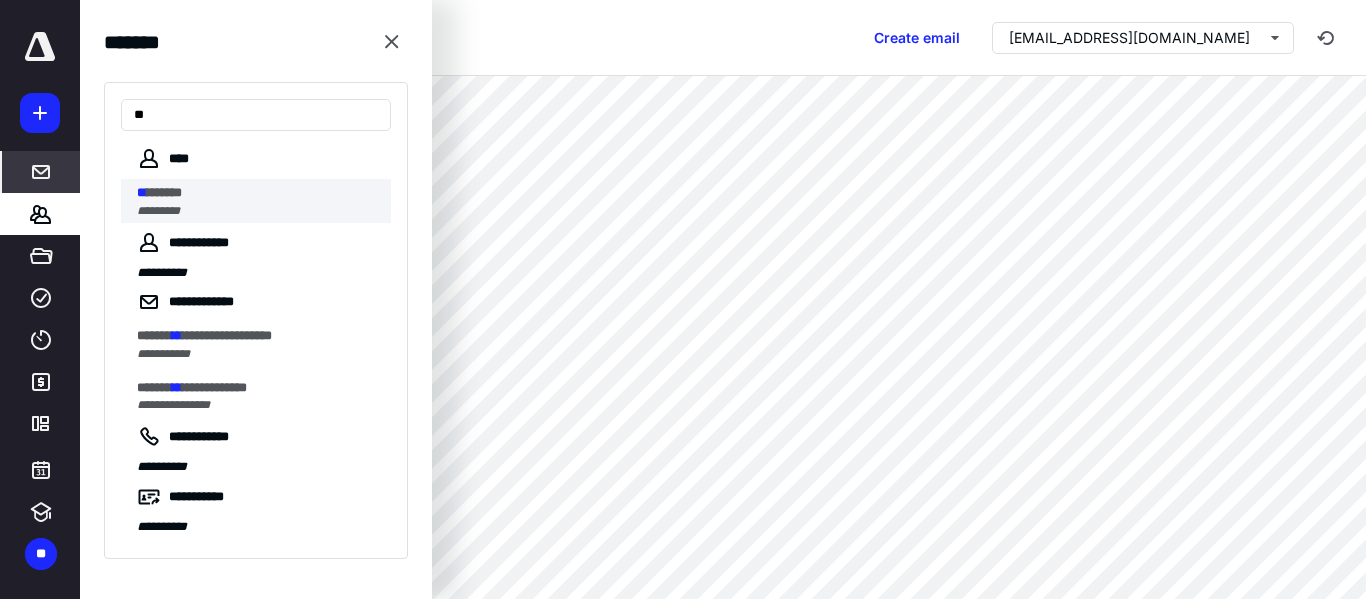type on "**" 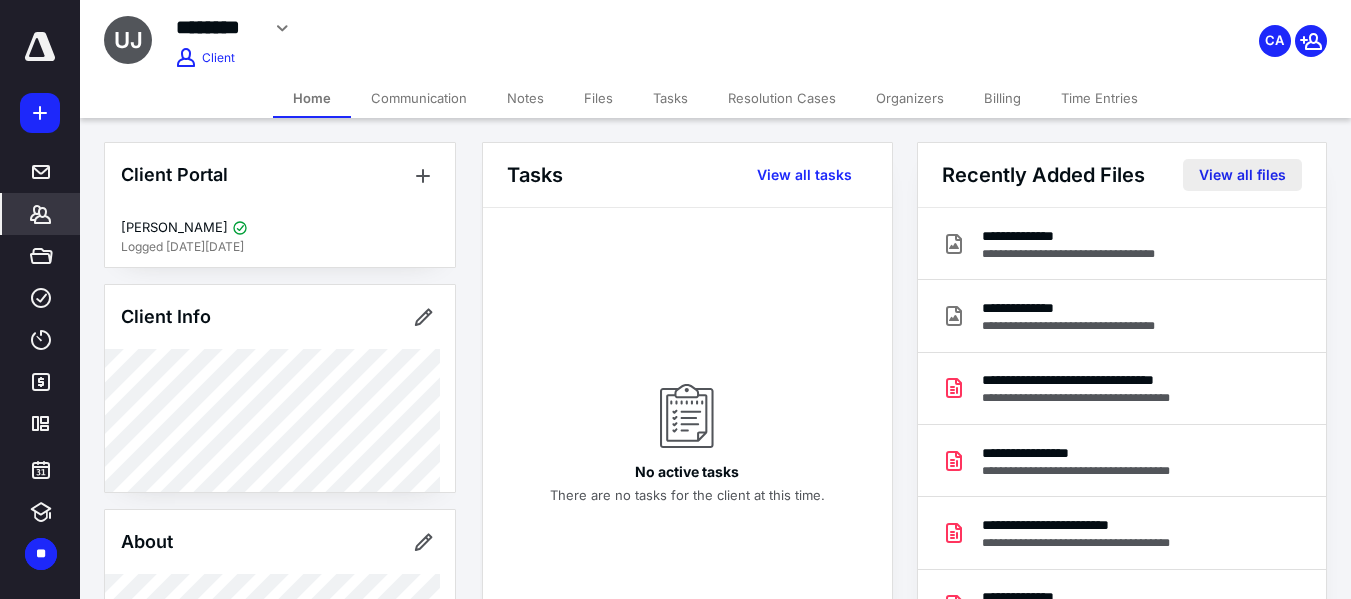 click on "View all files" at bounding box center [1242, 175] 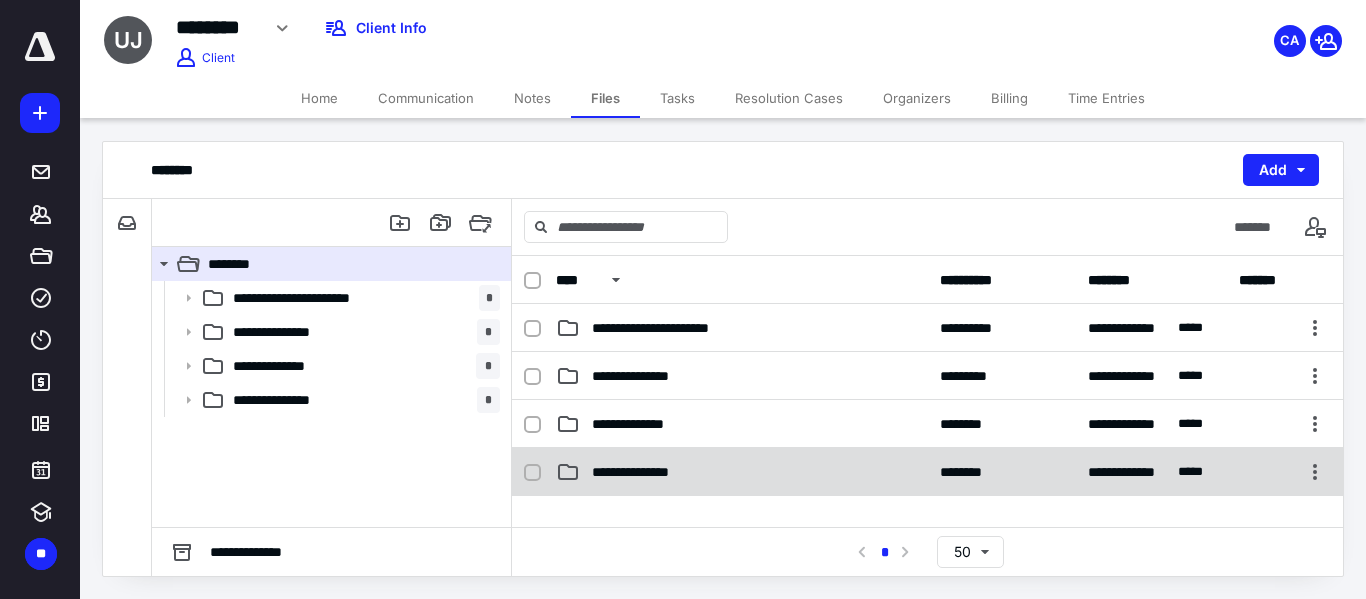 click on "**********" at bounding box center (742, 472) 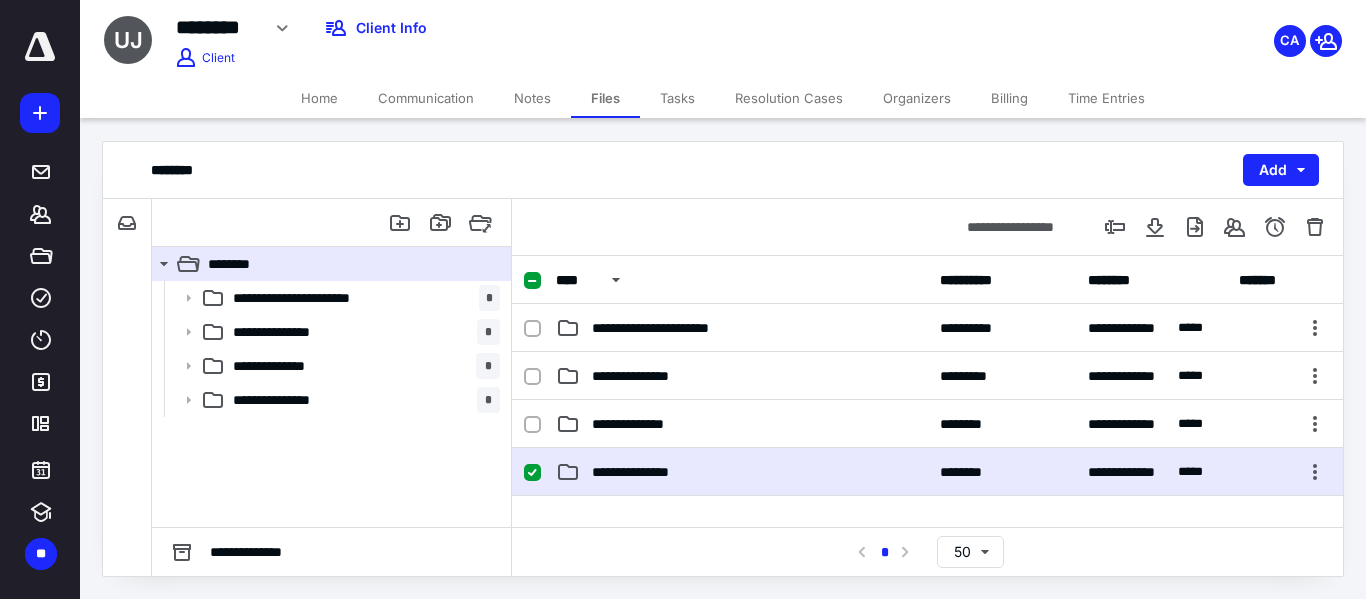 click on "**********" at bounding box center (742, 472) 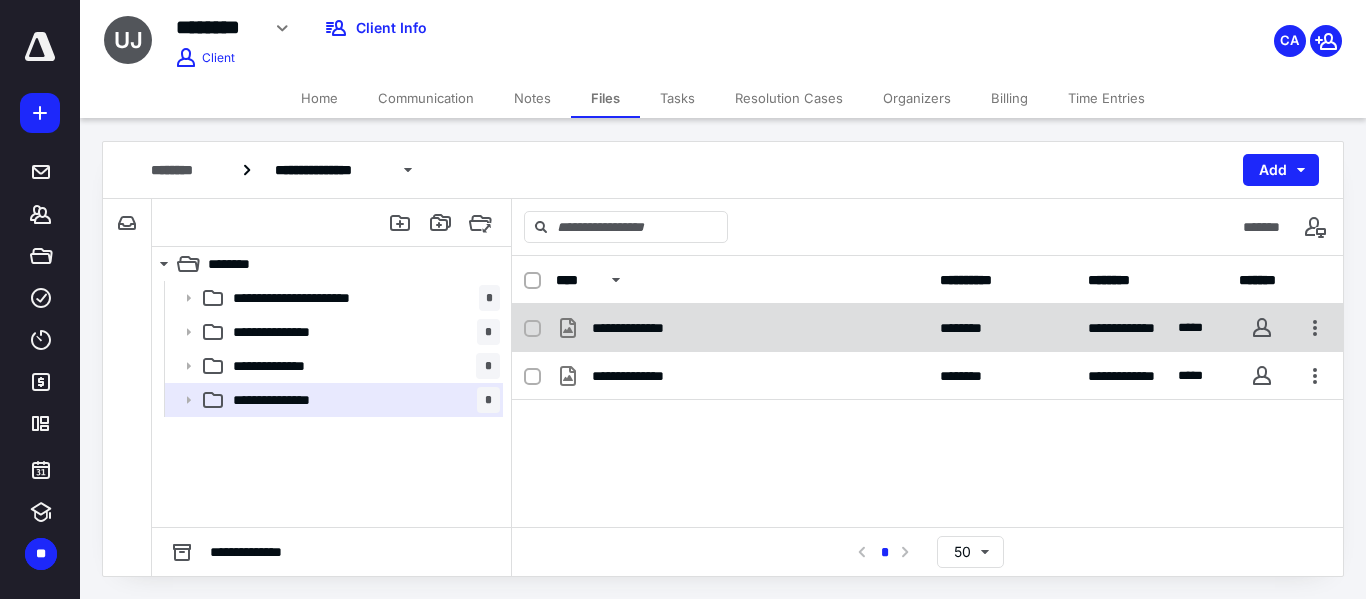 click on "**********" at bounding box center [742, 328] 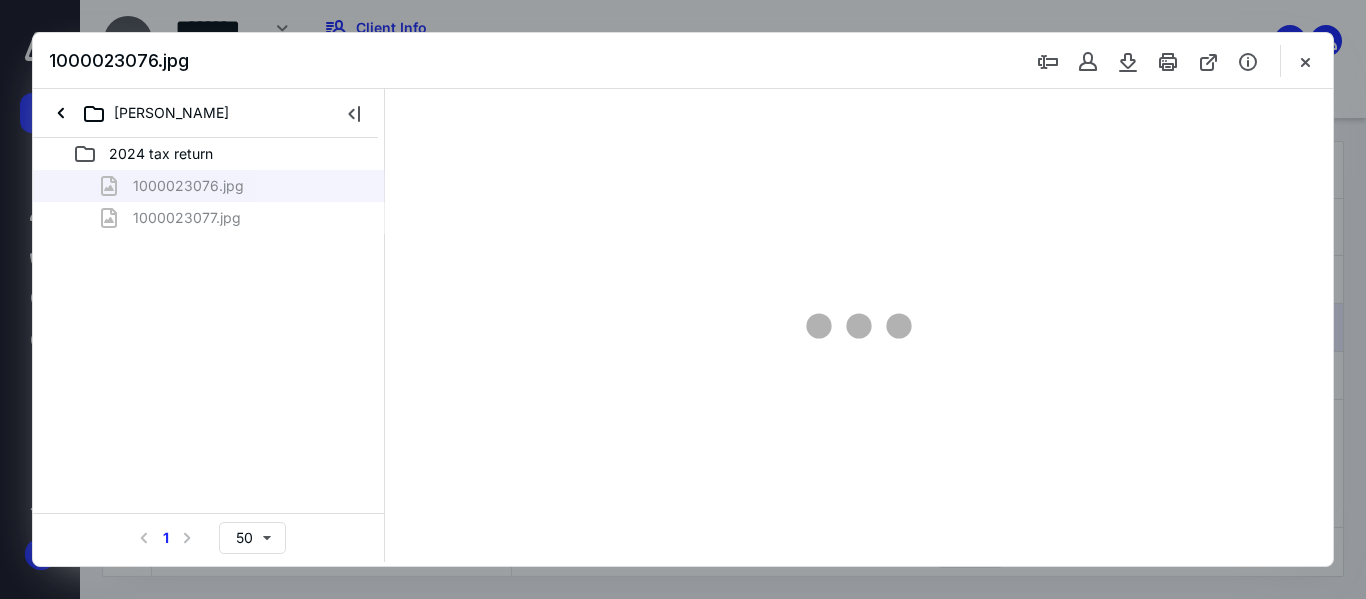 scroll, scrollTop: 0, scrollLeft: 0, axis: both 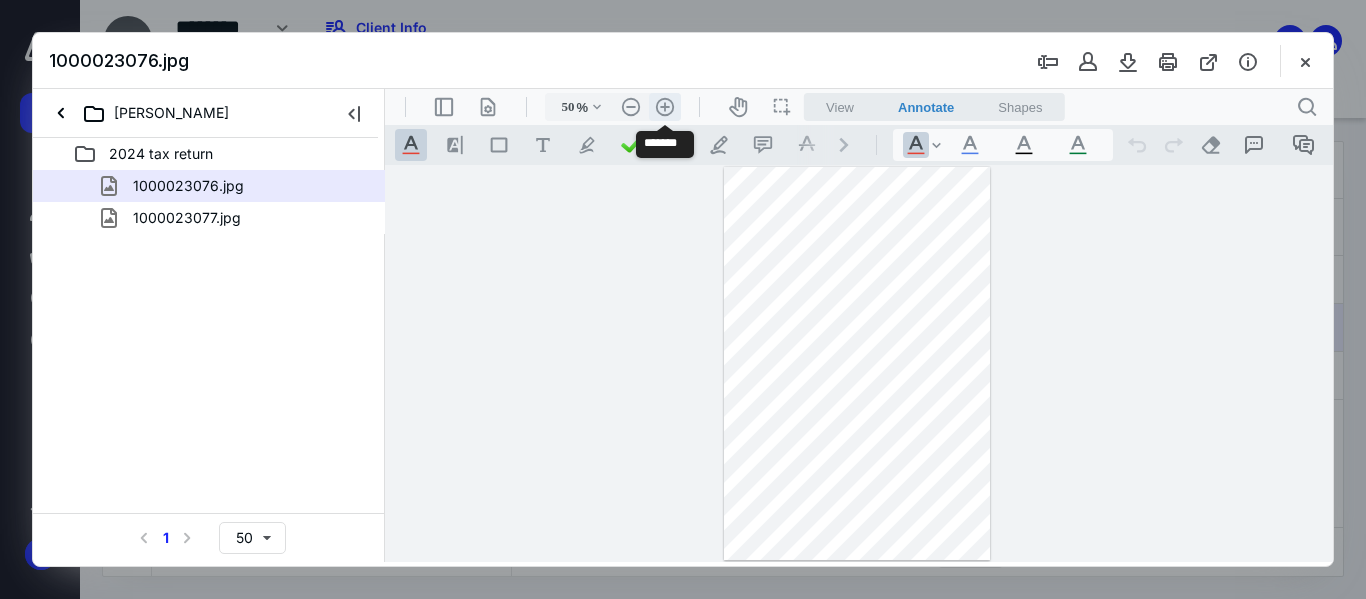 click on ".cls-1{fill:#abb0c4;} icon - header - zoom - in - line" at bounding box center (665, 107) 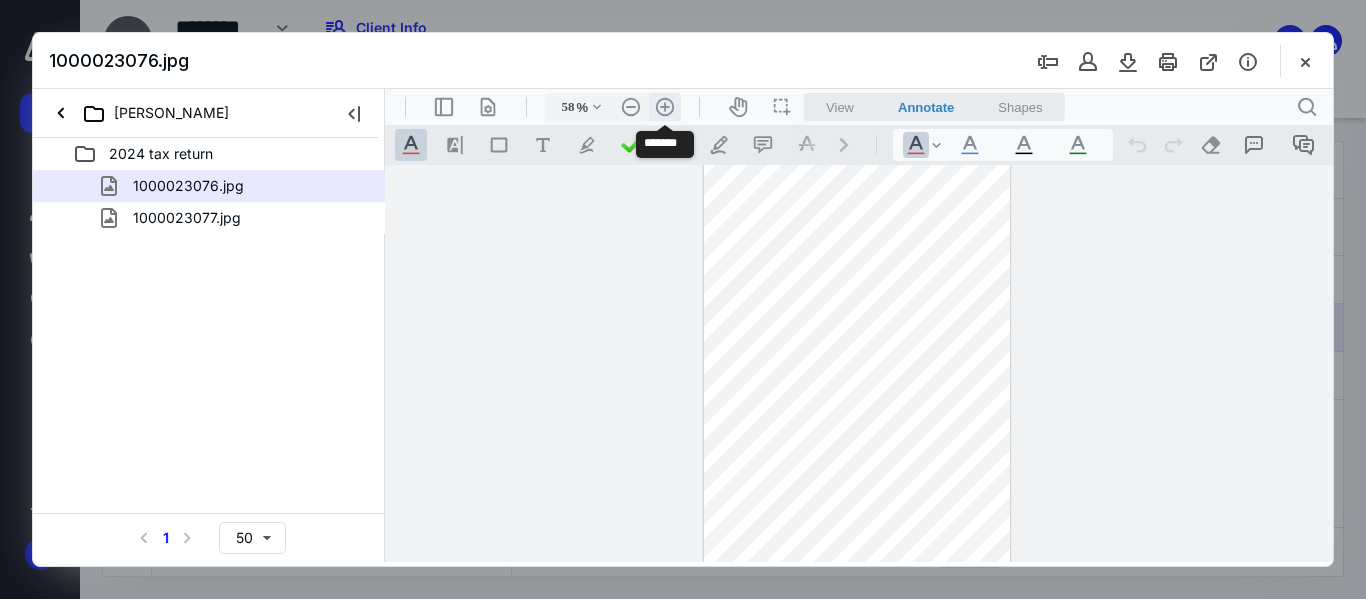click on ".cls-1{fill:#abb0c4;} icon - header - zoom - in - line" at bounding box center [665, 107] 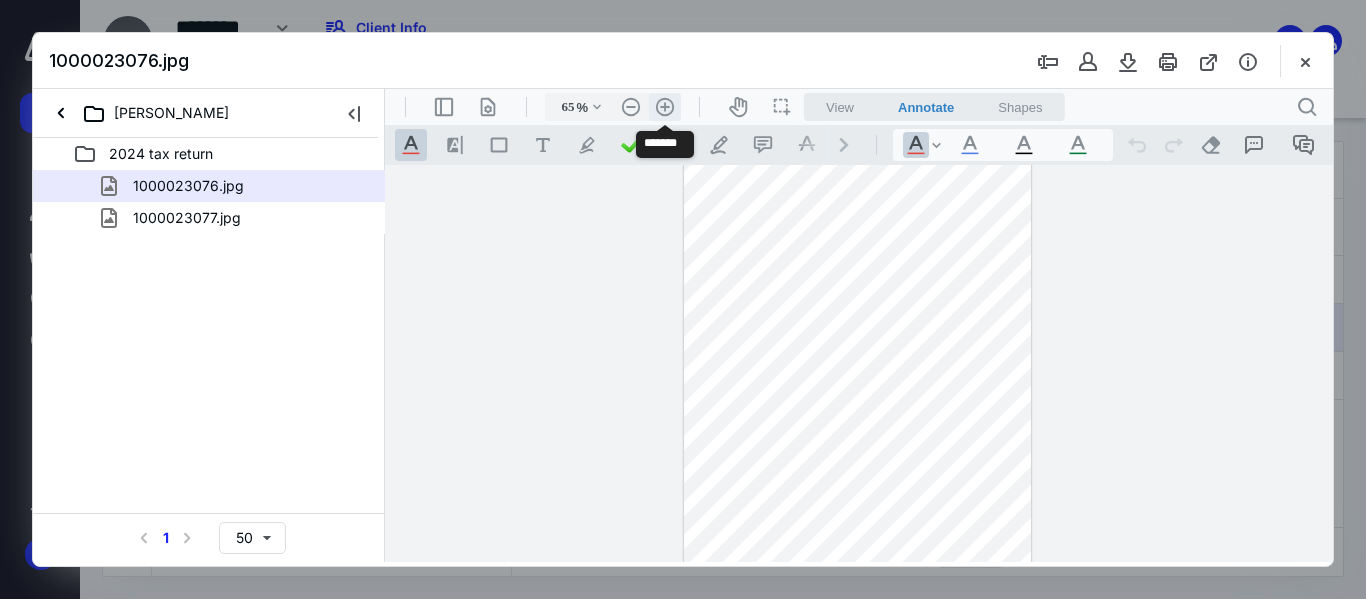 click on ".cls-1{fill:#abb0c4;} icon - header - zoom - in - line" at bounding box center (665, 107) 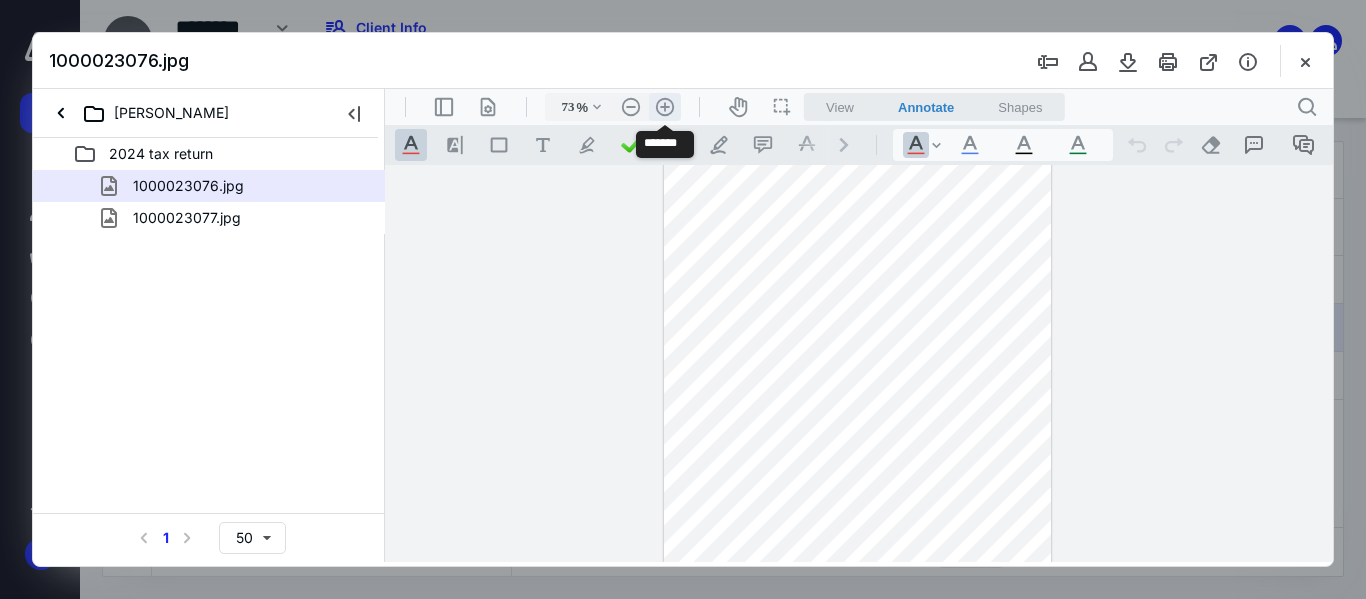click on ".cls-1{fill:#abb0c4;} icon - header - zoom - in - line" at bounding box center [665, 107] 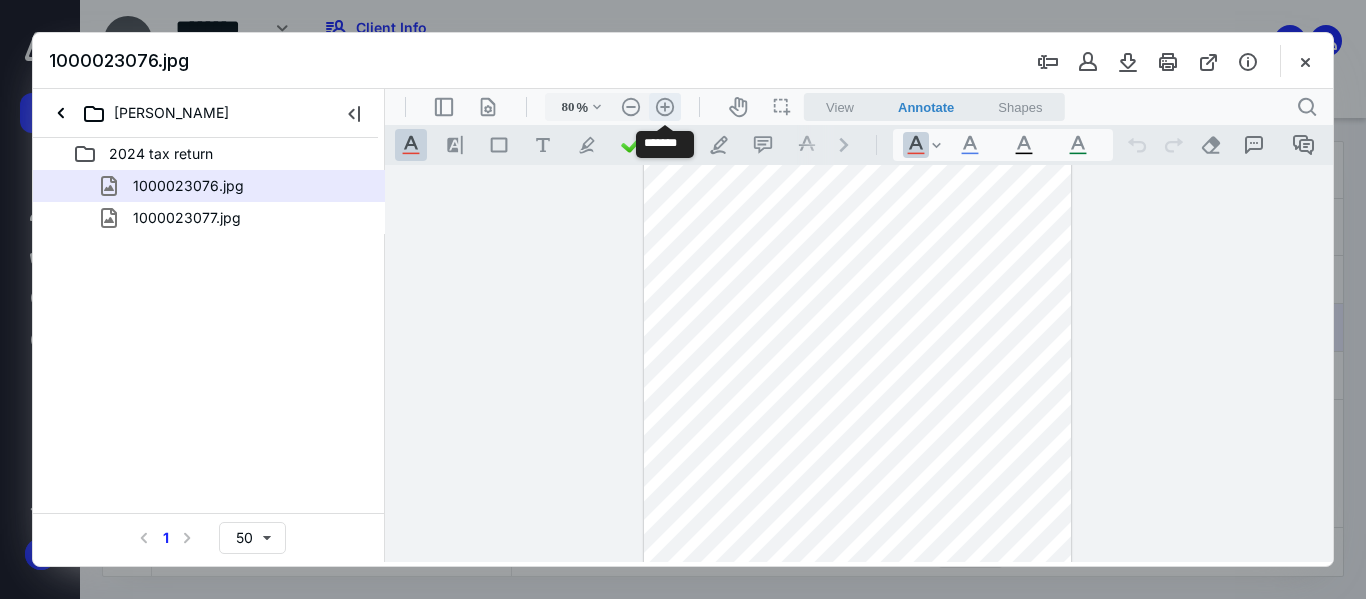 click on ".cls-1{fill:#abb0c4;} icon - header - zoom - in - line" at bounding box center [665, 107] 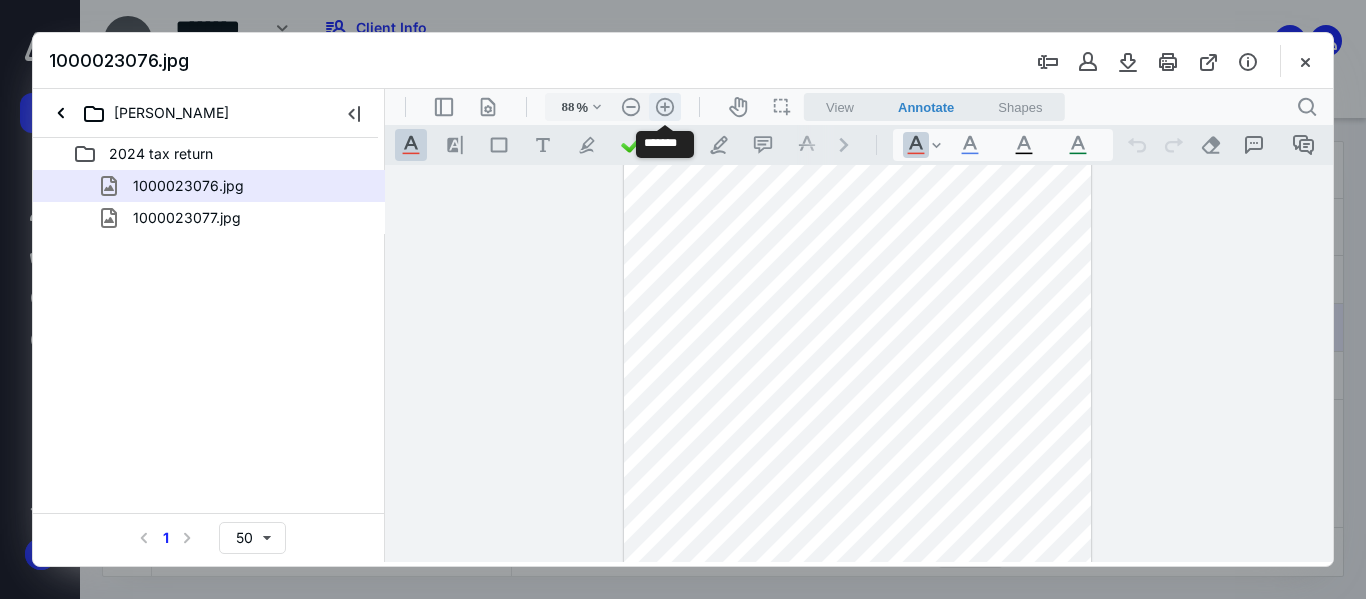 click on ".cls-1{fill:#abb0c4;} icon - header - zoom - in - line" at bounding box center (665, 107) 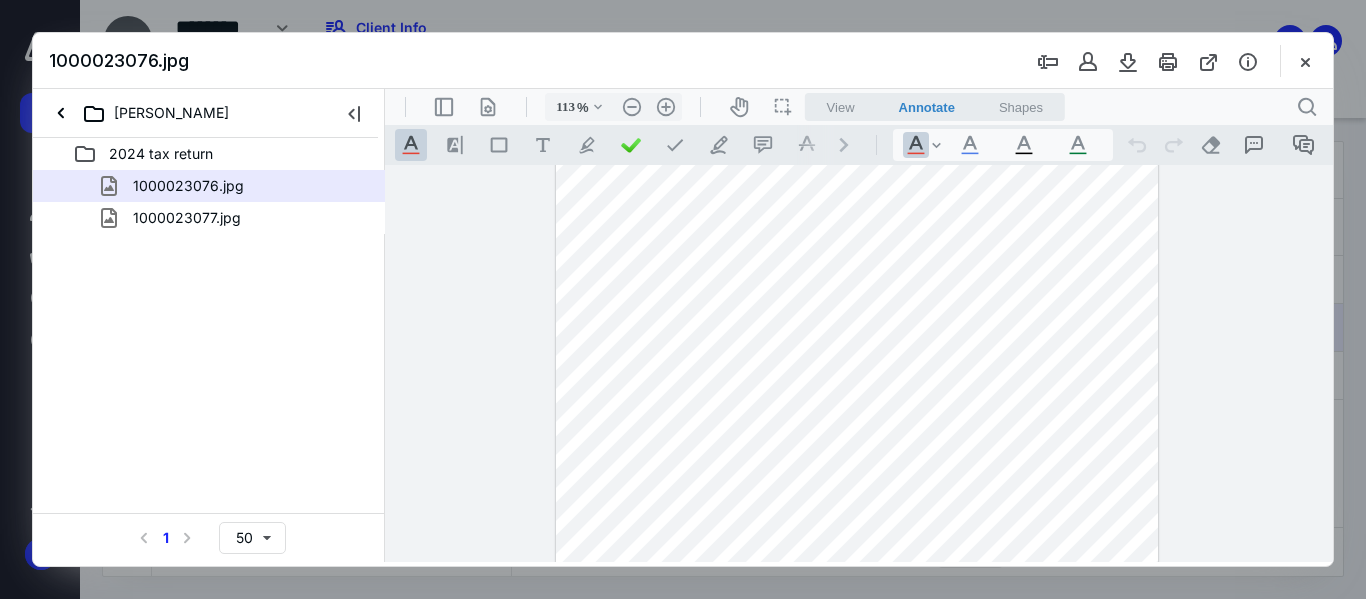 scroll, scrollTop: 0, scrollLeft: 0, axis: both 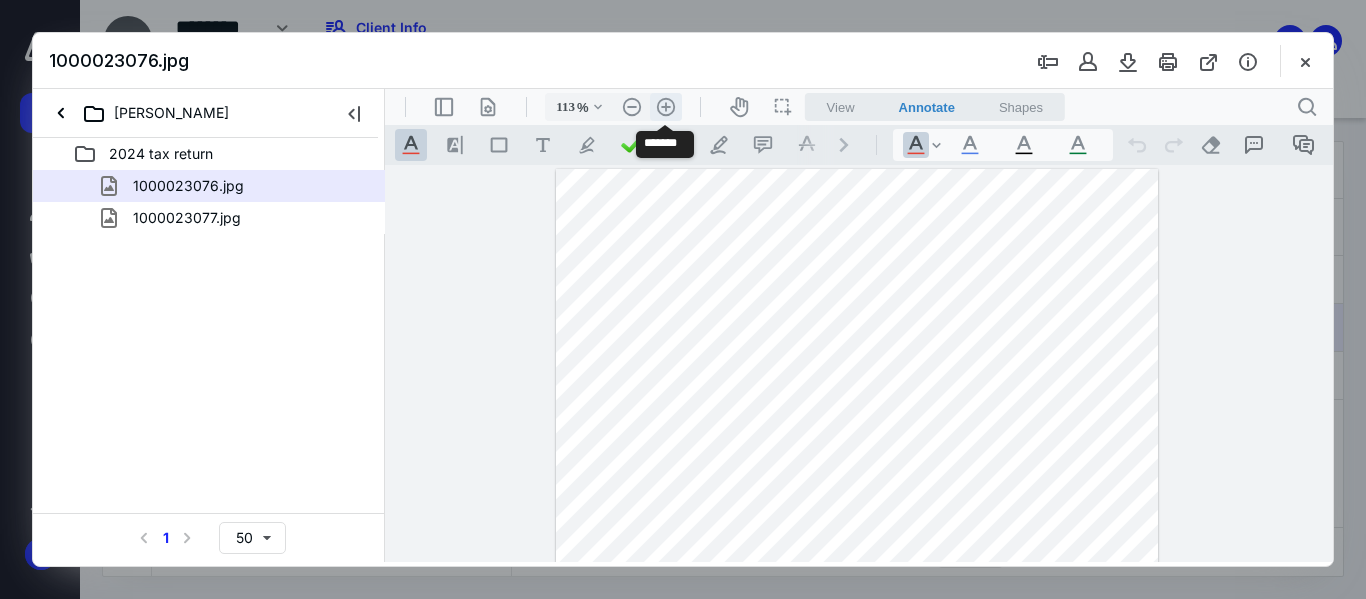 click on ".cls-1{fill:#abb0c4;} icon - header - zoom - in - line" at bounding box center [666, 107] 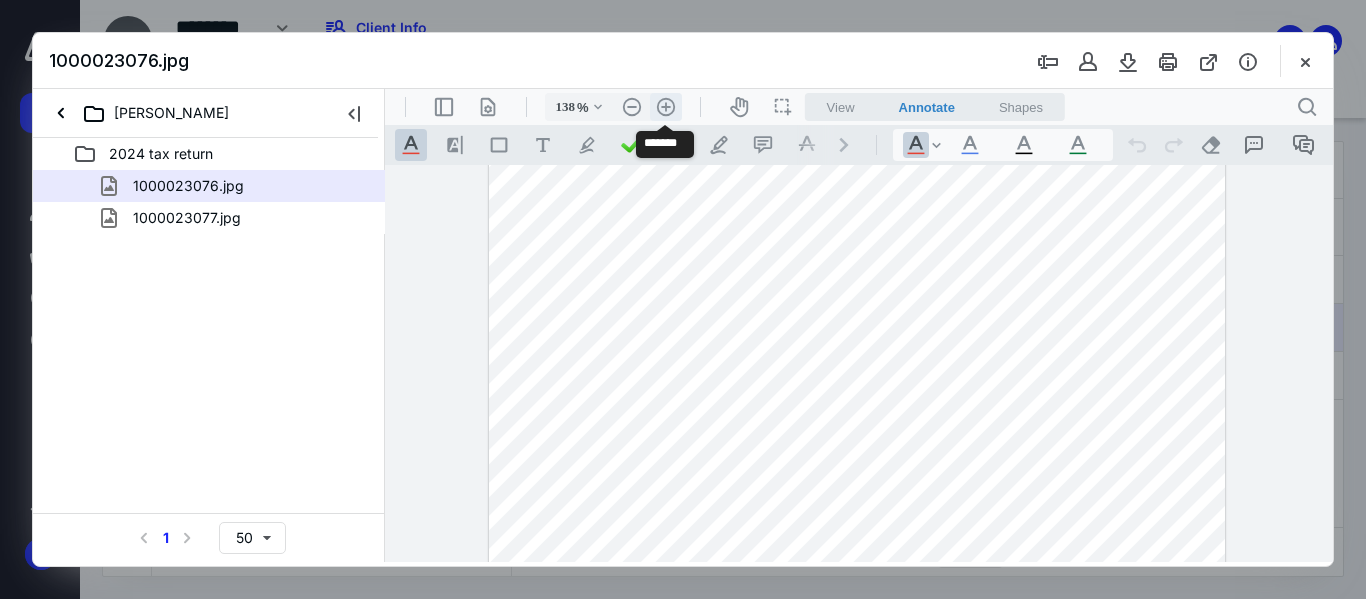 click on ".cls-1{fill:#abb0c4;} icon - header - zoom - in - line" at bounding box center [666, 107] 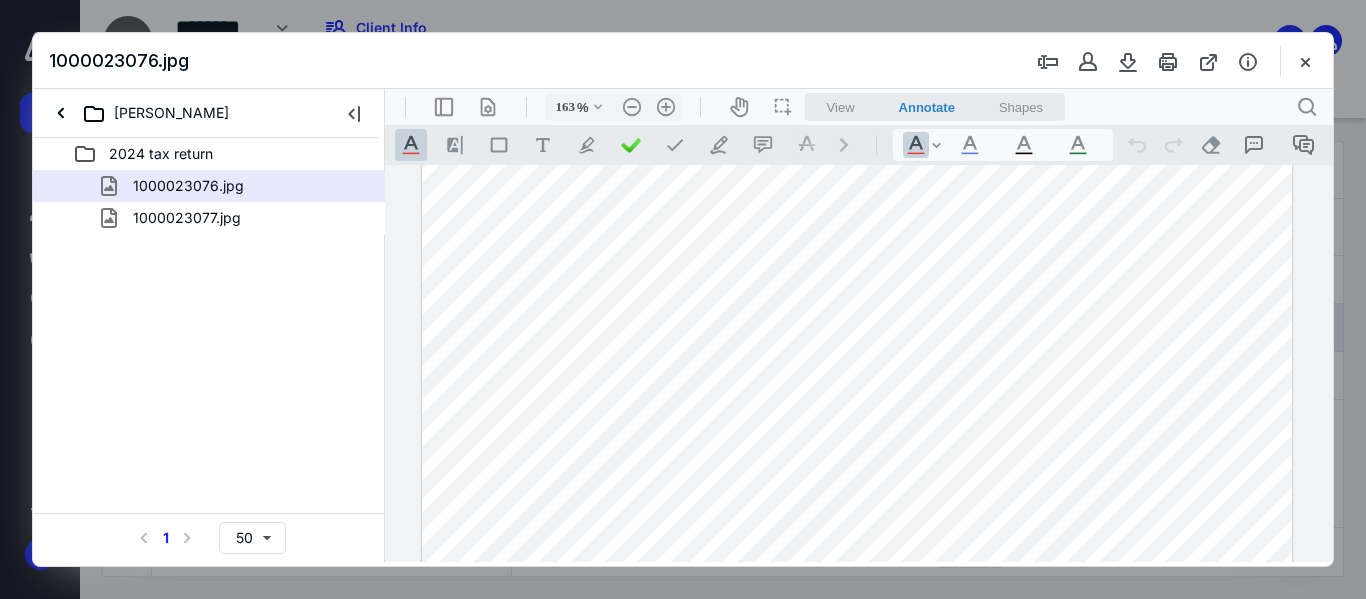 scroll, scrollTop: 0, scrollLeft: 0, axis: both 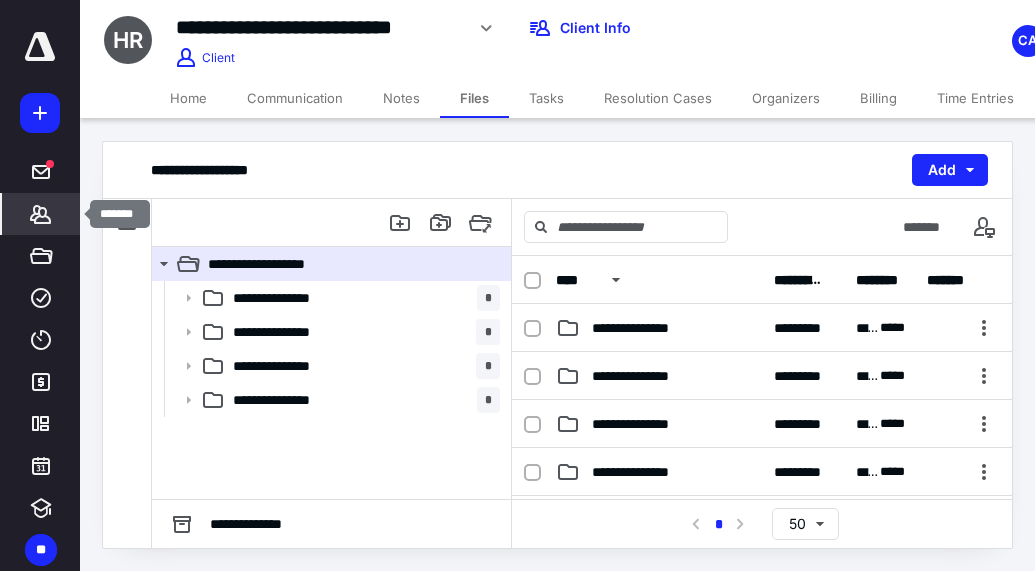 click 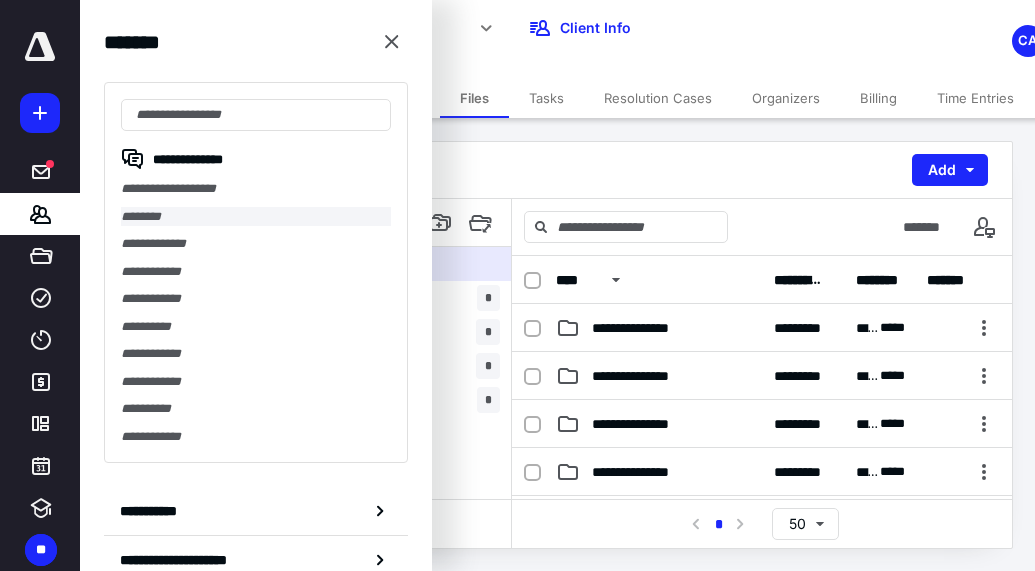 click on "********" at bounding box center (256, 217) 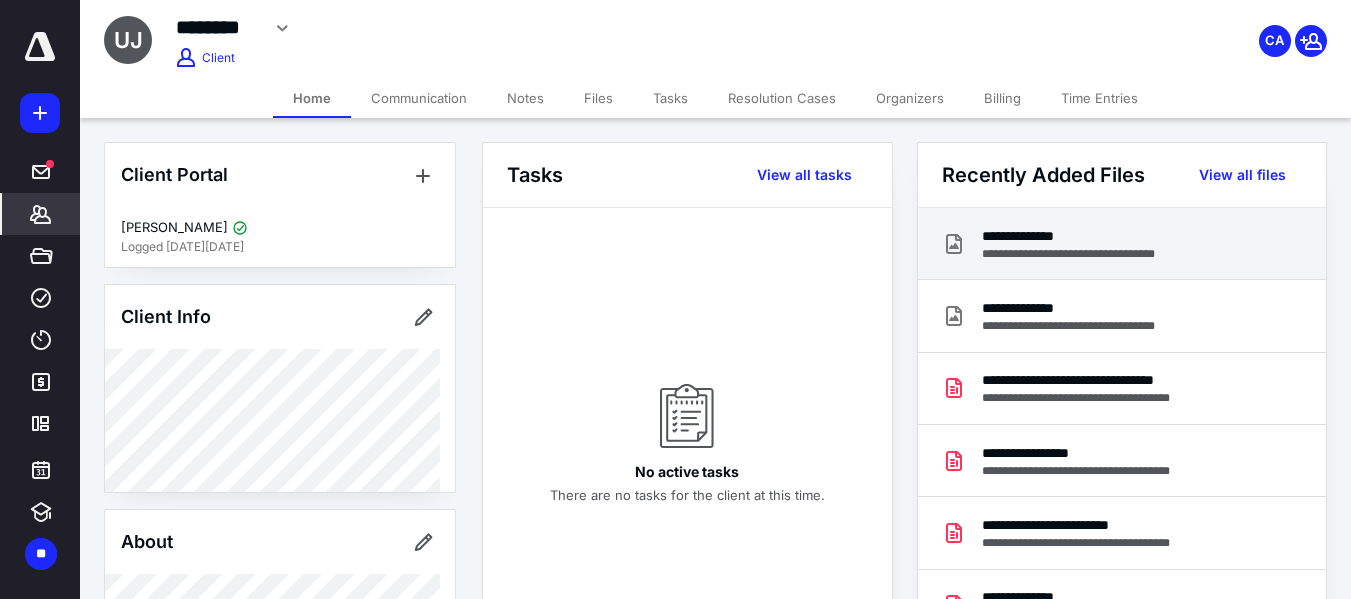 click on "**********" at bounding box center [1087, 254] 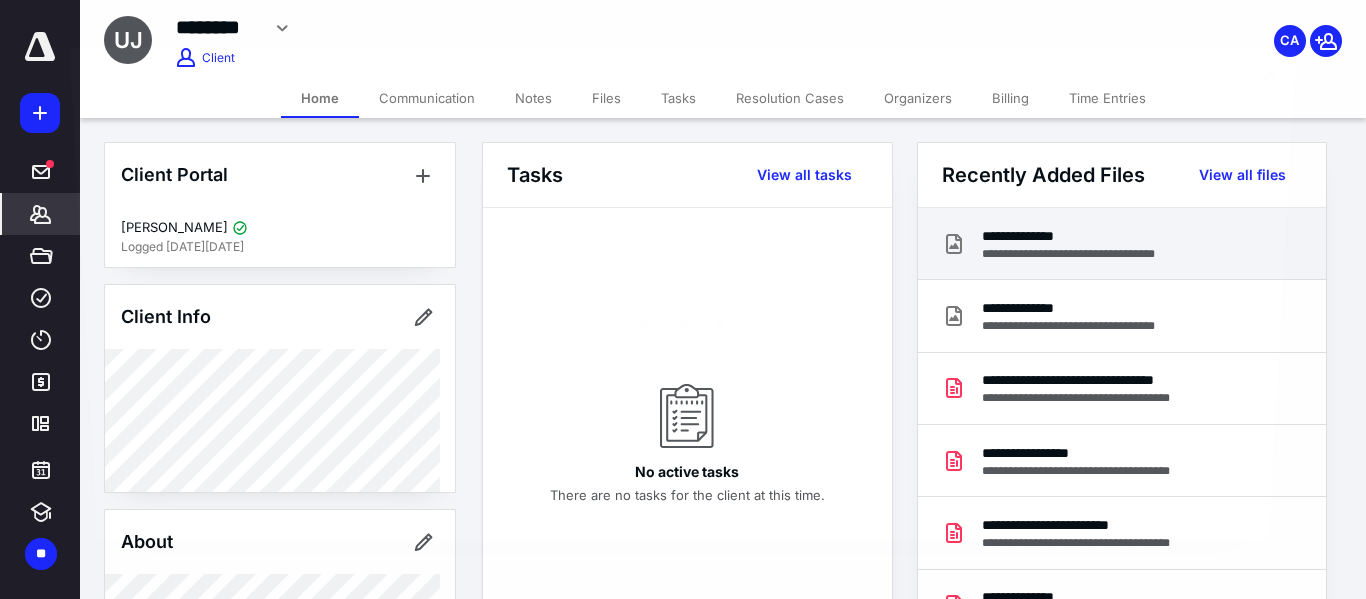 click at bounding box center (683, 317) 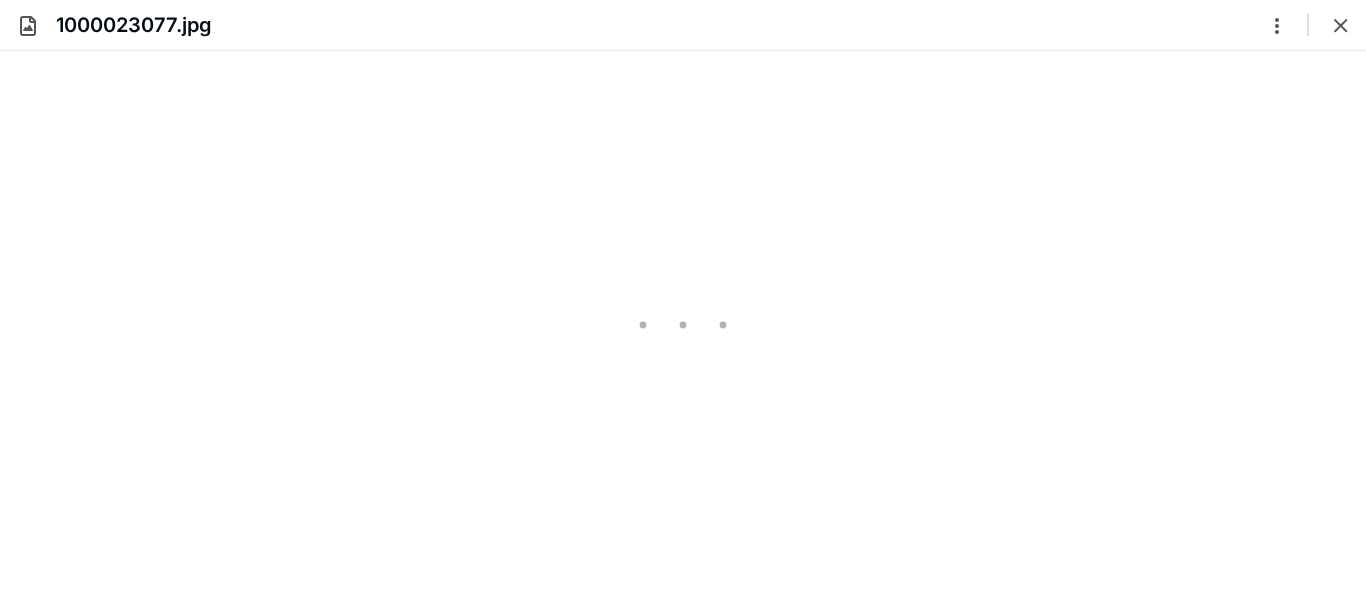 scroll, scrollTop: 0, scrollLeft: 0, axis: both 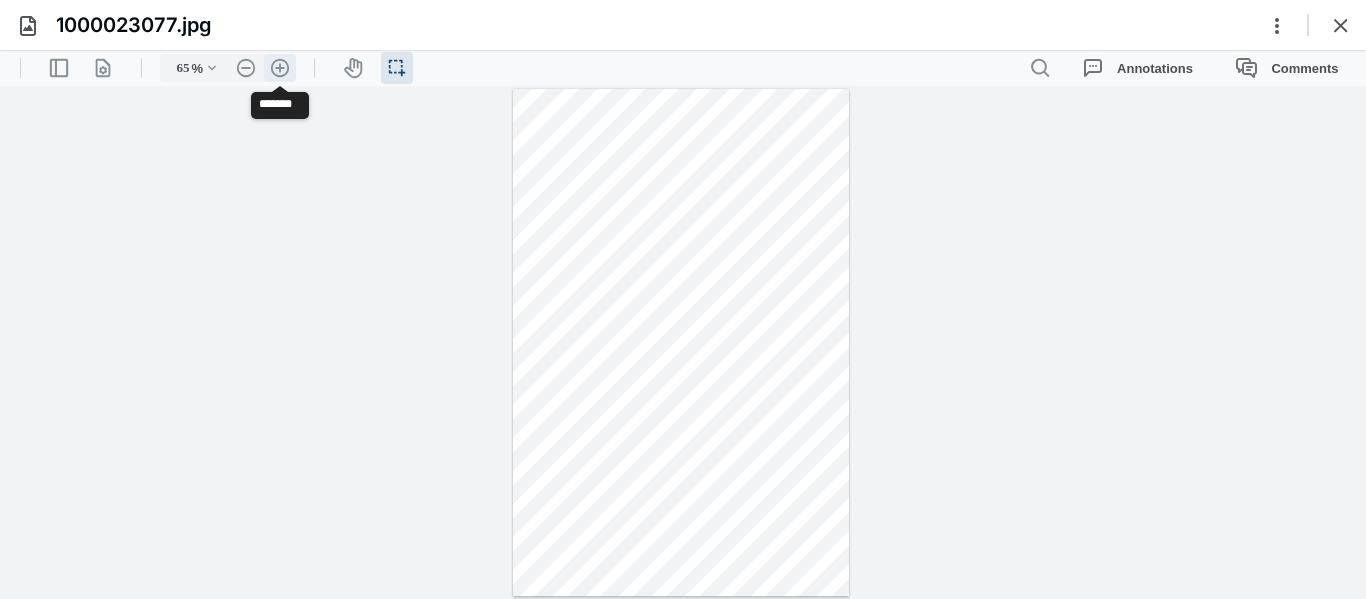 click on ".cls-1{fill:#abb0c4;} icon - header - zoom - in - line" at bounding box center (280, 68) 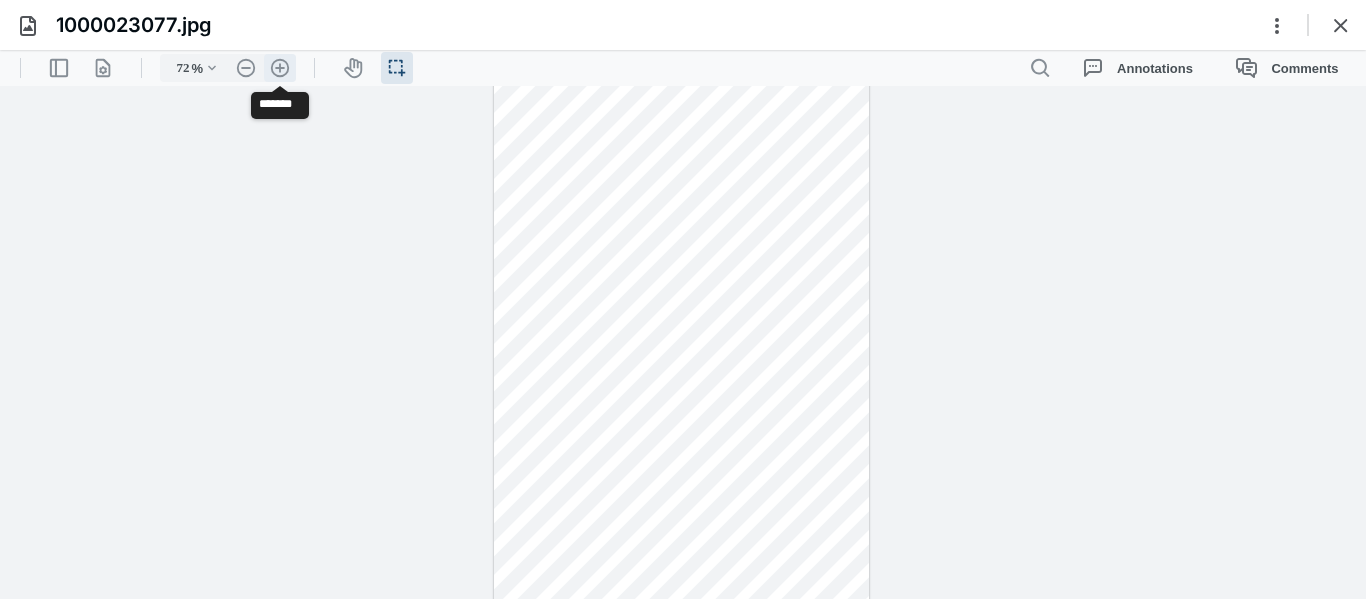 click on ".cls-1{fill:#abb0c4;} icon - header - zoom - in - line" at bounding box center [280, 68] 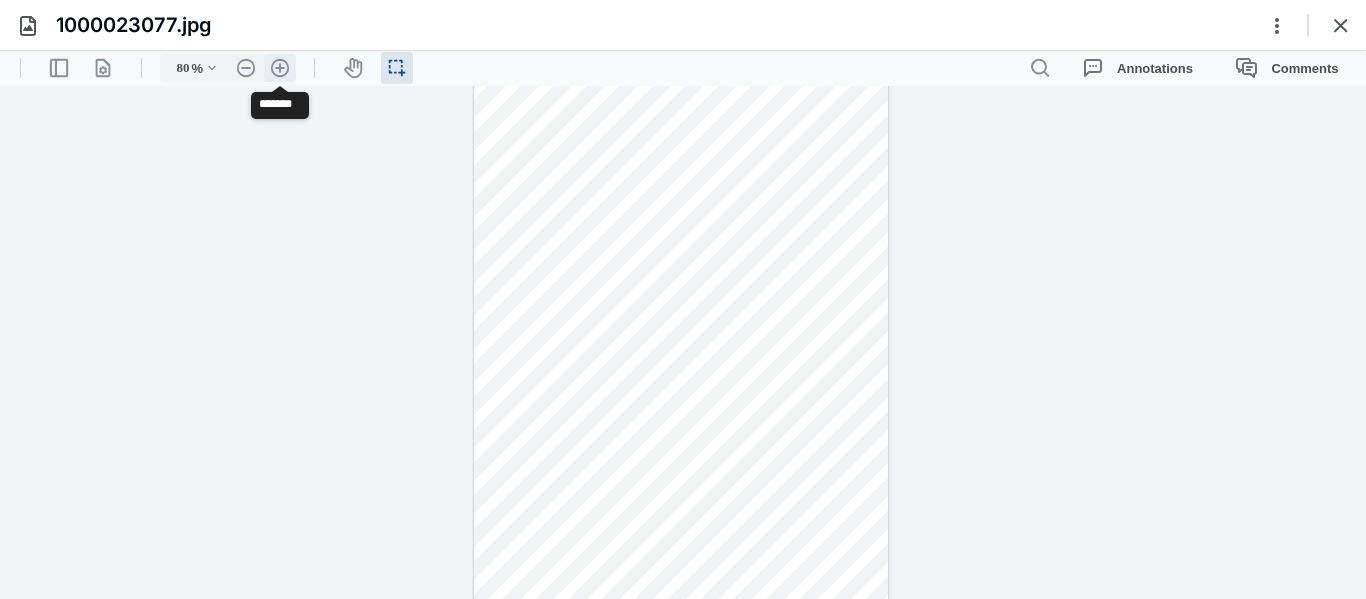 click on ".cls-1{fill:#abb0c4;} icon - header - zoom - in - line" at bounding box center [280, 68] 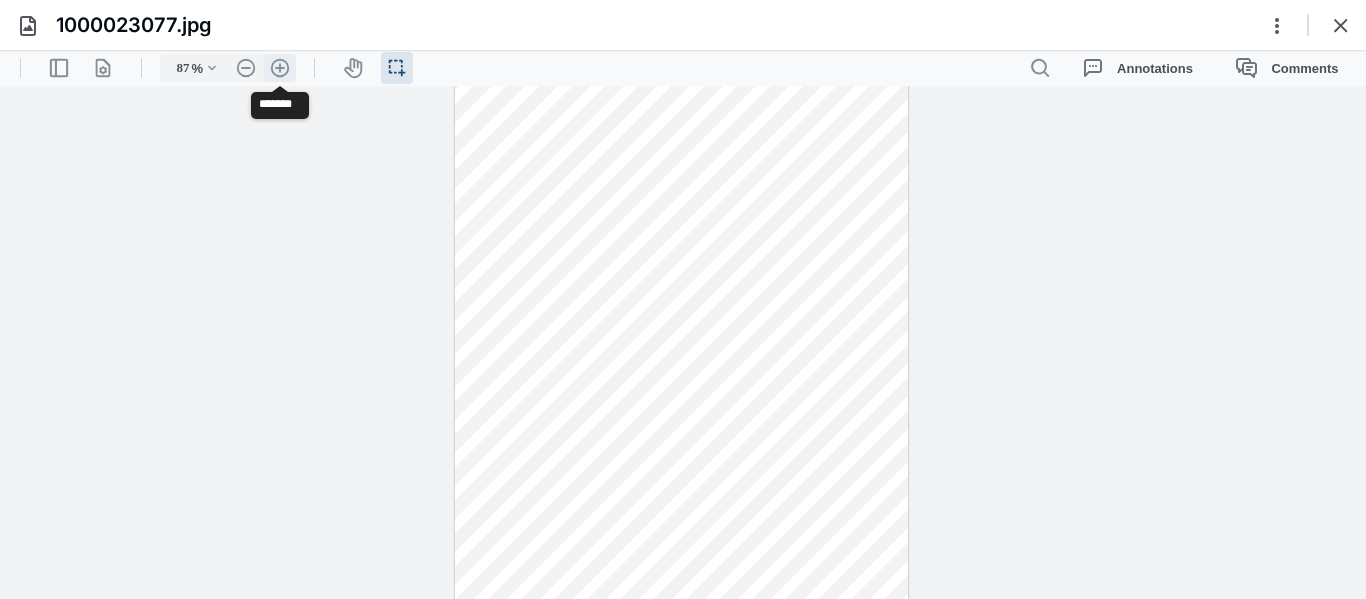 click on ".cls-1{fill:#abb0c4;} icon - header - zoom - in - line" at bounding box center (280, 68) 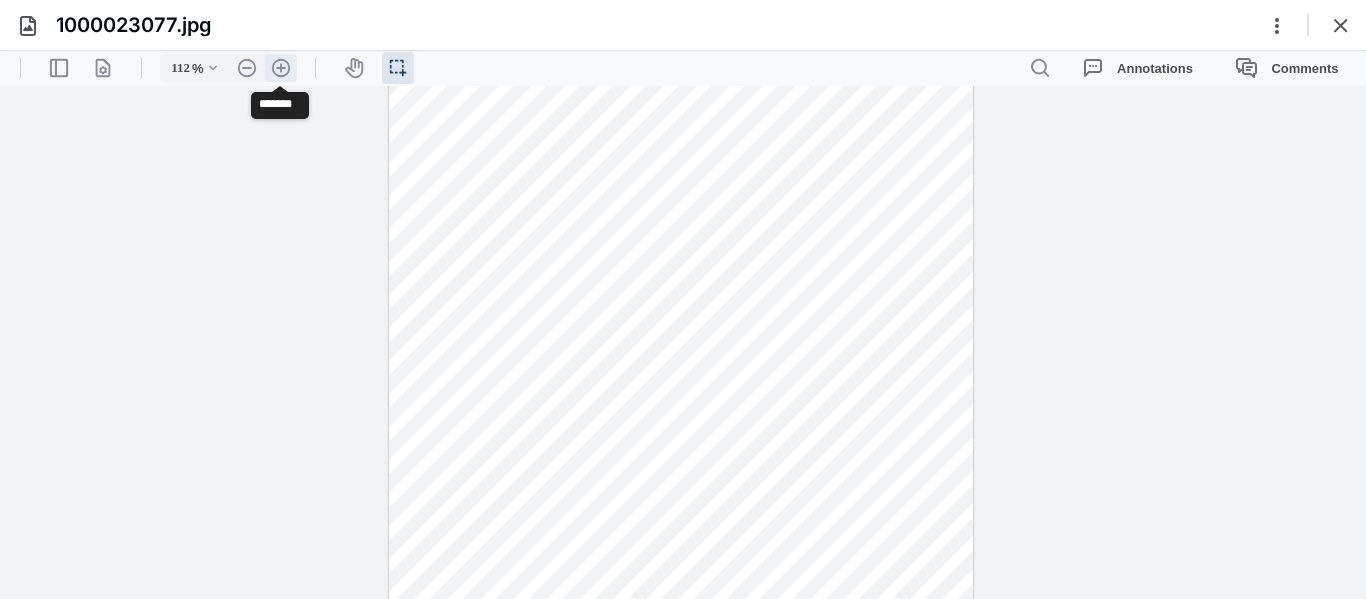 click on ".cls-1{fill:#abb0c4;} icon - header - zoom - in - line" at bounding box center [281, 68] 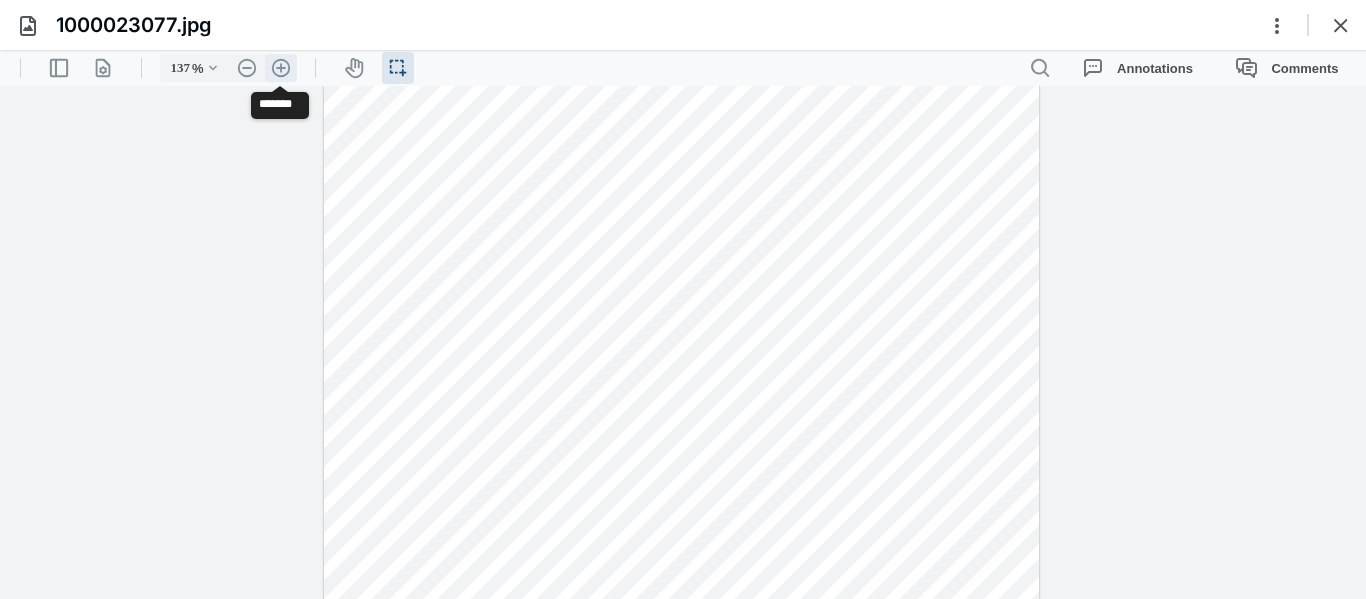 click on ".cls-1{fill:#abb0c4;} icon - header - zoom - in - line" at bounding box center [281, 68] 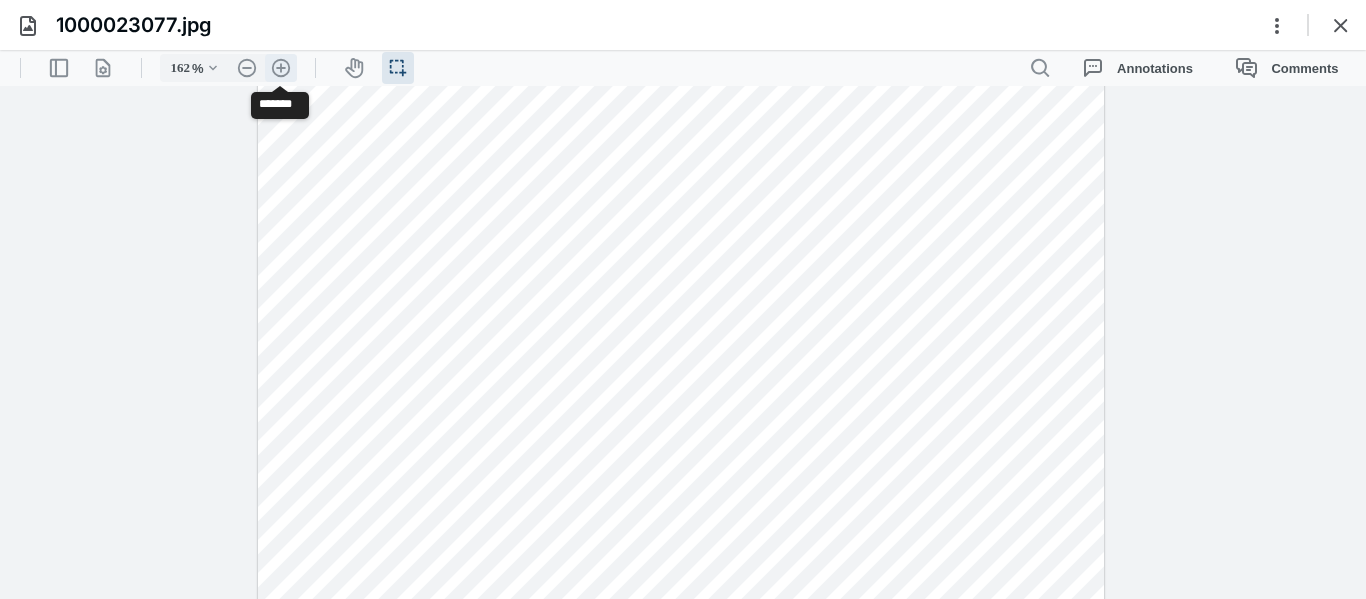 click on ".cls-1{fill:#abb0c4;} icon - header - zoom - in - line" at bounding box center (281, 68) 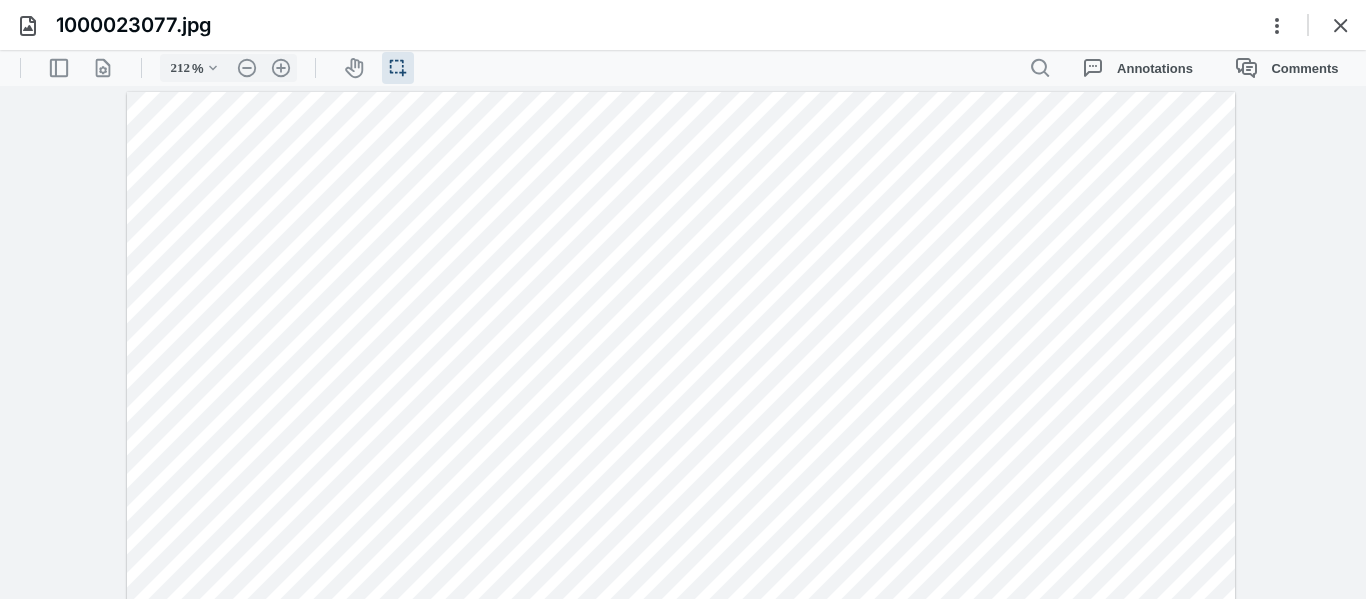 scroll, scrollTop: 0, scrollLeft: 0, axis: both 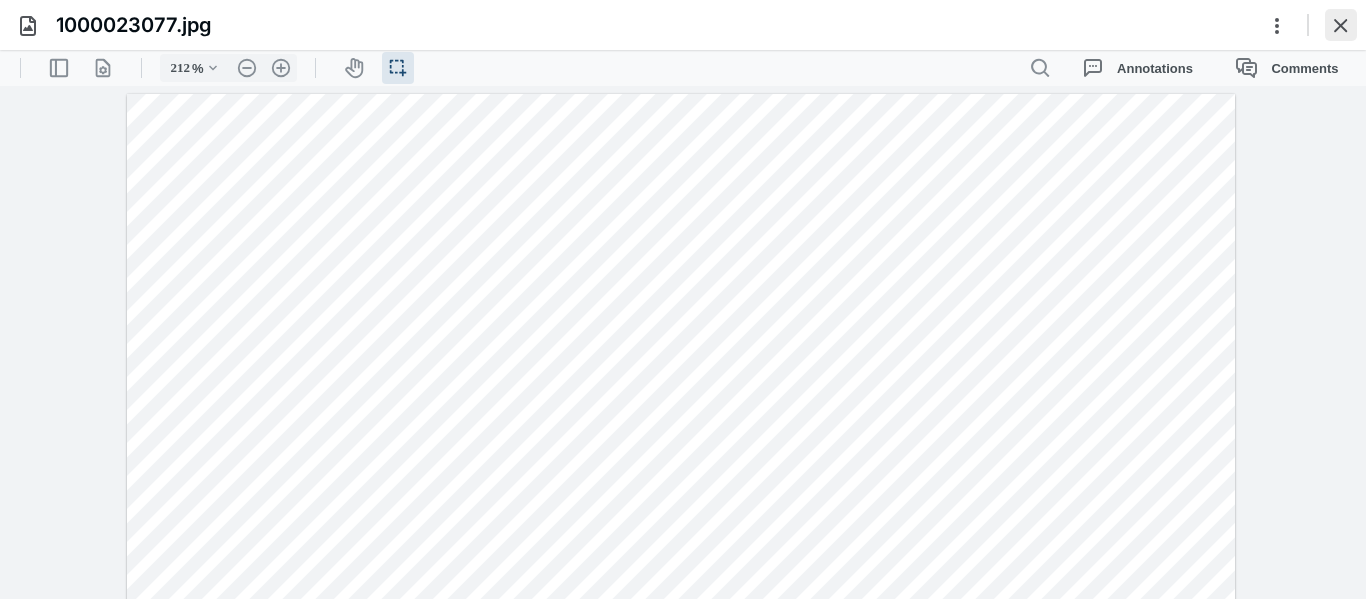 click at bounding box center [1341, 25] 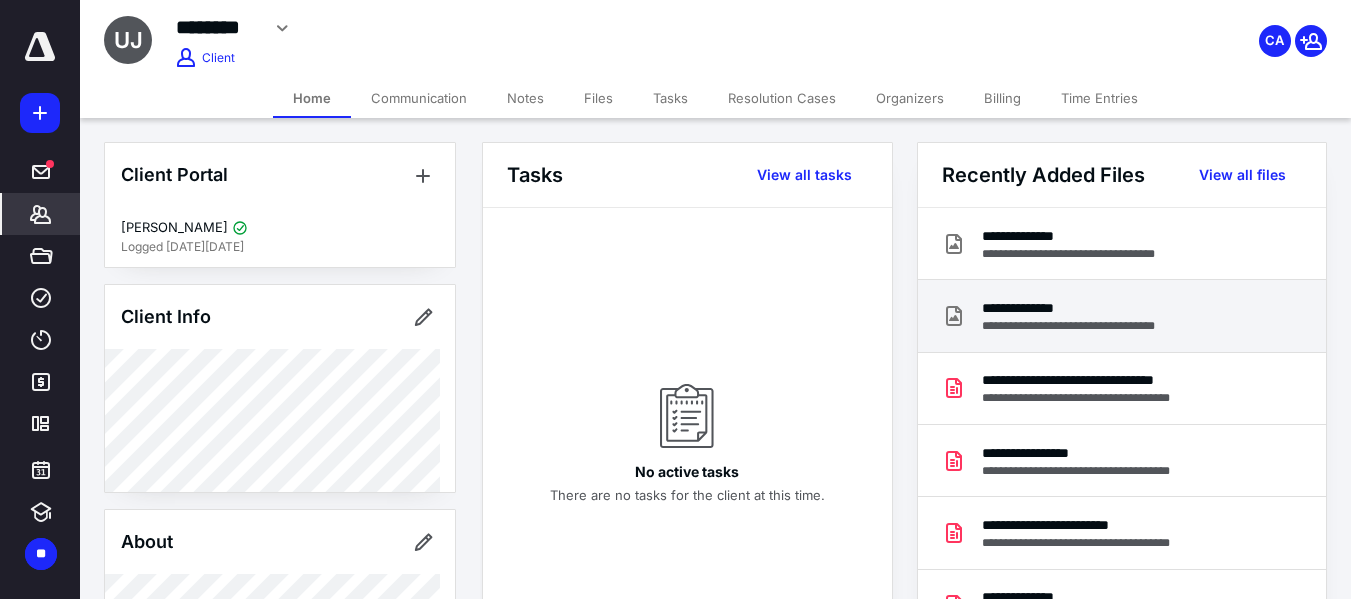 click on "**********" at bounding box center [1087, 326] 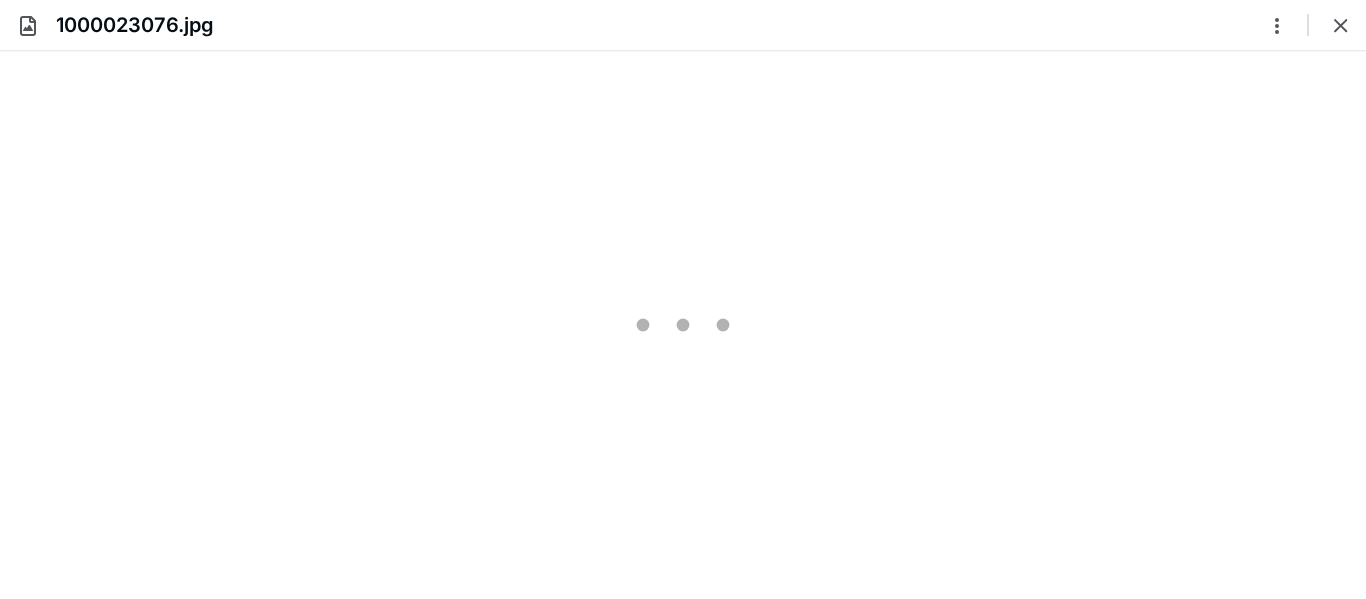 scroll, scrollTop: 0, scrollLeft: 0, axis: both 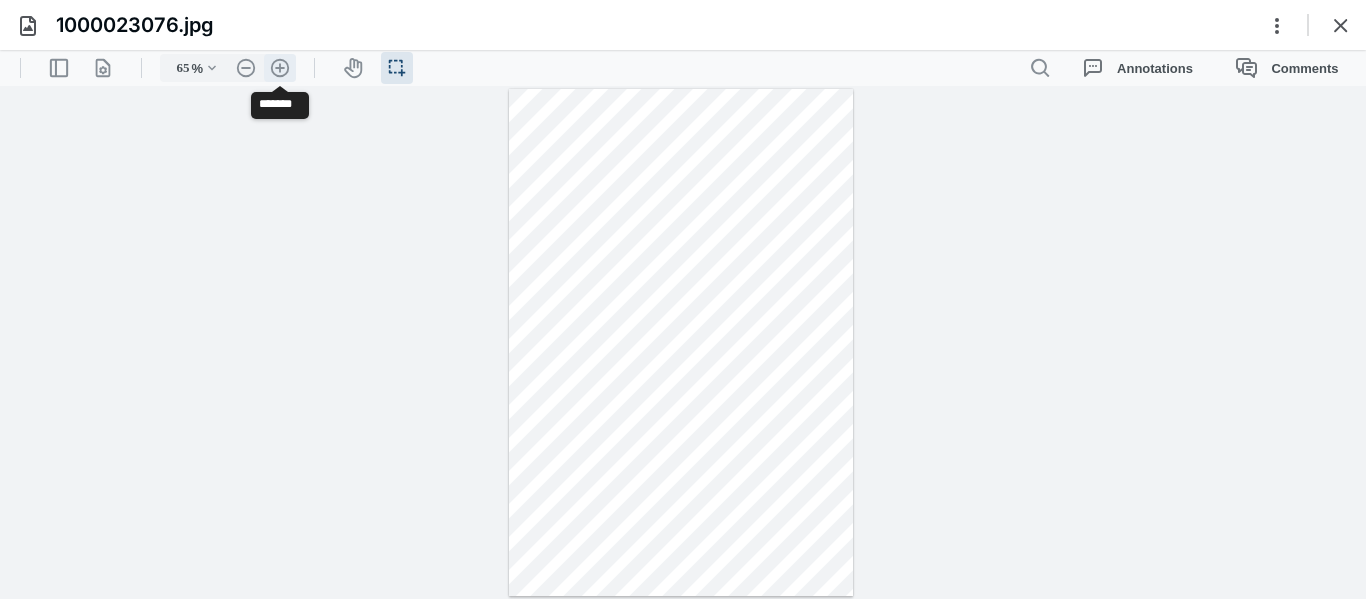 click on ".cls-1{fill:#abb0c4;} icon - header - zoom - in - line" at bounding box center (280, 68) 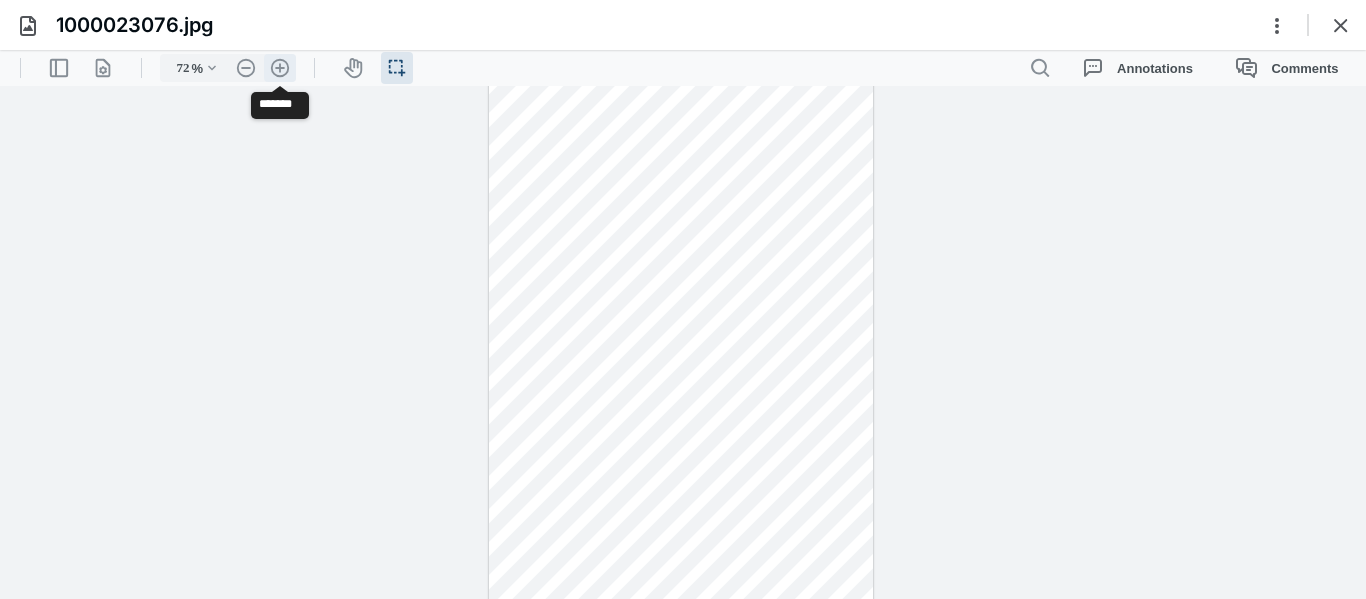 click on ".cls-1{fill:#abb0c4;} icon - header - zoom - in - line" at bounding box center [280, 68] 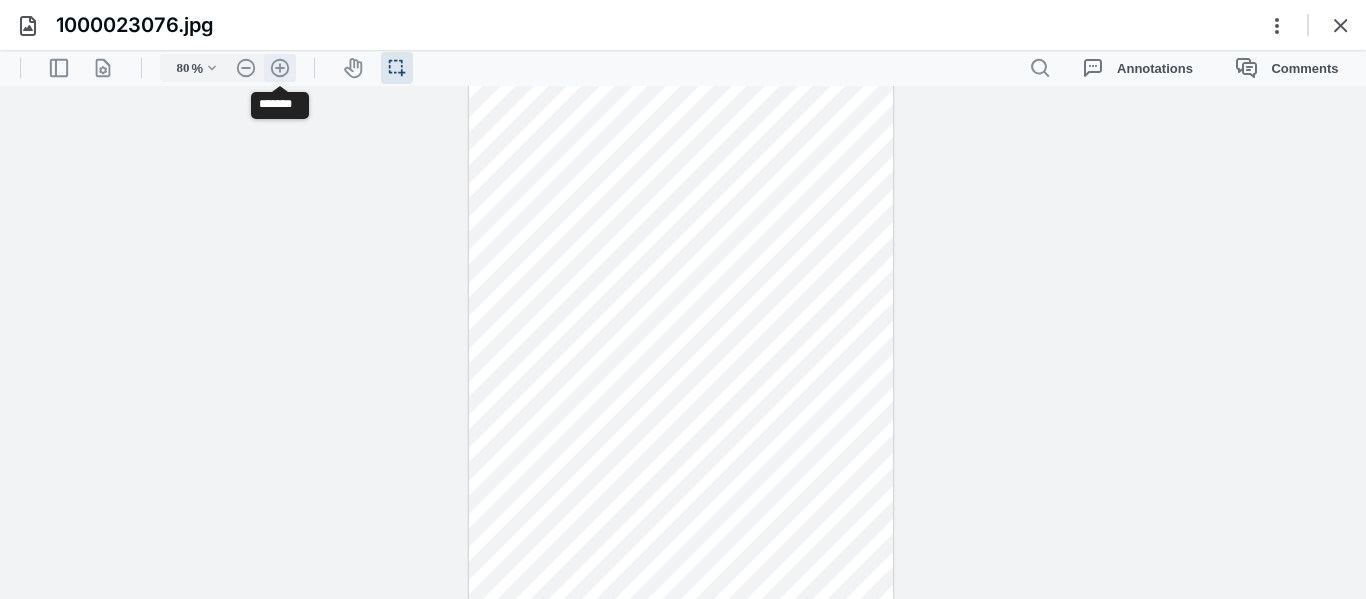 click on ".cls-1{fill:#abb0c4;} icon - header - zoom - in - line" at bounding box center [280, 68] 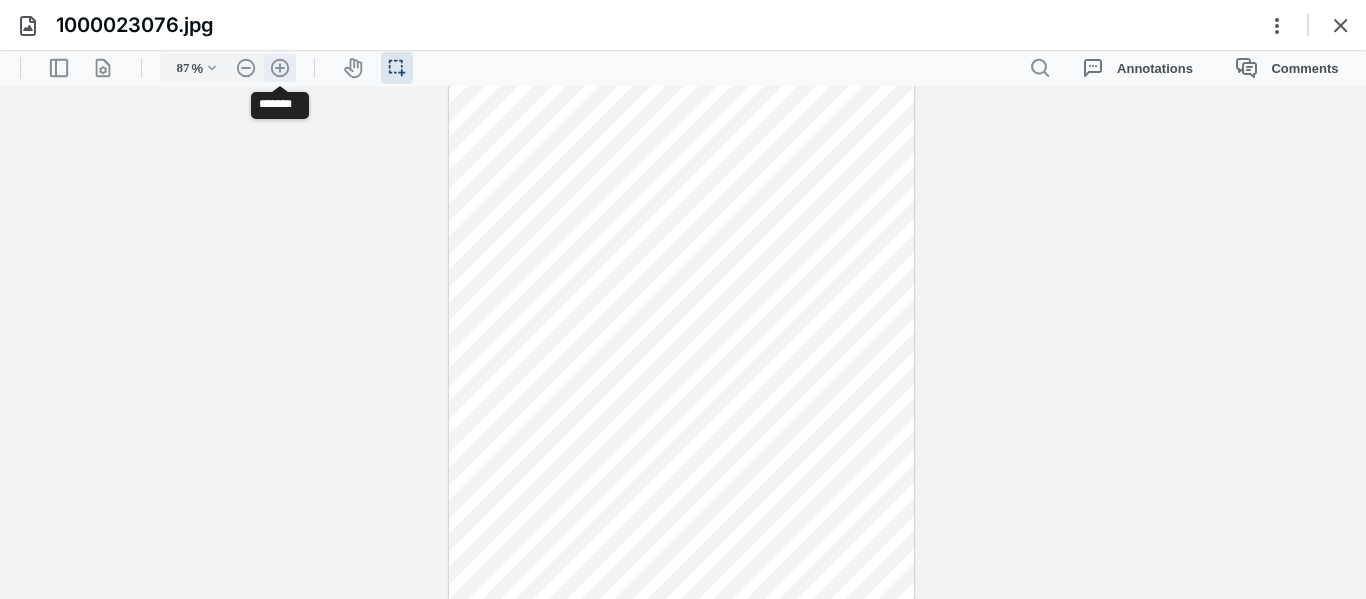 click on ".cls-1{fill:#abb0c4;} icon - header - zoom - in - line" at bounding box center (280, 68) 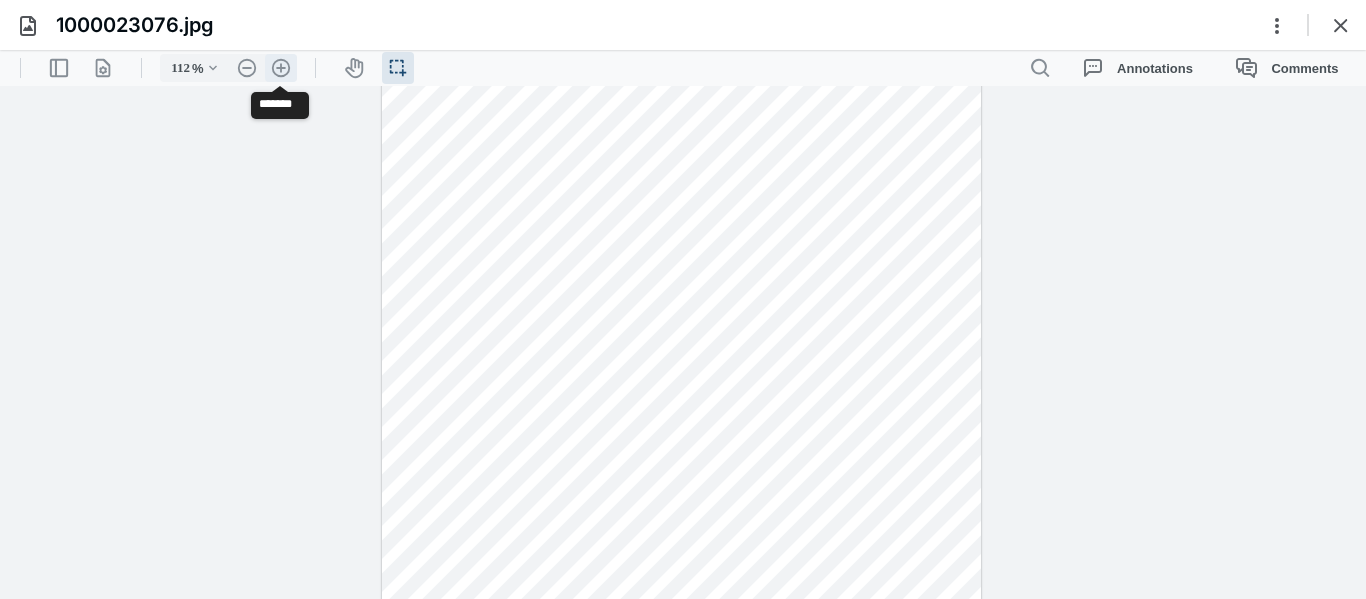 click on ".cls-1{fill:#abb0c4;} icon - header - zoom - in - line" at bounding box center (281, 68) 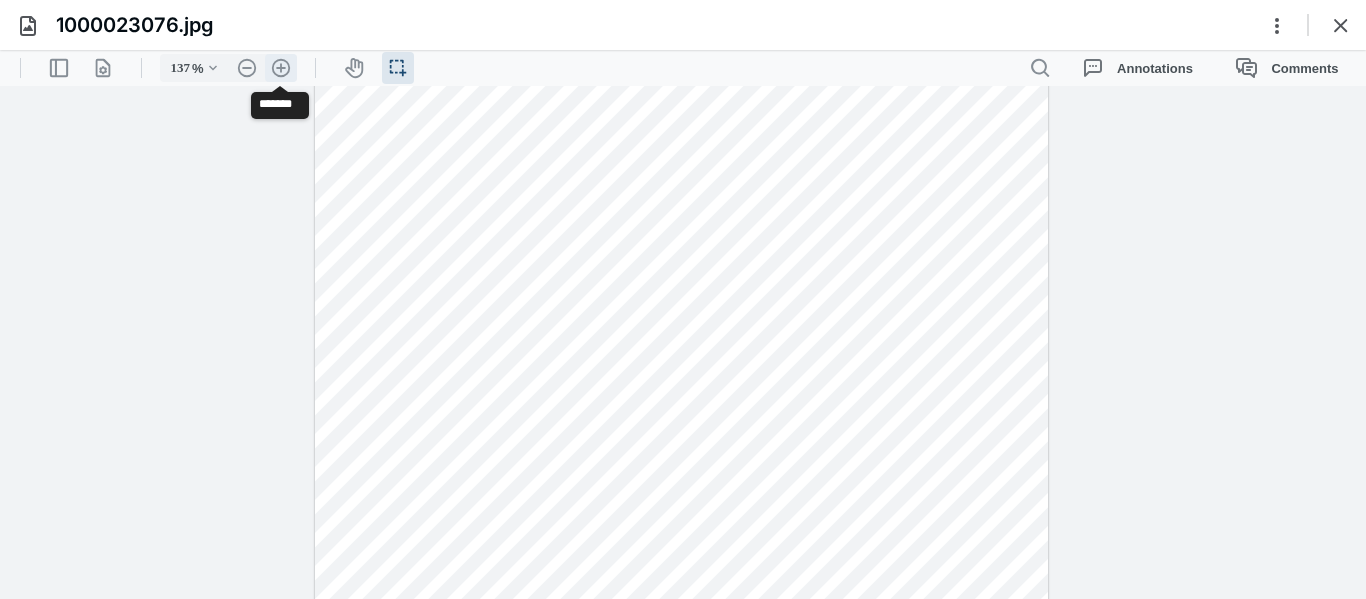 click on ".cls-1{fill:#abb0c4;} icon - header - zoom - in - line" at bounding box center (281, 68) 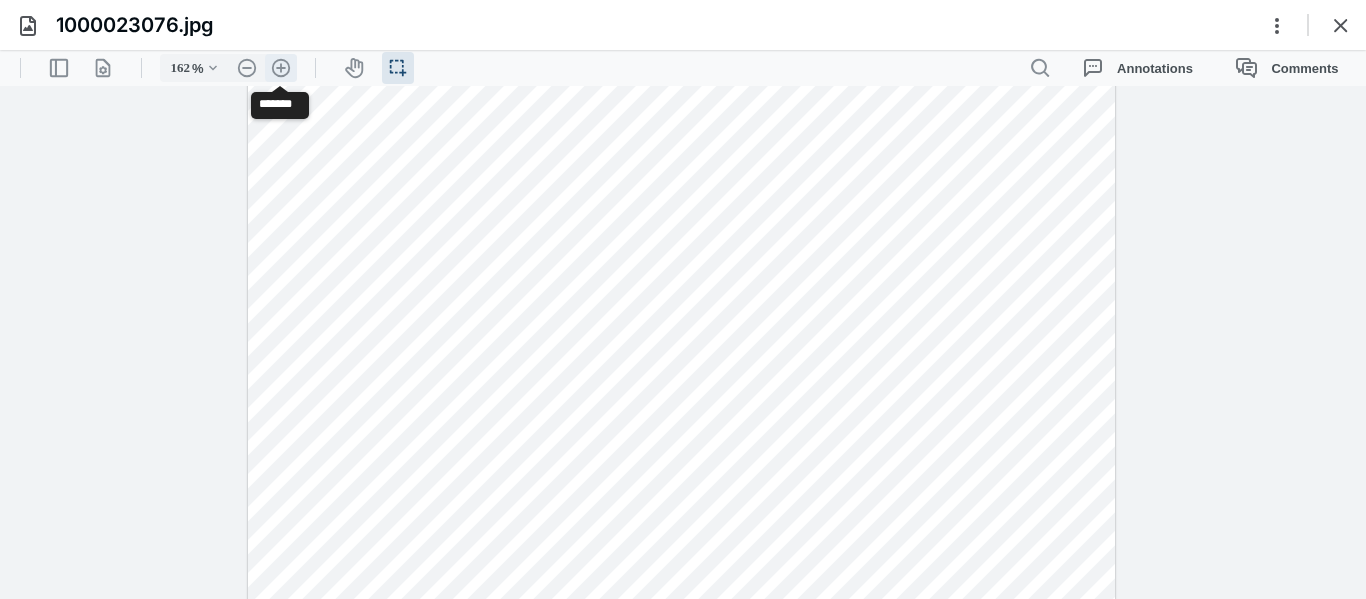click on ".cls-1{fill:#abb0c4;} icon - header - zoom - in - line" at bounding box center (281, 68) 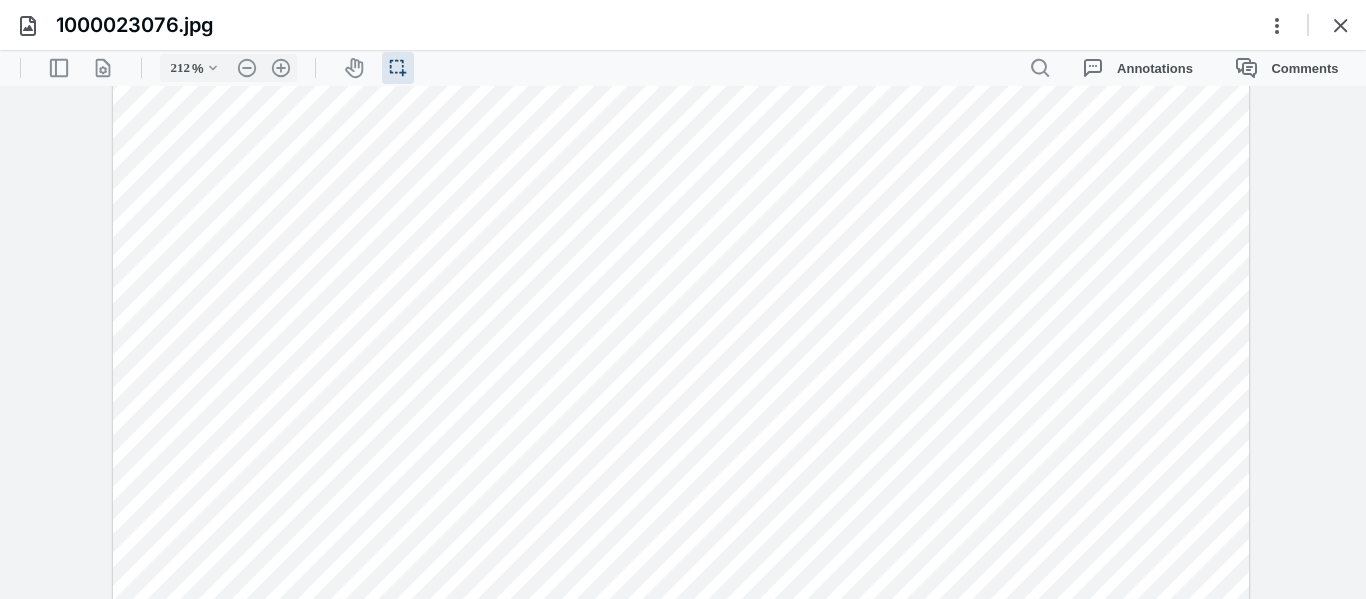 scroll, scrollTop: 1179, scrollLeft: 0, axis: vertical 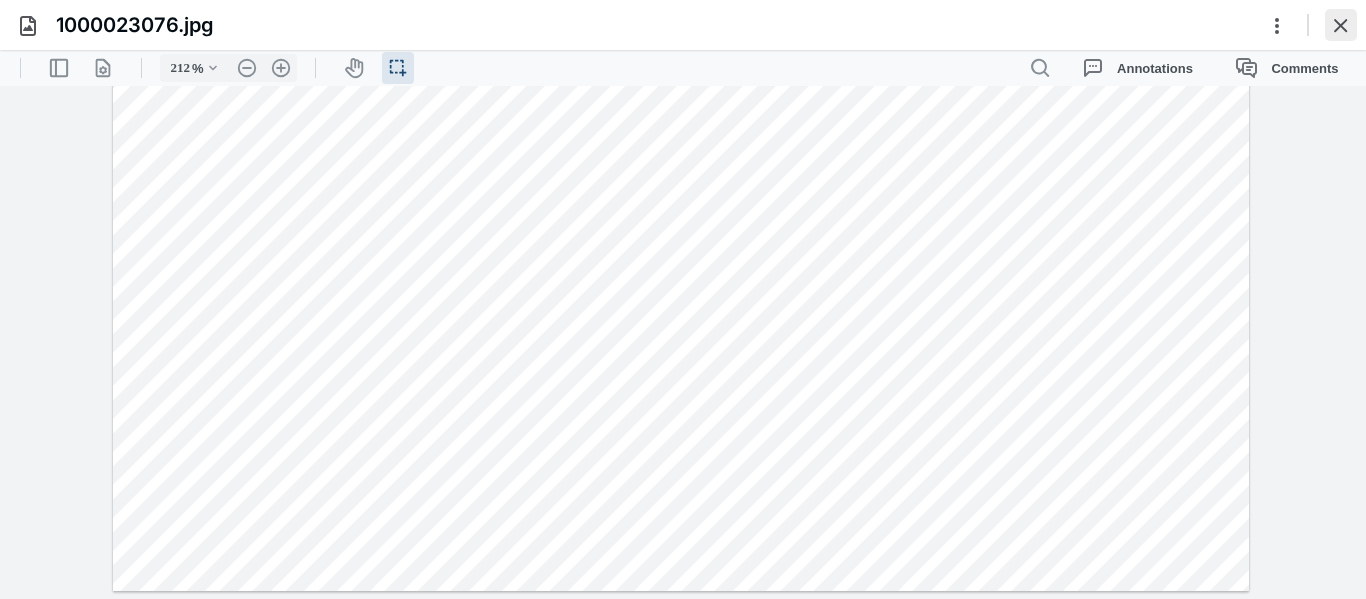 click at bounding box center (1341, 25) 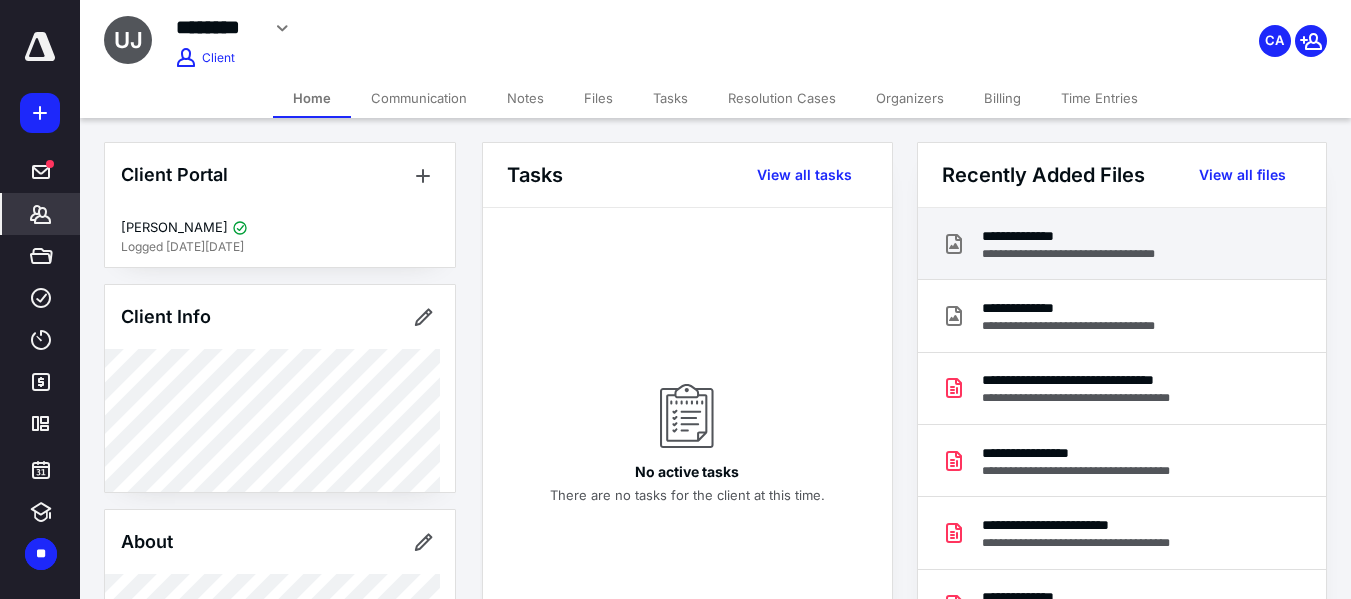 click on "**********" at bounding box center (1087, 254) 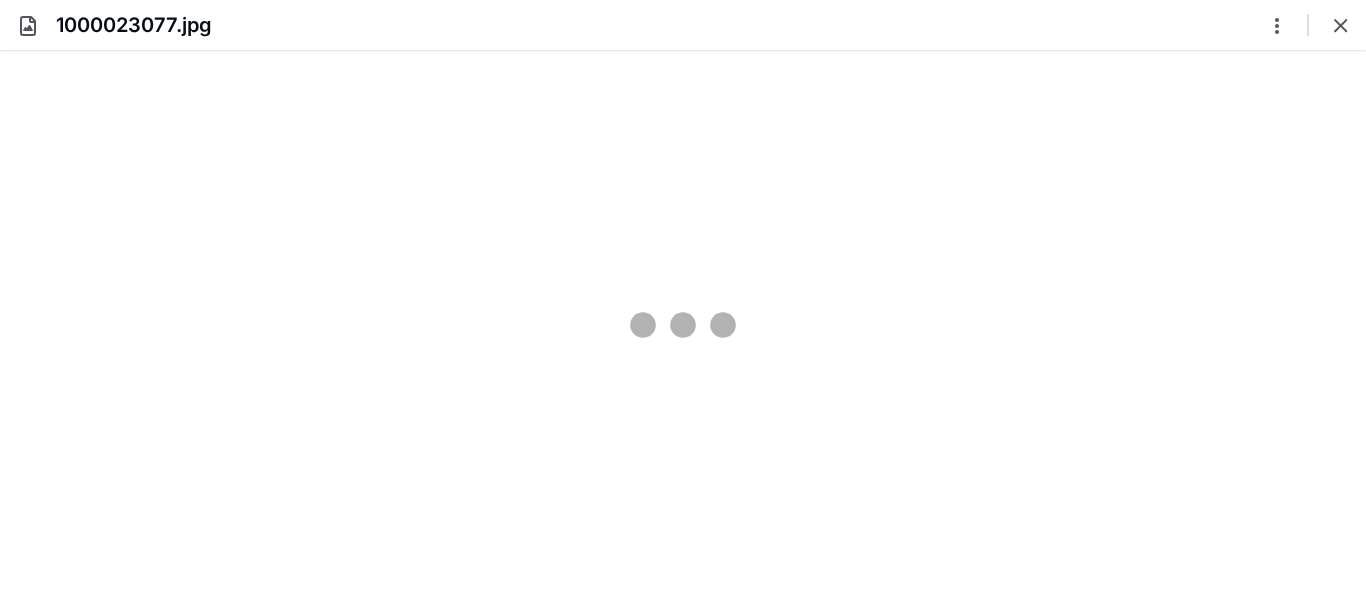 scroll, scrollTop: 0, scrollLeft: 0, axis: both 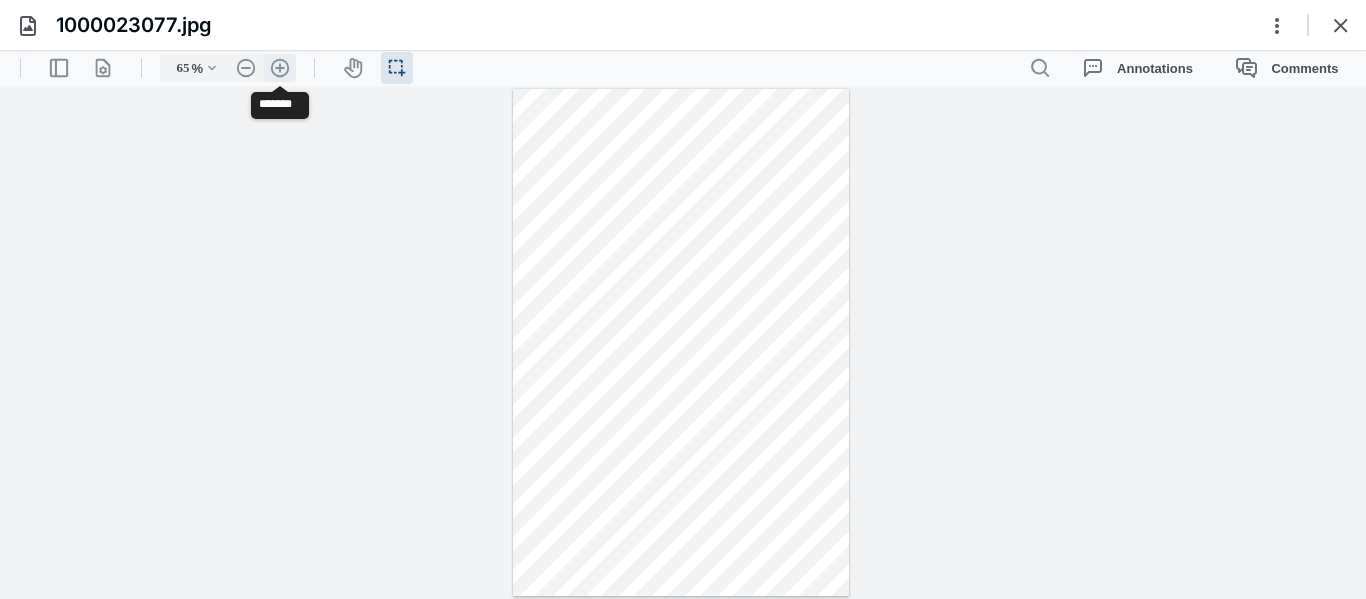 click on ".cls-1{fill:#abb0c4;} icon - header - zoom - in - line" at bounding box center (280, 68) 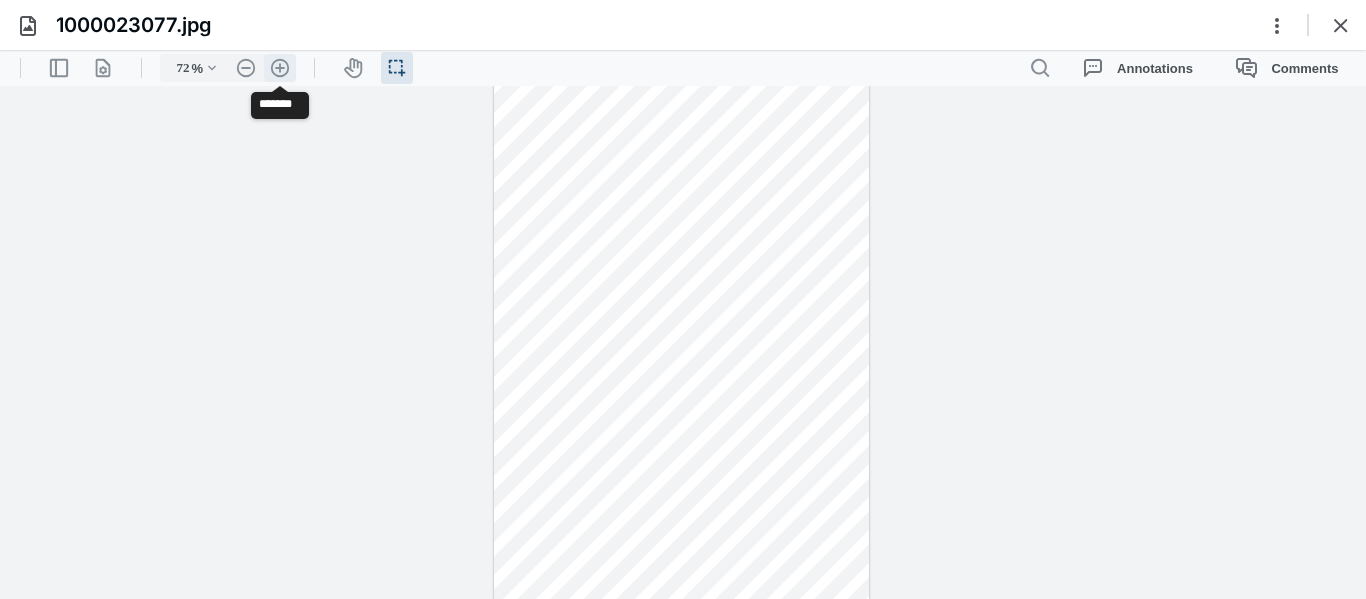 click on ".cls-1{fill:#abb0c4;} icon - header - zoom - in - line" at bounding box center (280, 68) 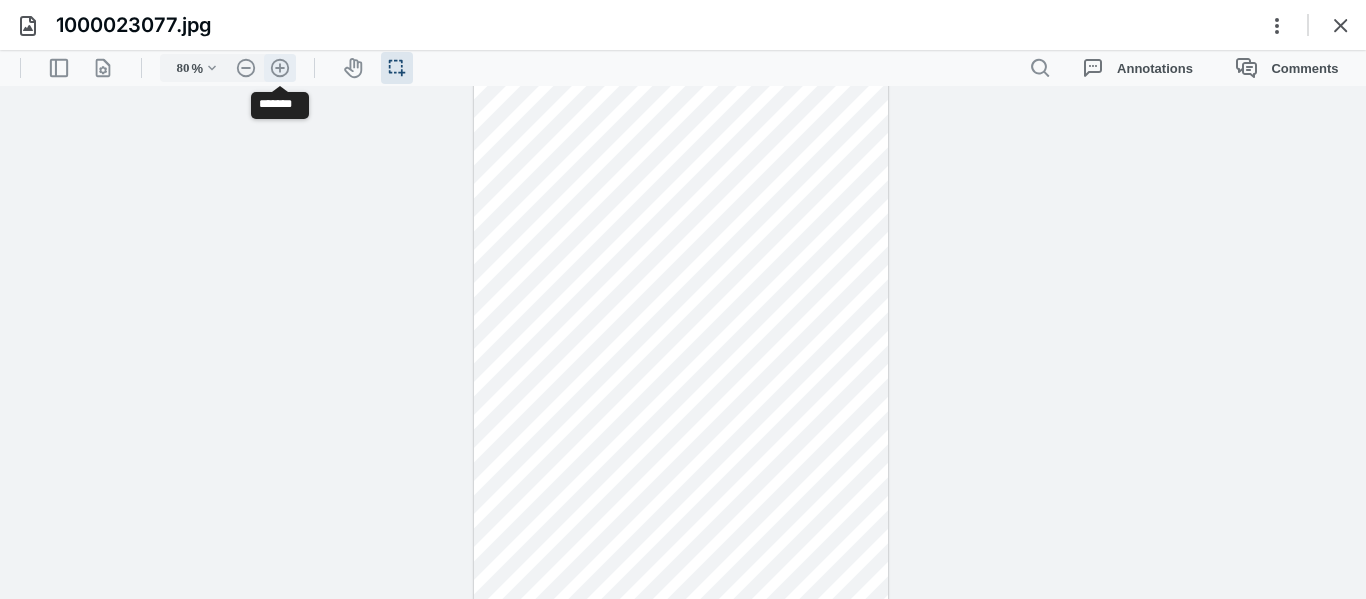 click on ".cls-1{fill:#abb0c4;} icon - header - zoom - in - line" at bounding box center (280, 68) 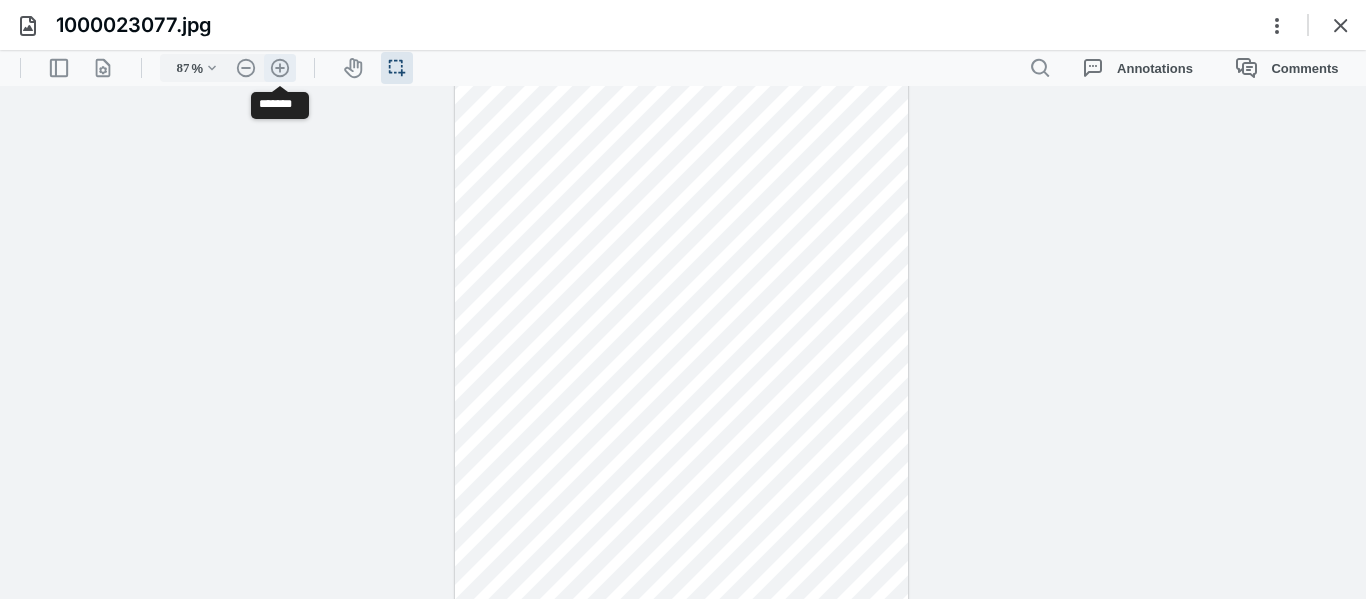 click on ".cls-1{fill:#abb0c4;} icon - header - zoom - in - line" at bounding box center (280, 68) 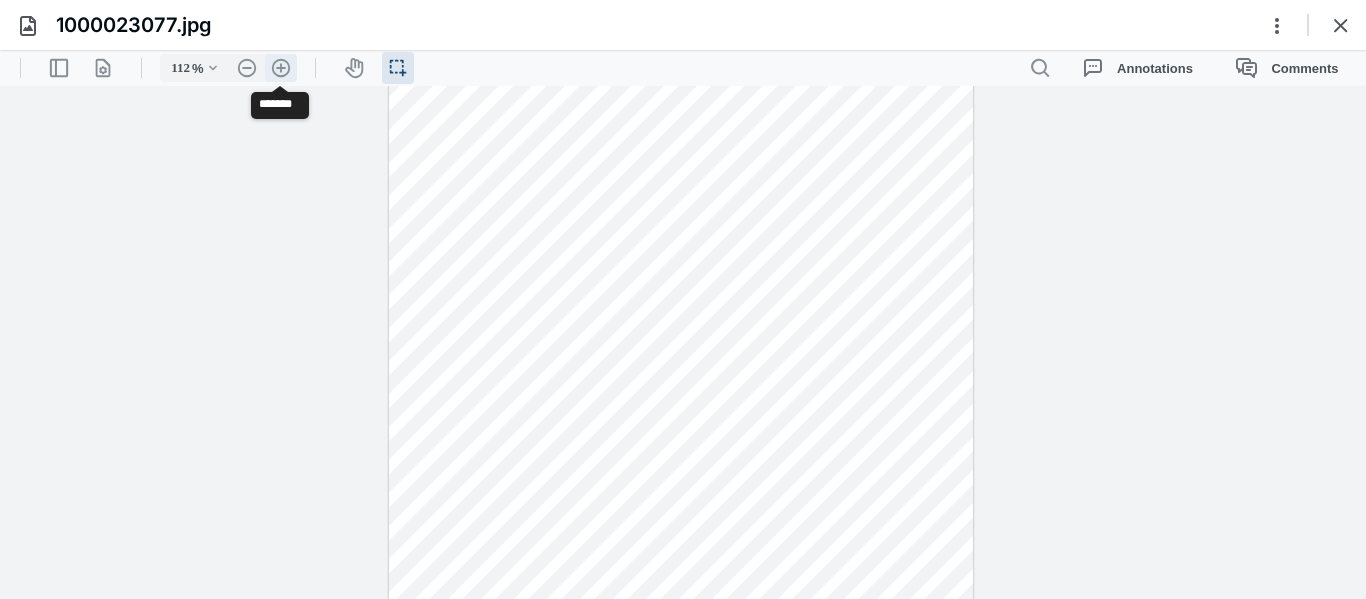 click on ".cls-1{fill:#abb0c4;} icon - header - zoom - in - line" at bounding box center [281, 68] 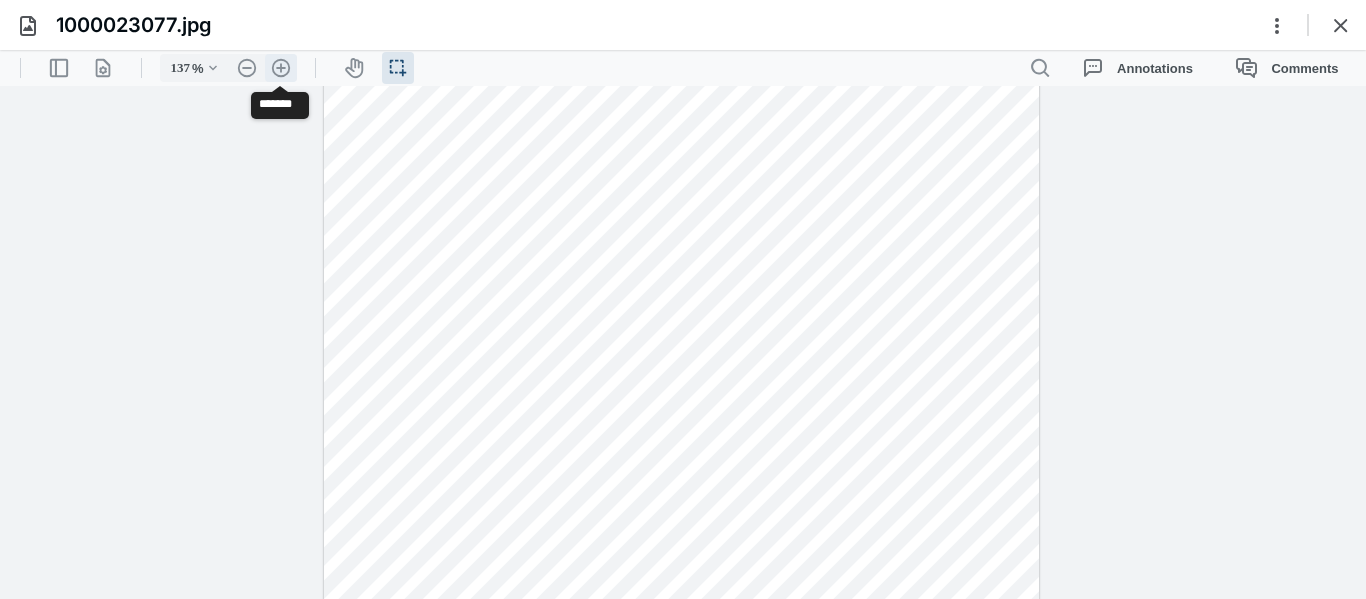 click on ".cls-1{fill:#abb0c4;} icon - header - zoom - in - line" at bounding box center (281, 68) 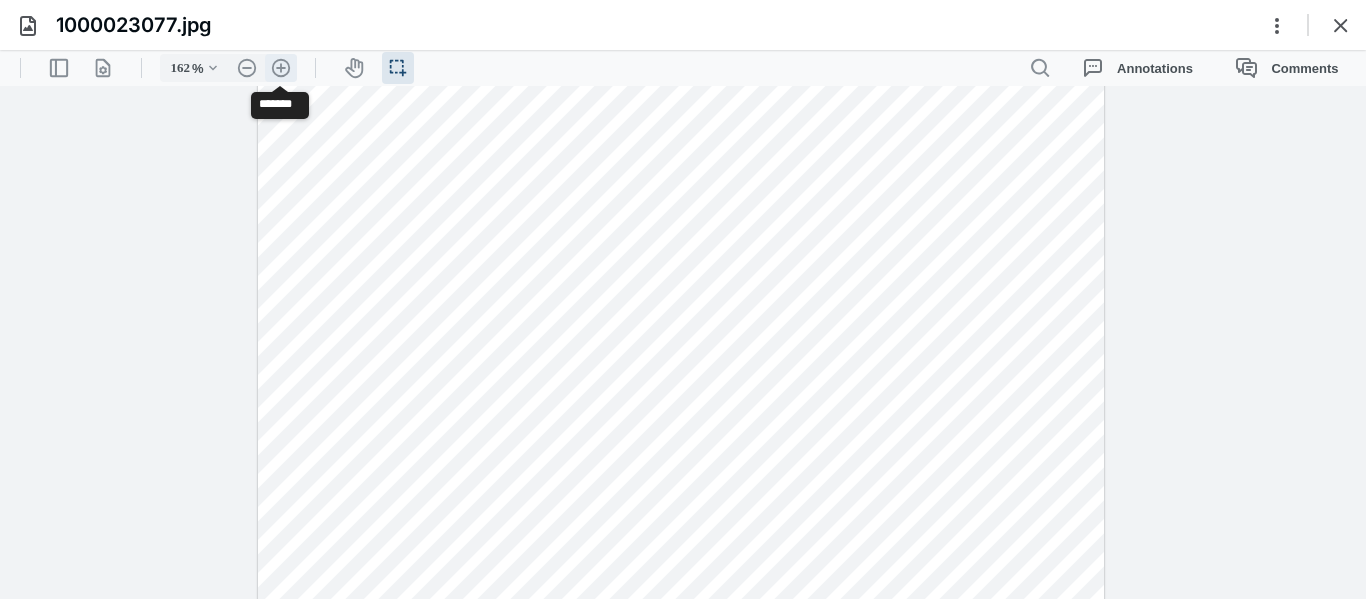 click on ".cls-1{fill:#abb0c4;} icon - header - zoom - in - line" at bounding box center [281, 68] 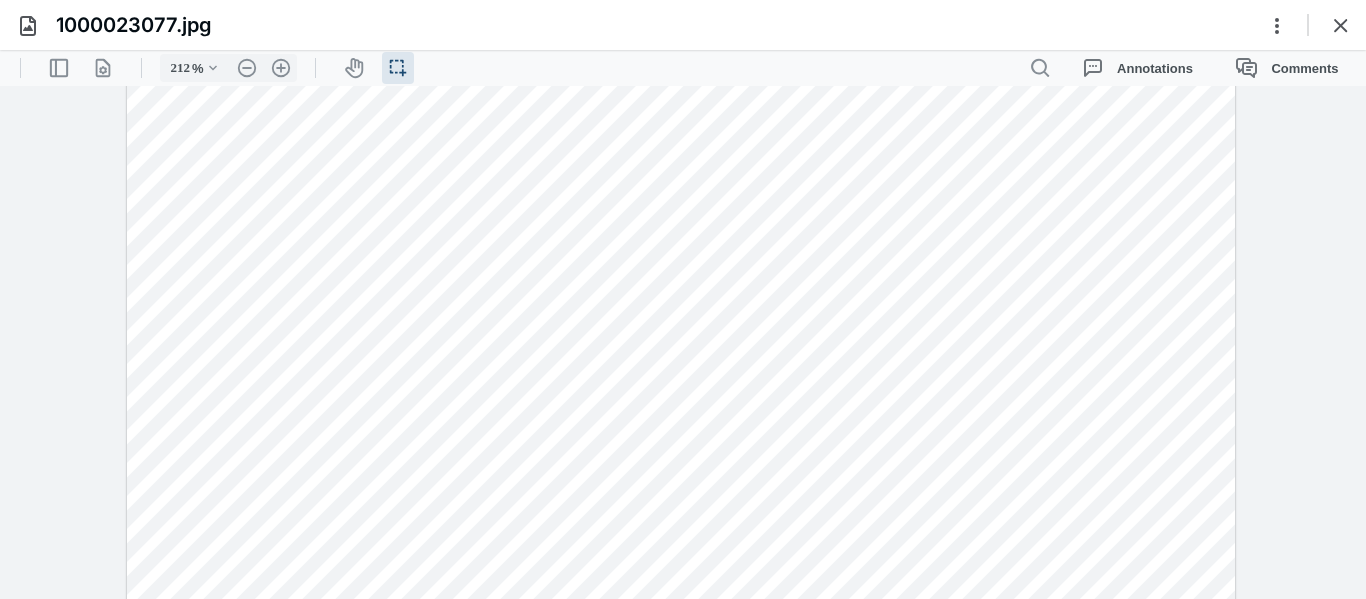 scroll, scrollTop: 79, scrollLeft: 0, axis: vertical 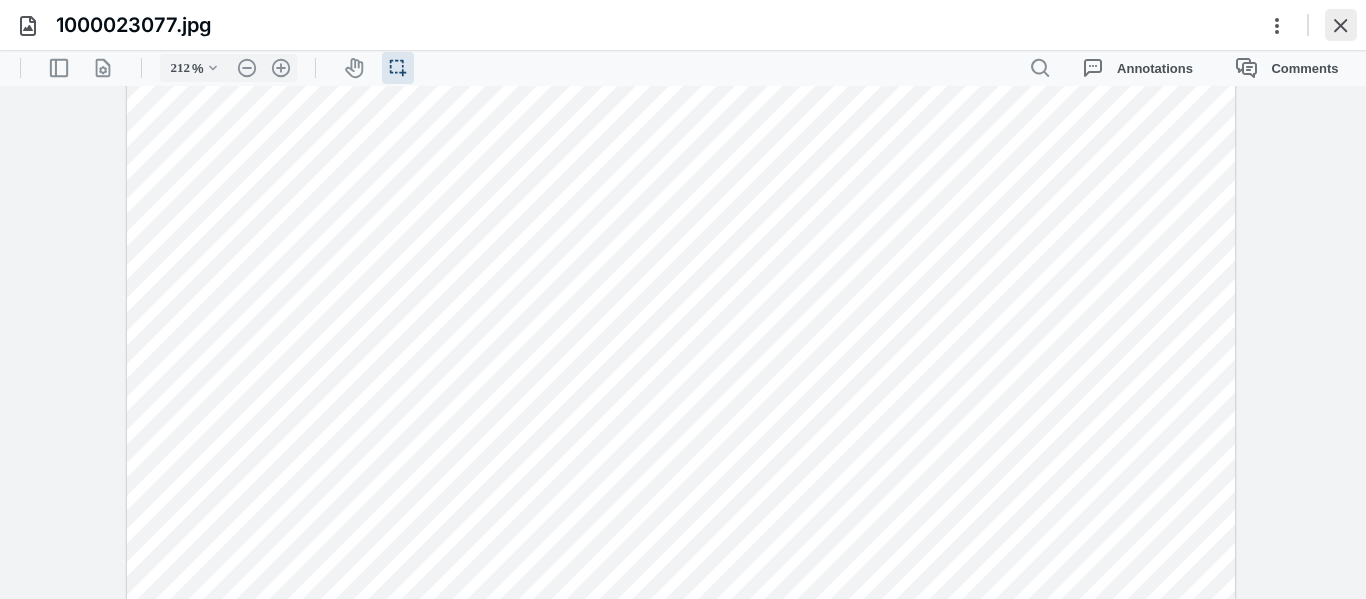 click at bounding box center [1341, 25] 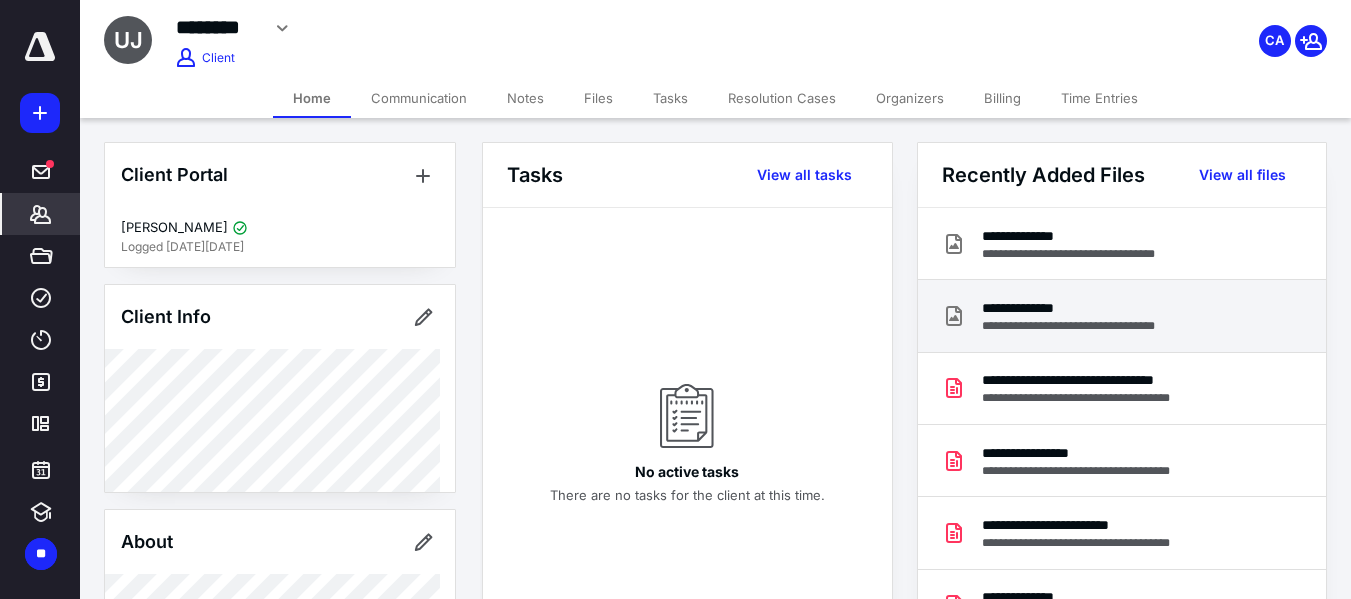 click on "**********" at bounding box center (1087, 308) 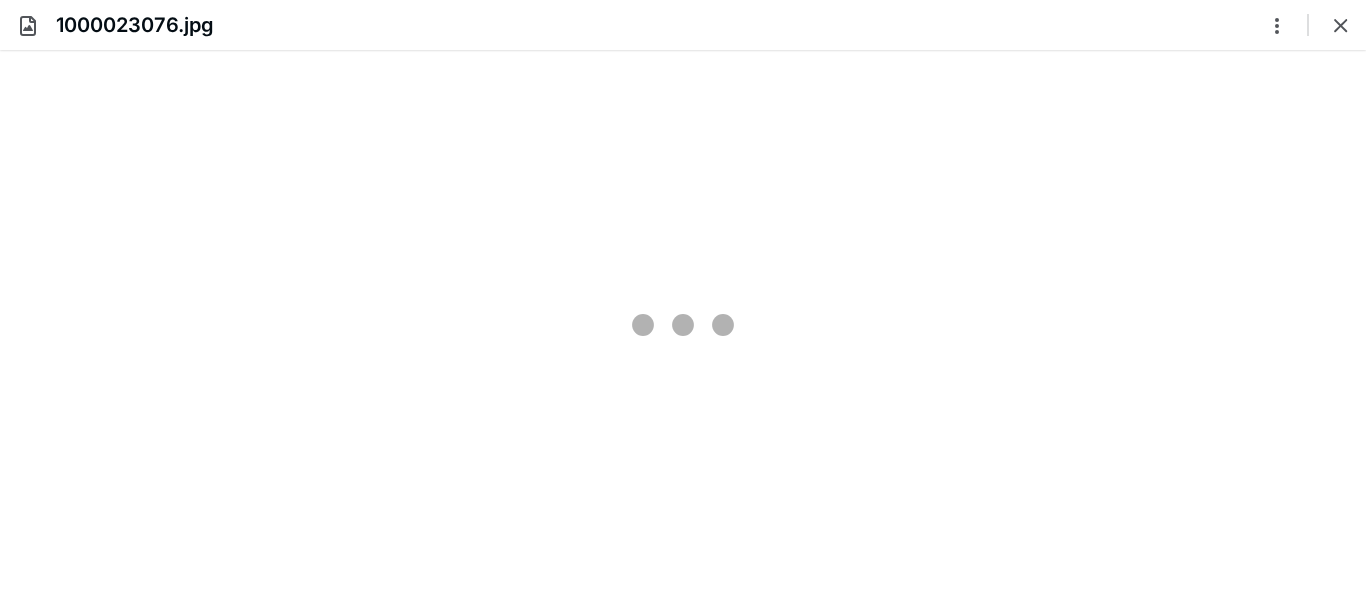 scroll, scrollTop: 0, scrollLeft: 0, axis: both 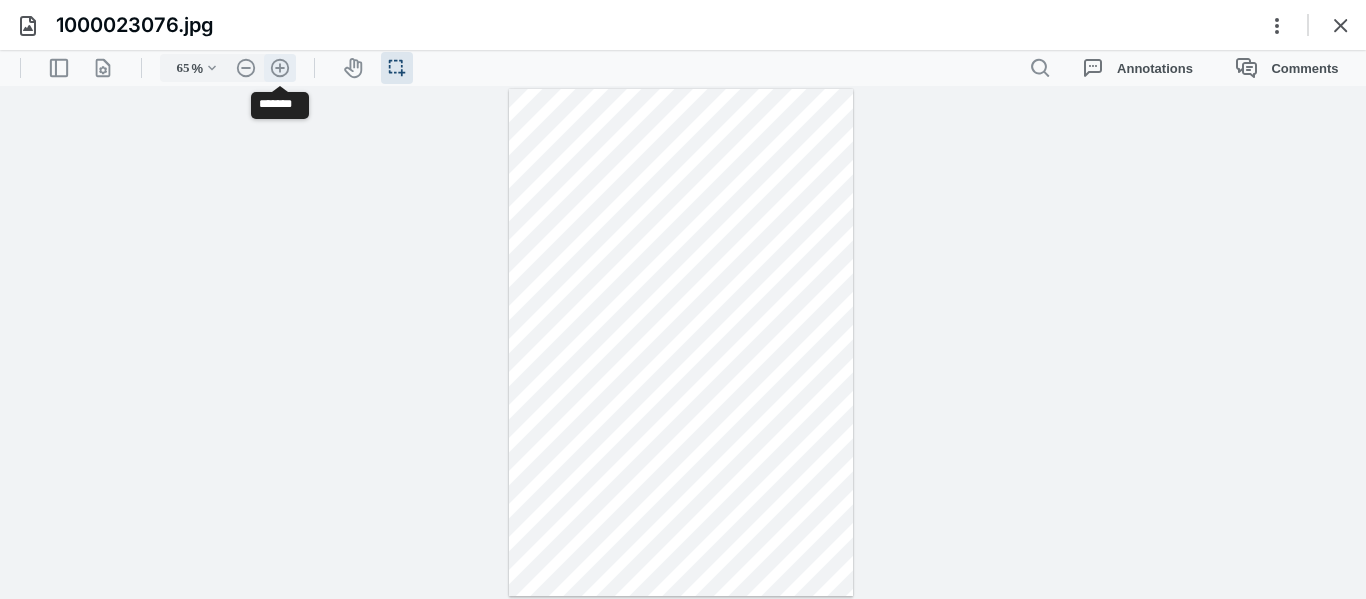 click on ".cls-1{fill:#abb0c4;} icon - header - zoom - in - line" at bounding box center (280, 68) 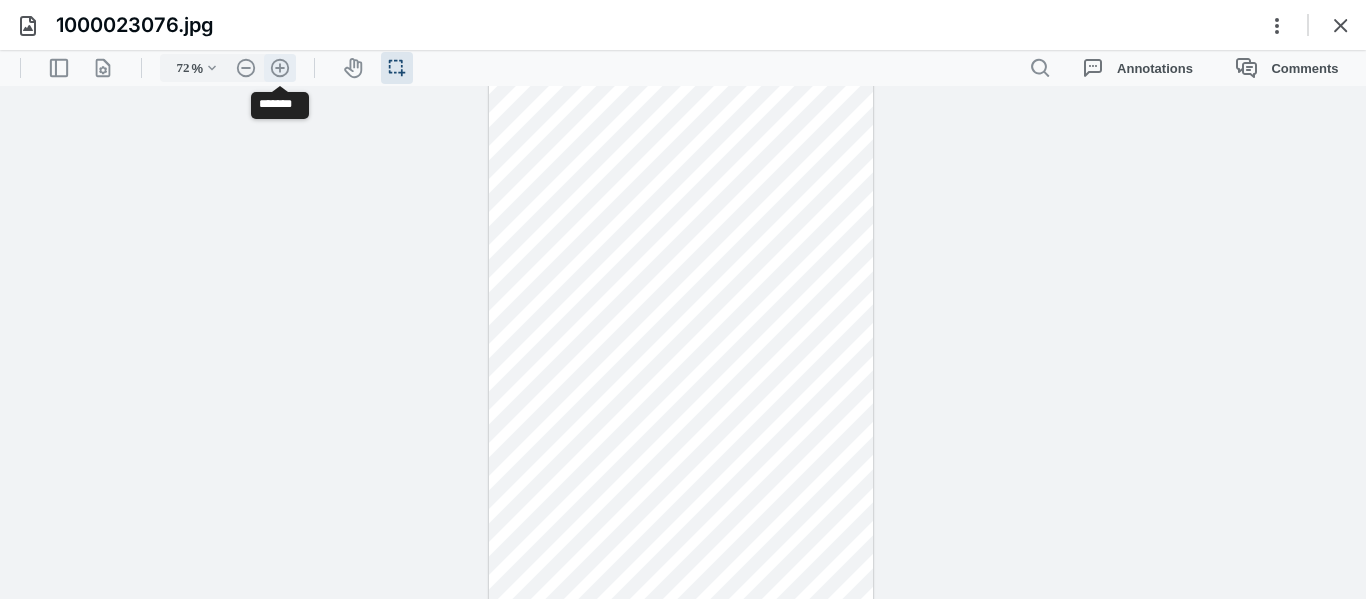 click on ".cls-1{fill:#abb0c4;} icon - header - zoom - in - line" at bounding box center (280, 68) 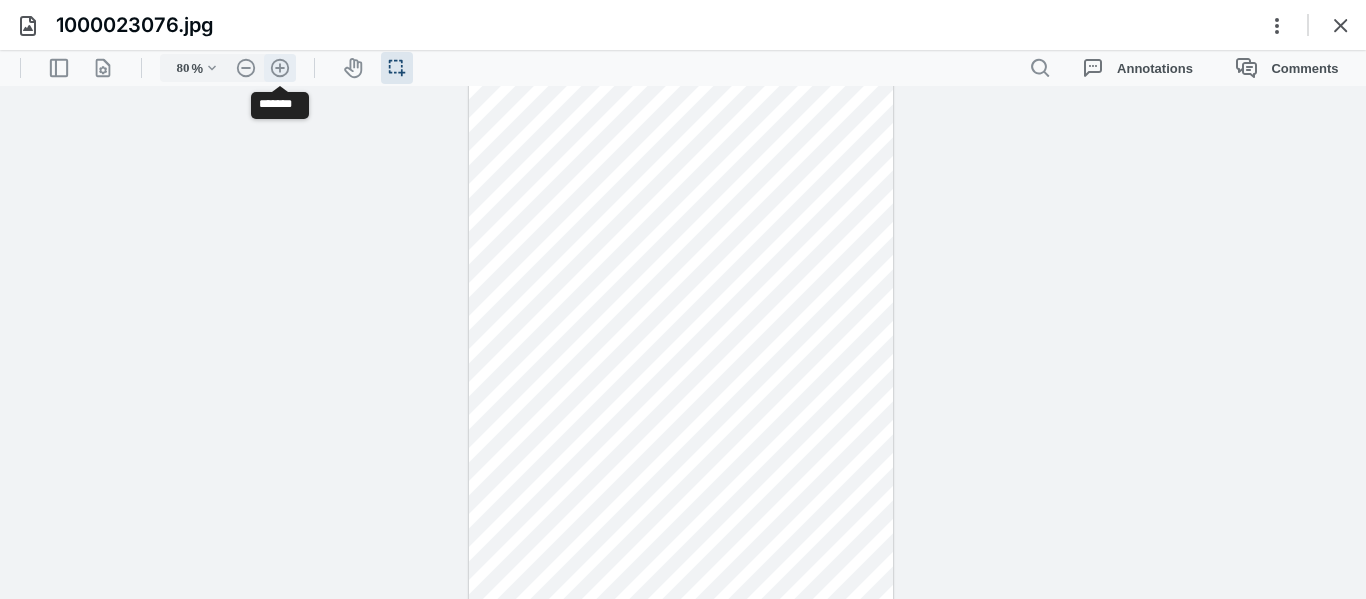 click on ".cls-1{fill:#abb0c4;} icon - header - zoom - in - line" at bounding box center (280, 68) 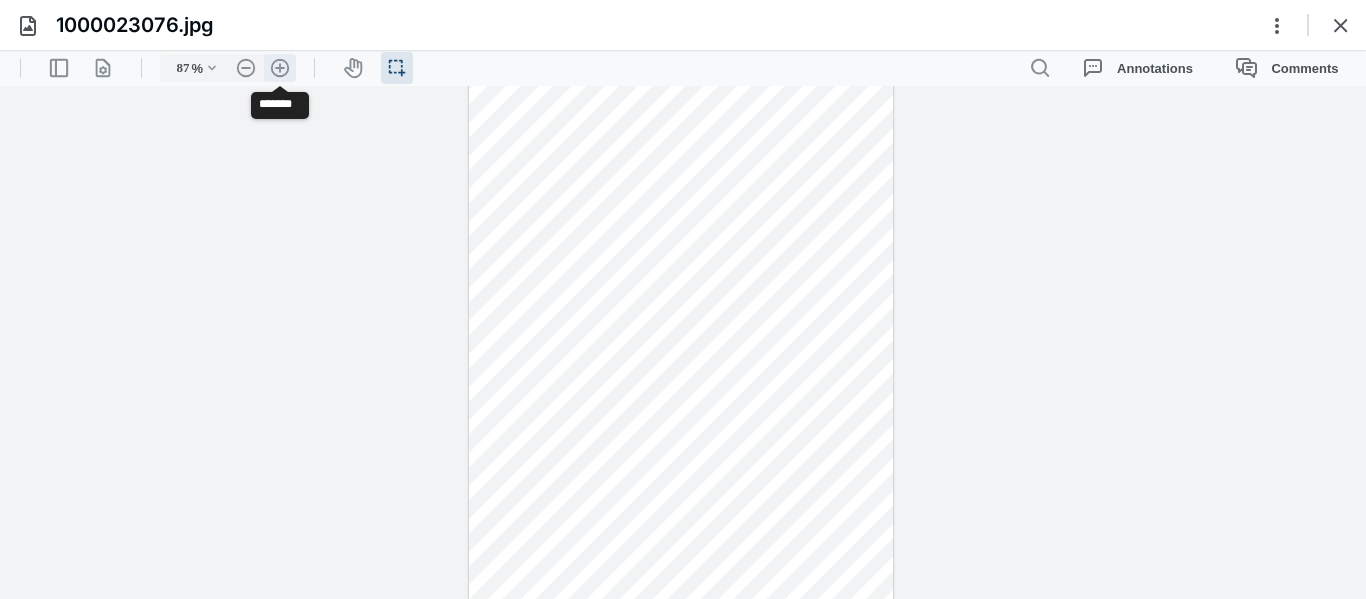 click on ".cls-1{fill:#abb0c4;} icon - header - zoom - in - line" at bounding box center (280, 68) 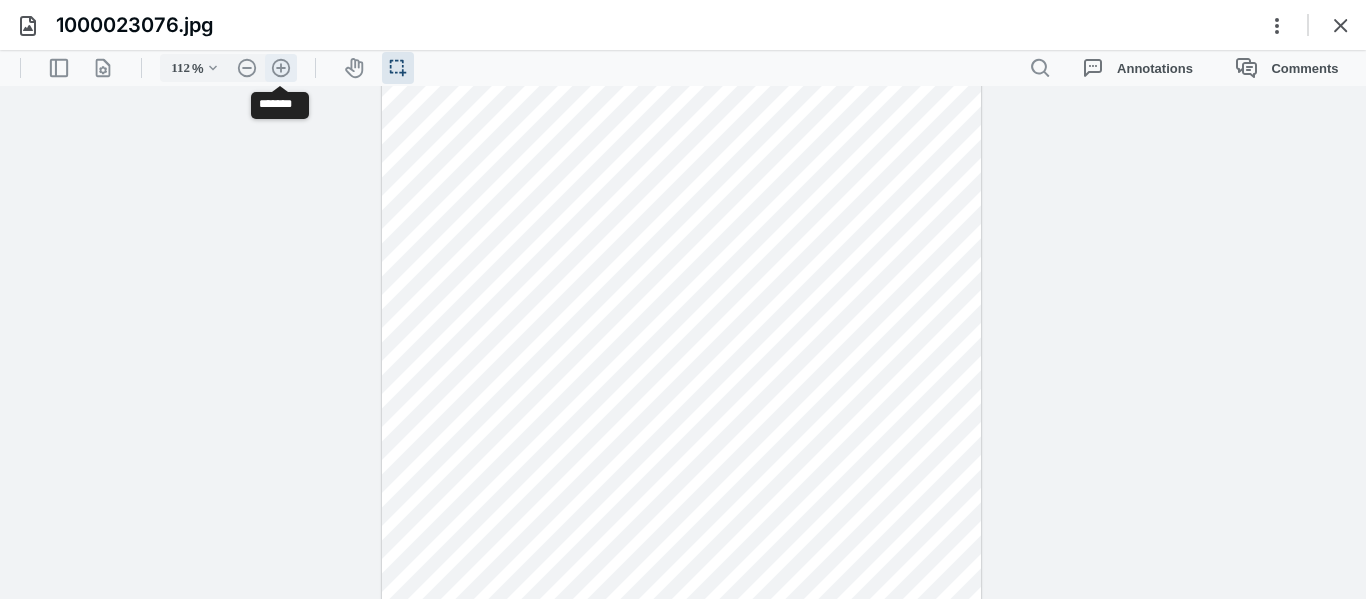 click on ".cls-1{fill:#abb0c4;} icon - header - zoom - in - line" at bounding box center (281, 68) 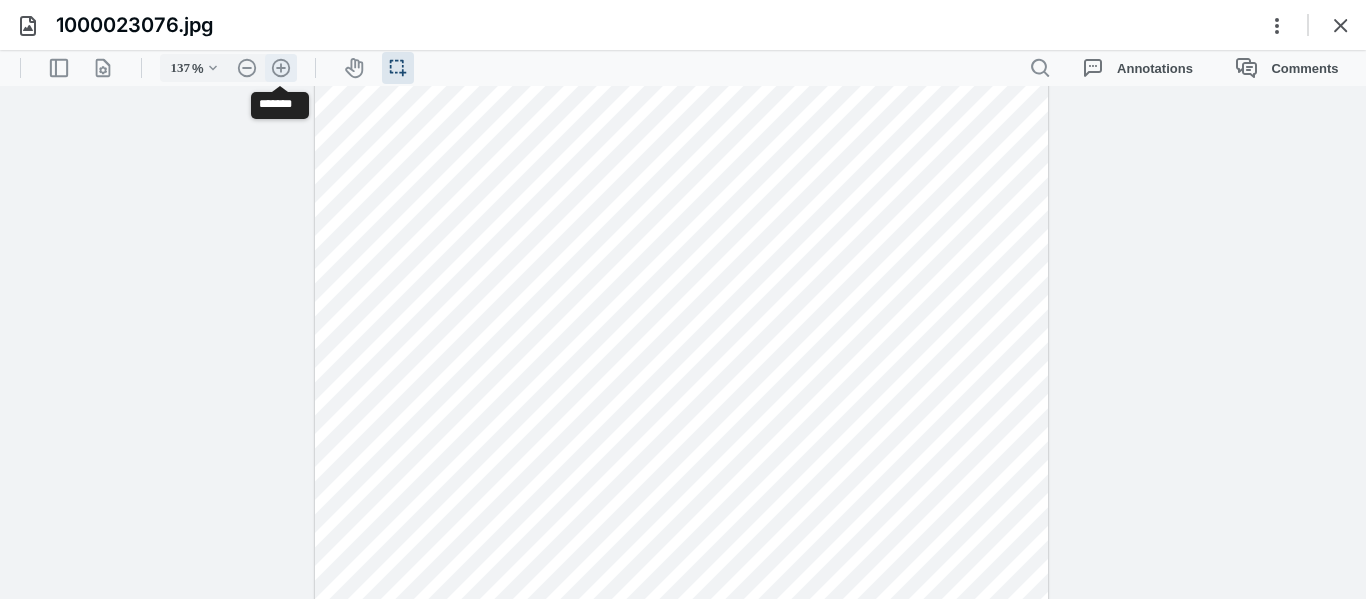 click on ".cls-1{fill:#abb0c4;} icon - header - zoom - in - line" at bounding box center [281, 68] 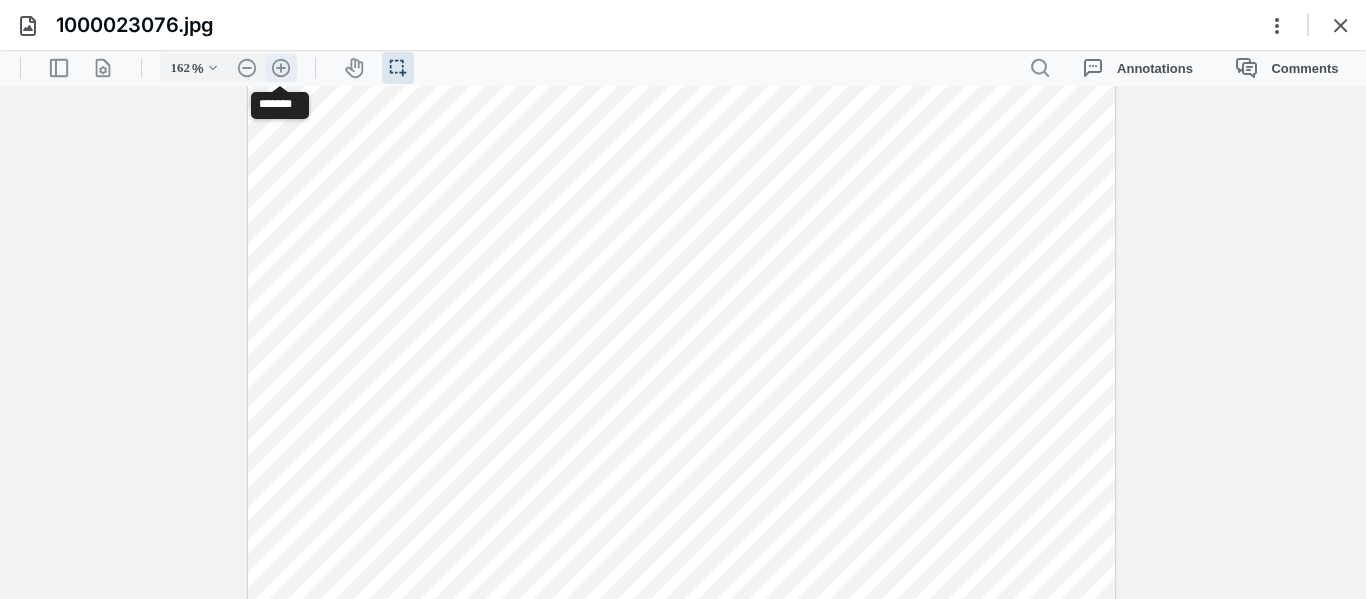 click on ".cls-1{fill:#abb0c4;} icon - header - zoom - in - line" at bounding box center (281, 68) 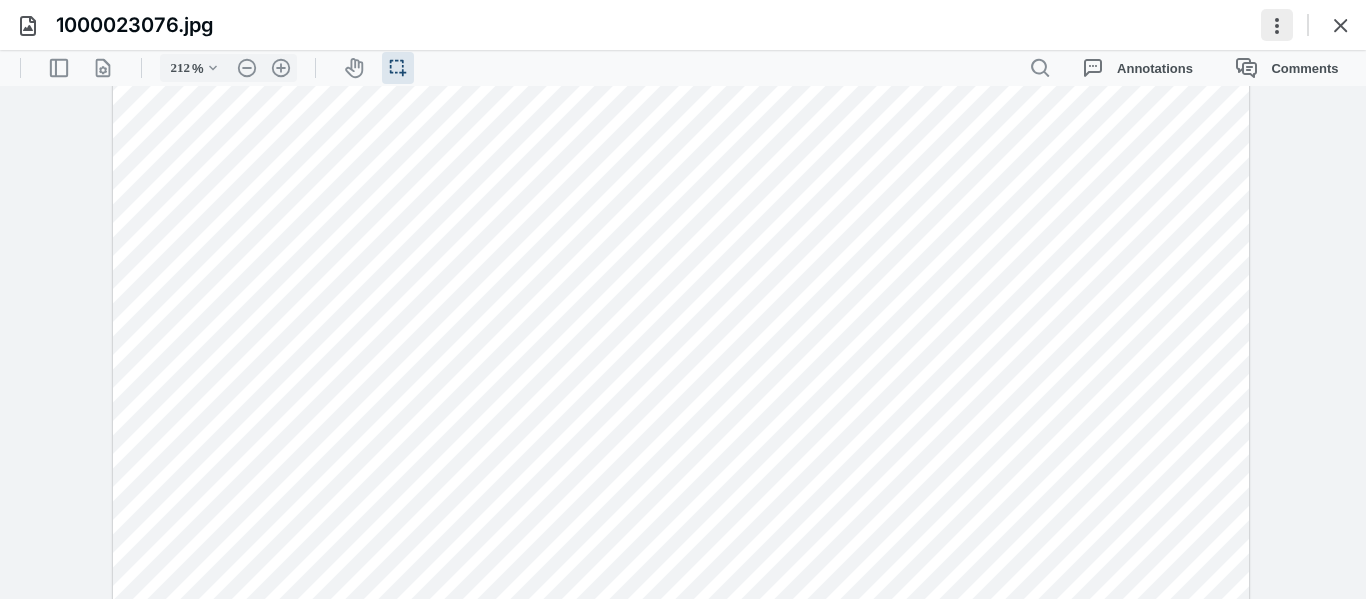 scroll, scrollTop: 100, scrollLeft: 0, axis: vertical 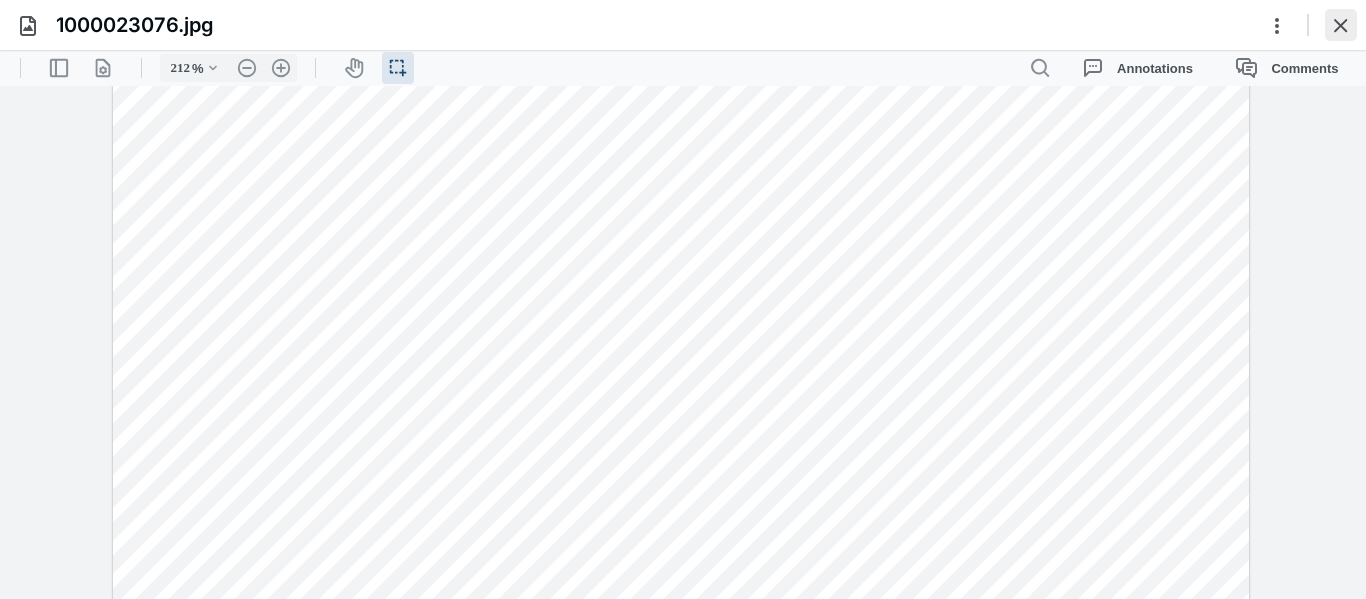 click at bounding box center [1341, 25] 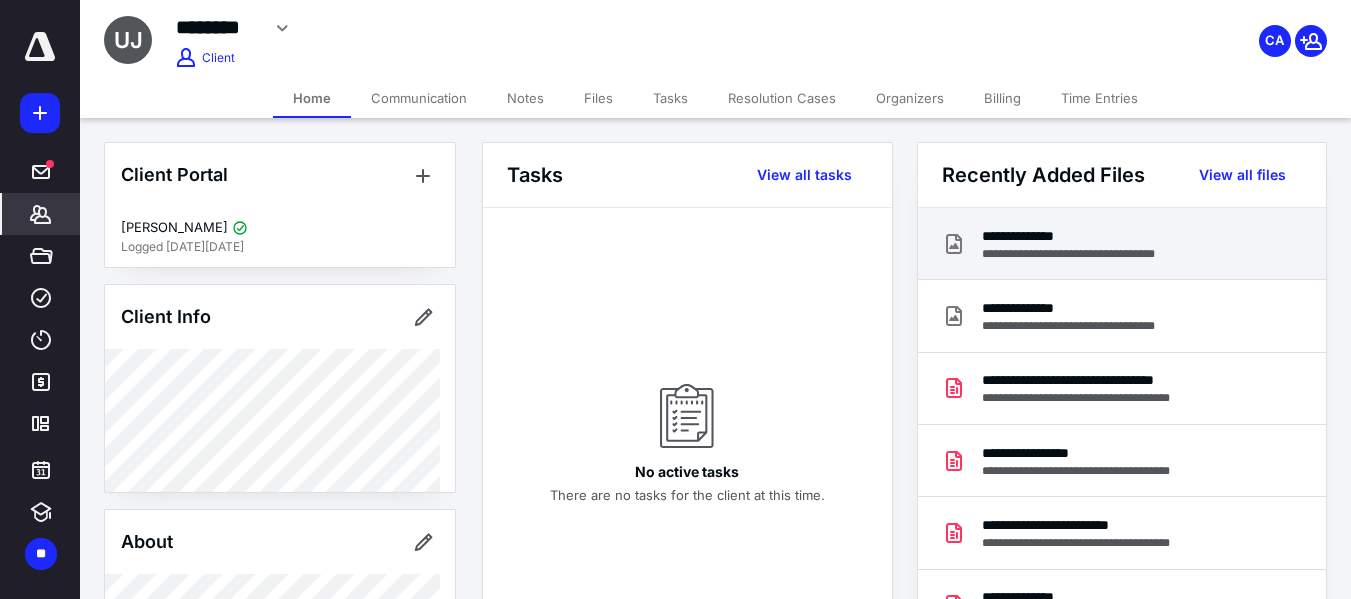 click on "**********" at bounding box center (1122, 244) 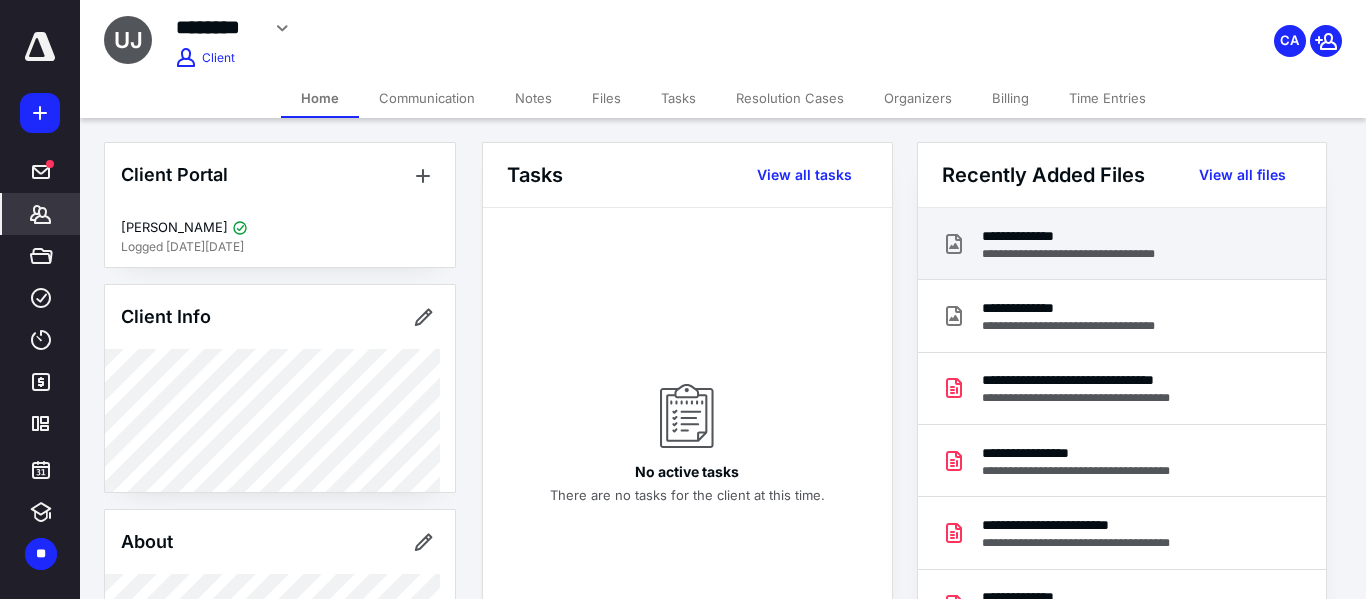 click at bounding box center (682, 317) 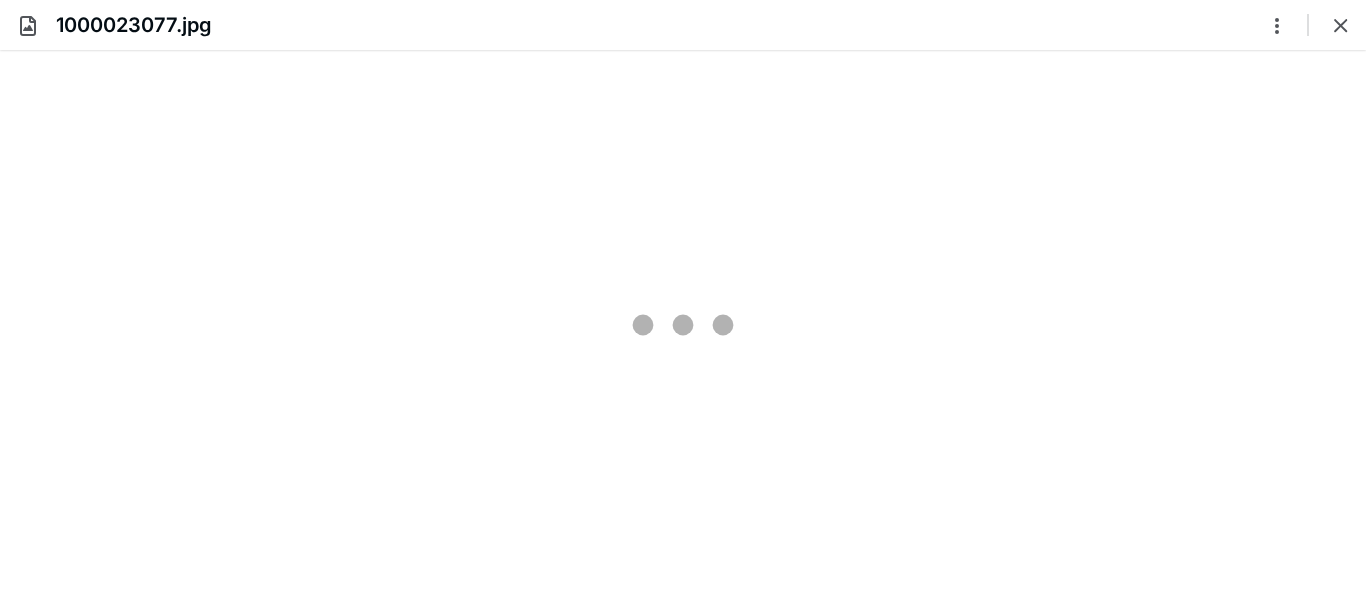 scroll, scrollTop: 0, scrollLeft: 0, axis: both 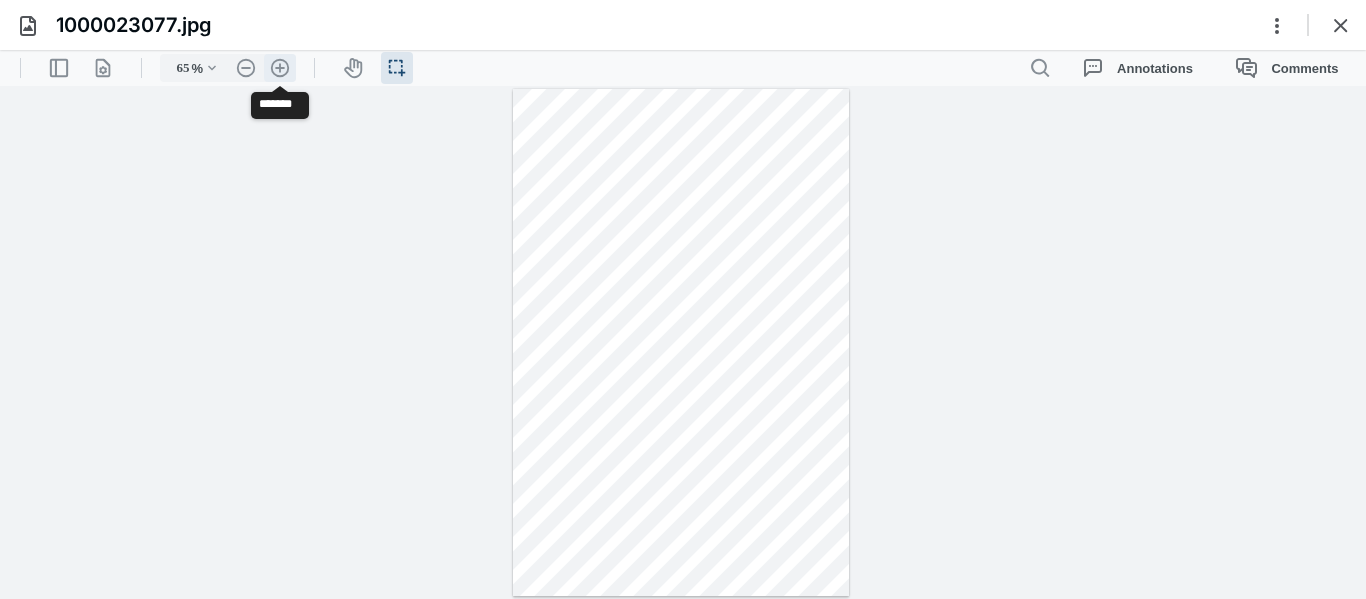 click on ".cls-1{fill:#abb0c4;} icon - header - zoom - in - line" at bounding box center [280, 68] 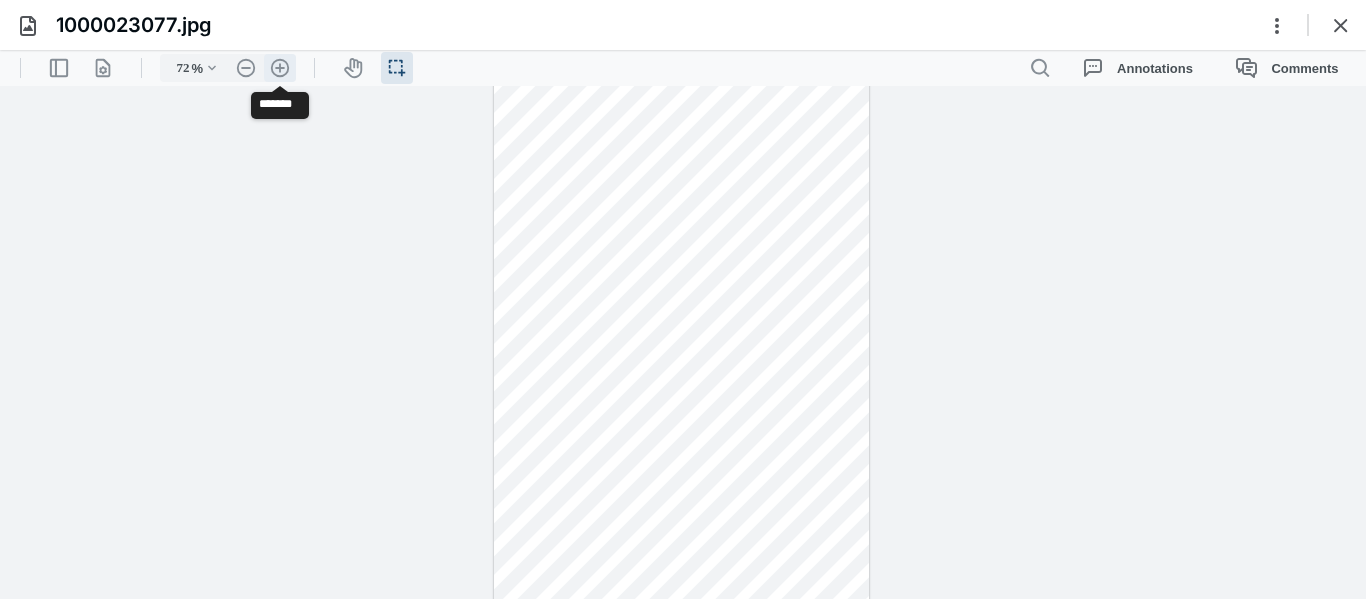 click on ".cls-1{fill:#abb0c4;} icon - header - zoom - in - line" at bounding box center (280, 68) 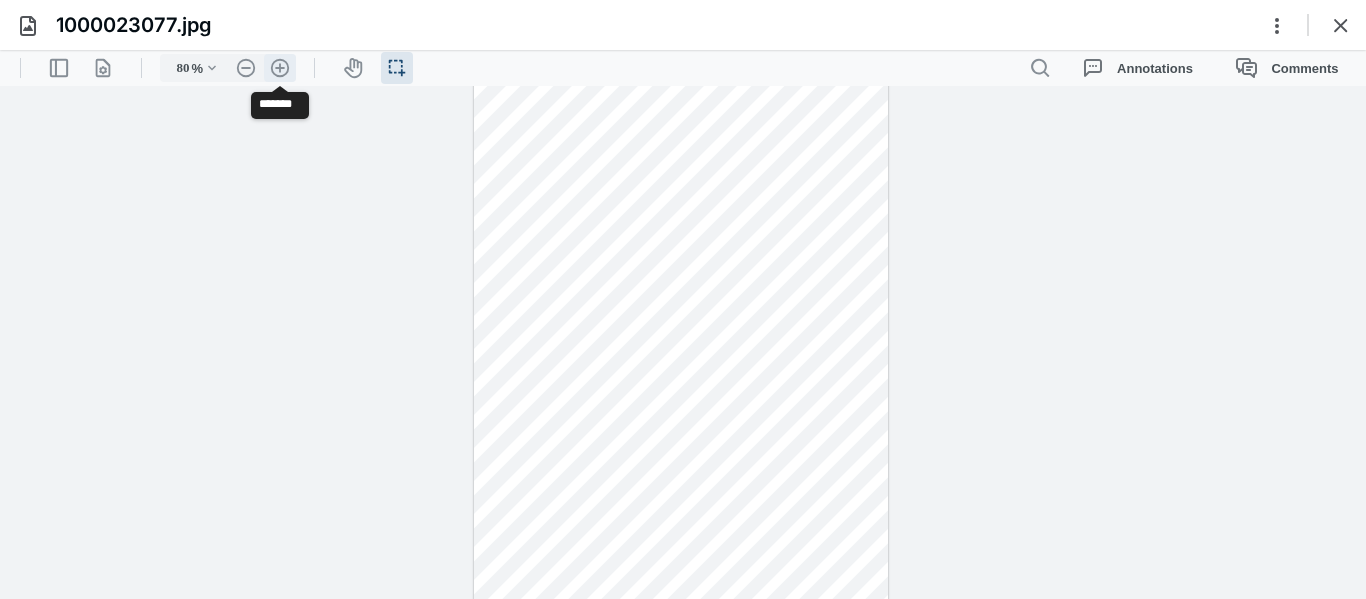 click on ".cls-1{fill:#abb0c4;} icon - header - zoom - in - line" at bounding box center [280, 68] 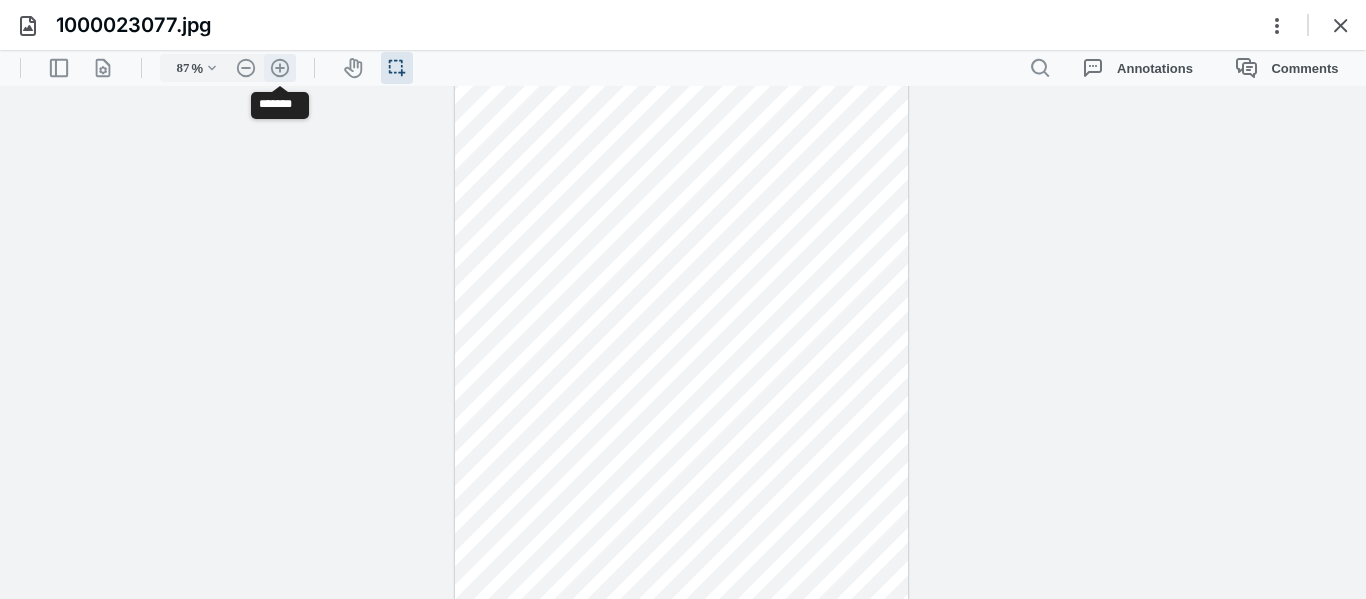 click on ".cls-1{fill:#abb0c4;} icon - header - zoom - in - line" at bounding box center [280, 68] 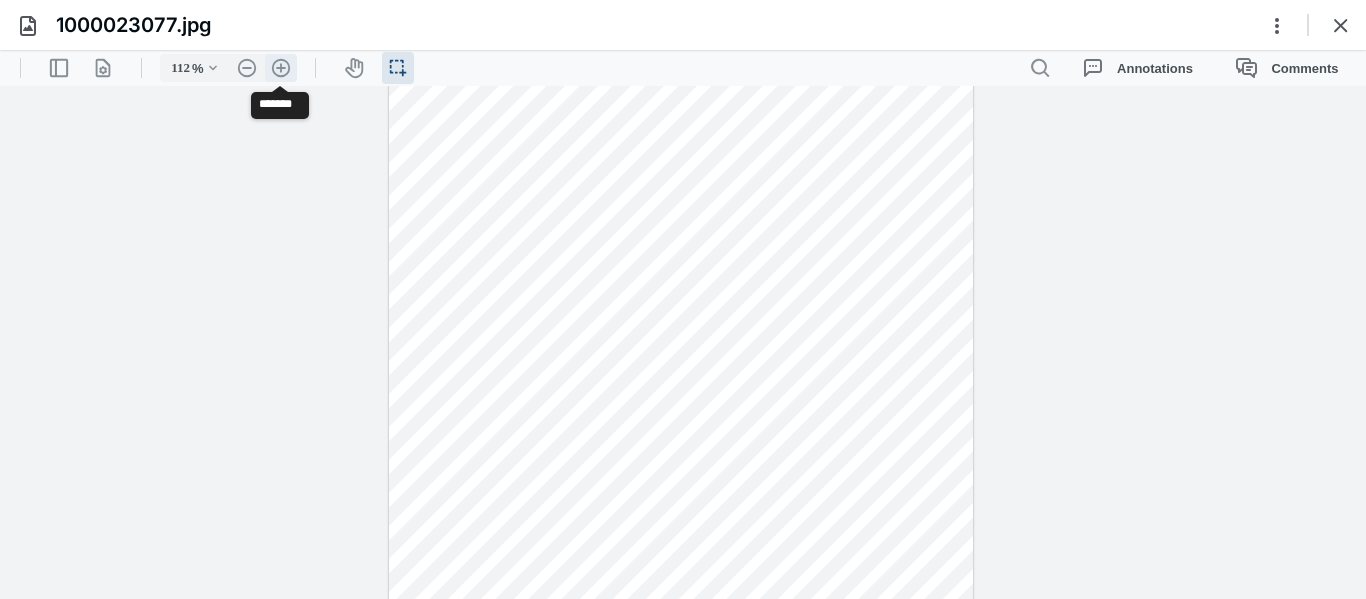 click on ".cls-1{fill:#abb0c4;} icon - header - zoom - in - line" at bounding box center (281, 68) 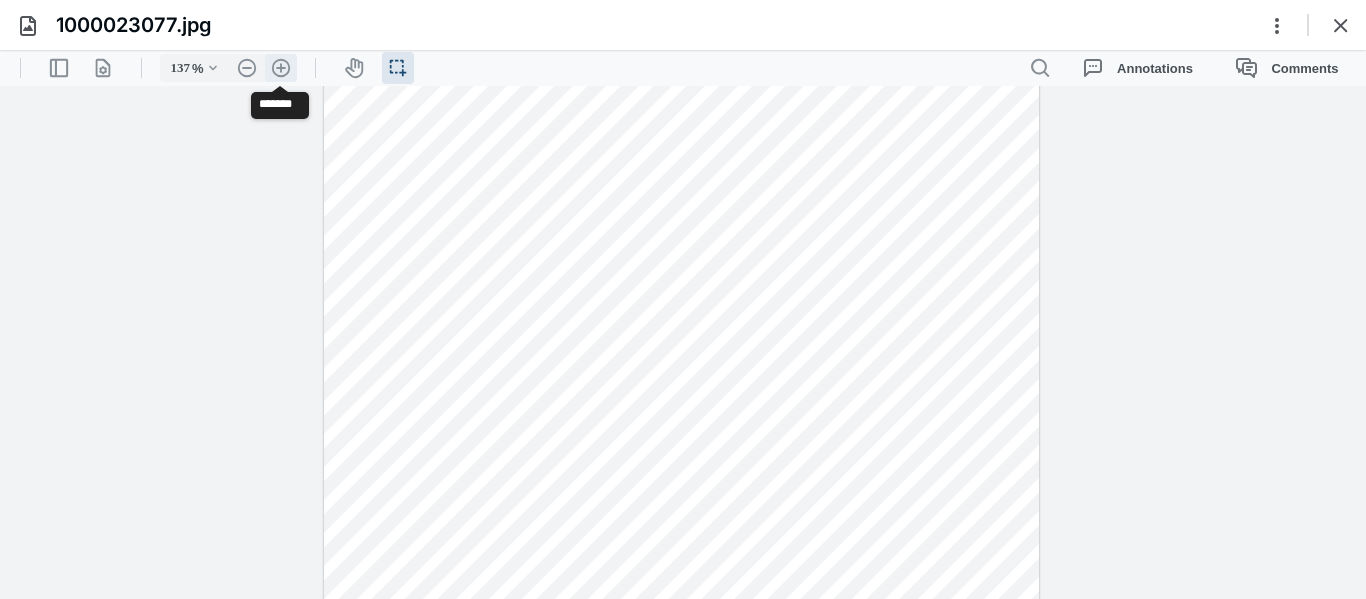click on ".cls-1{fill:#abb0c4;} icon - header - zoom - in - line" at bounding box center (281, 68) 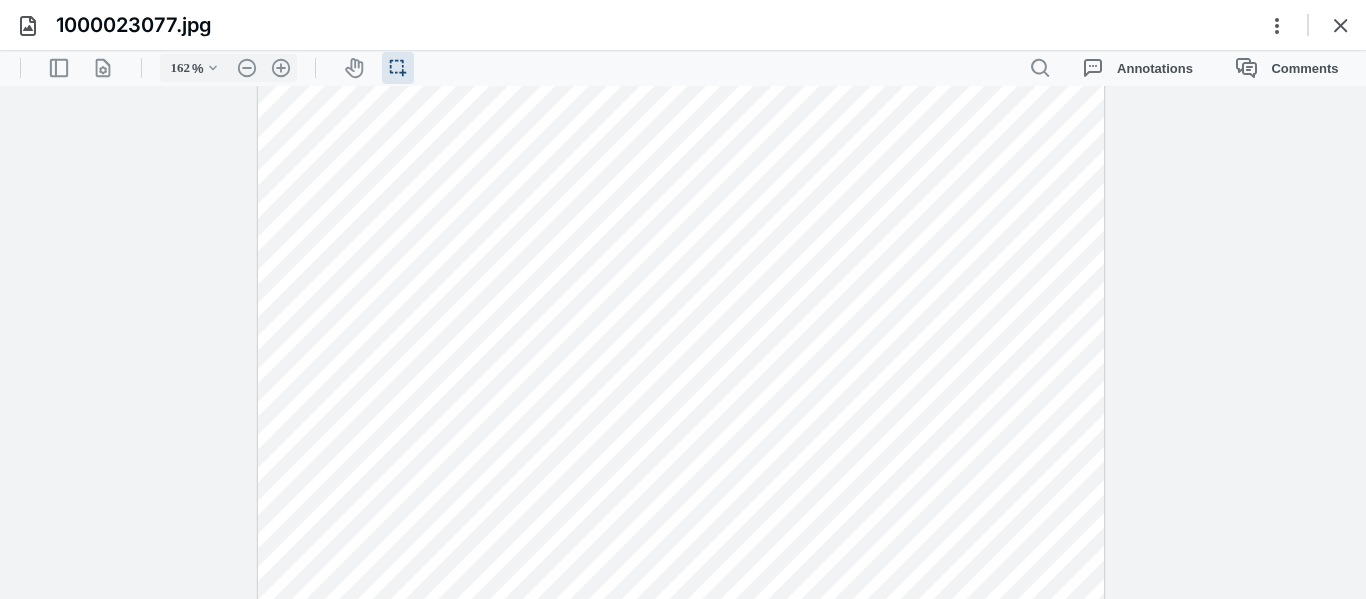scroll, scrollTop: 663, scrollLeft: 0, axis: vertical 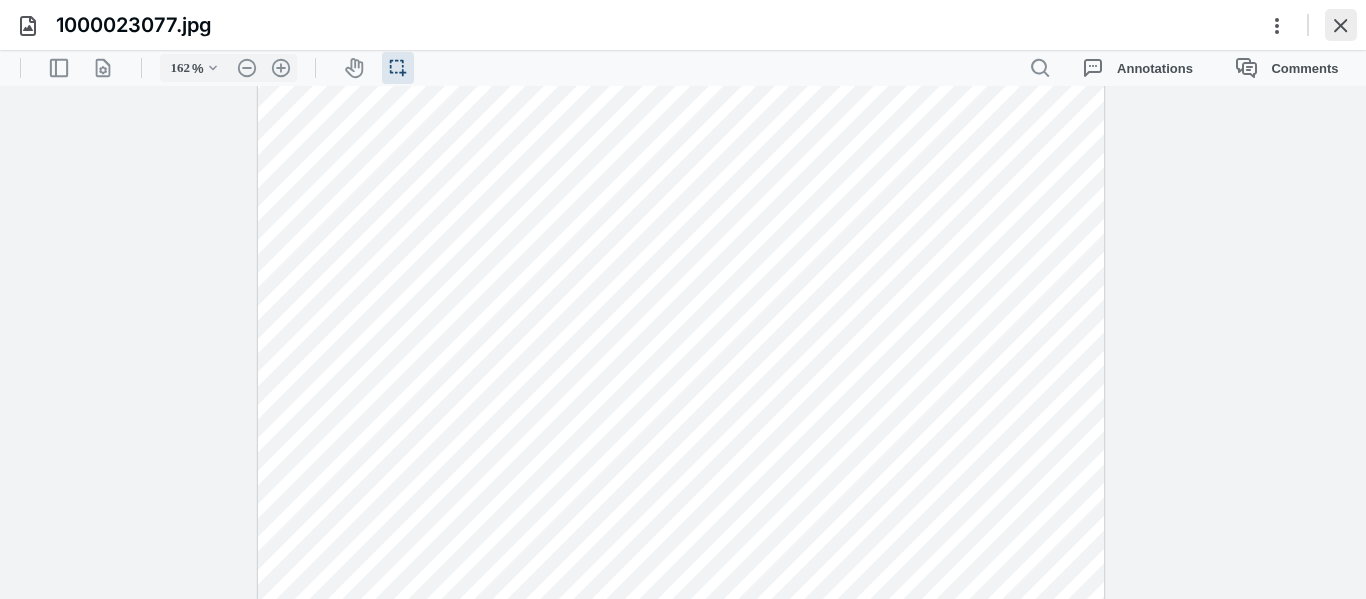 click at bounding box center [1341, 25] 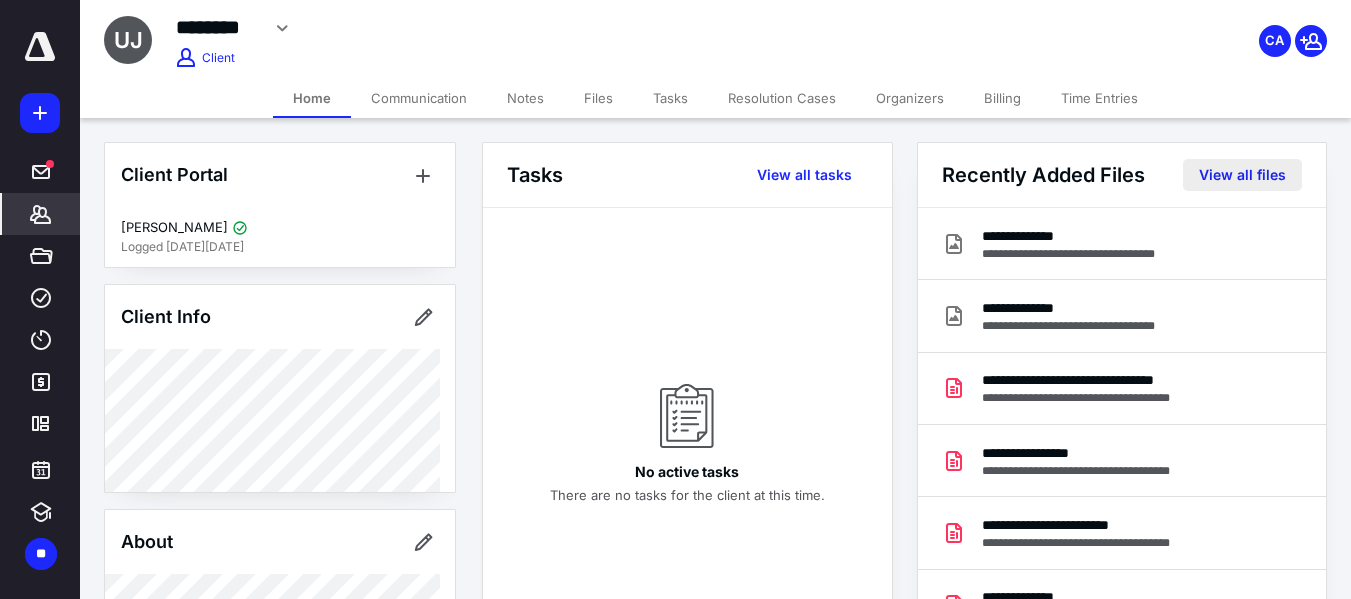 click on "View all files" at bounding box center [1242, 175] 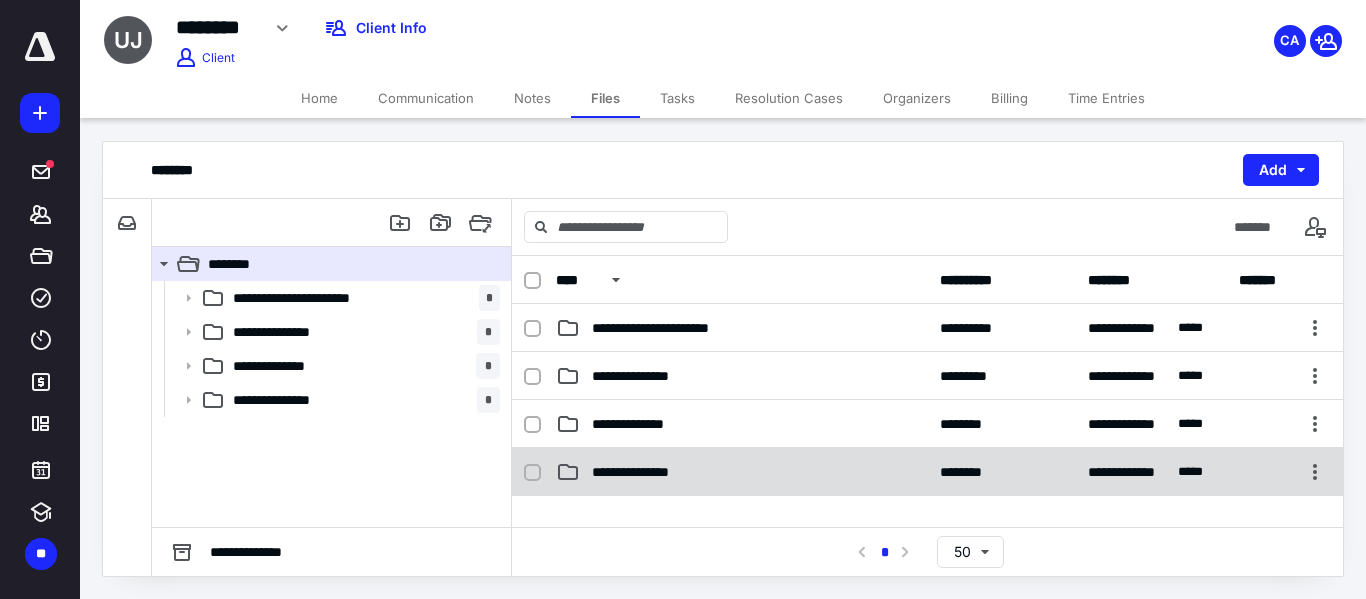 click 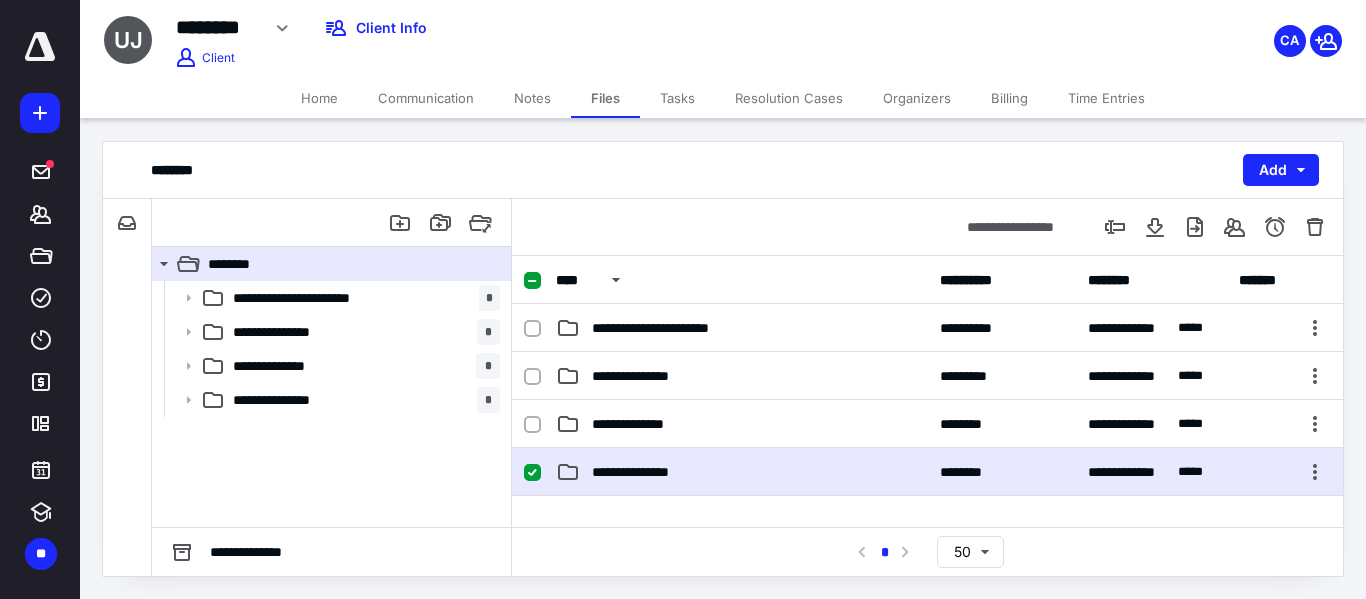 click 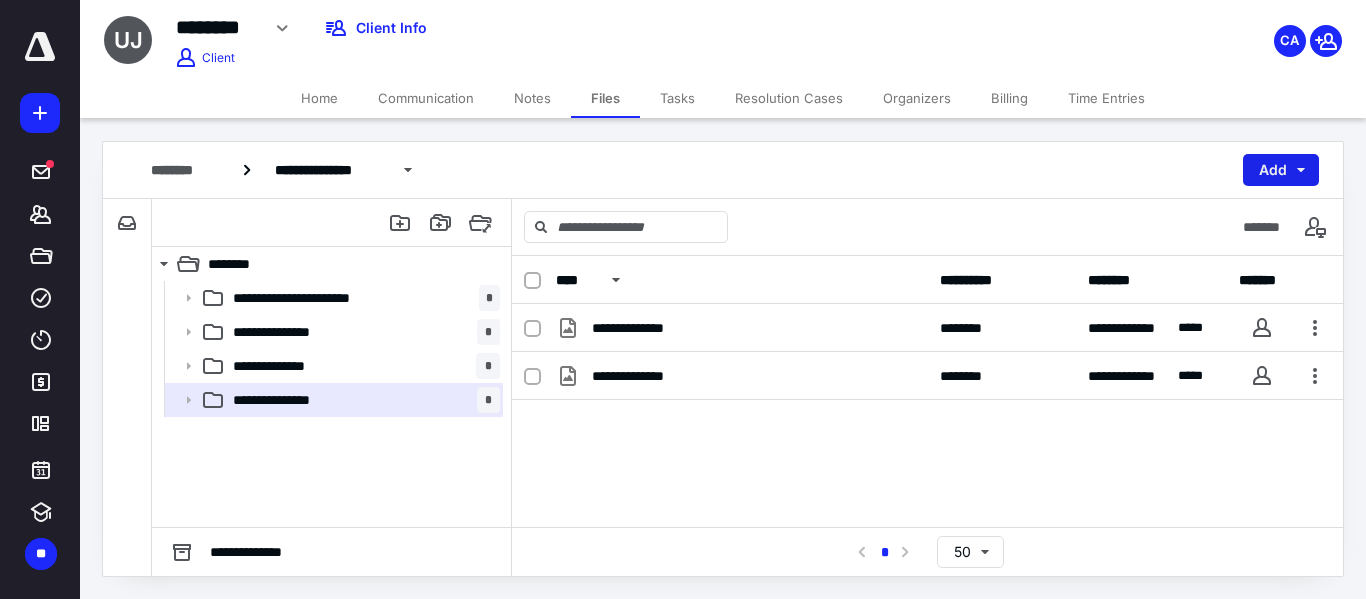 click on "Add" at bounding box center (1281, 170) 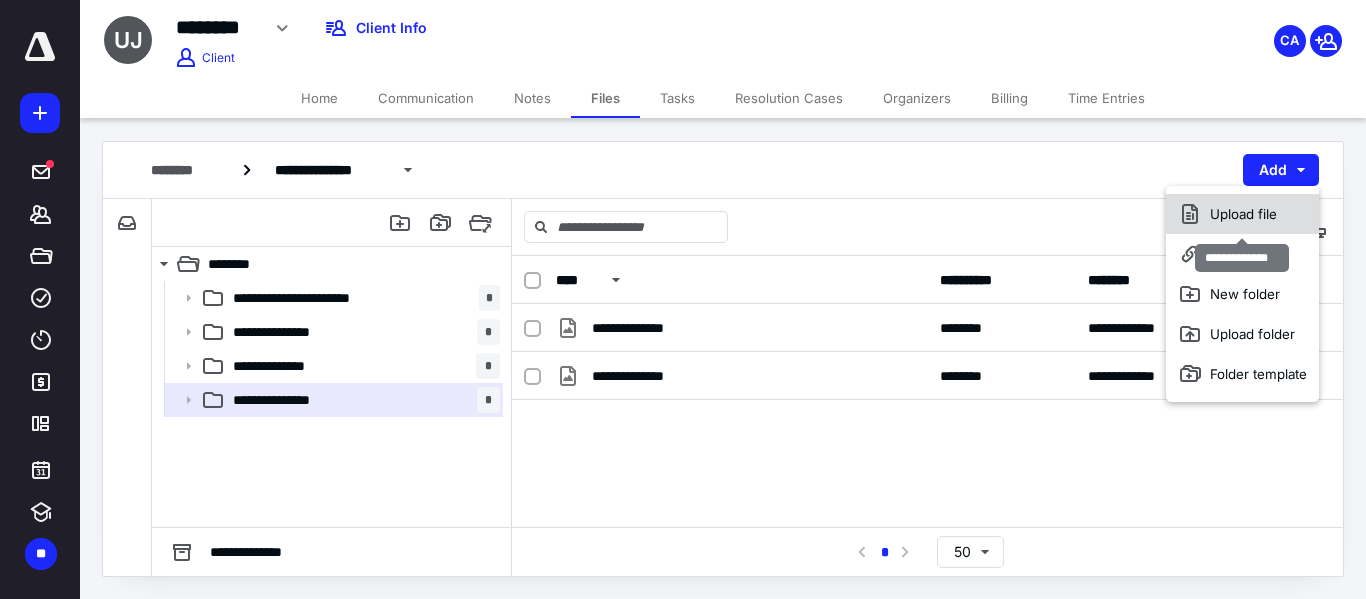 click on "Upload file" at bounding box center [1242, 214] 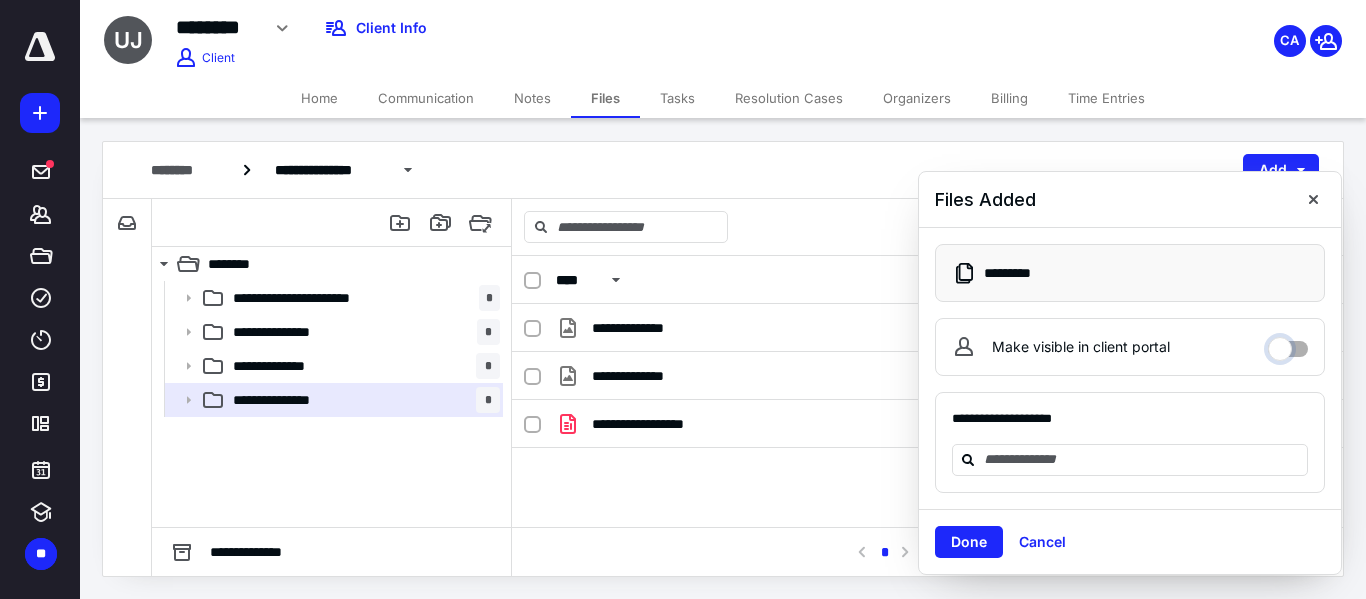 click on "Make visible in client portal" at bounding box center [1288, 344] 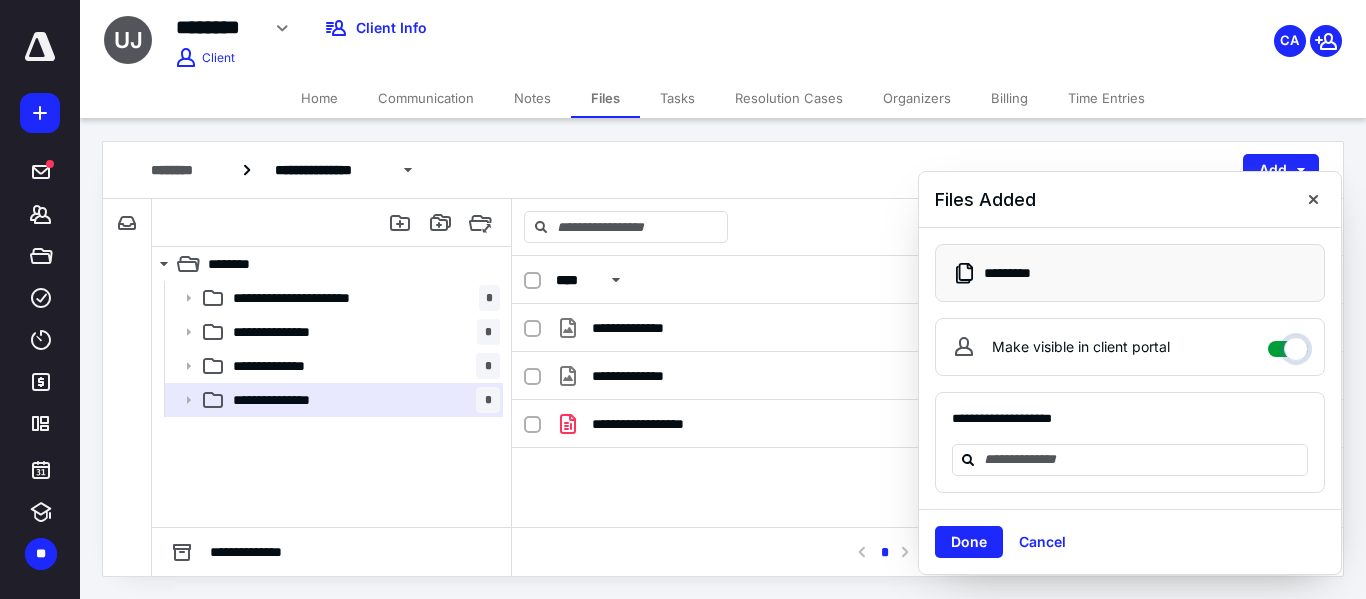checkbox on "****" 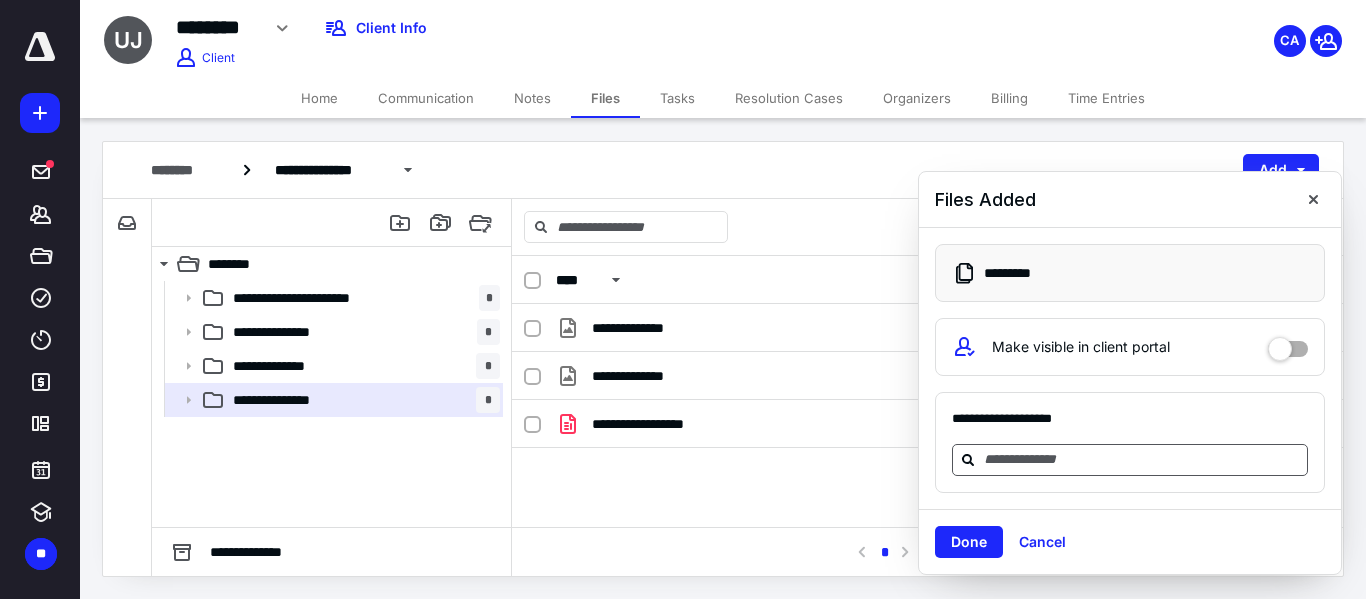 click at bounding box center [1142, 459] 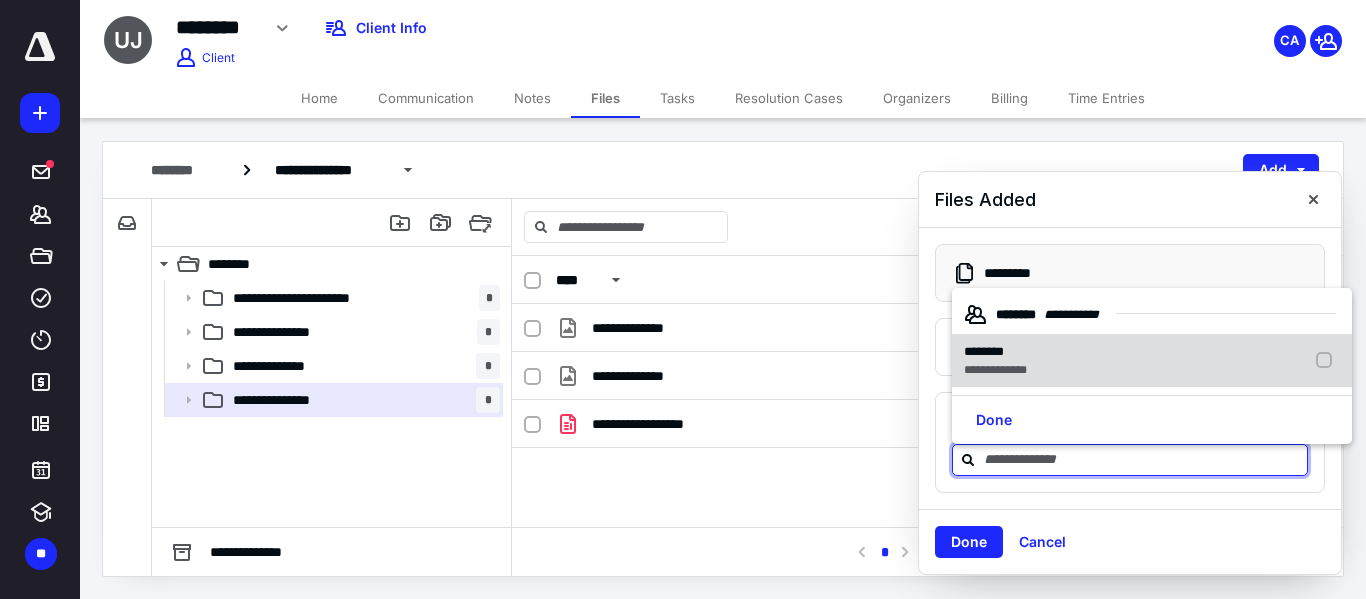 click at bounding box center [1328, 361] 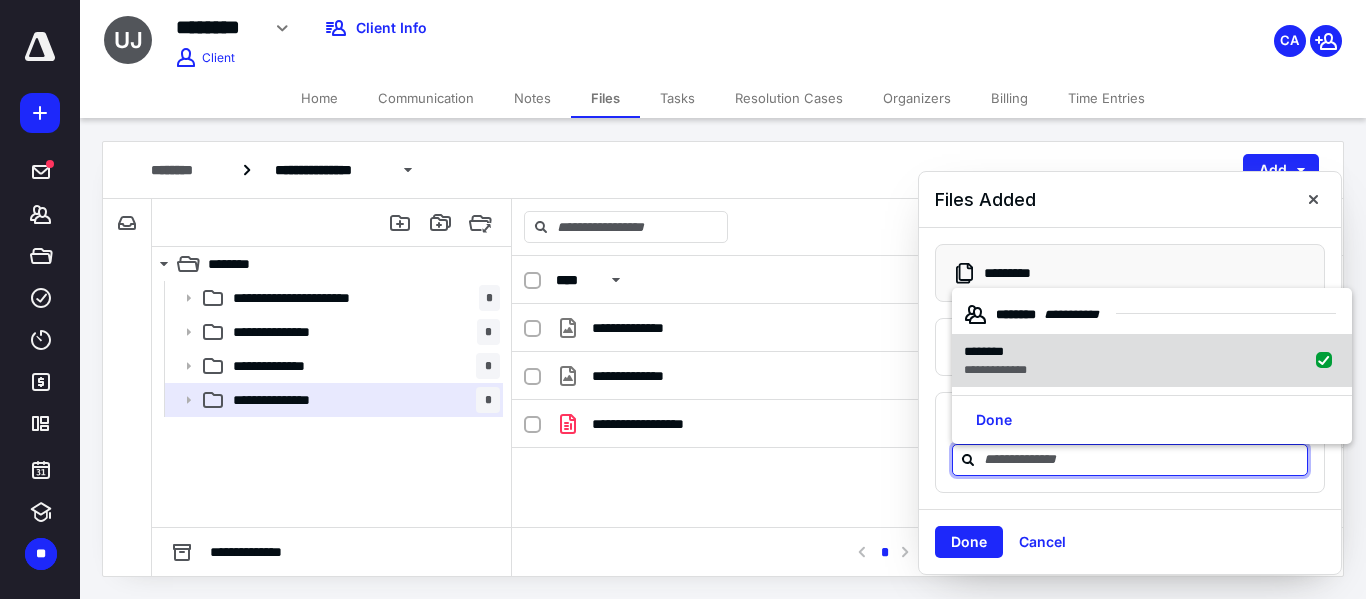 checkbox on "true" 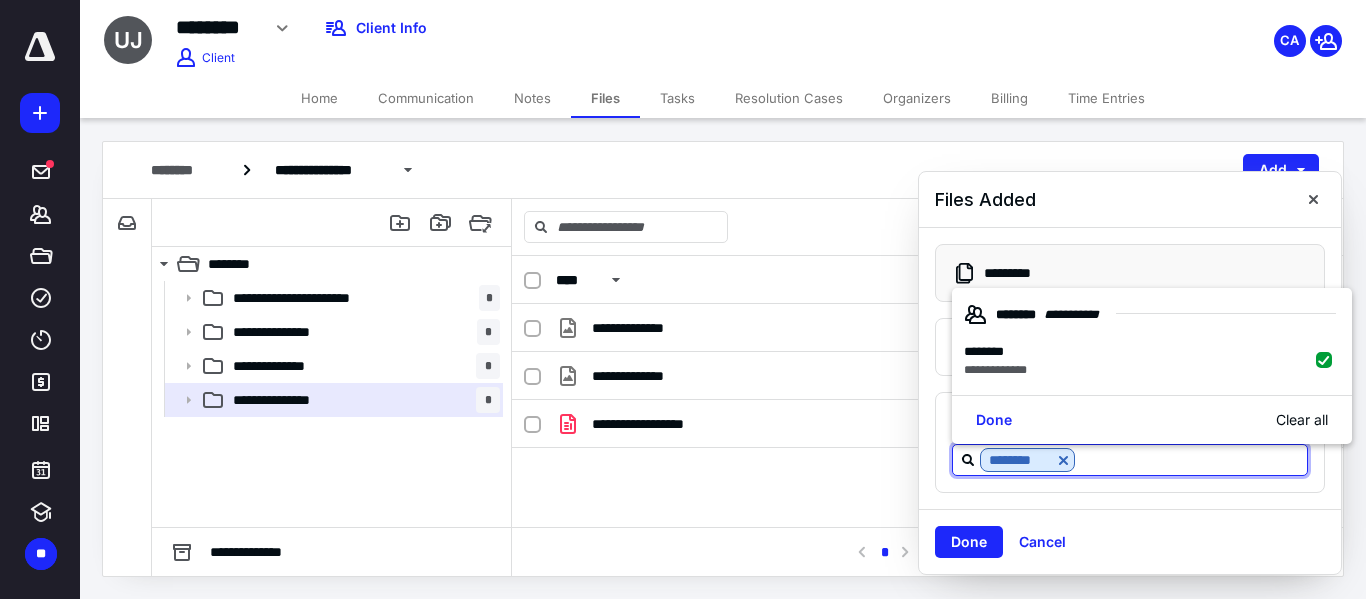 click on "Done" at bounding box center (969, 542) 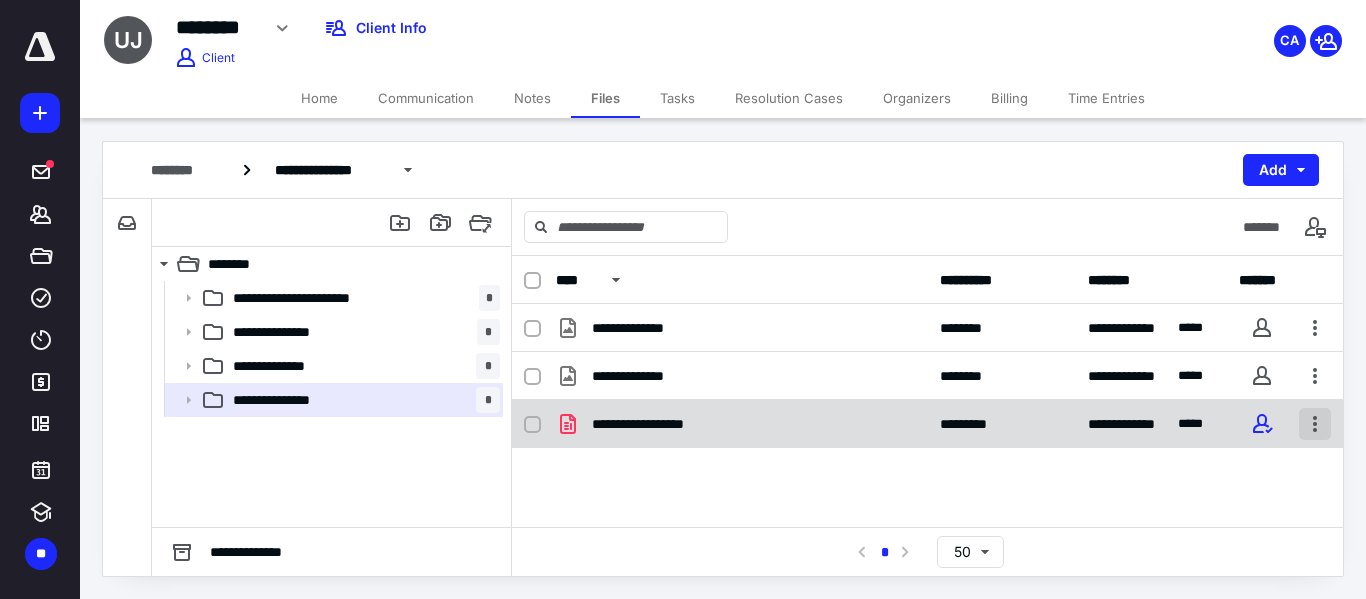 click at bounding box center (1315, 424) 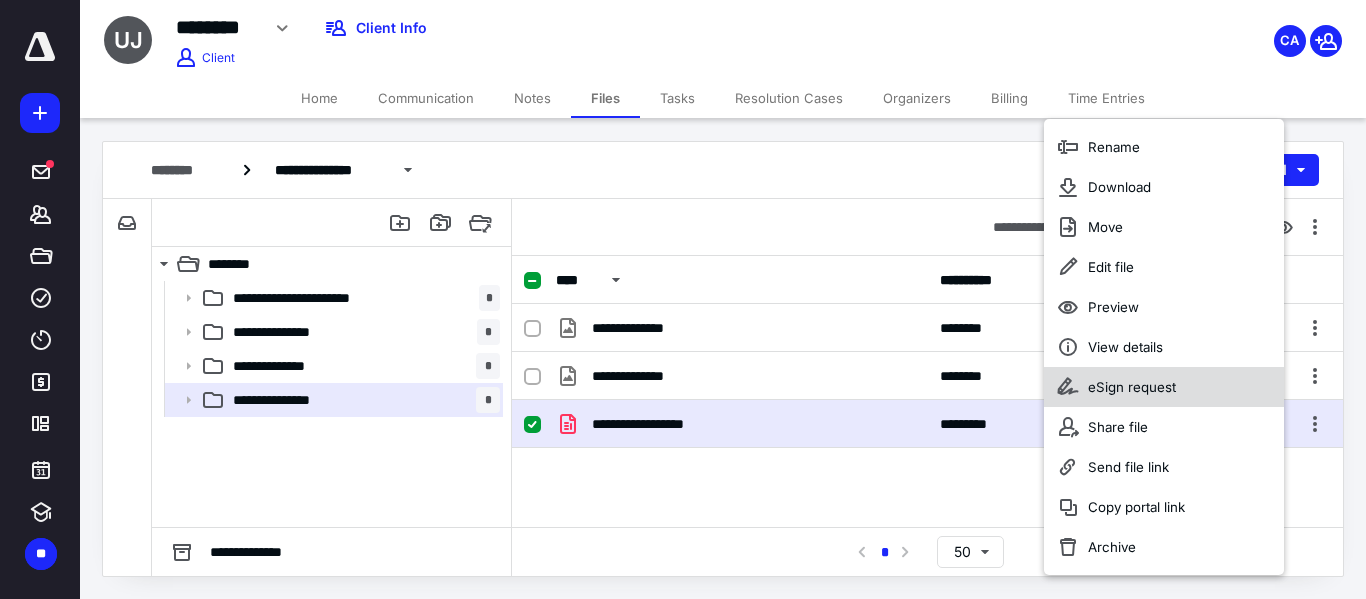 click on "eSign request" at bounding box center (1132, 387) 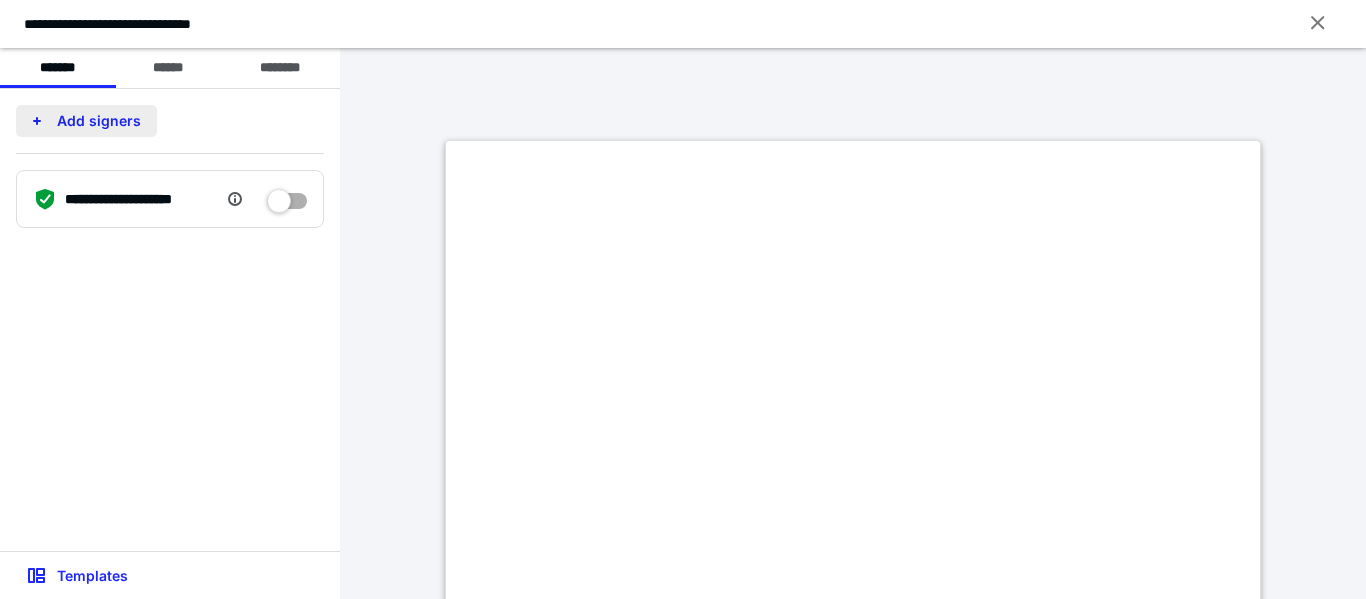 click on "Add signers" at bounding box center [86, 121] 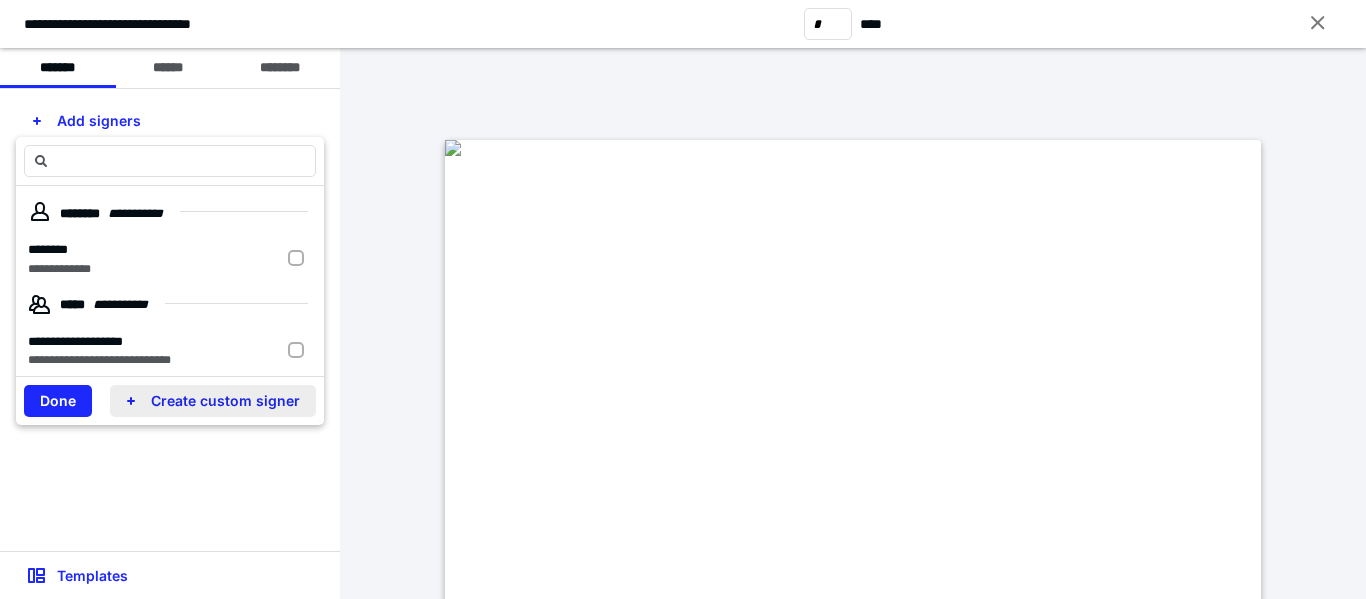 click on "Create custom signer" at bounding box center (213, 401) 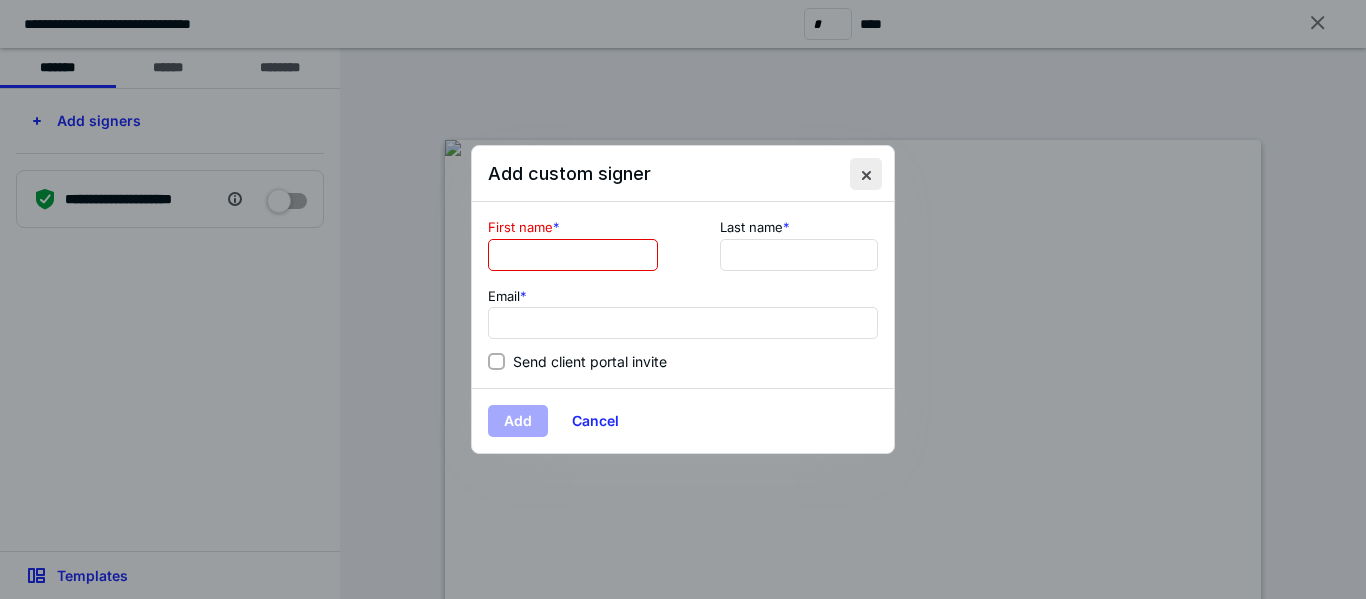 click at bounding box center (866, 174) 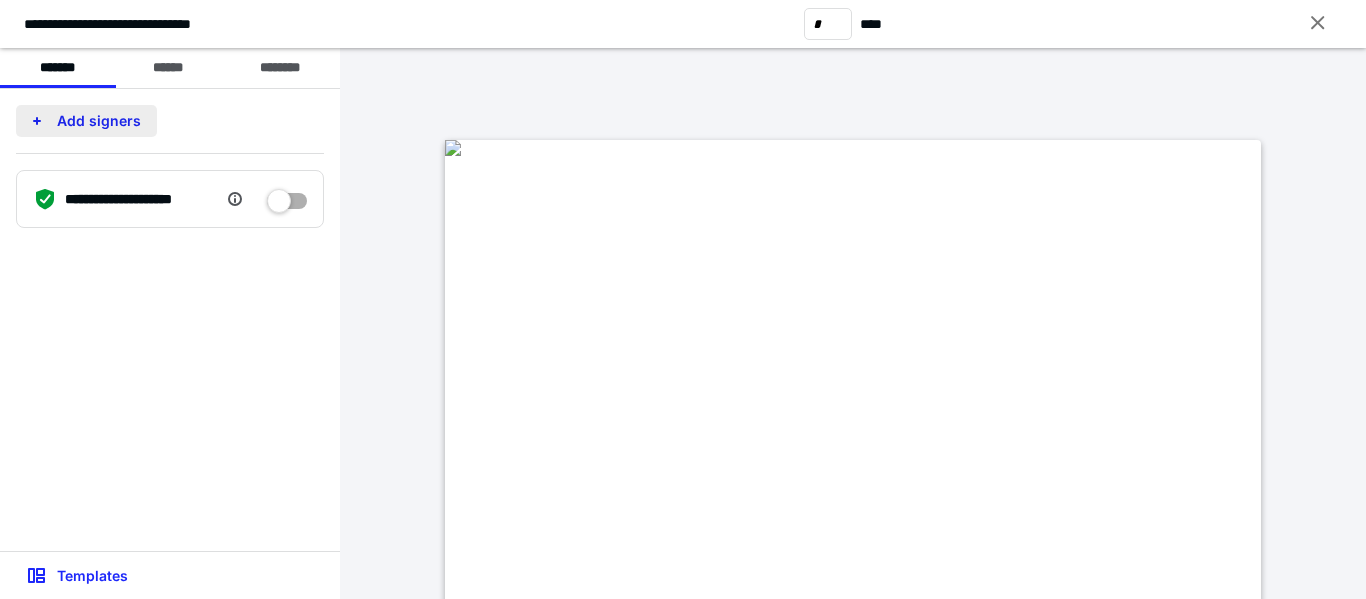 click on "Add signers" at bounding box center (86, 121) 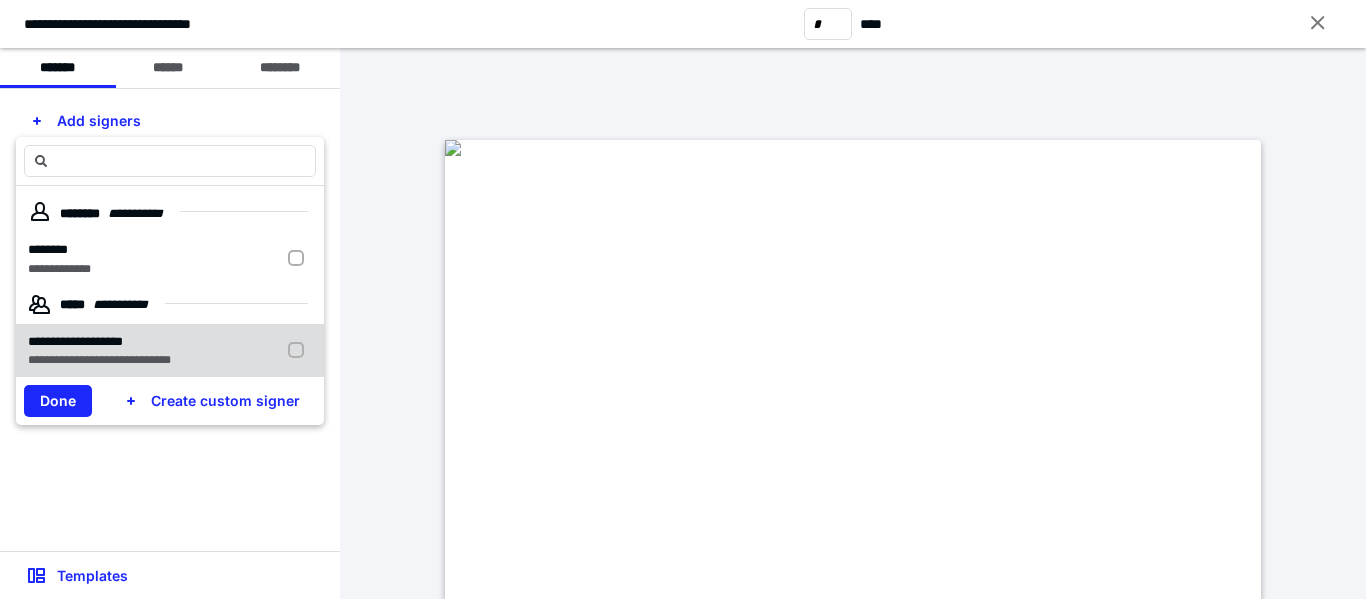 click at bounding box center (300, 351) 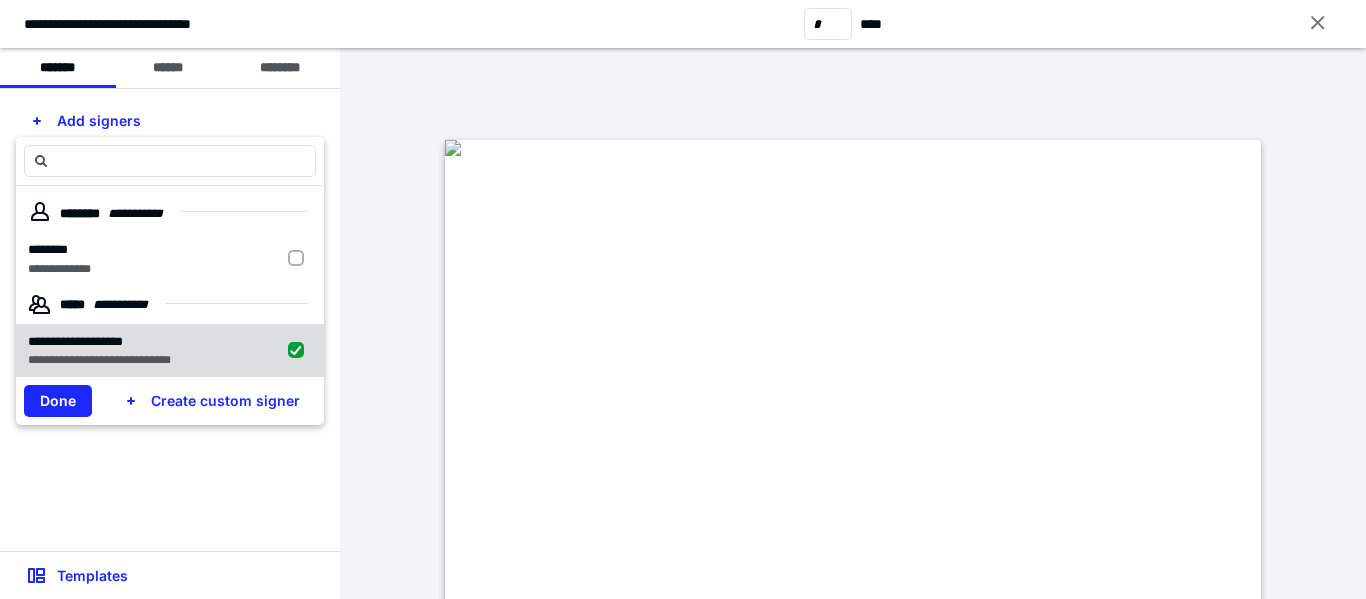 checkbox on "true" 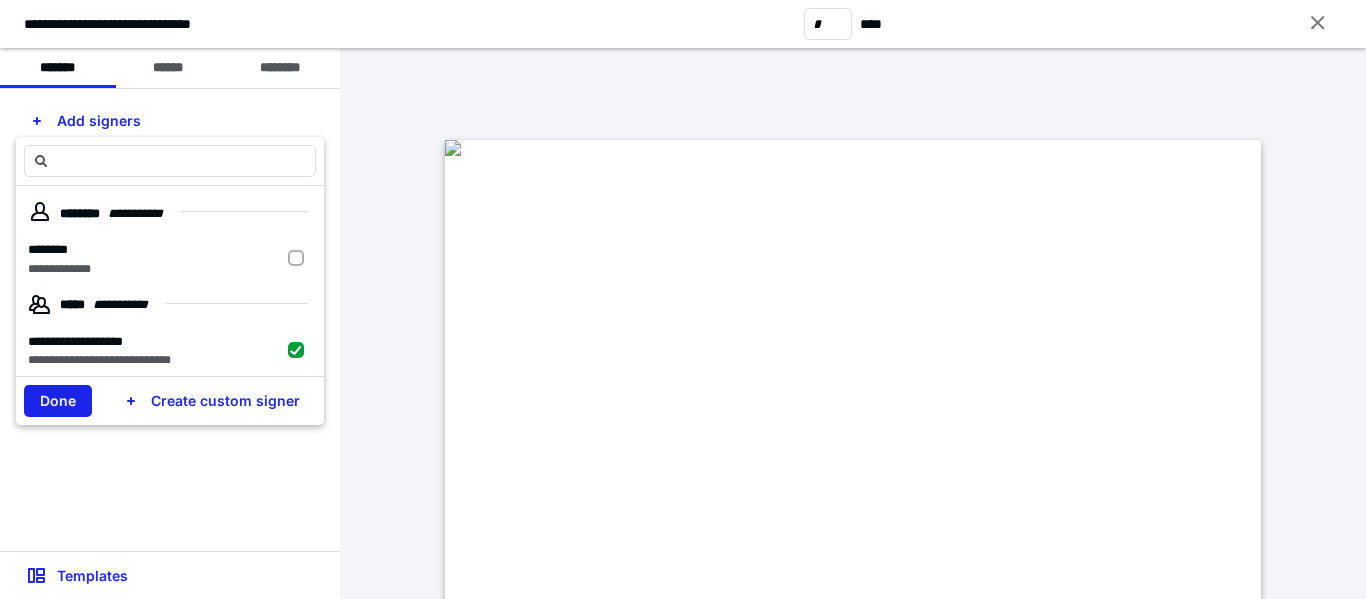 click on "Done" at bounding box center [58, 401] 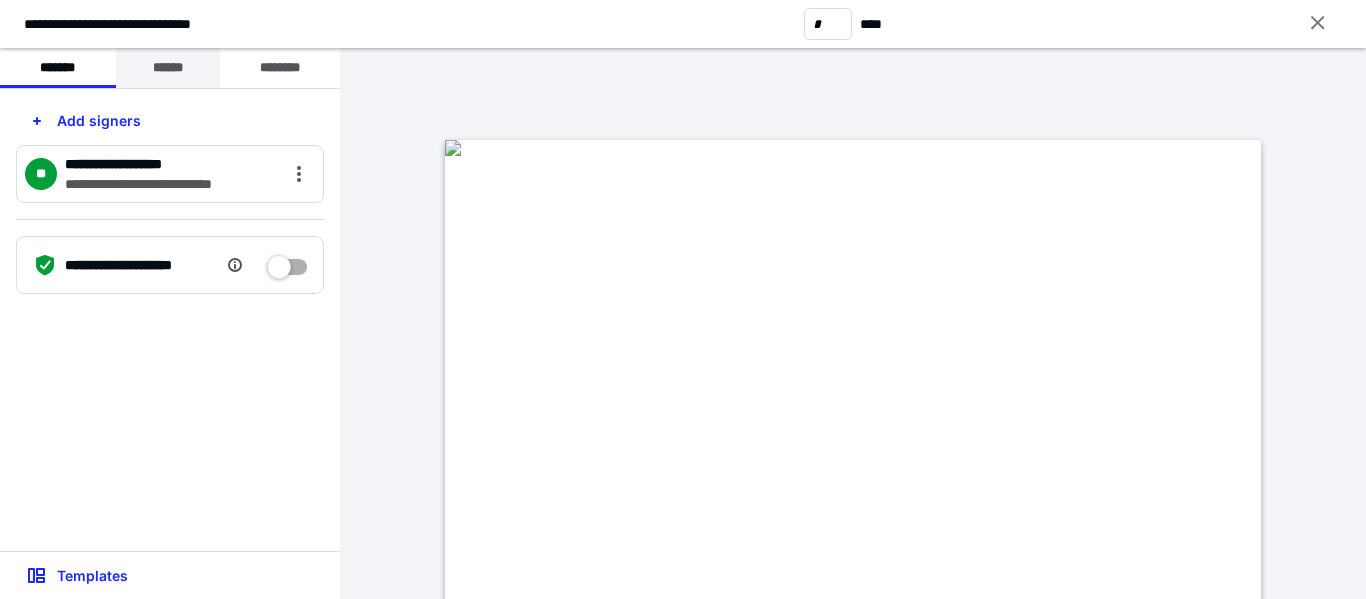 click on "******" at bounding box center [168, 68] 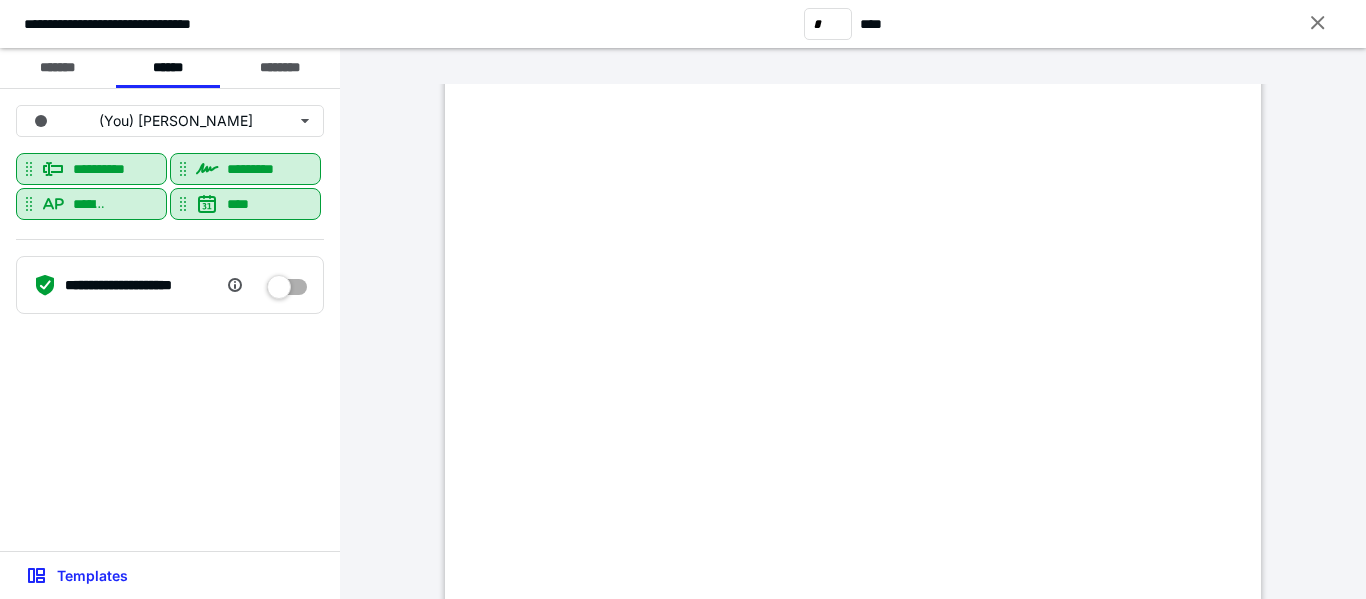 scroll, scrollTop: 4900, scrollLeft: 0, axis: vertical 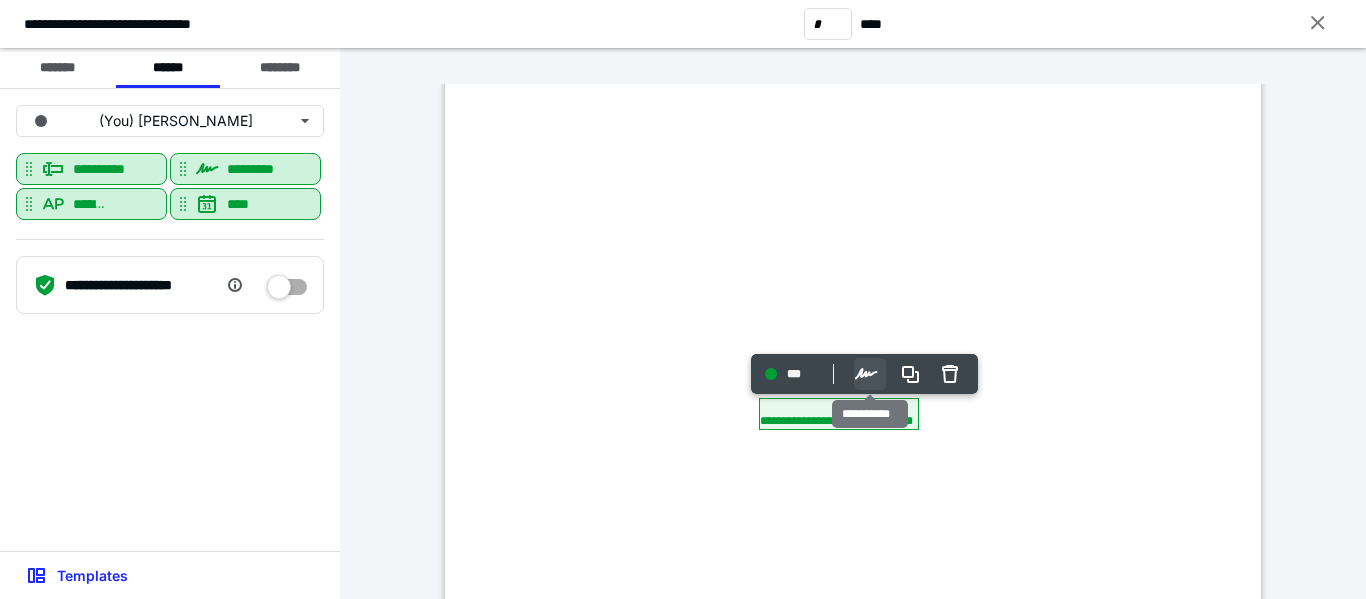 click on "Options" at bounding box center [870, 374] 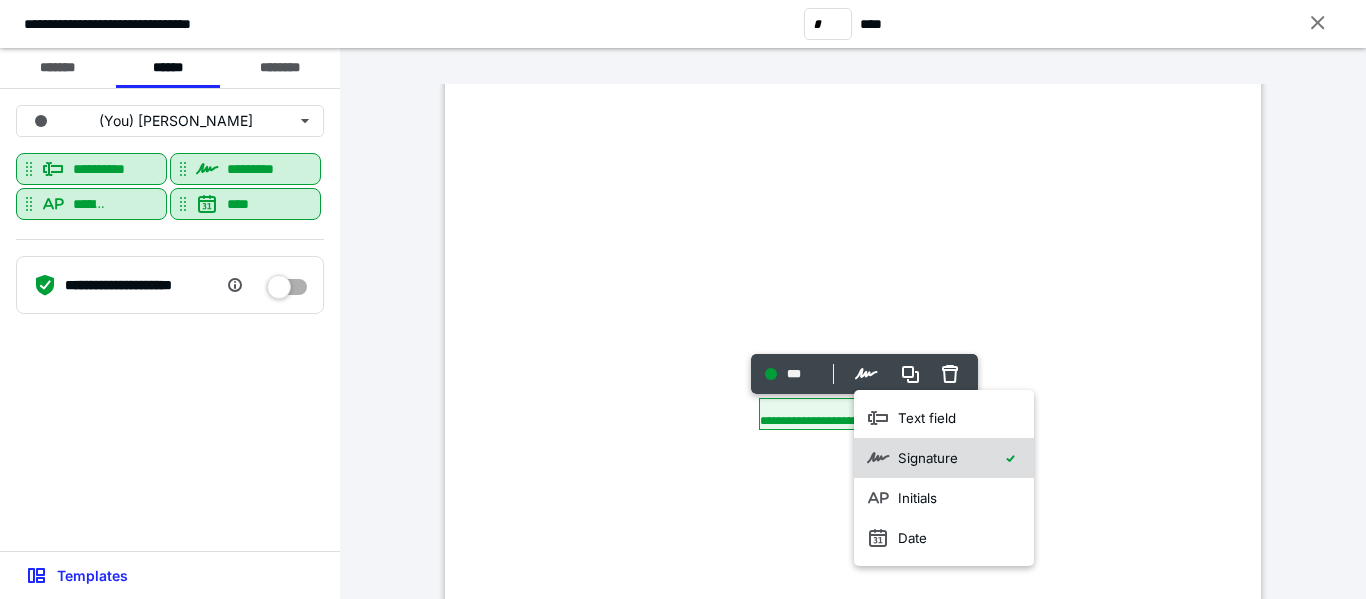 click on "Signature" at bounding box center (928, 458) 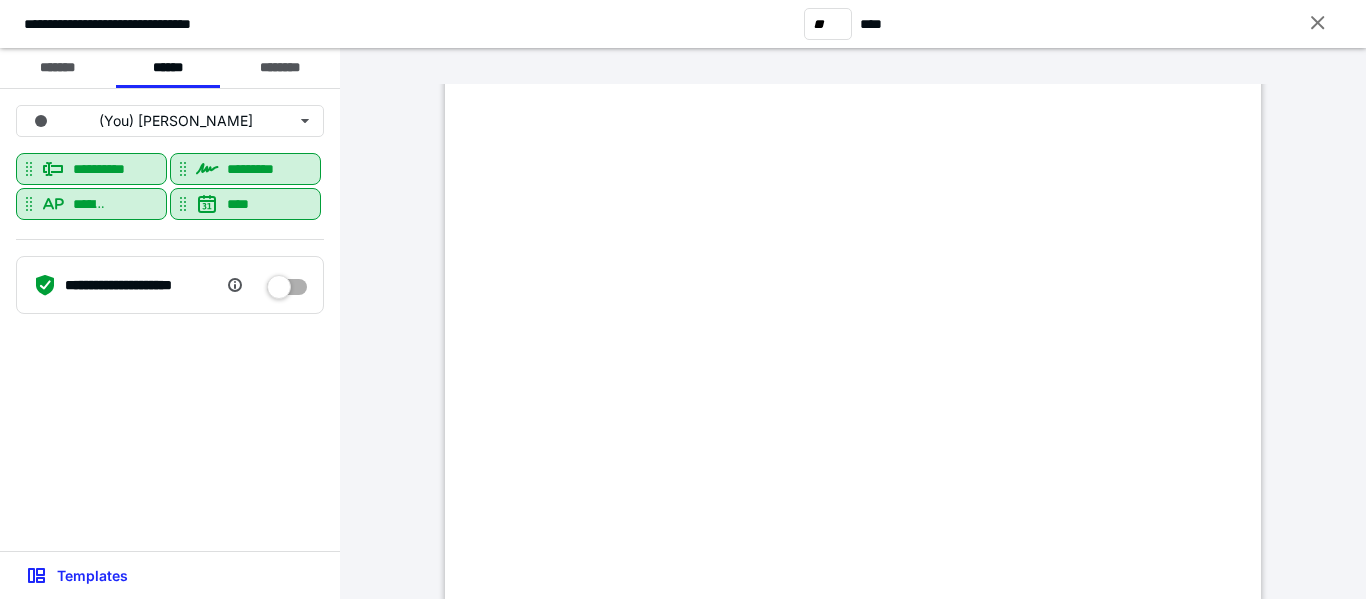 scroll, scrollTop: 12200, scrollLeft: 0, axis: vertical 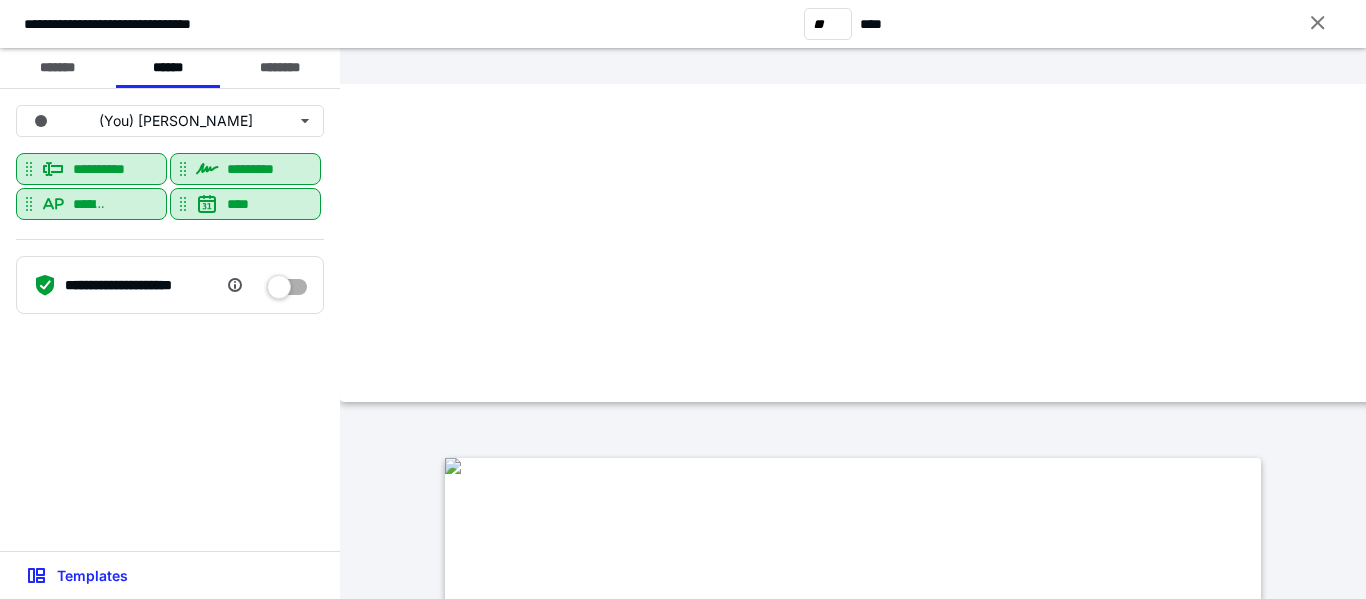 type on "**" 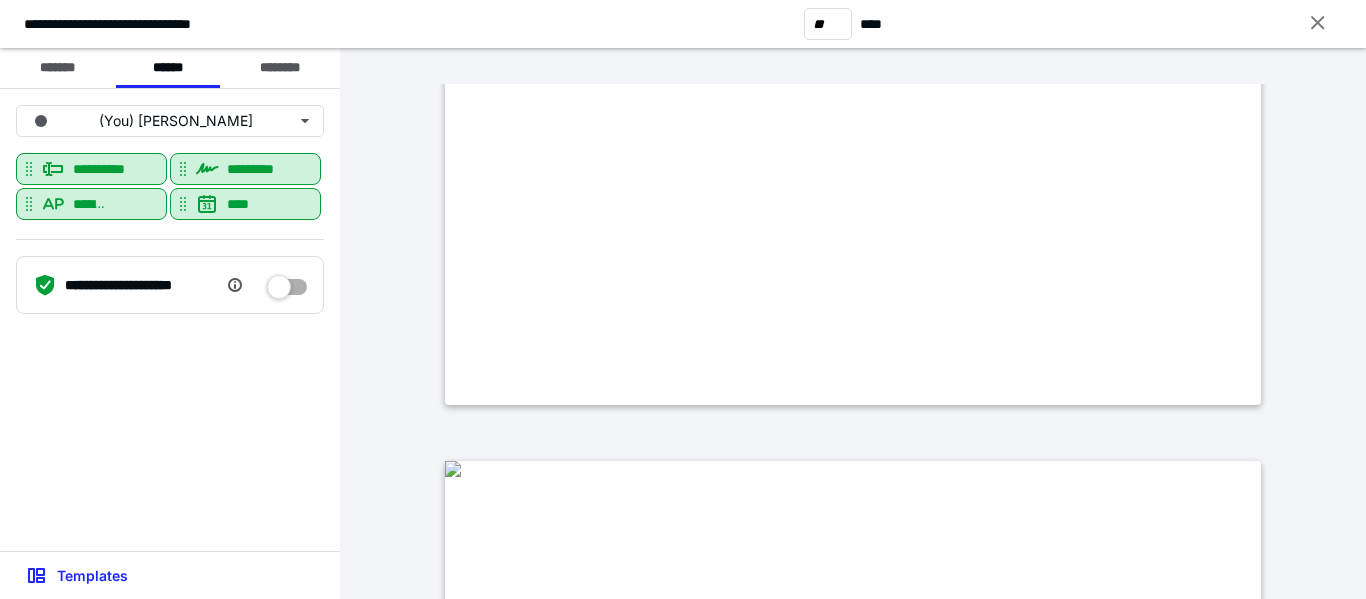 scroll, scrollTop: 15400, scrollLeft: 0, axis: vertical 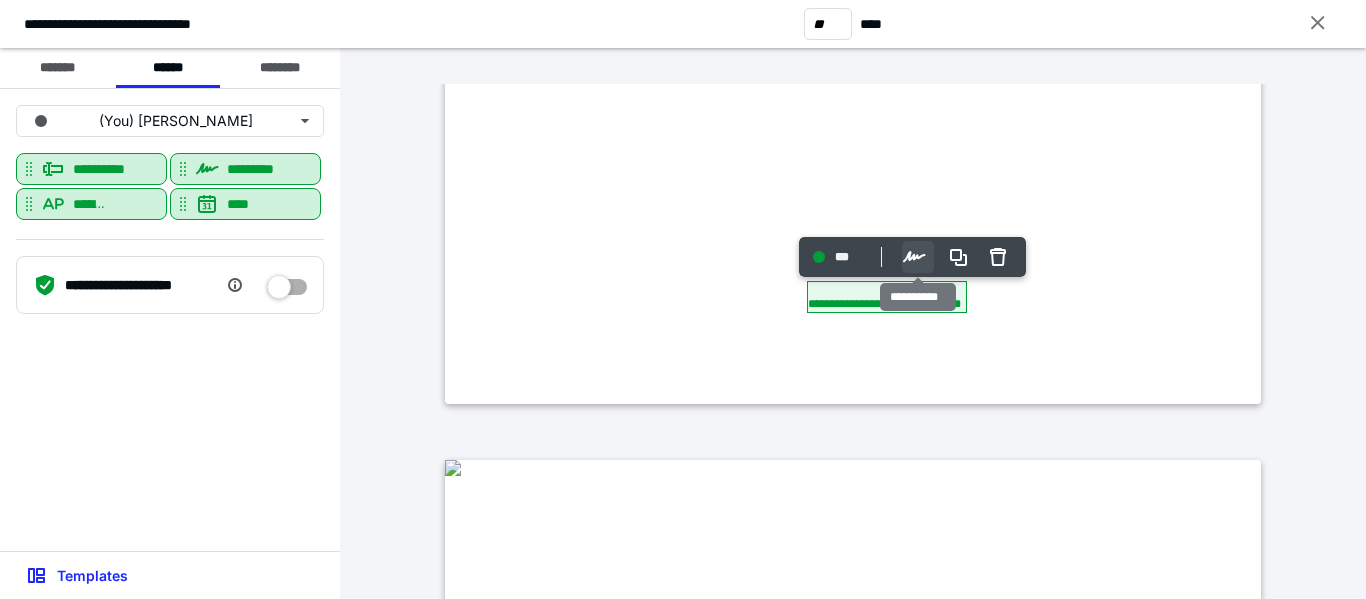 click on "Options" at bounding box center [918, 257] 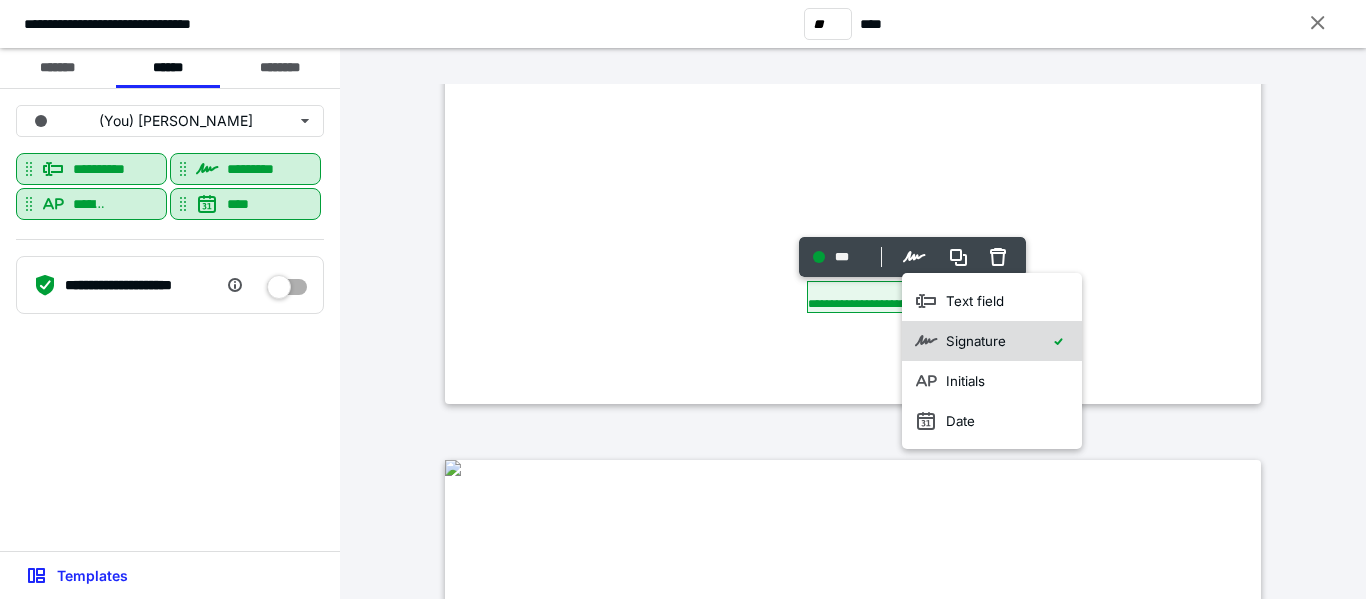 click on "Signature" at bounding box center (976, 341) 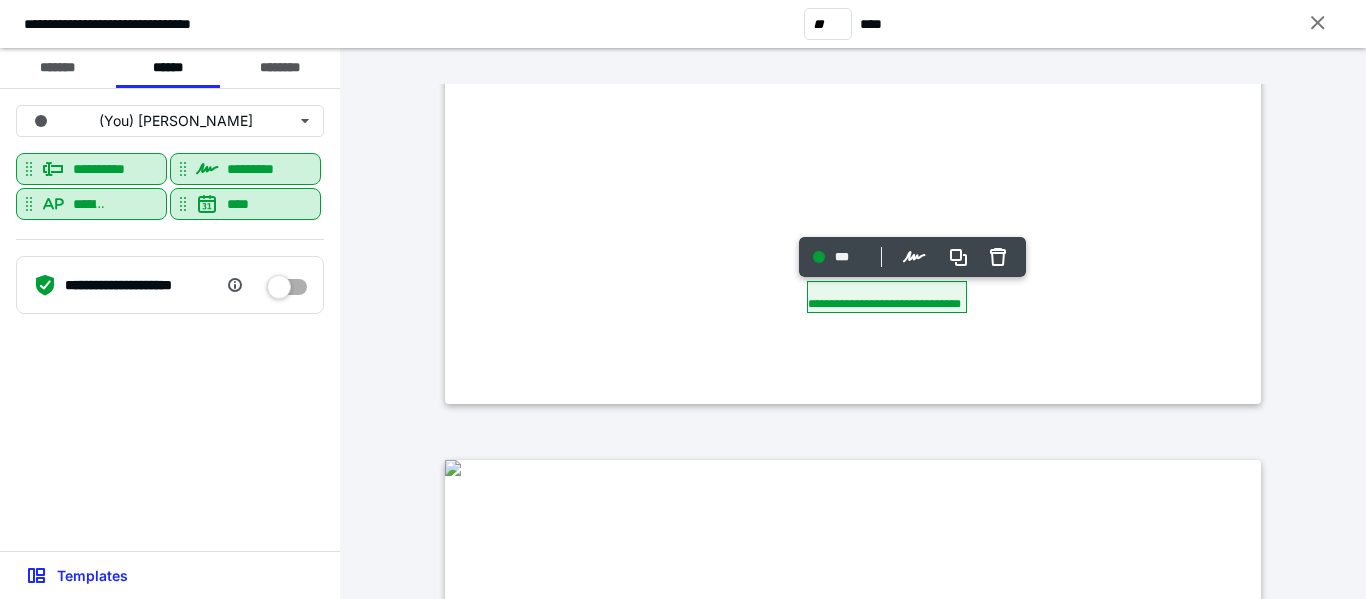 click on "**********" at bounding box center [887, 297] 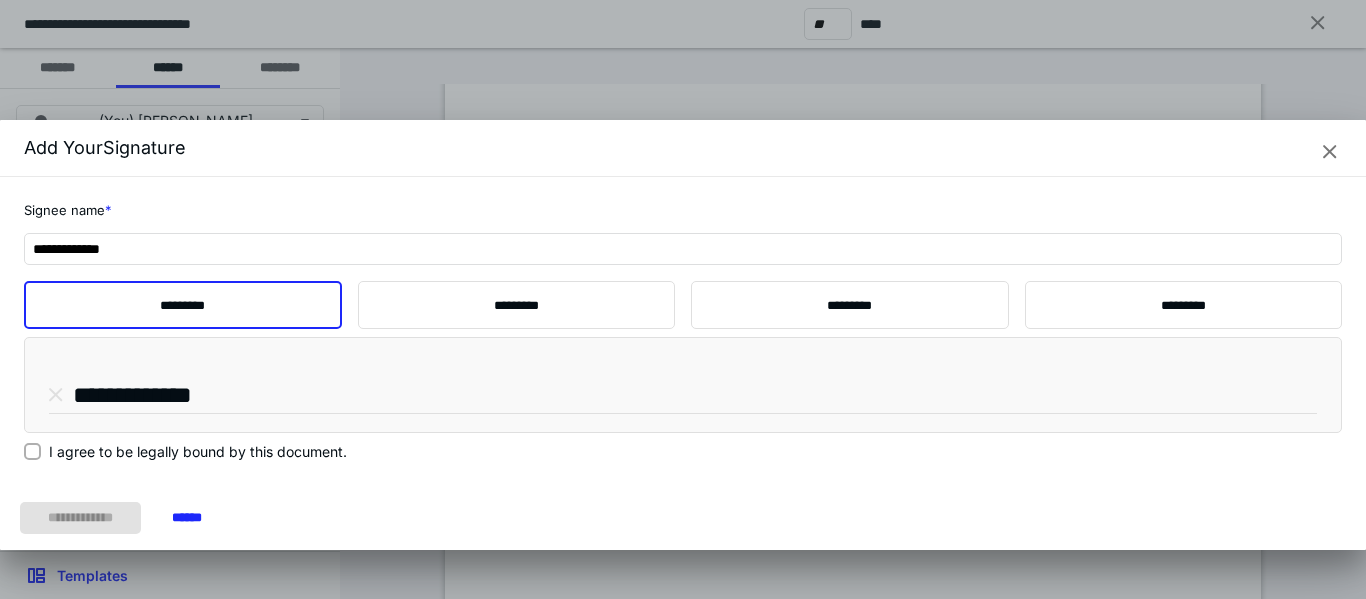 click on "I agree to be legally bound by this document." at bounding box center (32, 451) 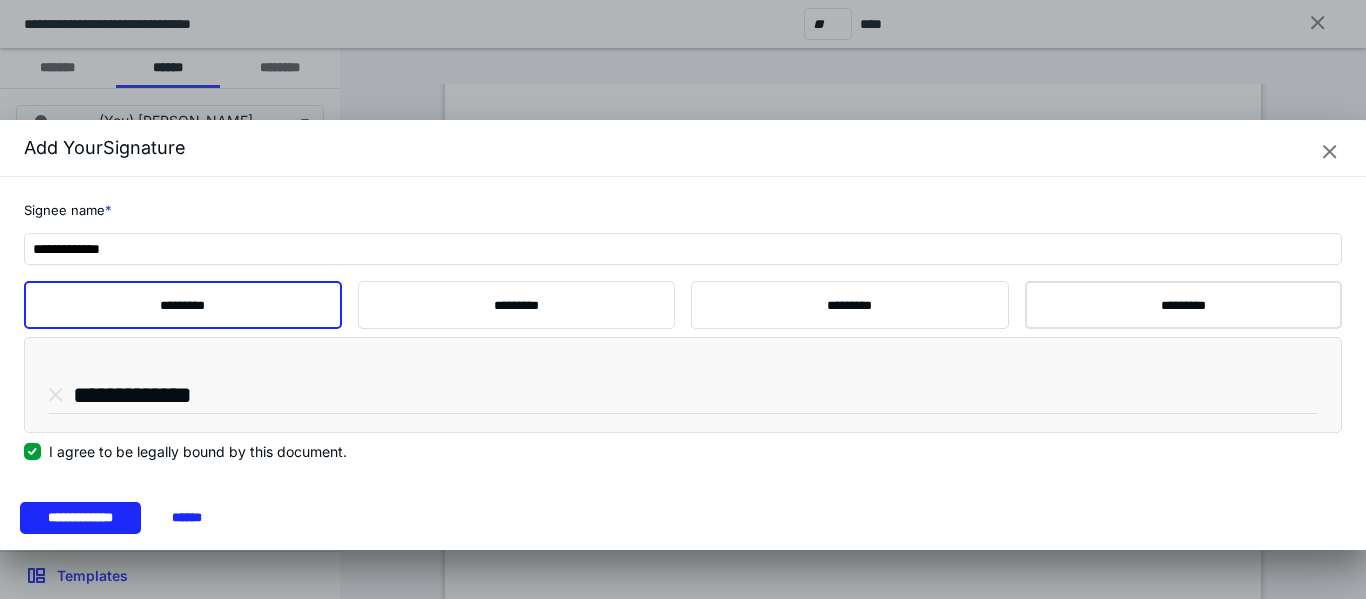 click on "*********" at bounding box center (1184, 305) 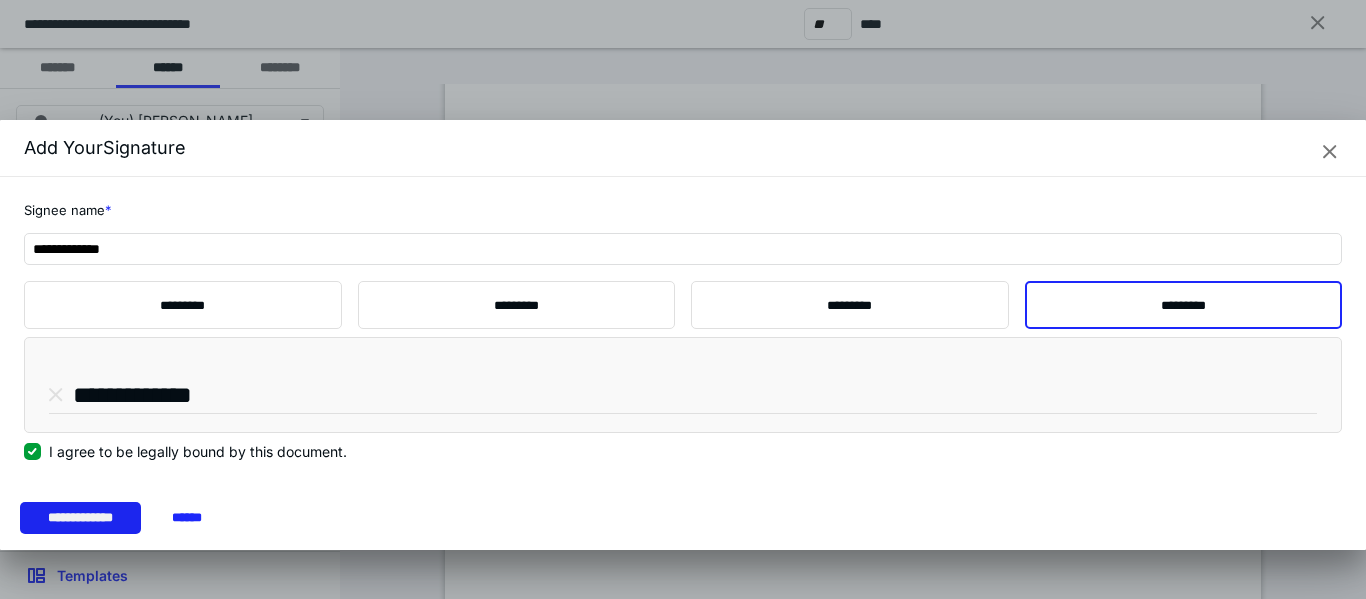 click on "**********" at bounding box center (80, 518) 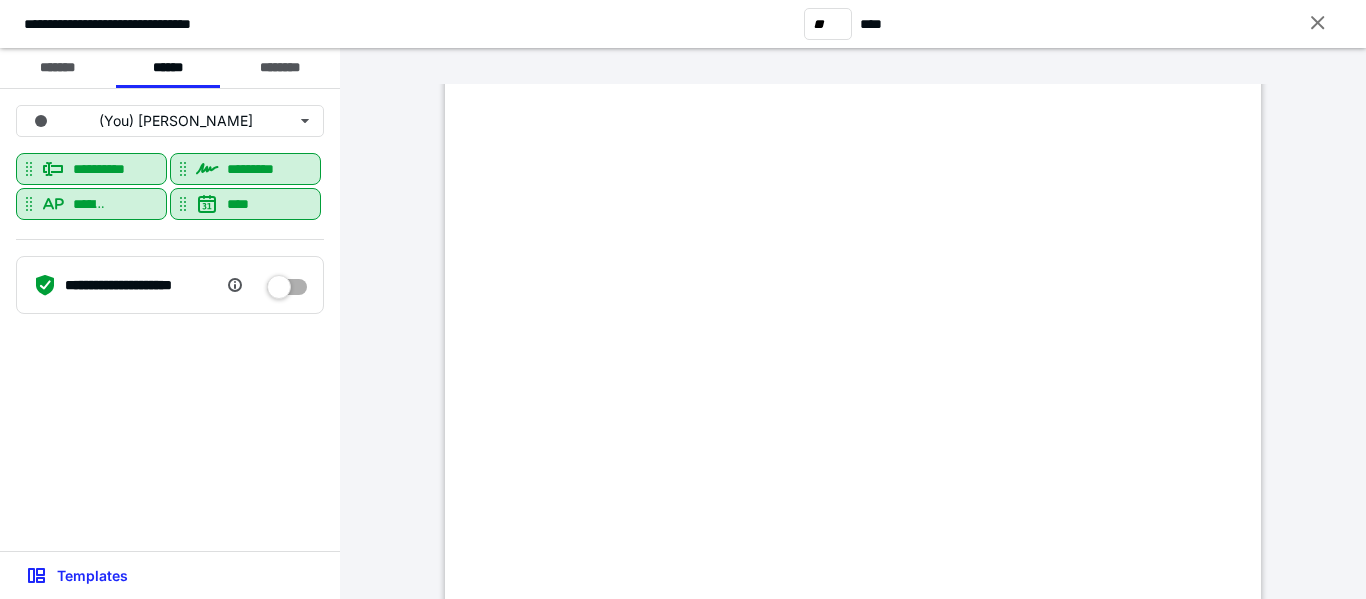 scroll, scrollTop: 28500, scrollLeft: 0, axis: vertical 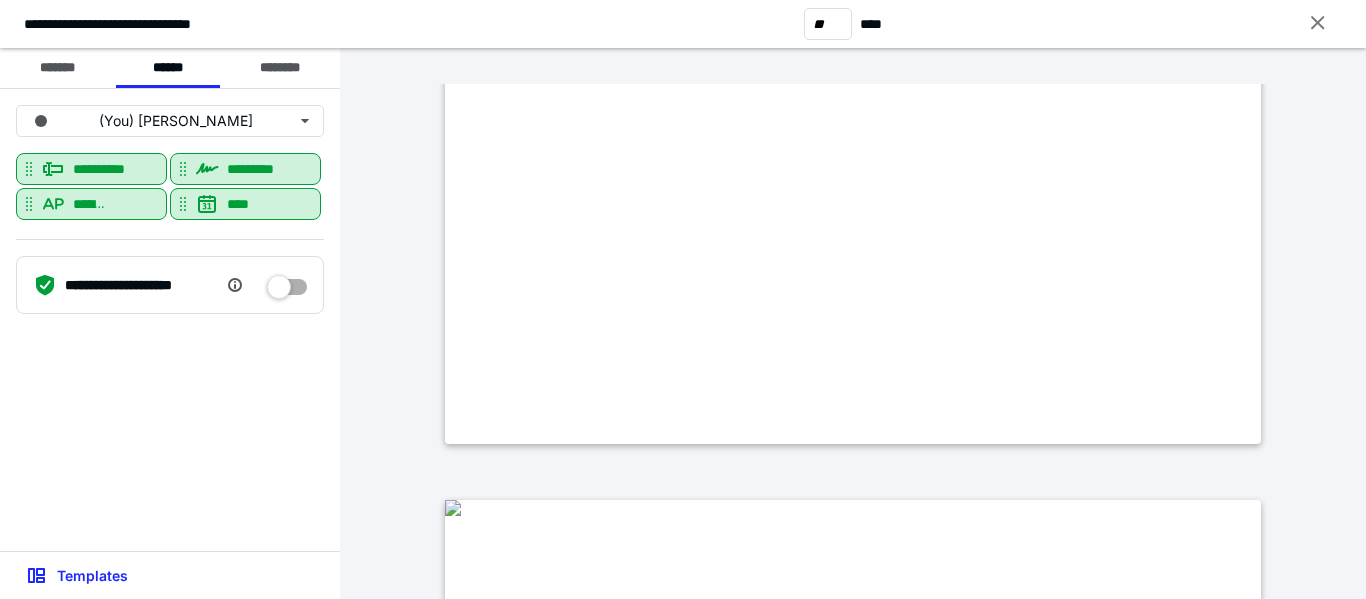 type on "**" 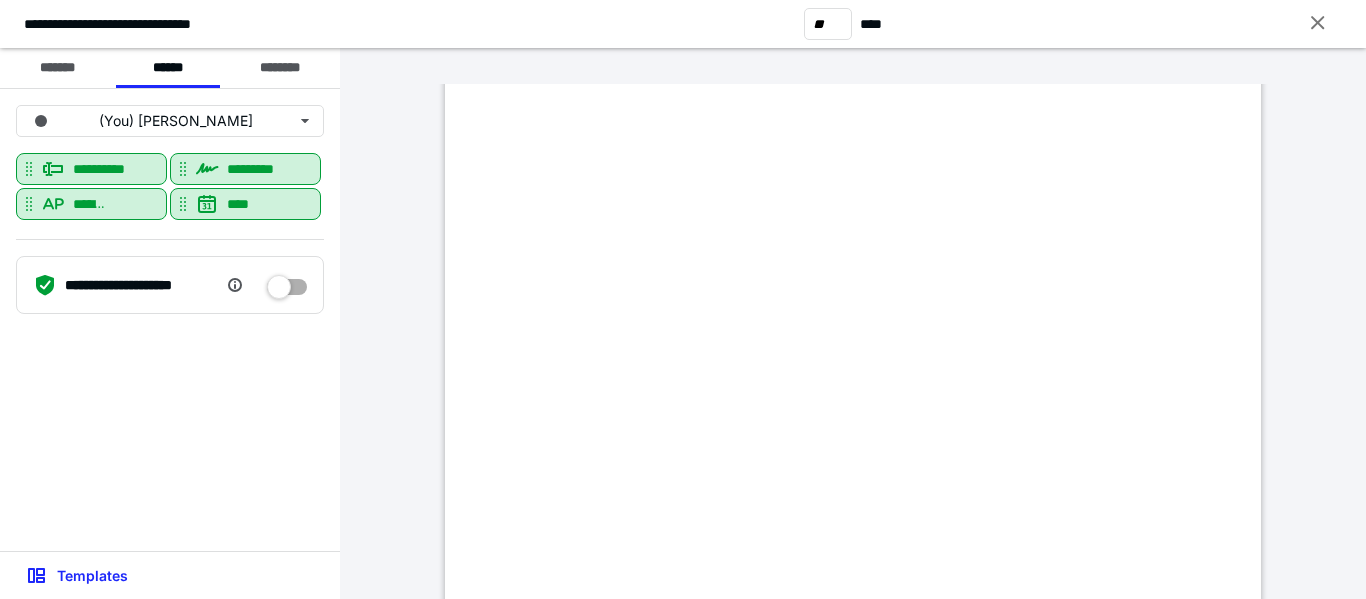 scroll, scrollTop: 30808, scrollLeft: 0, axis: vertical 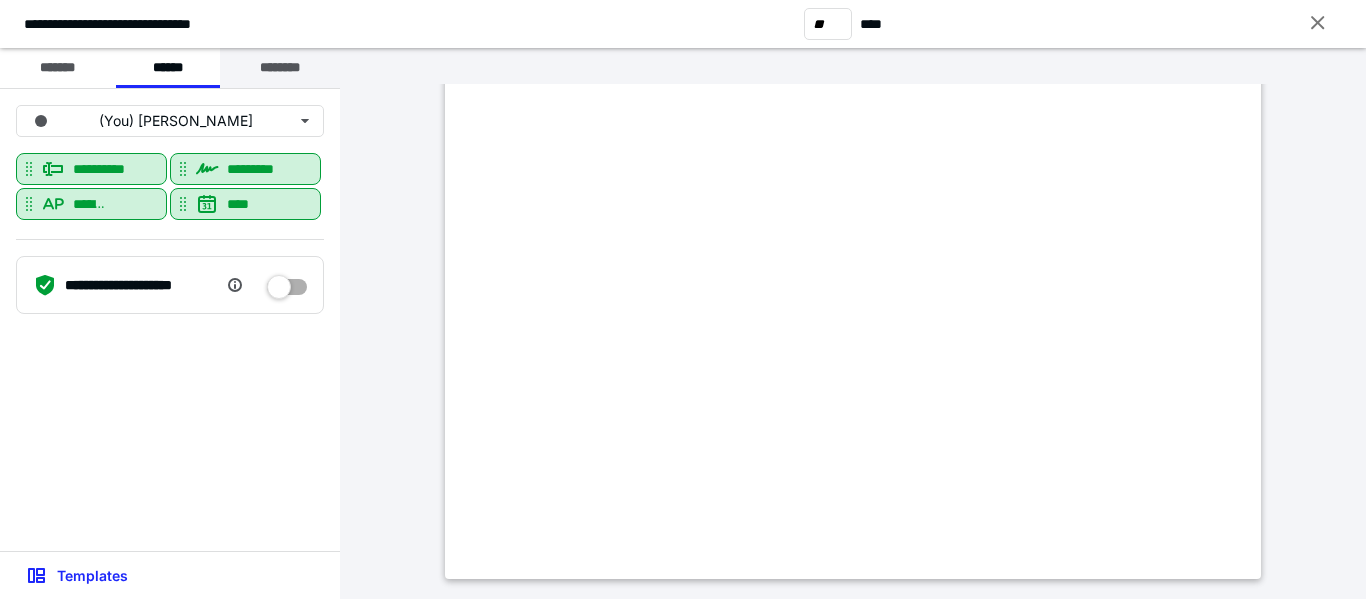 click on "********" at bounding box center (280, 68) 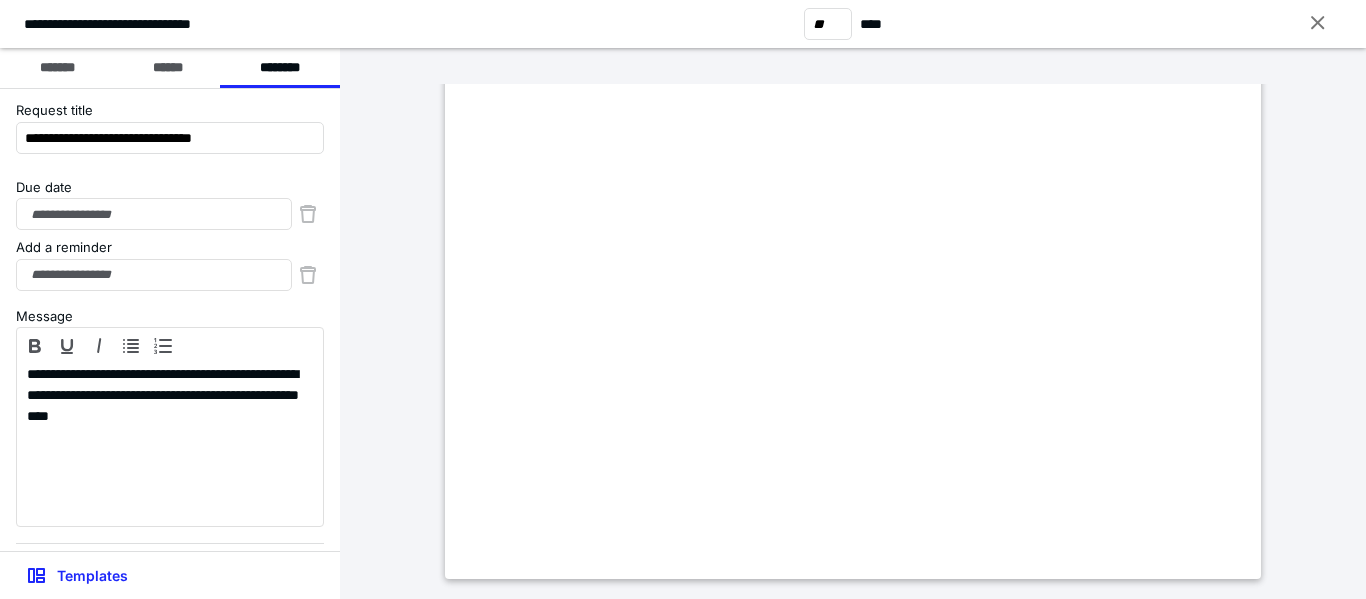 scroll, scrollTop: 0, scrollLeft: 0, axis: both 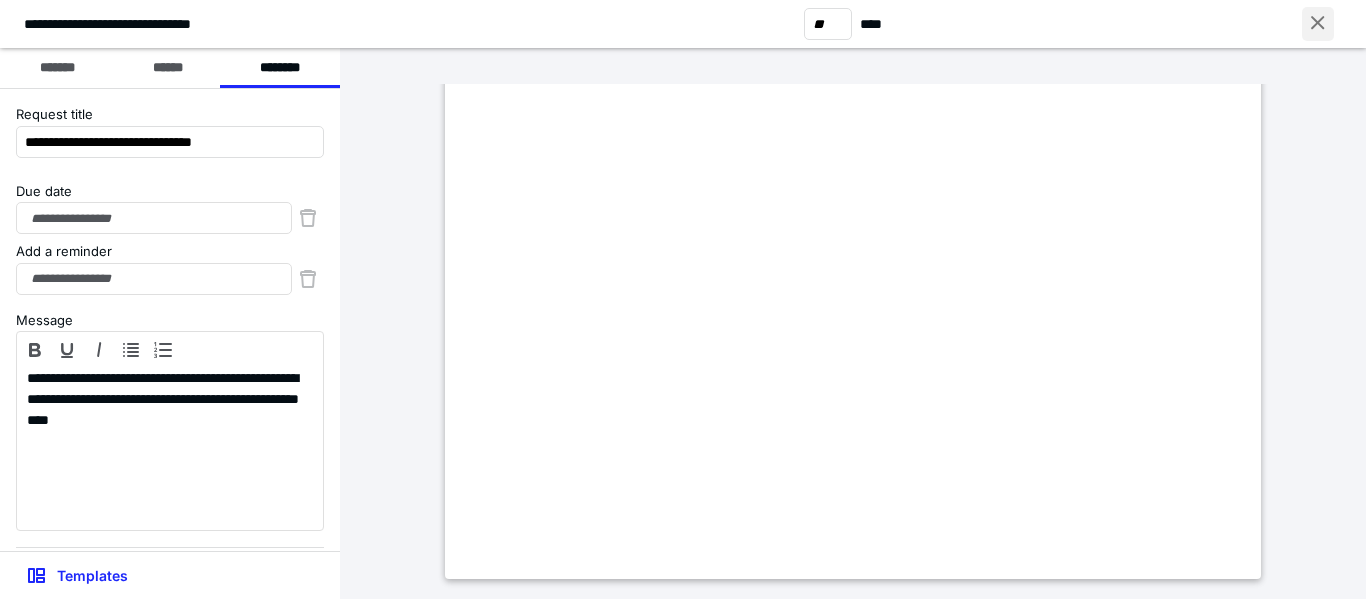click at bounding box center [1318, 24] 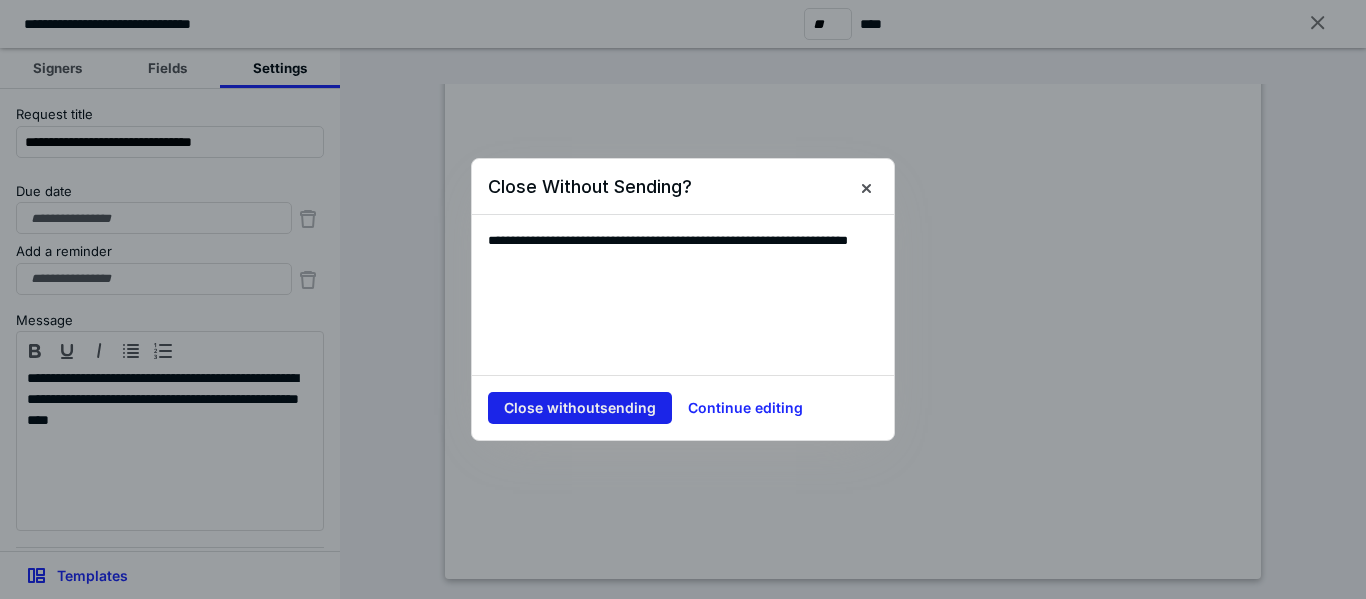 click on "Close without  sending" at bounding box center [580, 408] 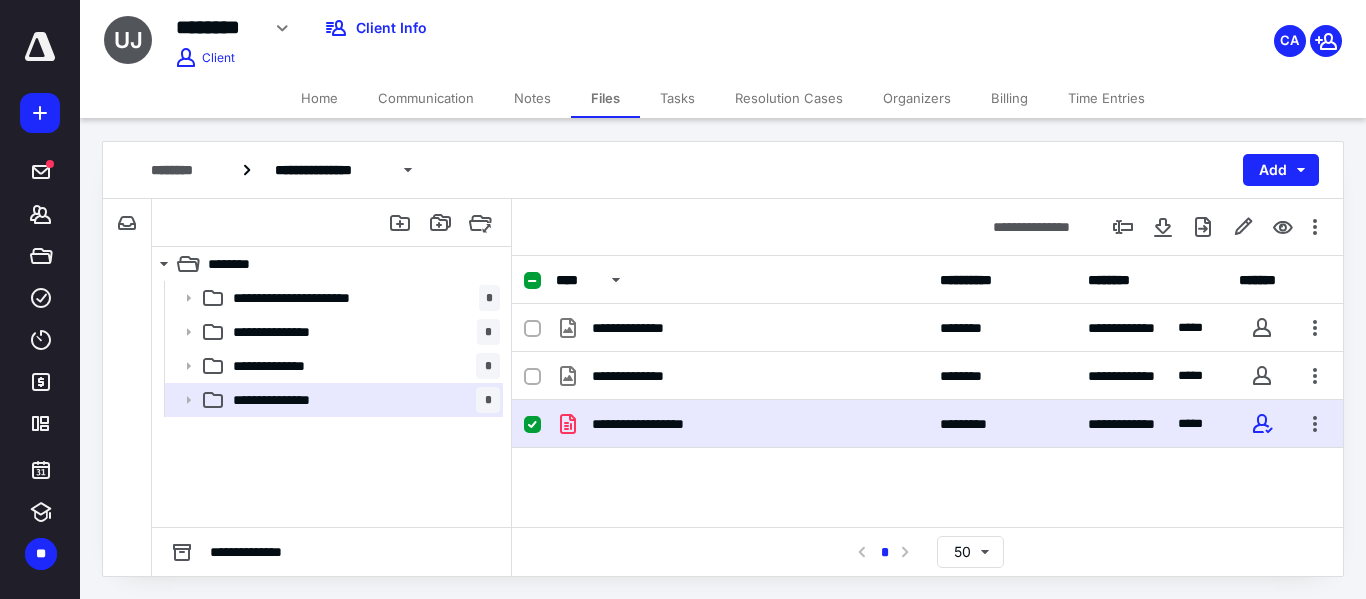 click 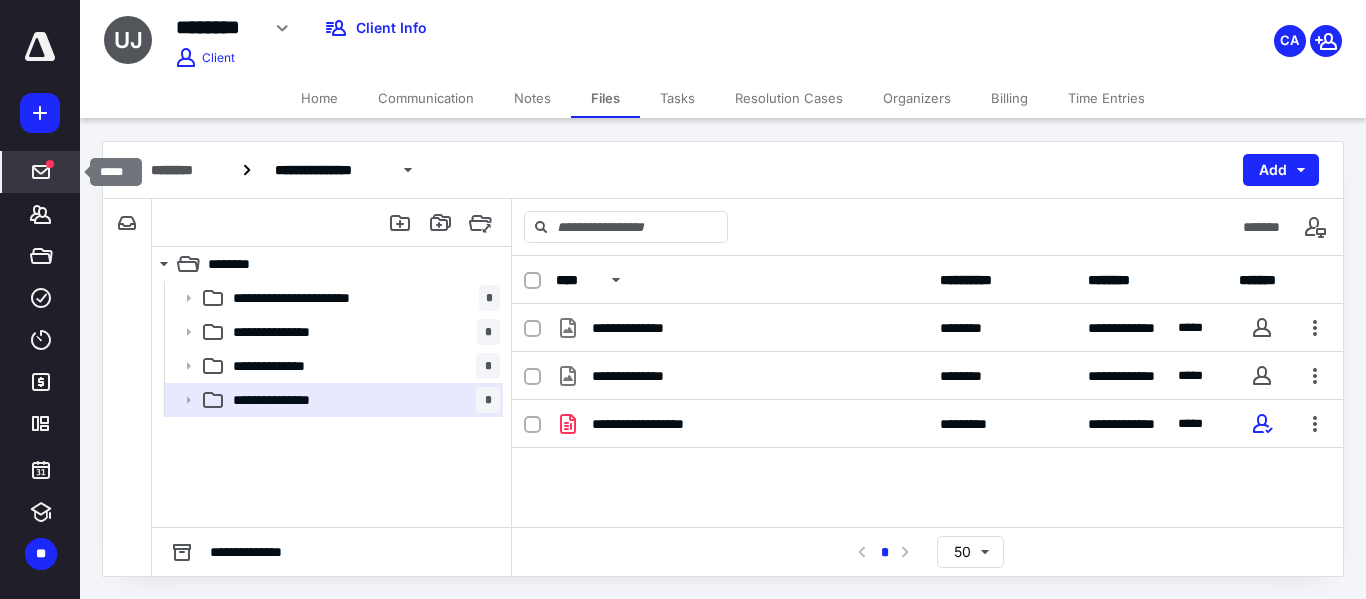 click 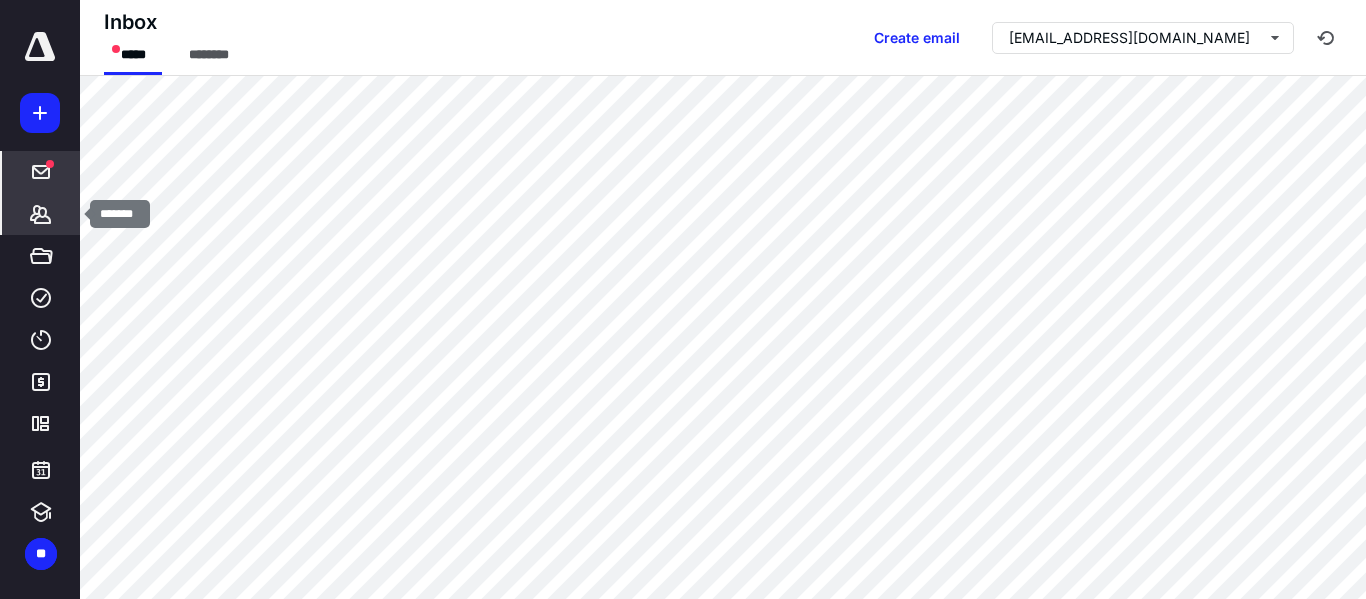 click 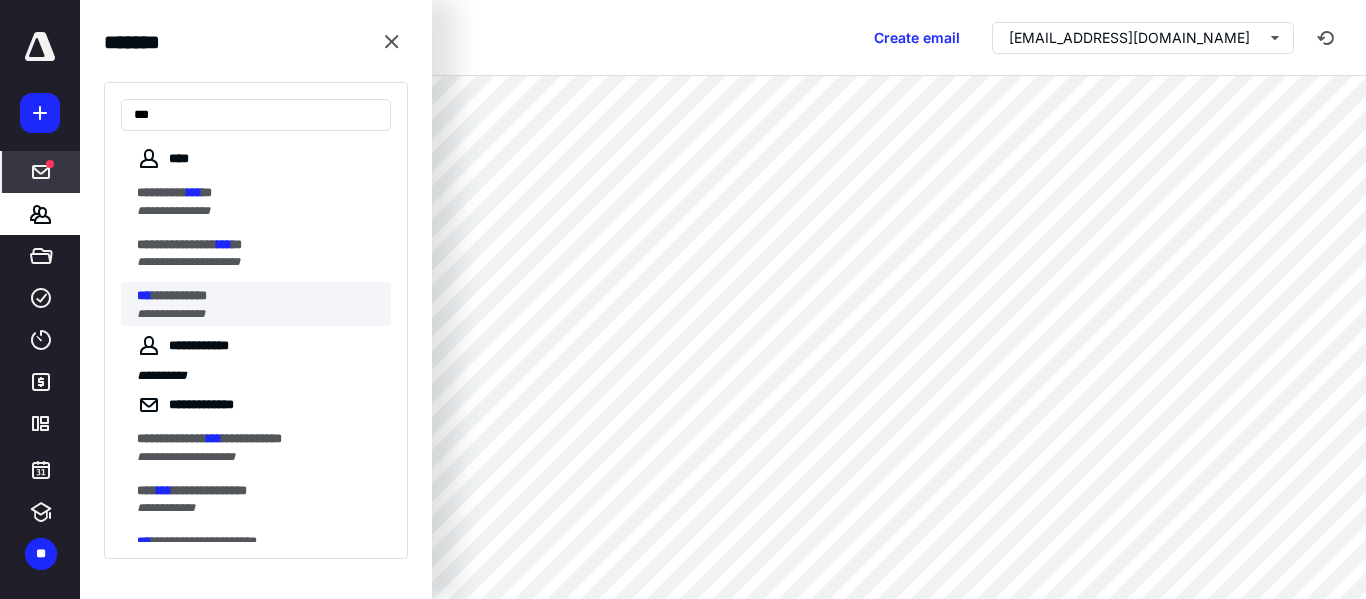type on "***" 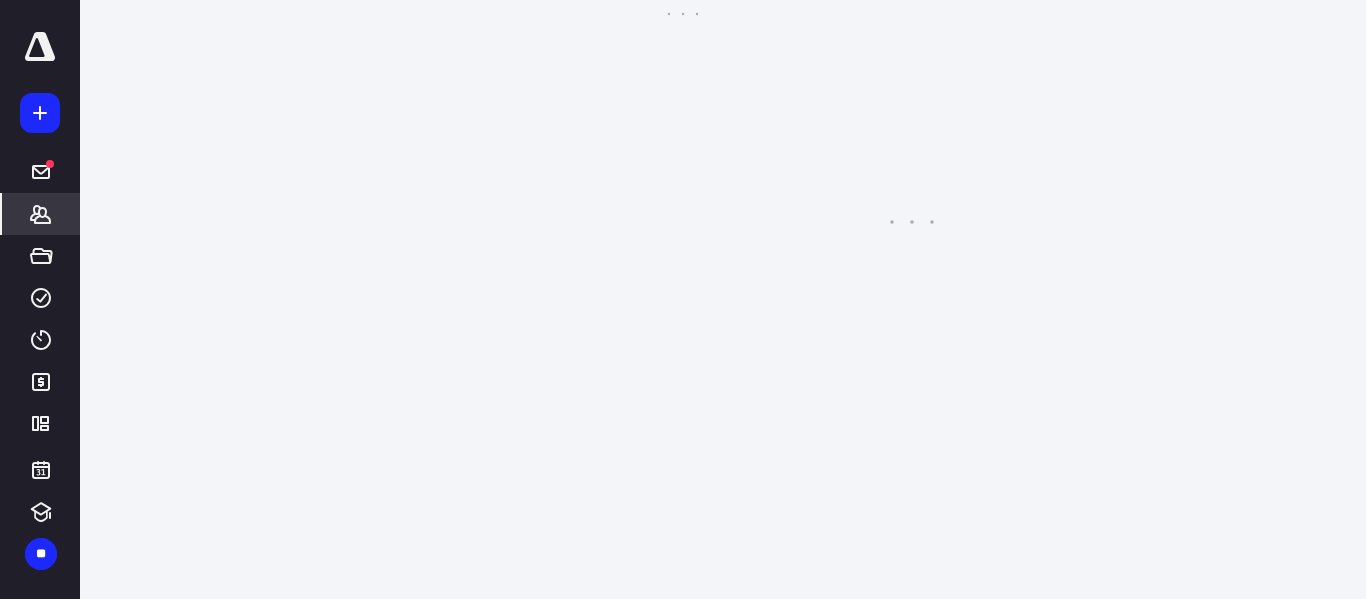 click on "**********" at bounding box center (683, 299) 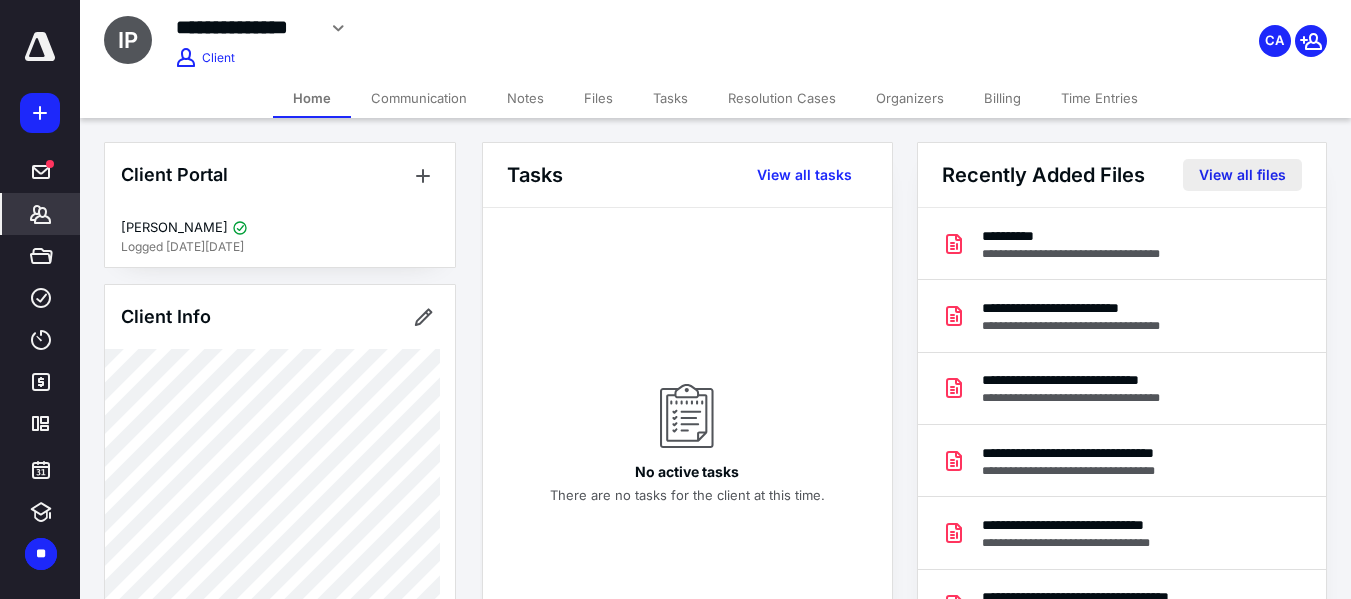 click on "View all files" at bounding box center (1242, 175) 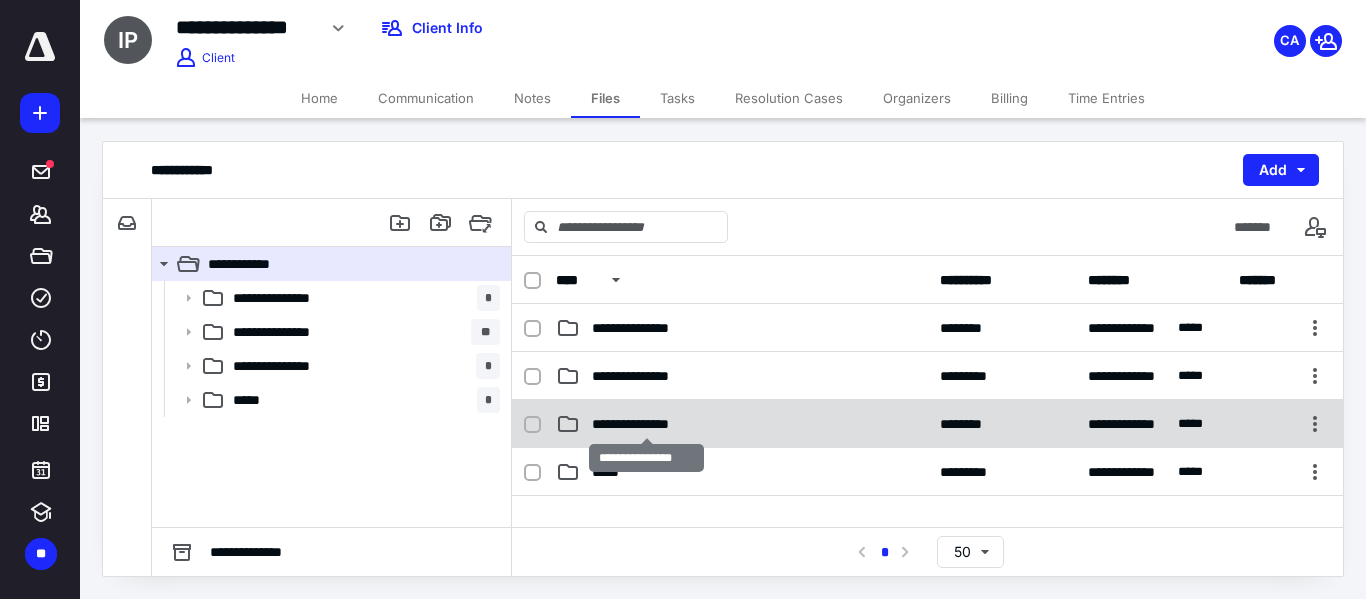click on "**********" at bounding box center (647, 424) 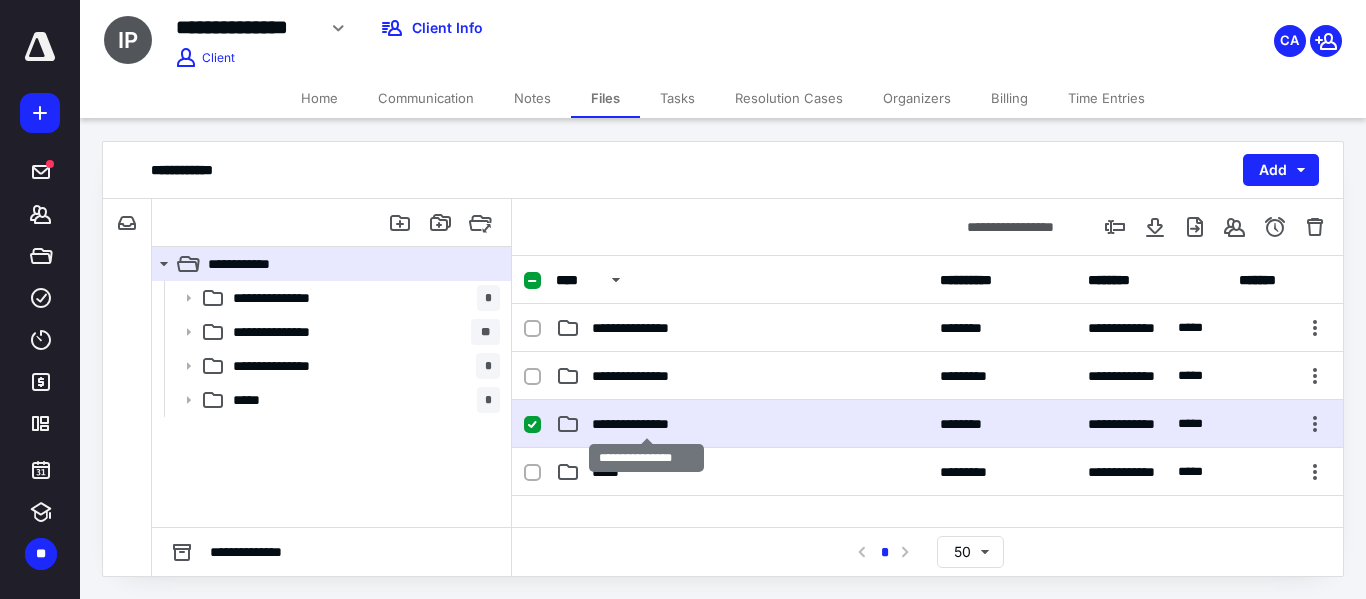 click on "**********" at bounding box center [647, 424] 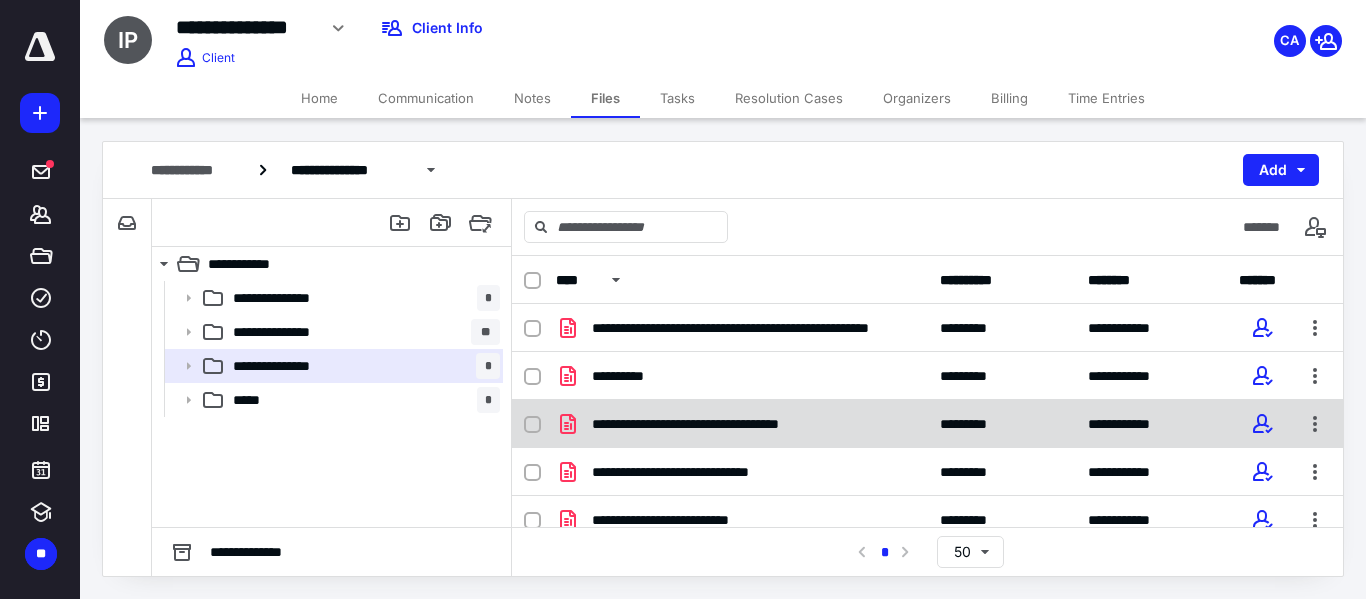 click on "**********" at bounding box center [731, 424] 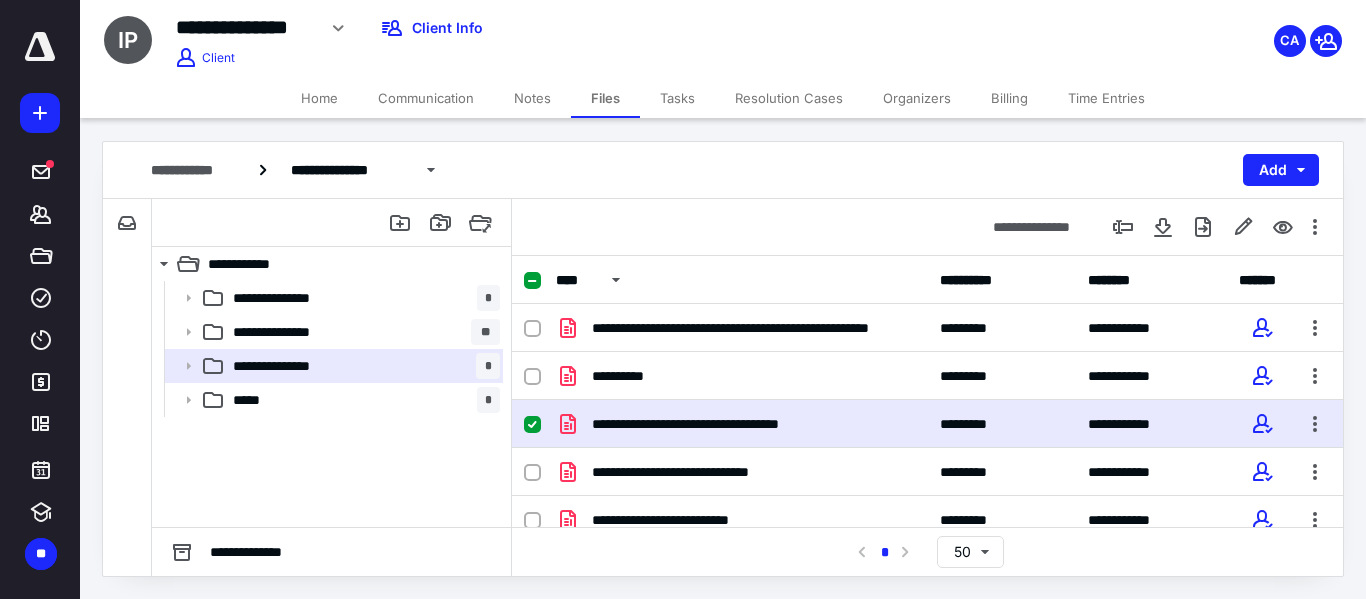 click on "**********" at bounding box center [731, 424] 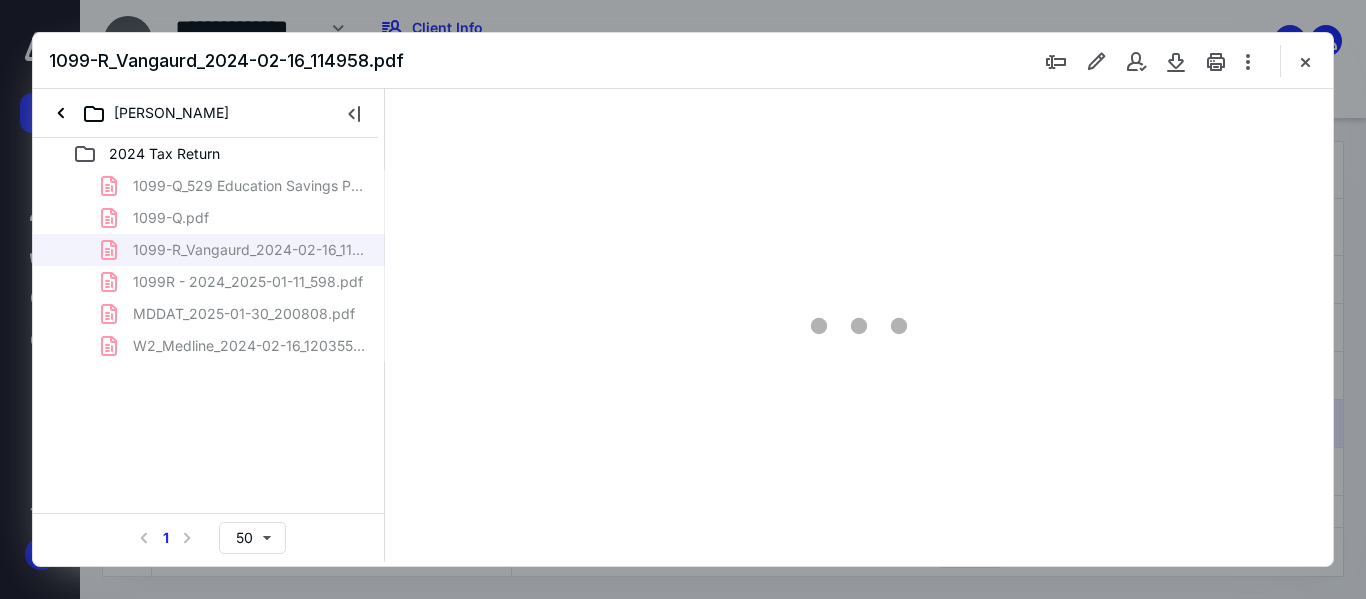 scroll, scrollTop: 0, scrollLeft: 0, axis: both 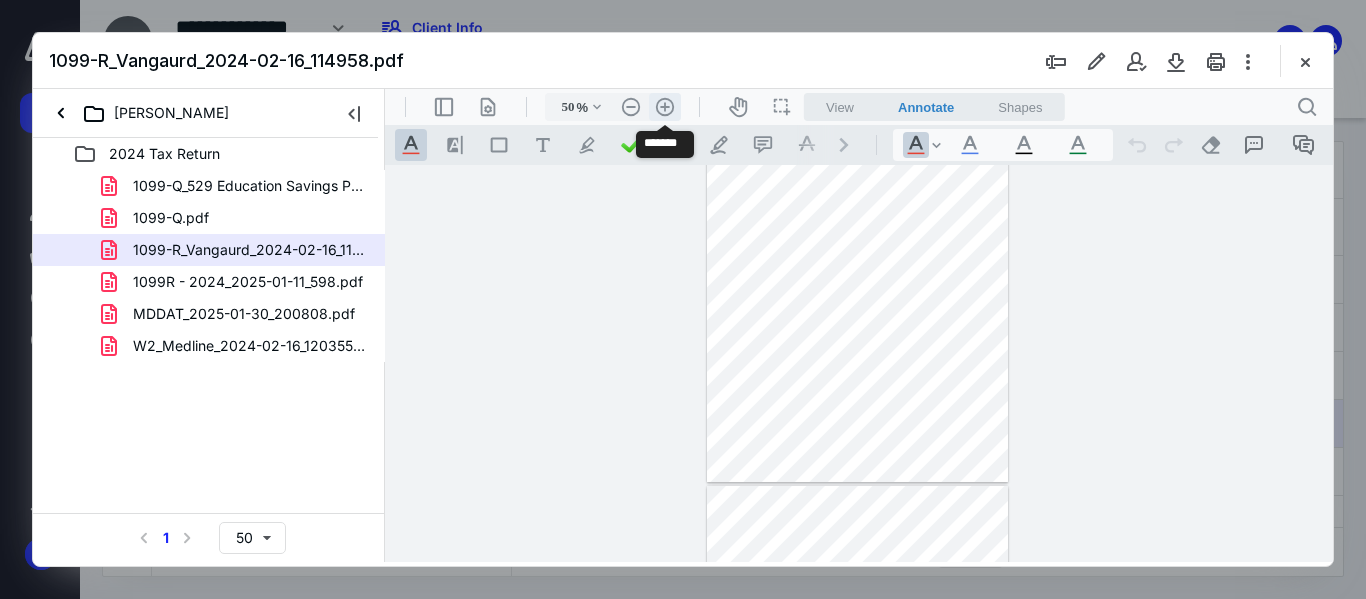 click on ".cls-1{fill:#abb0c4;} icon - header - zoom - in - line" at bounding box center (665, 107) 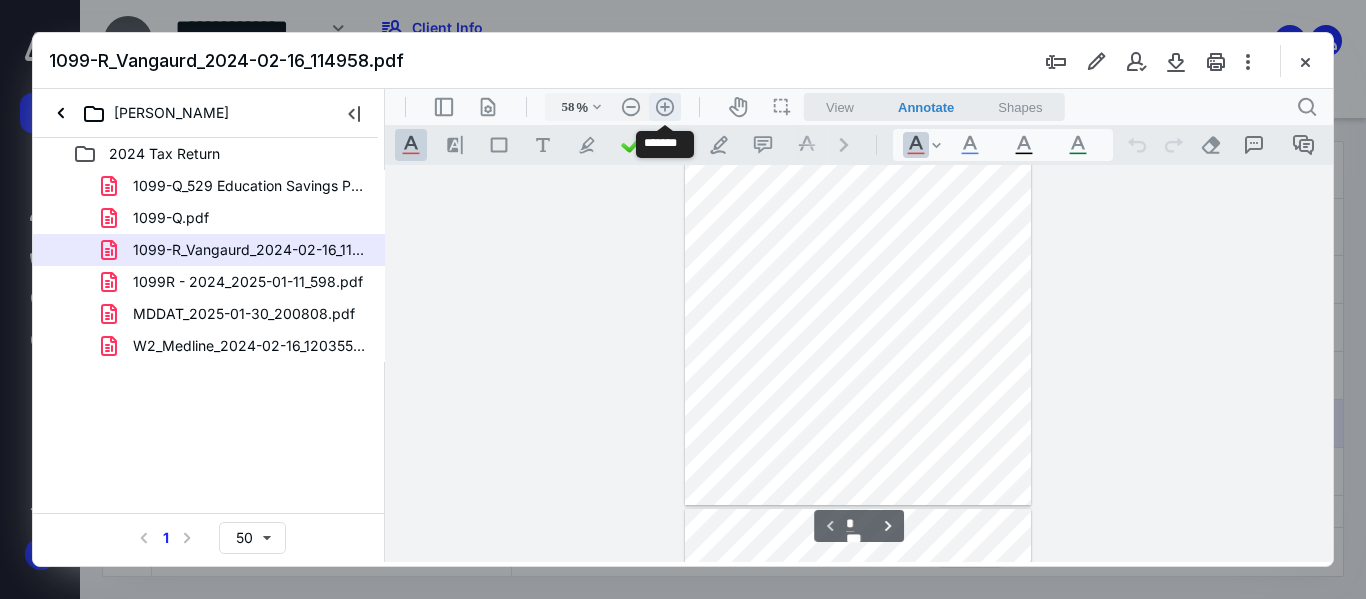 click on ".cls-1{fill:#abb0c4;} icon - header - zoom - in - line" at bounding box center (665, 107) 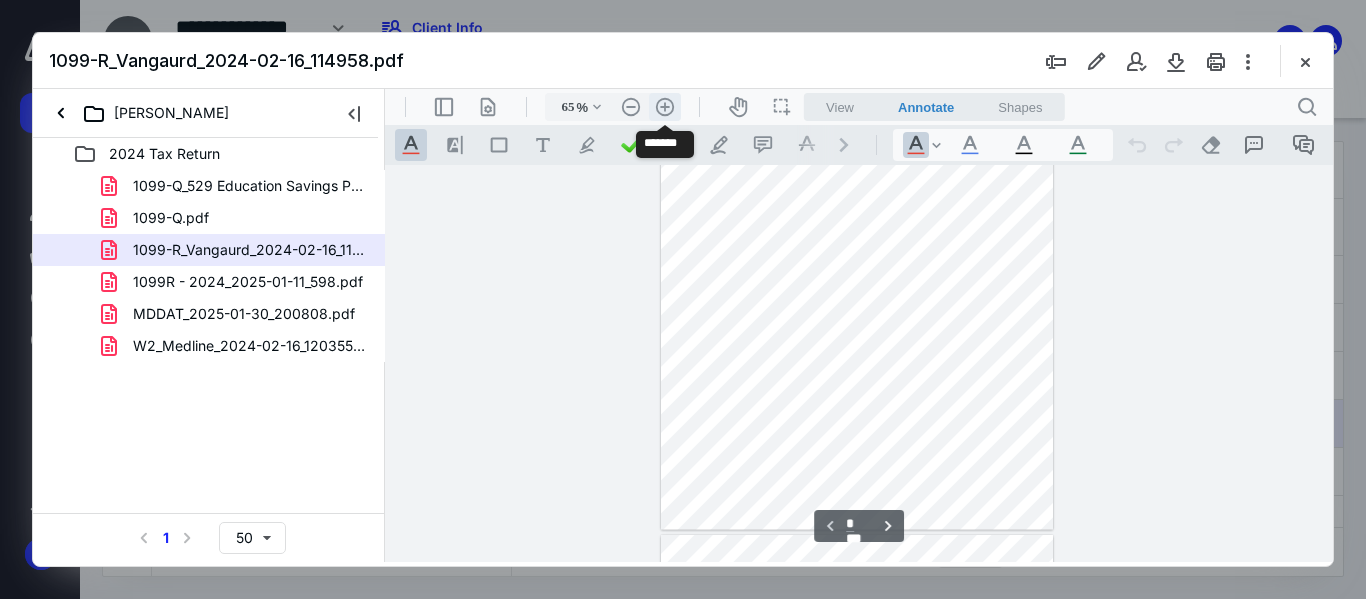 click on ".cls-1{fill:#abb0c4;} icon - header - zoom - in - line" at bounding box center [665, 107] 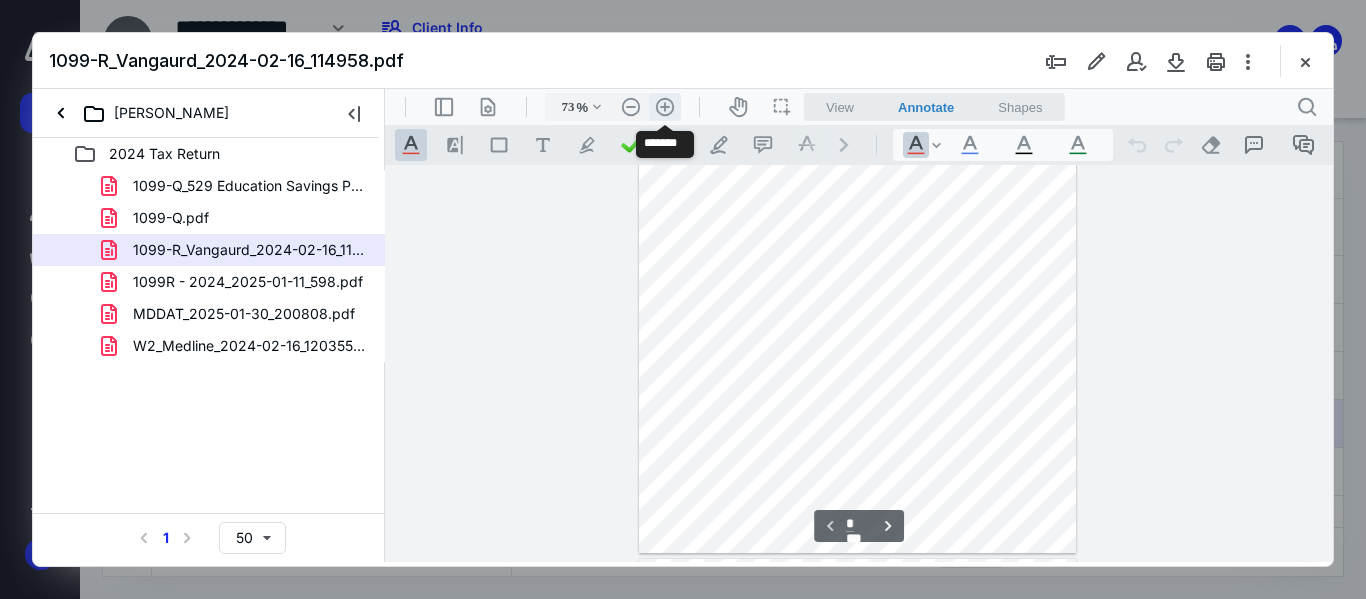 click on ".cls-1{fill:#abb0c4;} icon - header - zoom - in - line" at bounding box center [665, 107] 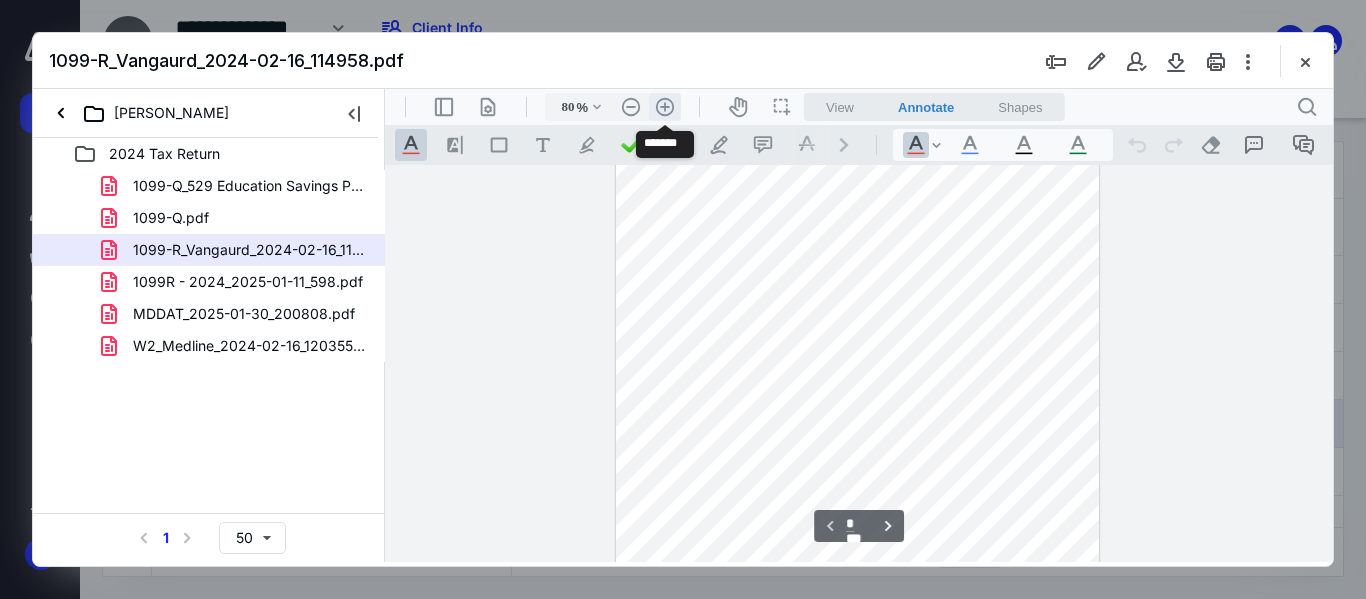 click on ".cls-1{fill:#abb0c4;} icon - header - zoom - in - line" at bounding box center [665, 107] 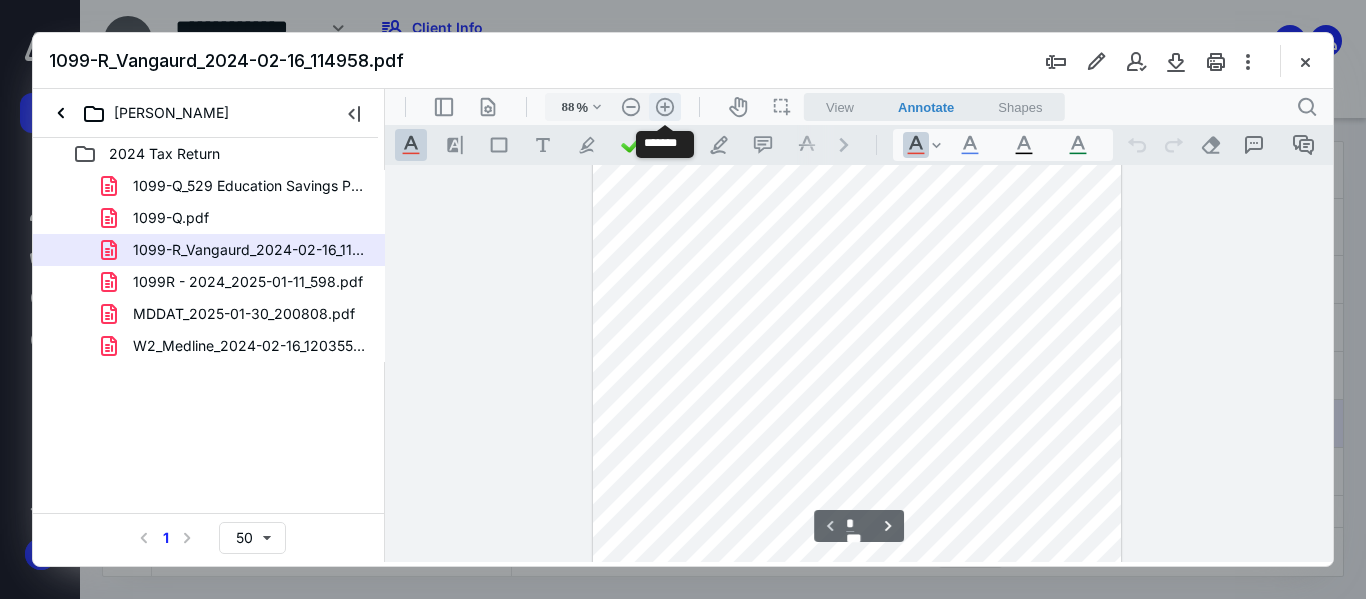 click on ".cls-1{fill:#abb0c4;} icon - header - zoom - in - line" at bounding box center [665, 107] 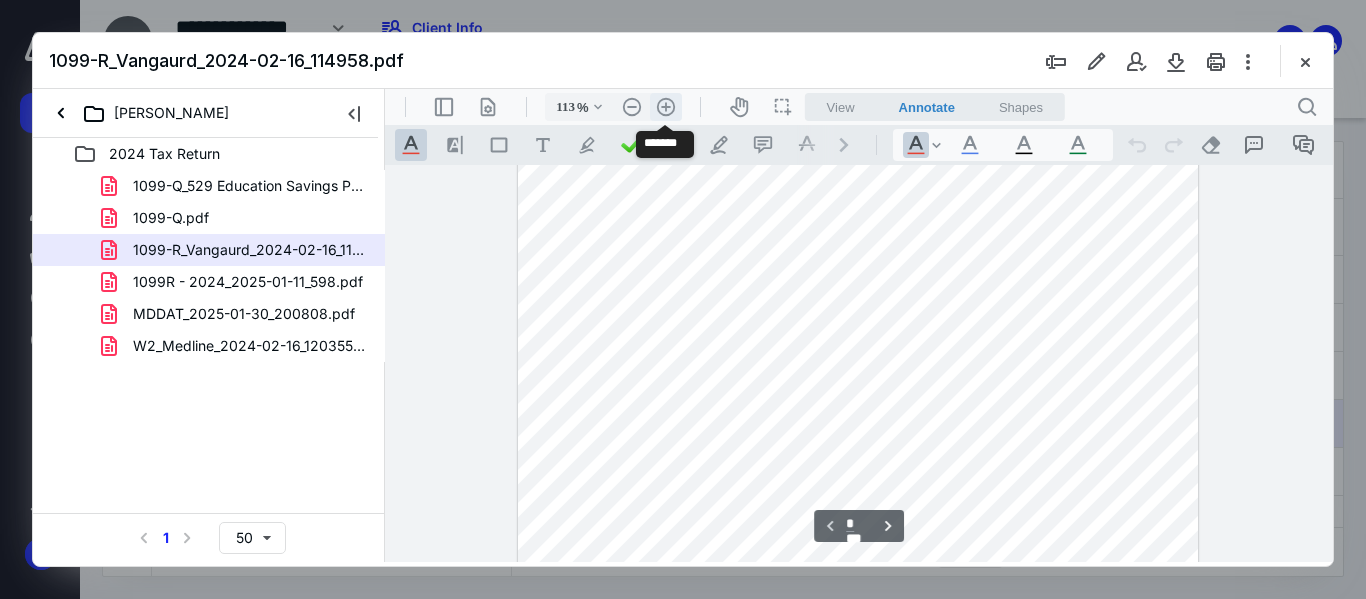 click on ".cls-1{fill:#abb0c4;} icon - header - zoom - in - line" at bounding box center (666, 107) 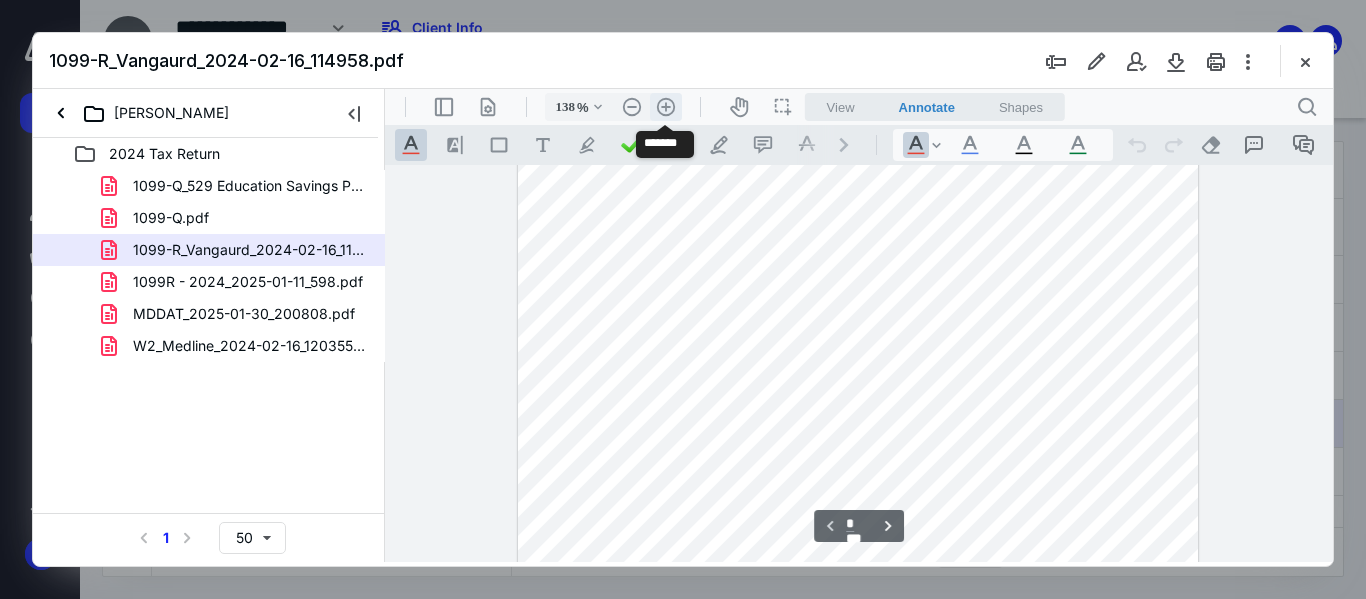 scroll, scrollTop: 498, scrollLeft: 0, axis: vertical 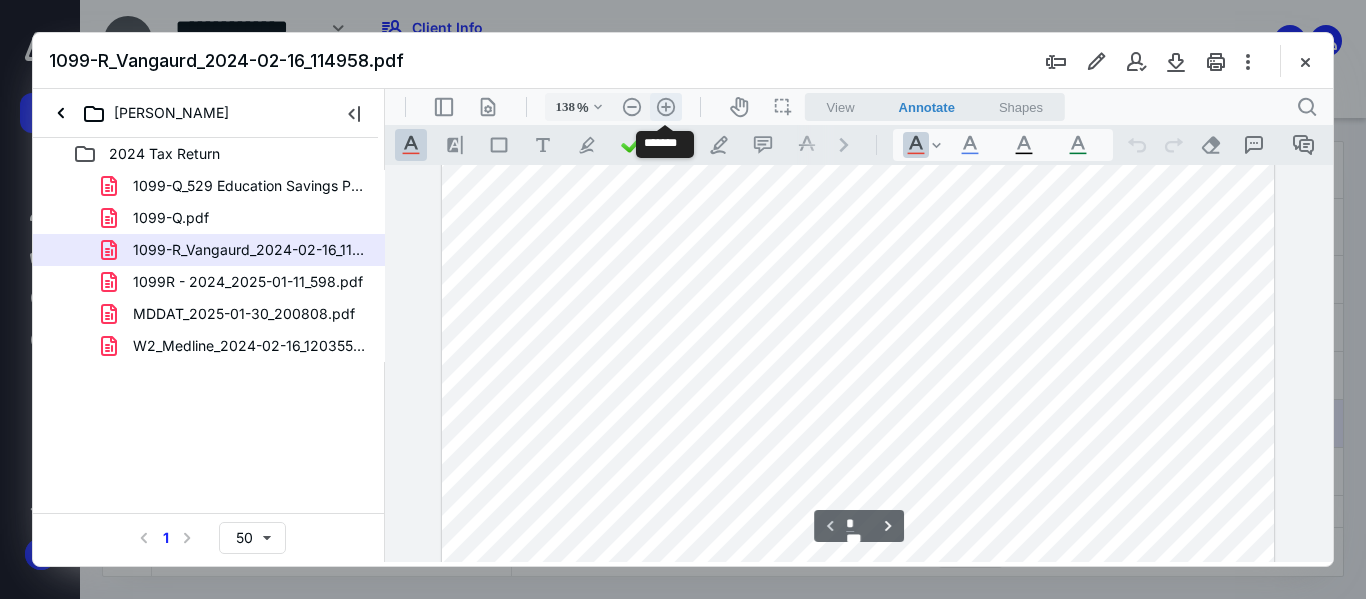 click on ".cls-1{fill:#abb0c4;} icon - header - zoom - in - line" at bounding box center (666, 107) 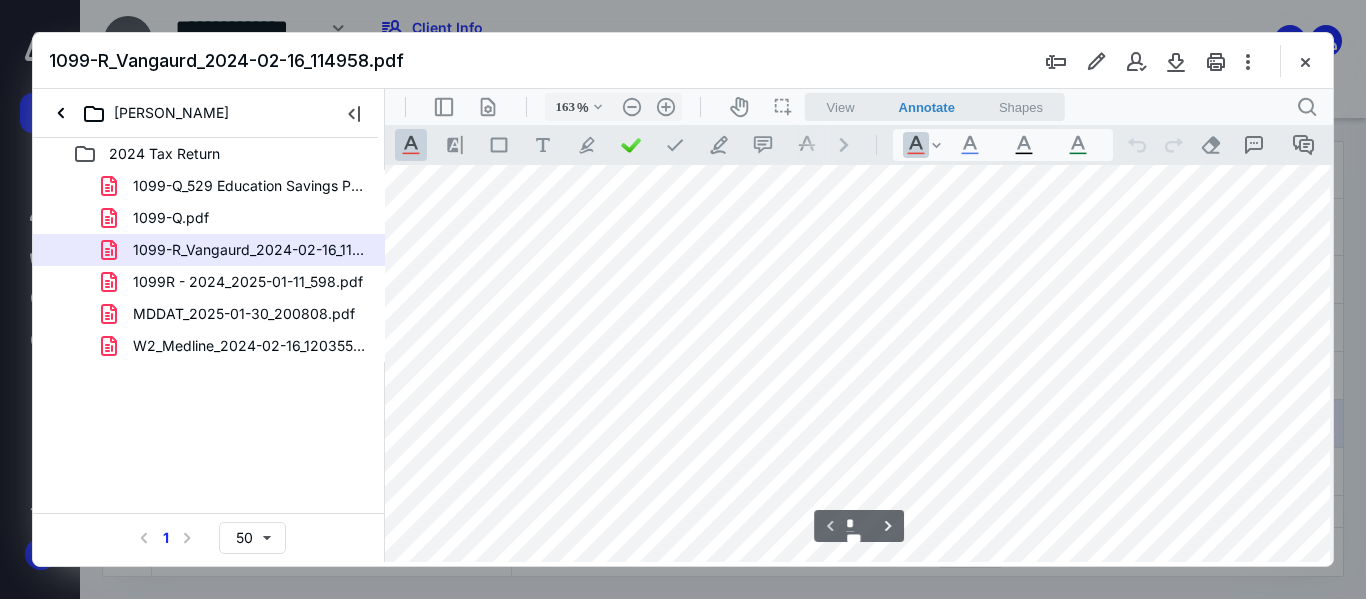 scroll, scrollTop: 718, scrollLeft: 33, axis: both 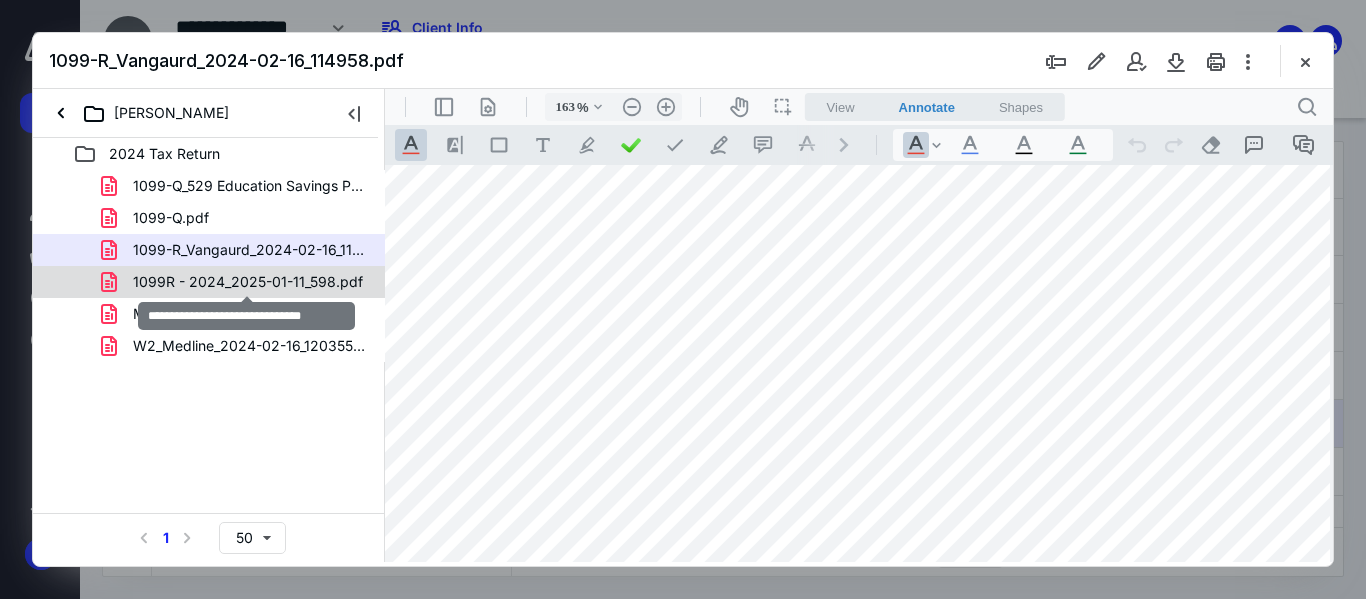 click on "1099R - 2024_2025-01-11_598.pdf" at bounding box center [248, 282] 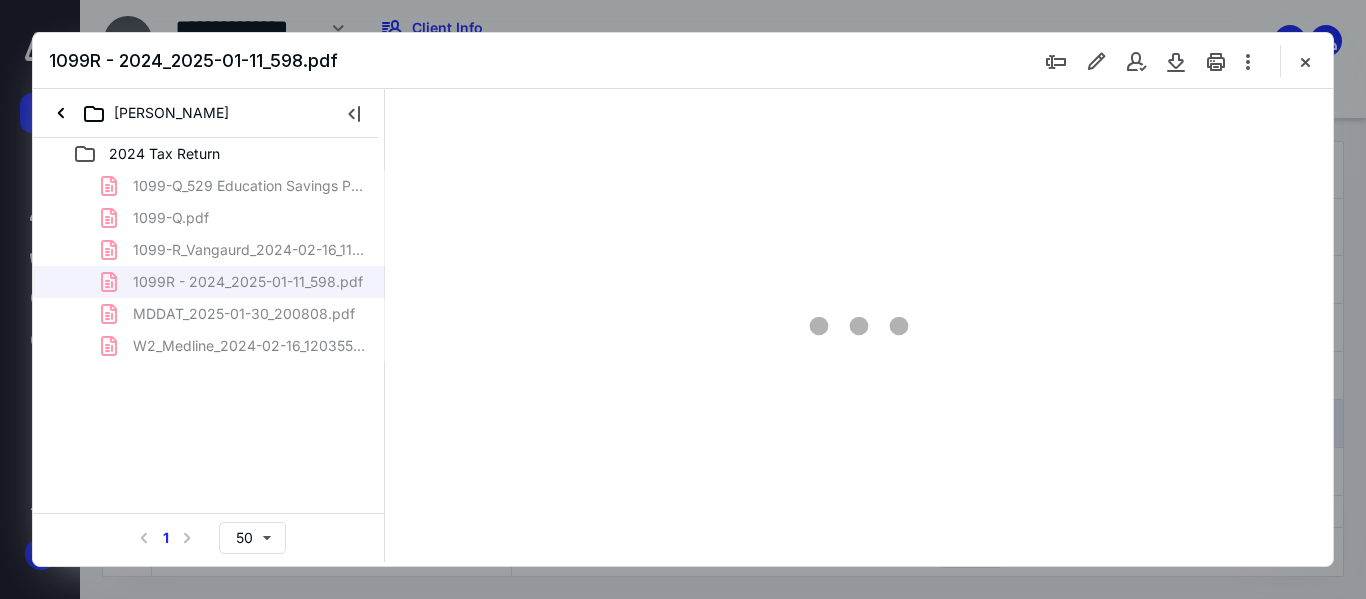 type on "50" 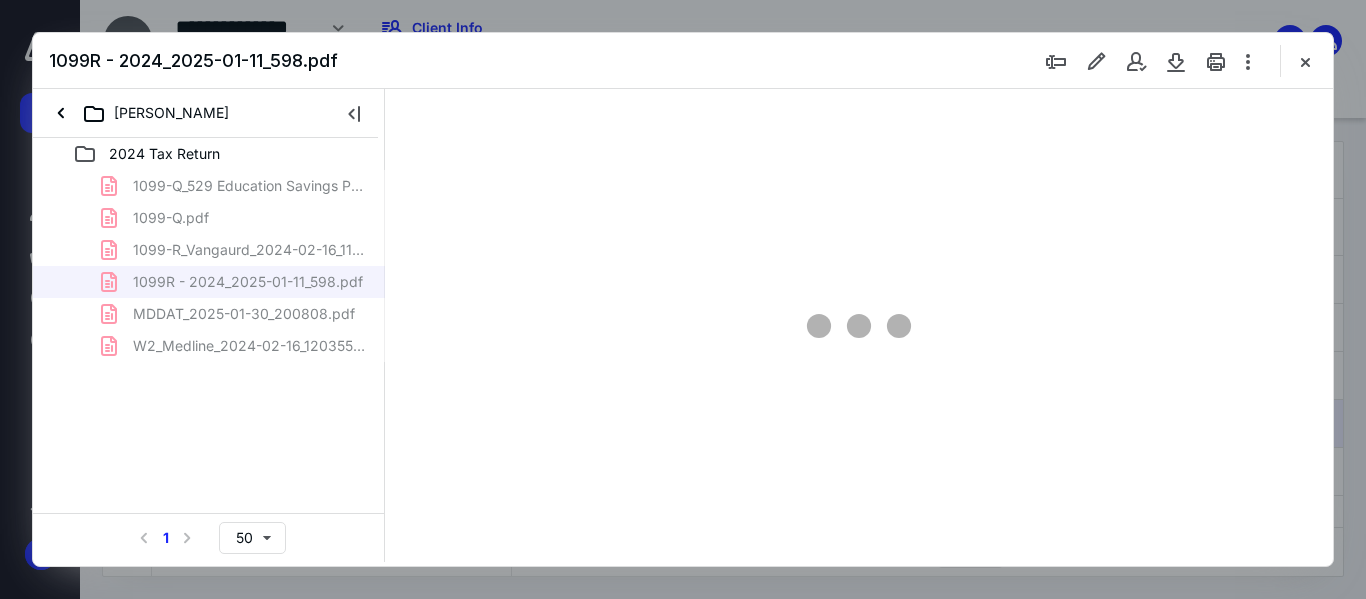 scroll, scrollTop: 78, scrollLeft: 0, axis: vertical 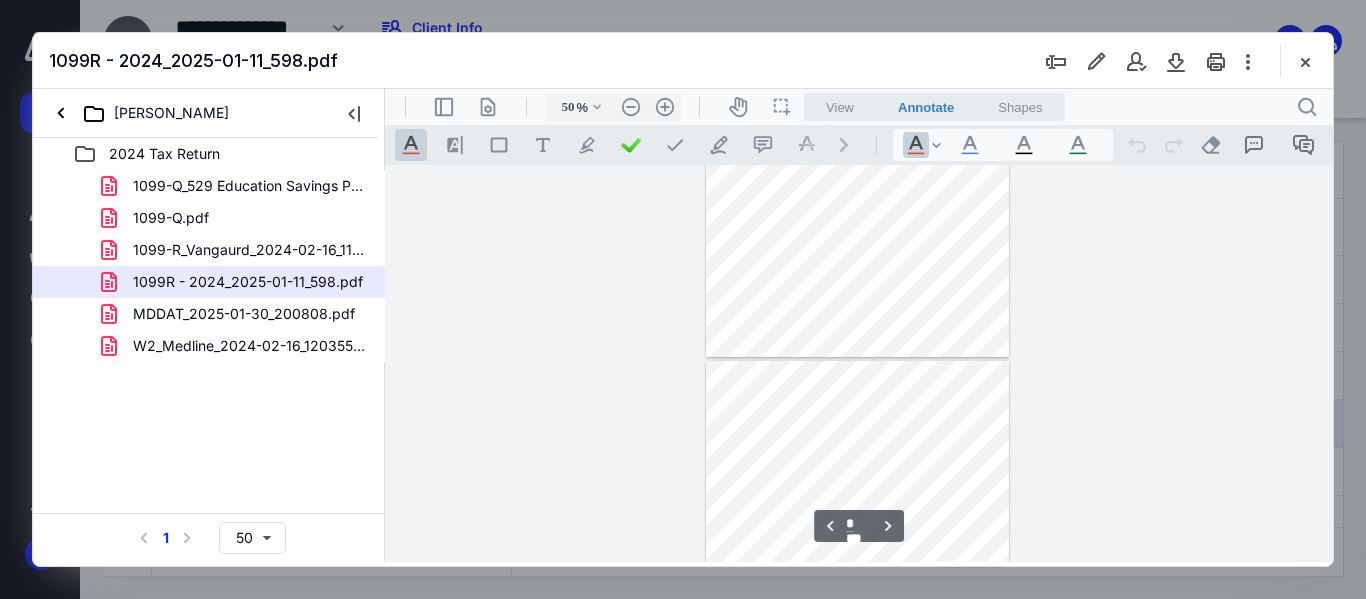 type on "*" 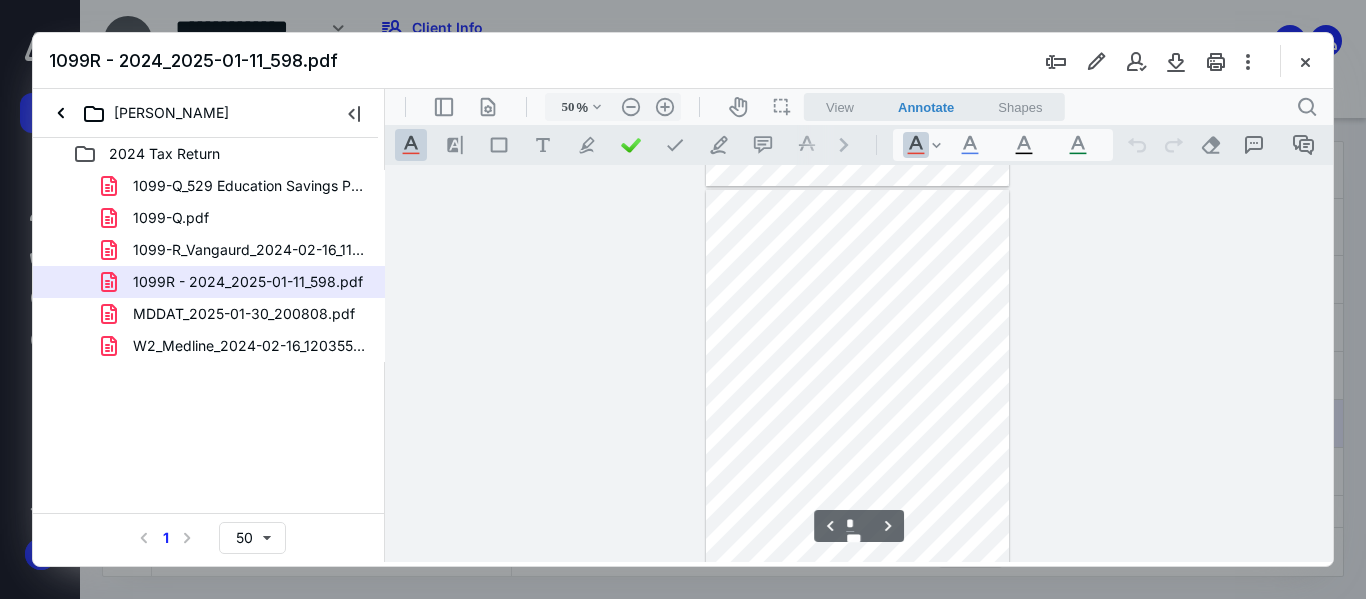 scroll, scrollTop: 778, scrollLeft: 0, axis: vertical 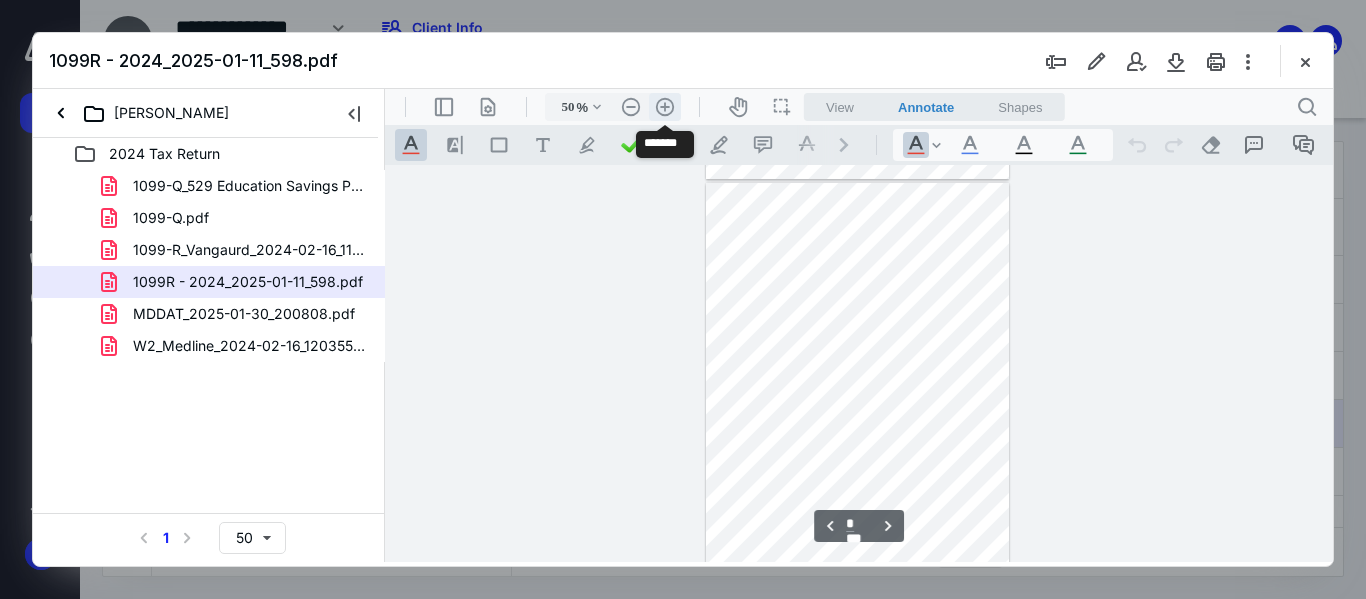 click on ".cls-1{fill:#abb0c4;} icon - header - zoom - in - line" at bounding box center (665, 107) 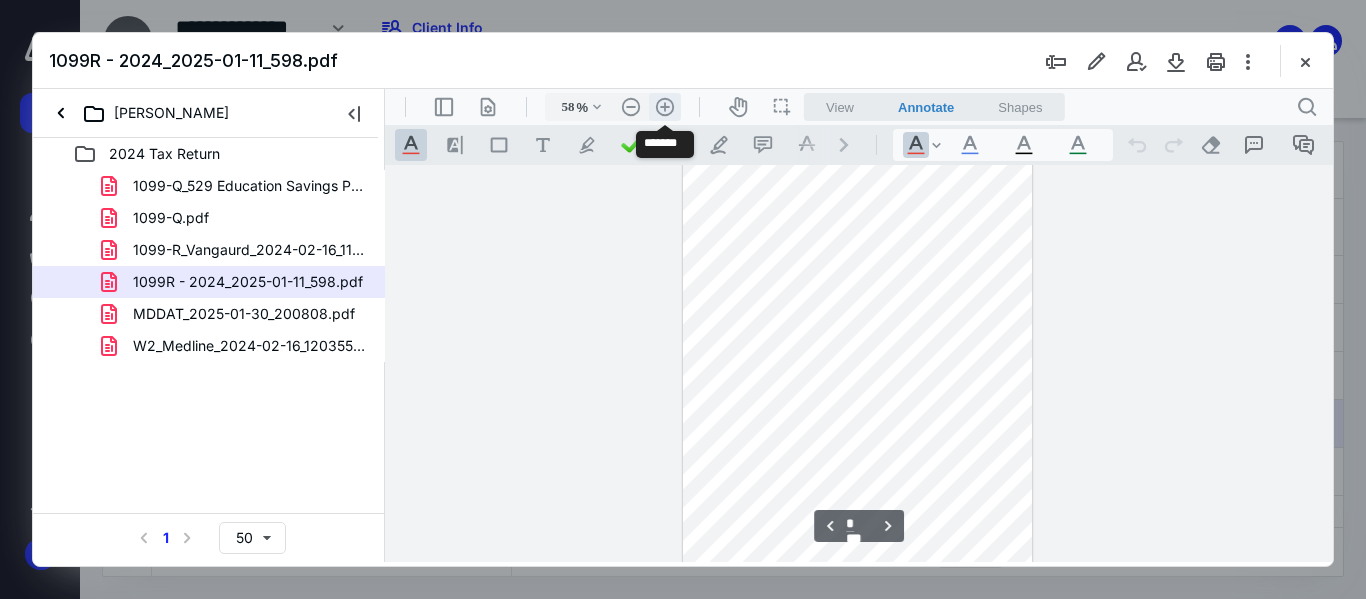 click on ".cls-1{fill:#abb0c4;} icon - header - zoom - in - line" at bounding box center [665, 107] 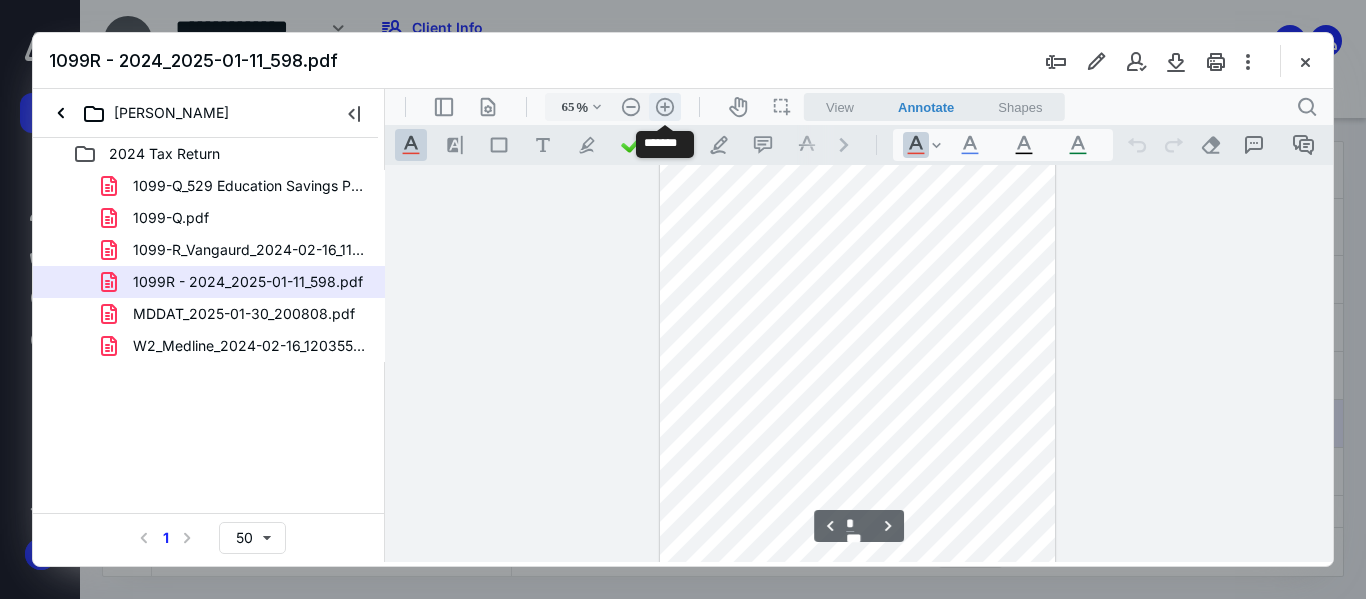 click on ".cls-1{fill:#abb0c4;} icon - header - zoom - in - line" at bounding box center (665, 107) 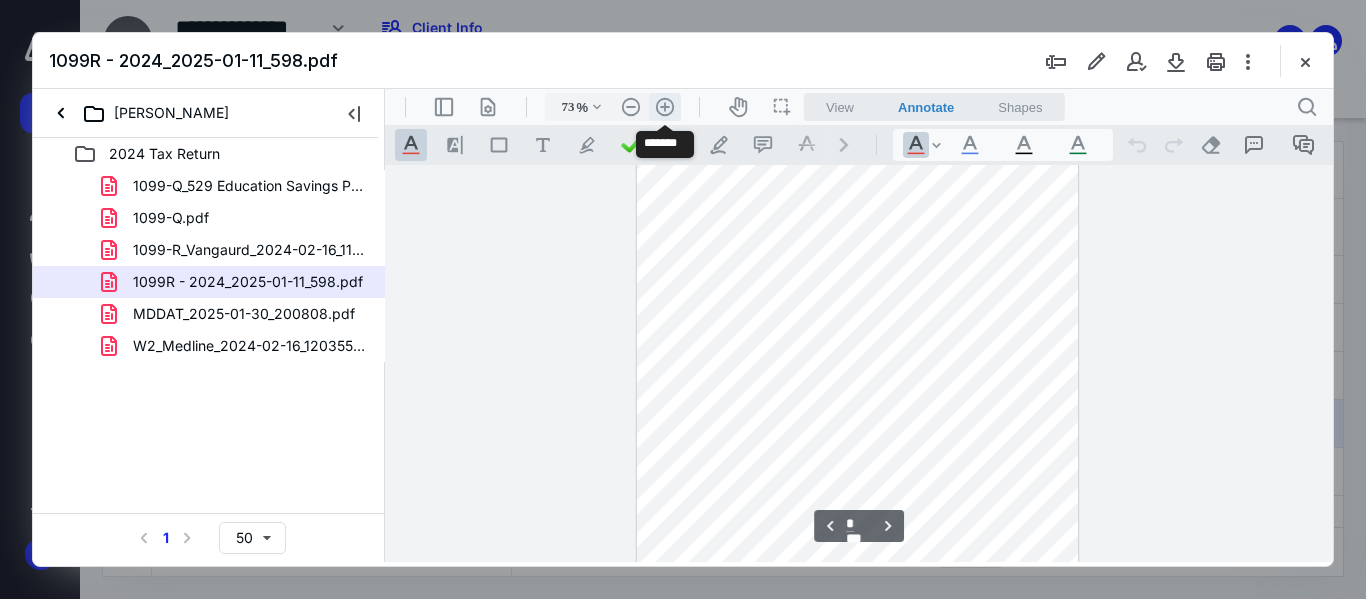 click on ".cls-1{fill:#abb0c4;} icon - header - zoom - in - line" at bounding box center [665, 107] 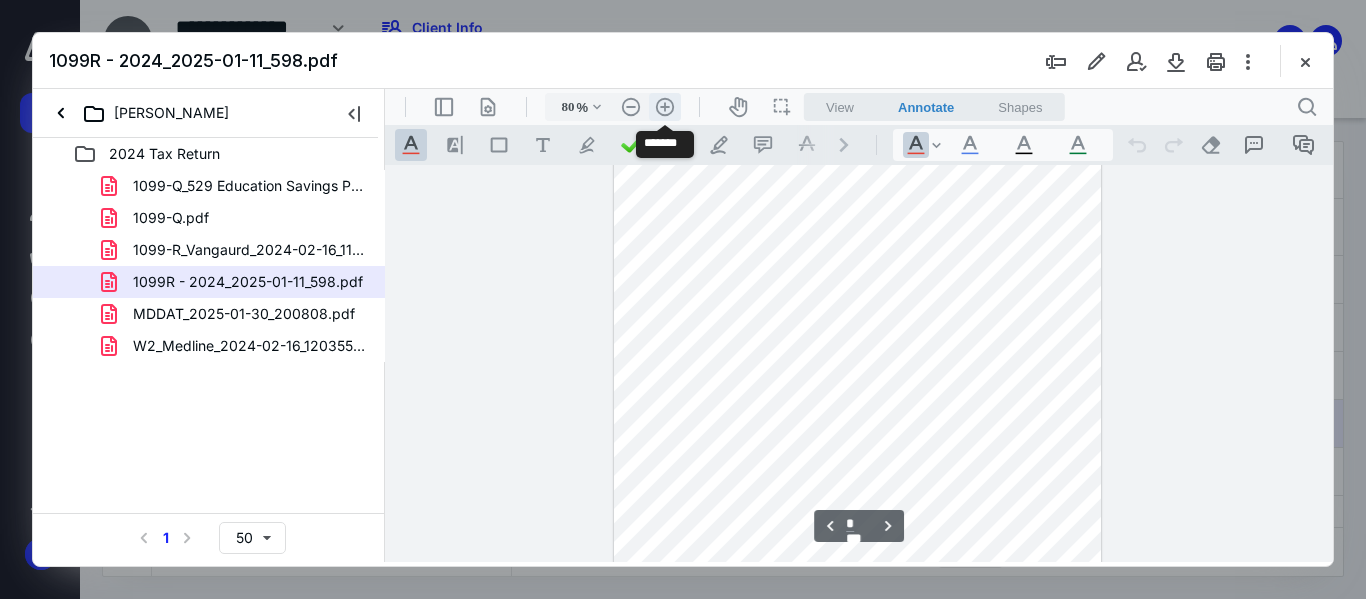 click on ".cls-1{fill:#abb0c4;} icon - header - zoom - in - line" at bounding box center [665, 107] 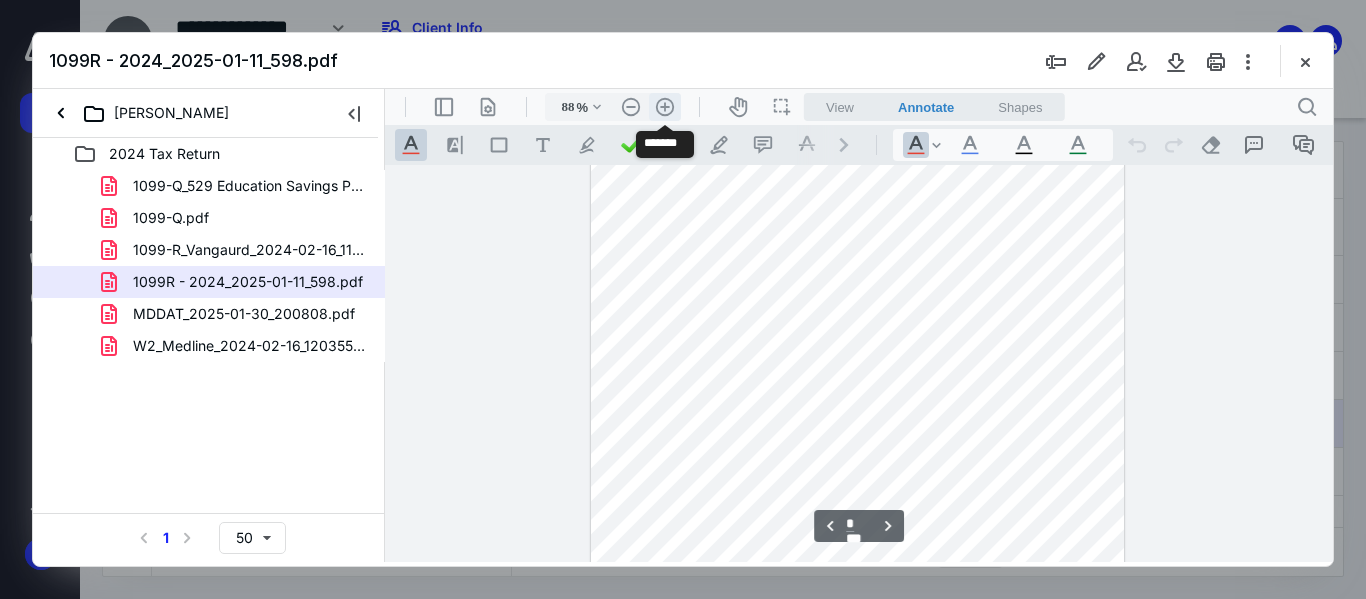 click on ".cls-1{fill:#abb0c4;} icon - header - zoom - in - line" at bounding box center [665, 107] 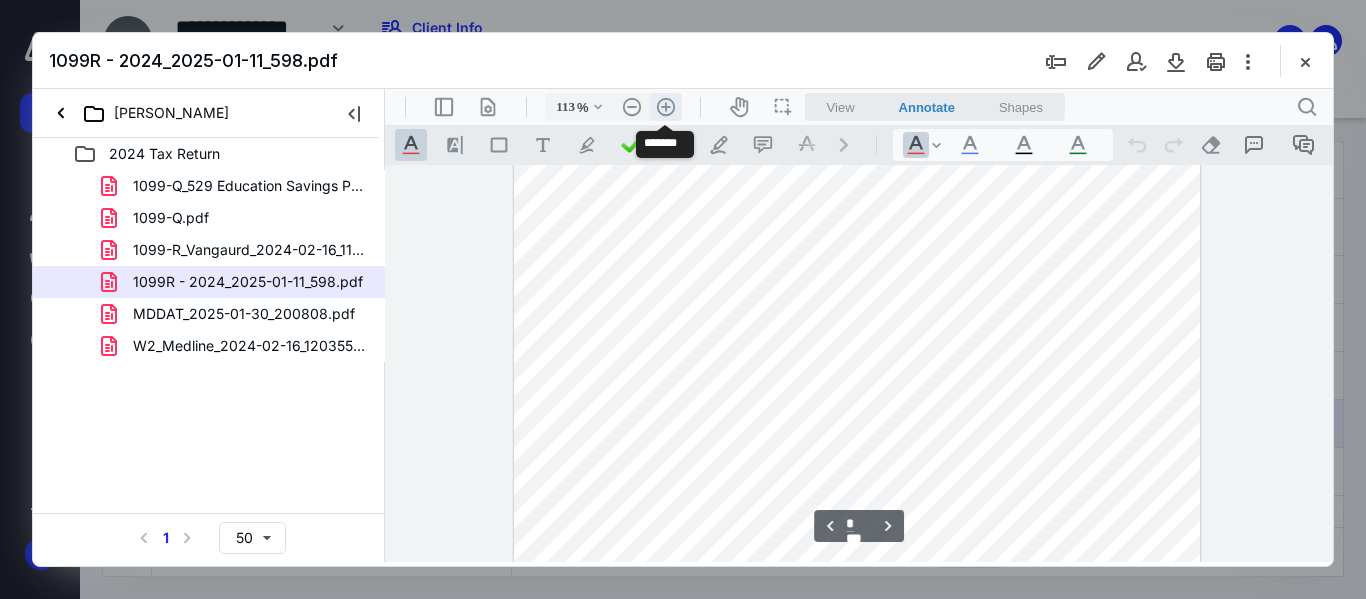 click on ".cls-1{fill:#abb0c4;} icon - header - zoom - in - line" at bounding box center (666, 107) 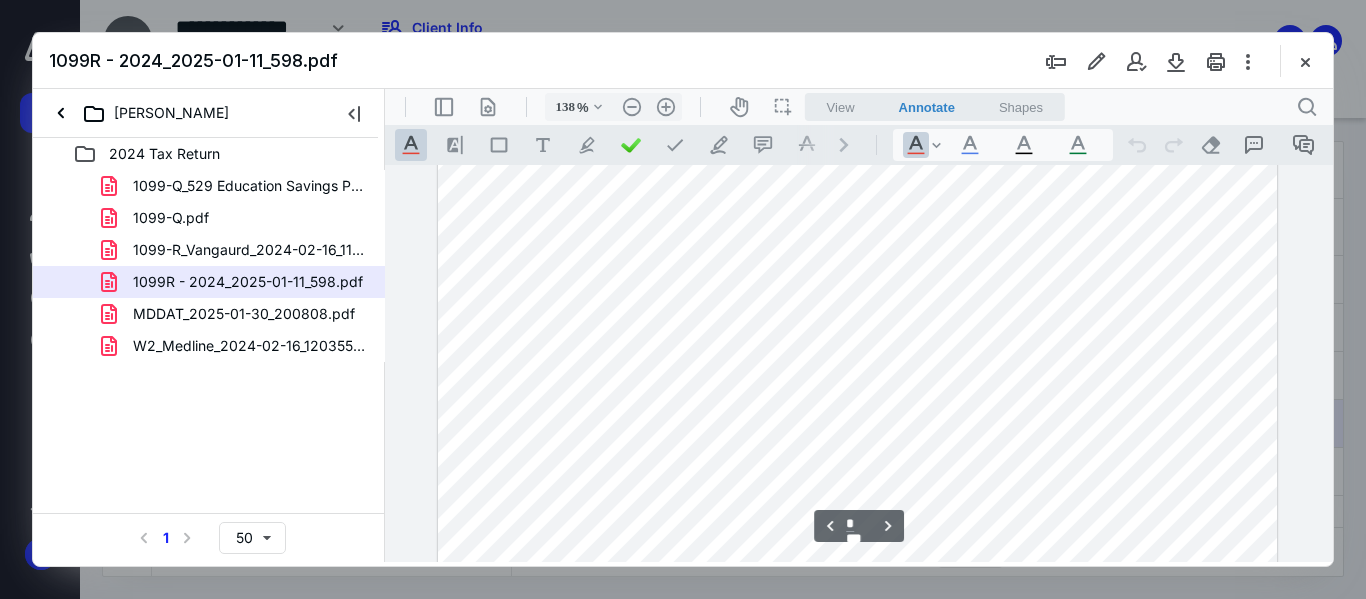 scroll, scrollTop: 2634, scrollLeft: 0, axis: vertical 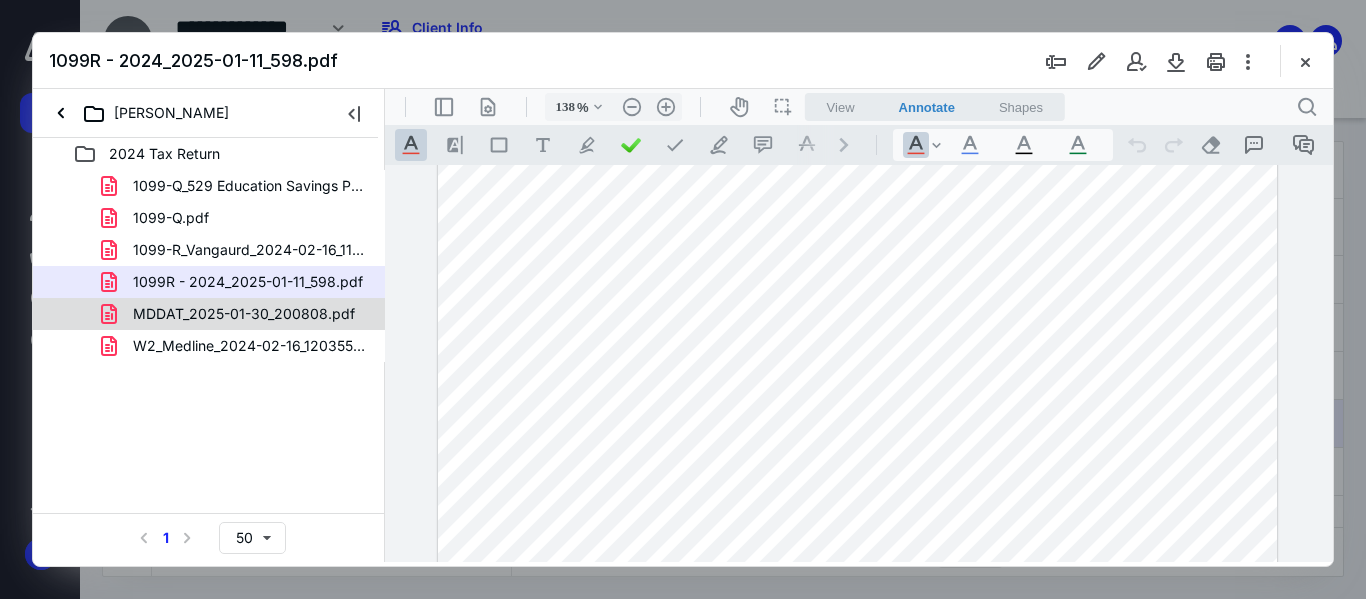click on "MDDAT_2025-01-30_200808.pdf" at bounding box center [209, 314] 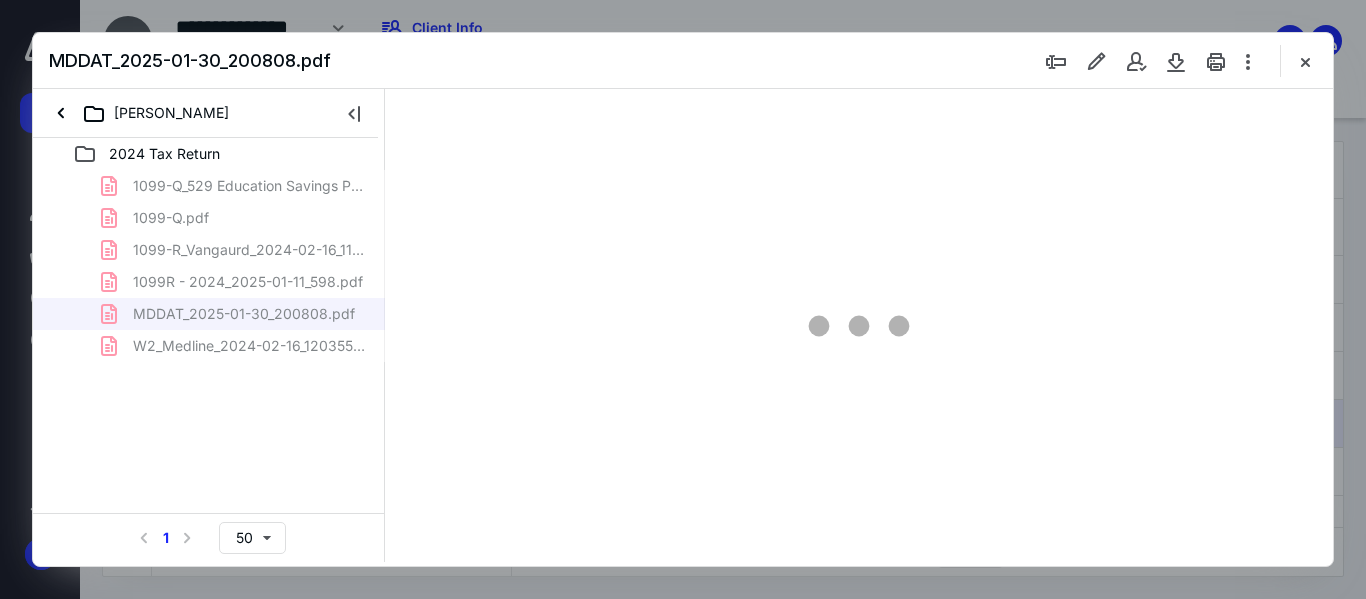 scroll, scrollTop: 0, scrollLeft: 0, axis: both 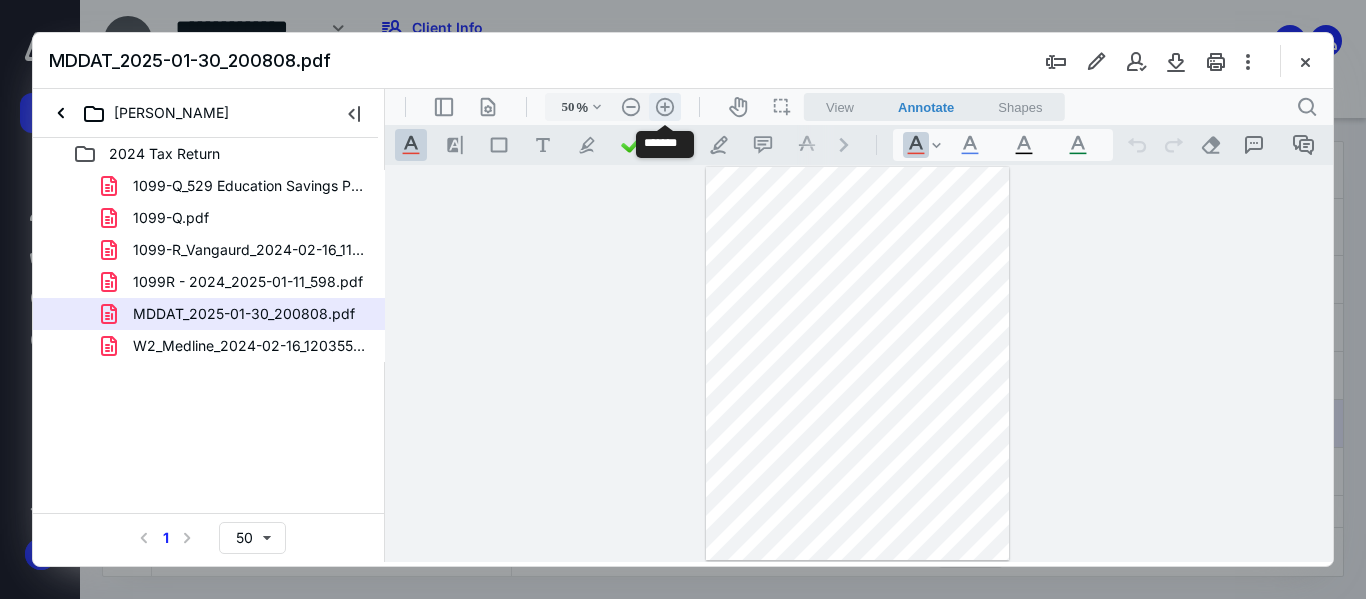 click on ".cls-1{fill:#abb0c4;} icon - header - zoom - in - line" at bounding box center (665, 107) 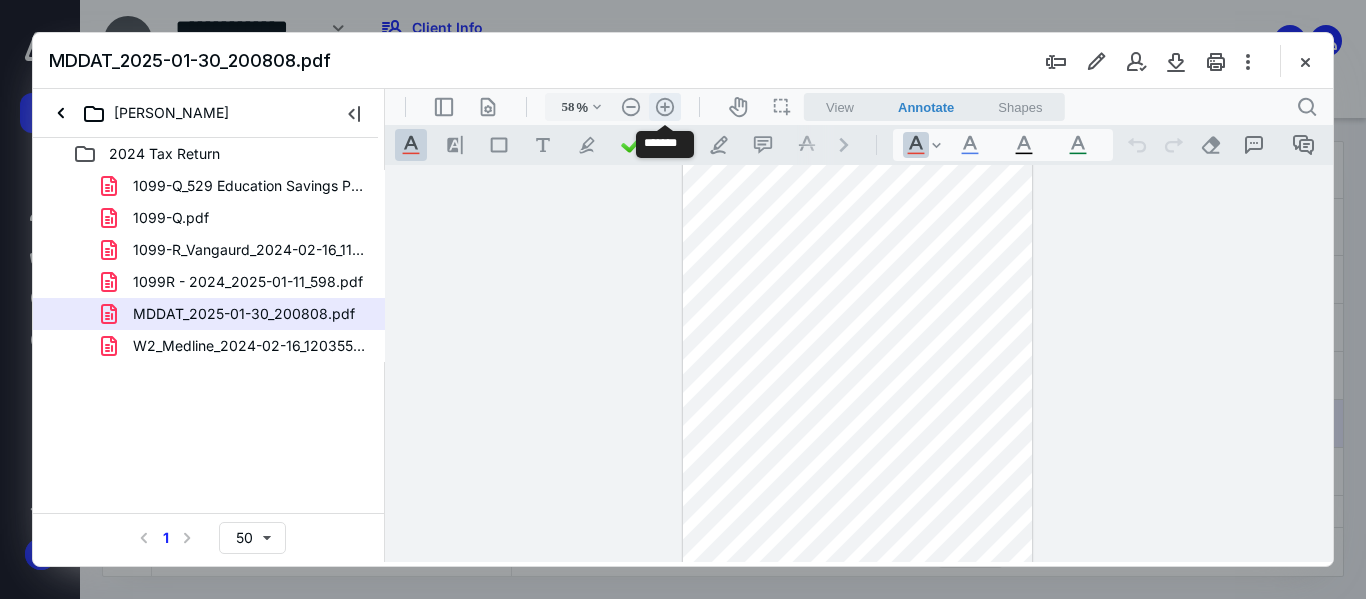 click on ".cls-1{fill:#abb0c4;} icon - header - zoom - in - line" at bounding box center (665, 107) 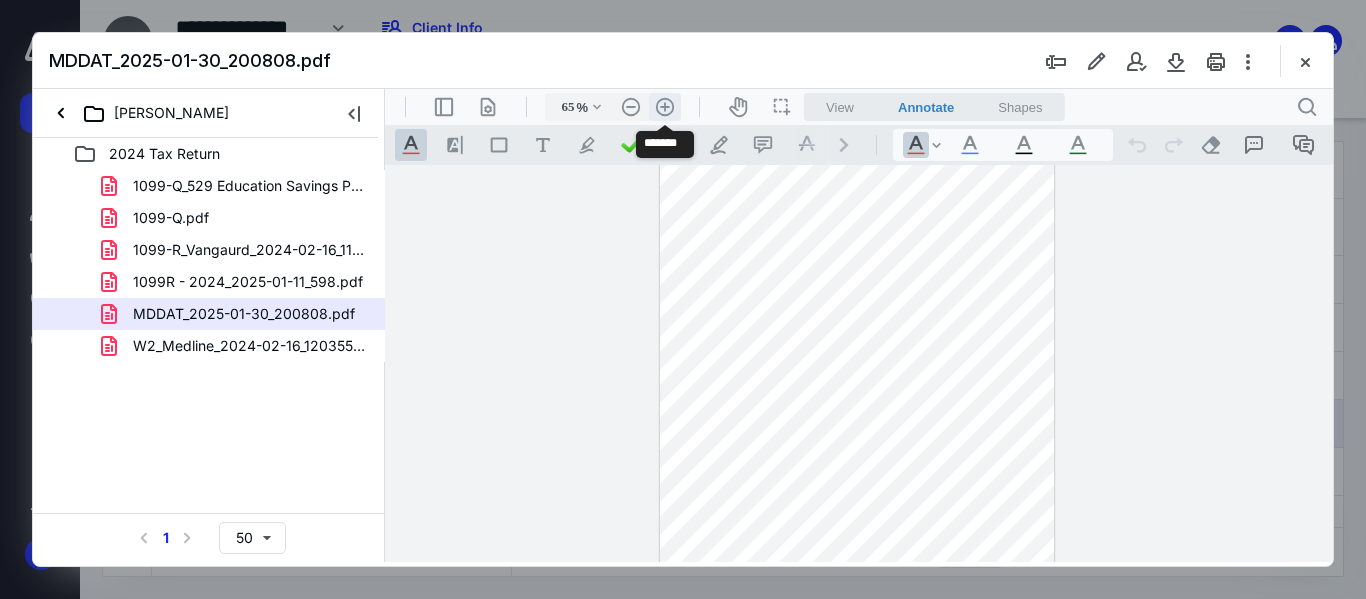 click on ".cls-1{fill:#abb0c4;} icon - header - zoom - in - line" at bounding box center (665, 107) 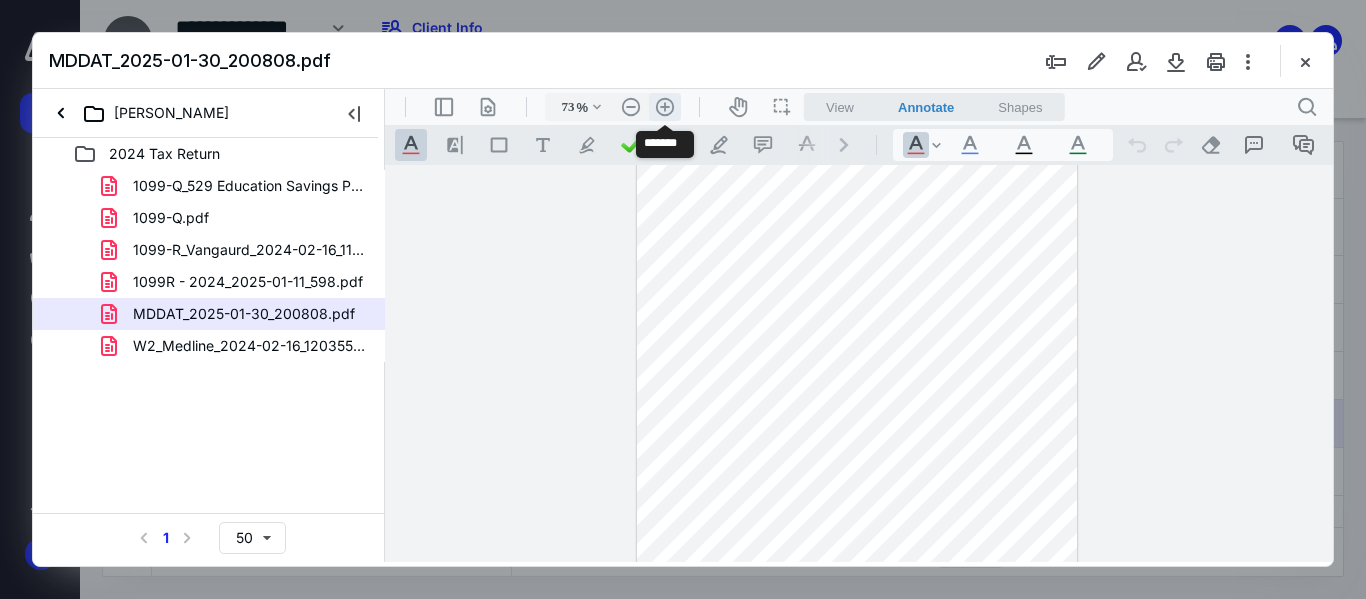 click on ".cls-1{fill:#abb0c4;} icon - header - zoom - in - line" at bounding box center (665, 107) 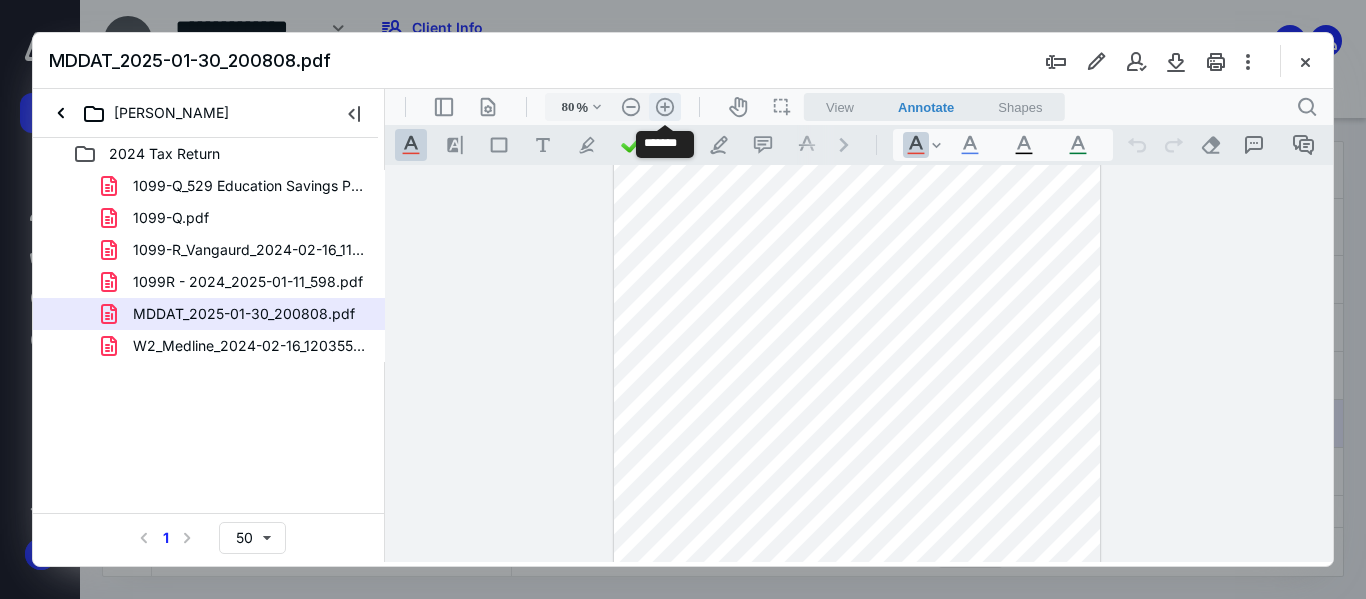 click on ".cls-1{fill:#abb0c4;} icon - header - zoom - in - line" at bounding box center (665, 107) 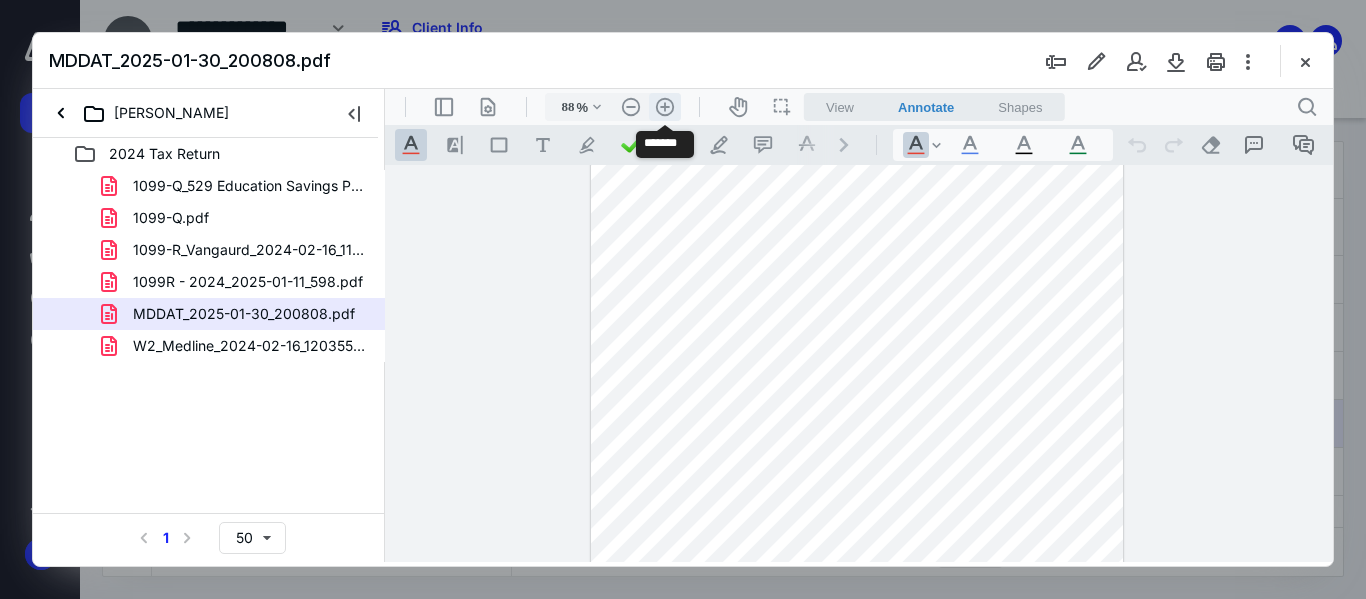 click on ".cls-1{fill:#abb0c4;} icon - header - zoom - in - line" at bounding box center (665, 107) 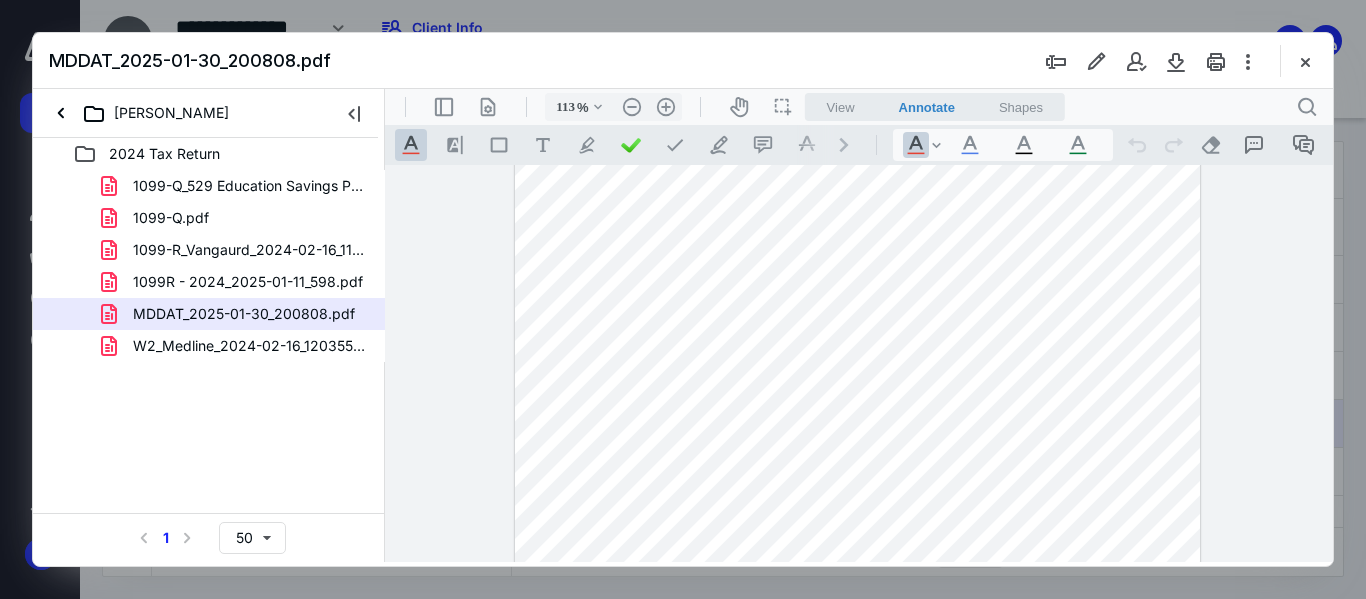 scroll, scrollTop: 499, scrollLeft: 0, axis: vertical 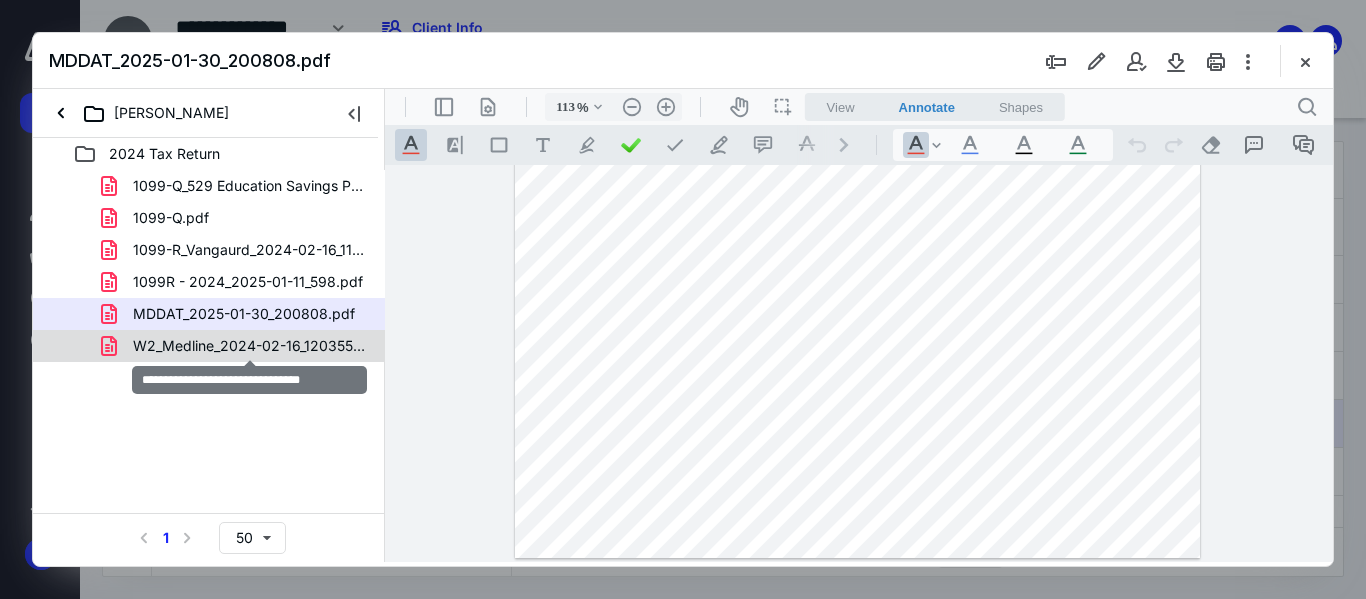 click on "W2_Medline_2024-02-16_120355.pdf" at bounding box center (249, 346) 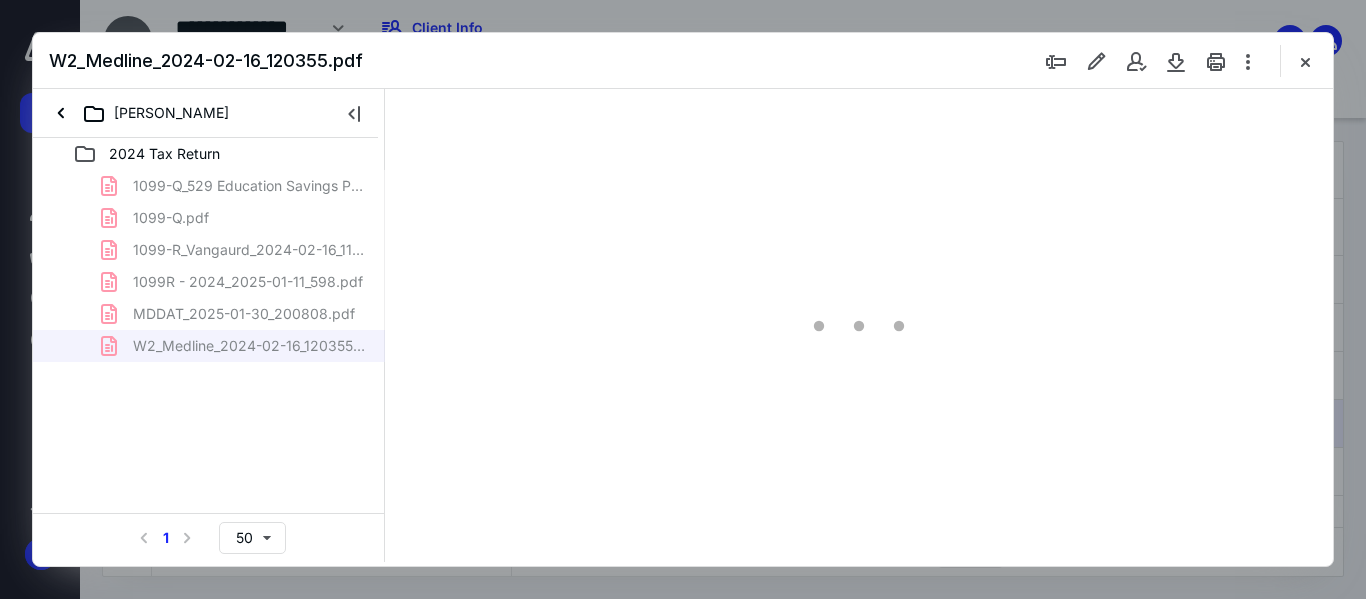 scroll, scrollTop: 78, scrollLeft: 0, axis: vertical 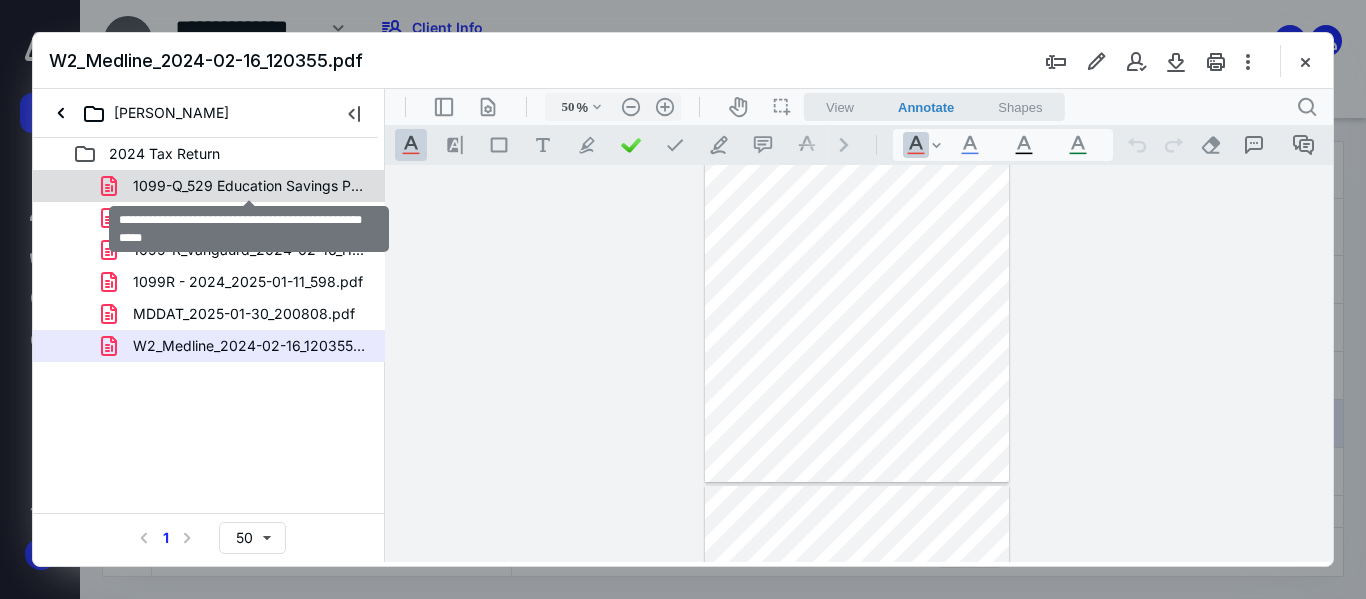 click on "1099-Q_529 Education Savings Plan_2024-02-16_115352.pdf" at bounding box center [249, 186] 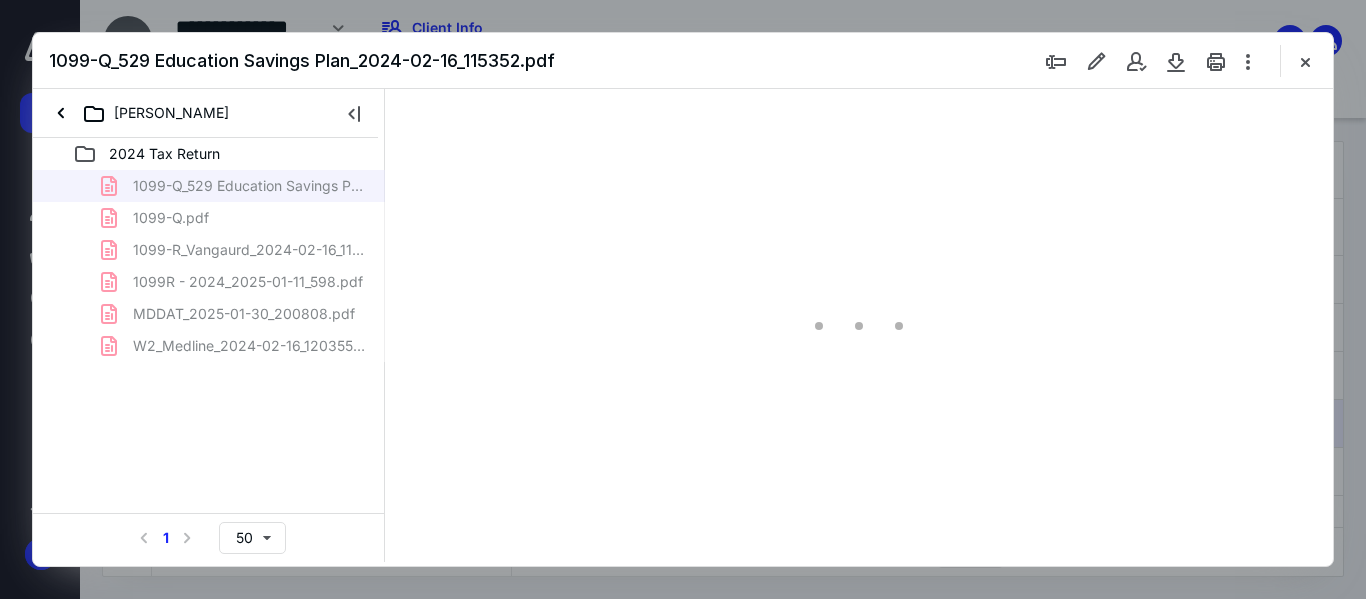 scroll, scrollTop: 0, scrollLeft: 0, axis: both 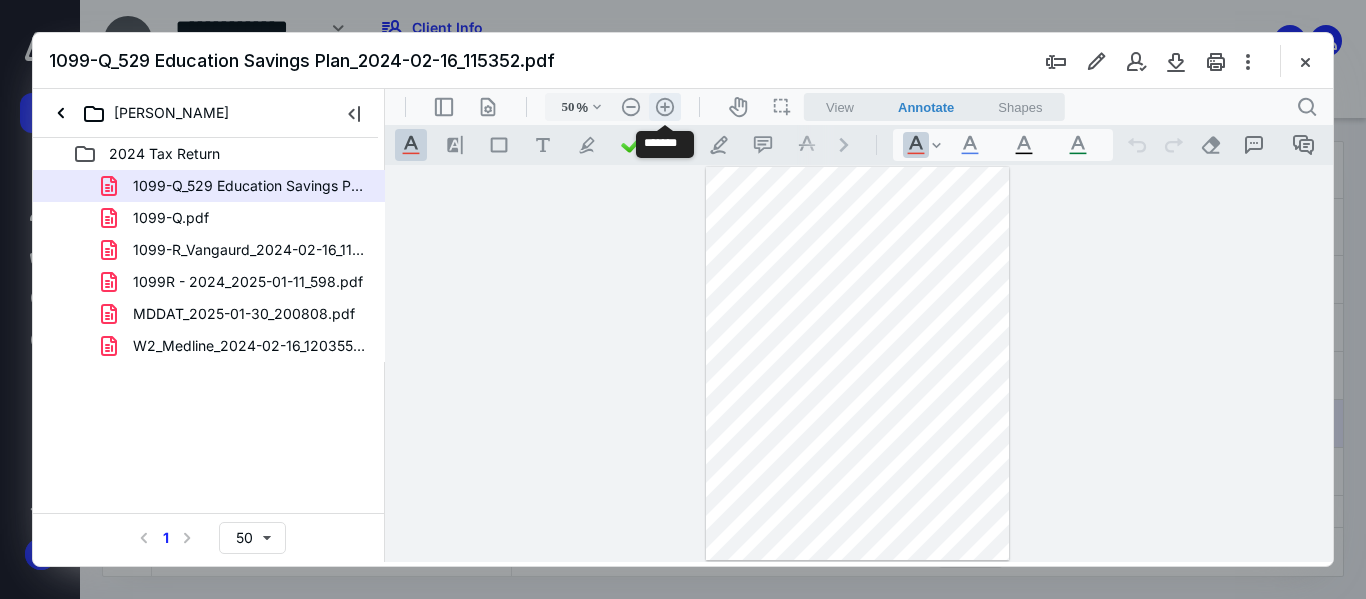 click on ".cls-1{fill:#abb0c4;} icon - header - zoom - in - line" at bounding box center [665, 107] 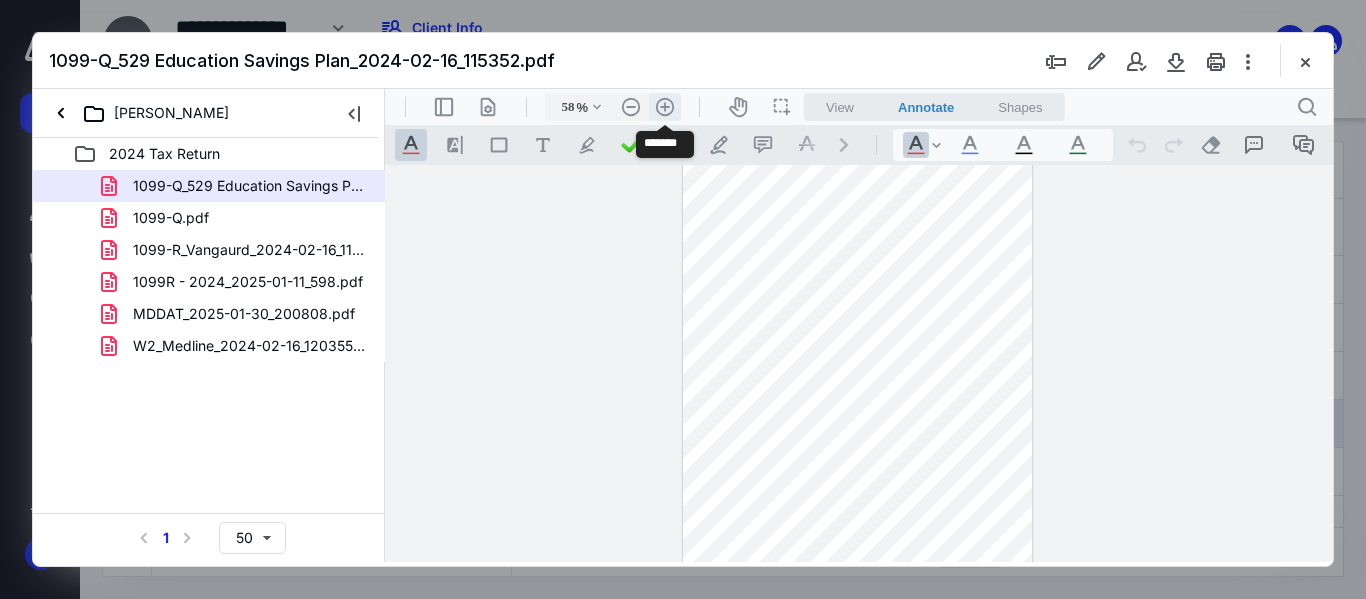 click on ".cls-1{fill:#abb0c4;} icon - header - zoom - in - line" at bounding box center (665, 107) 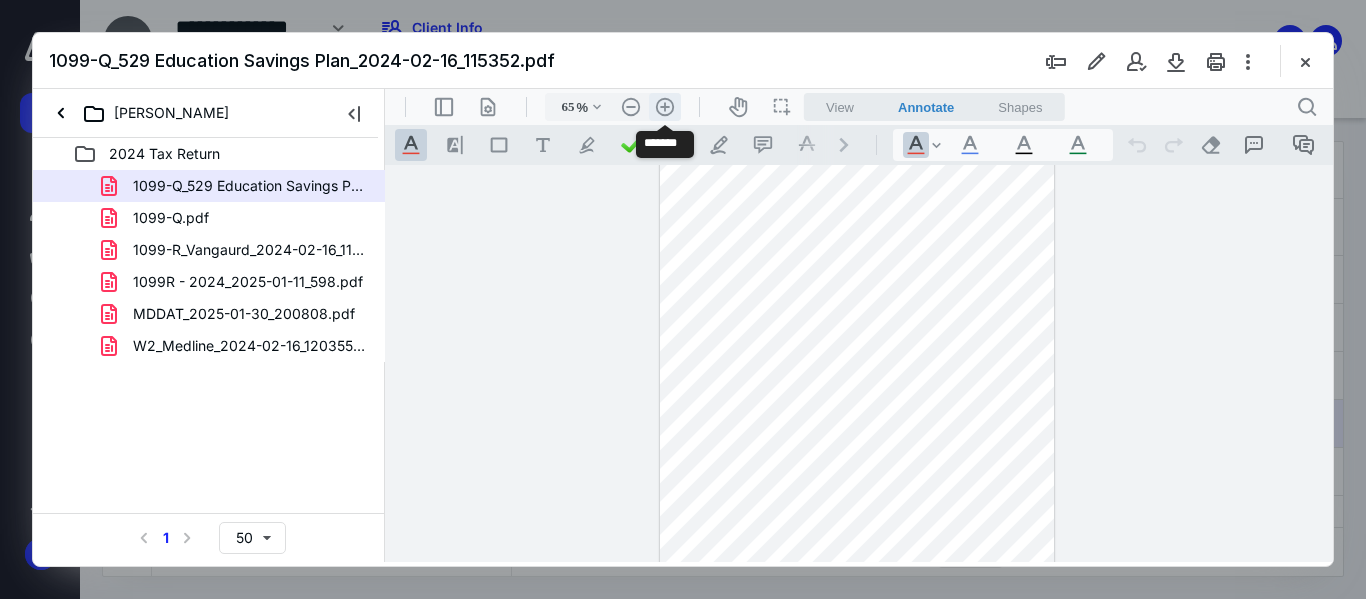 click on ".cls-1{fill:#abb0c4;} icon - header - zoom - in - line" at bounding box center (665, 107) 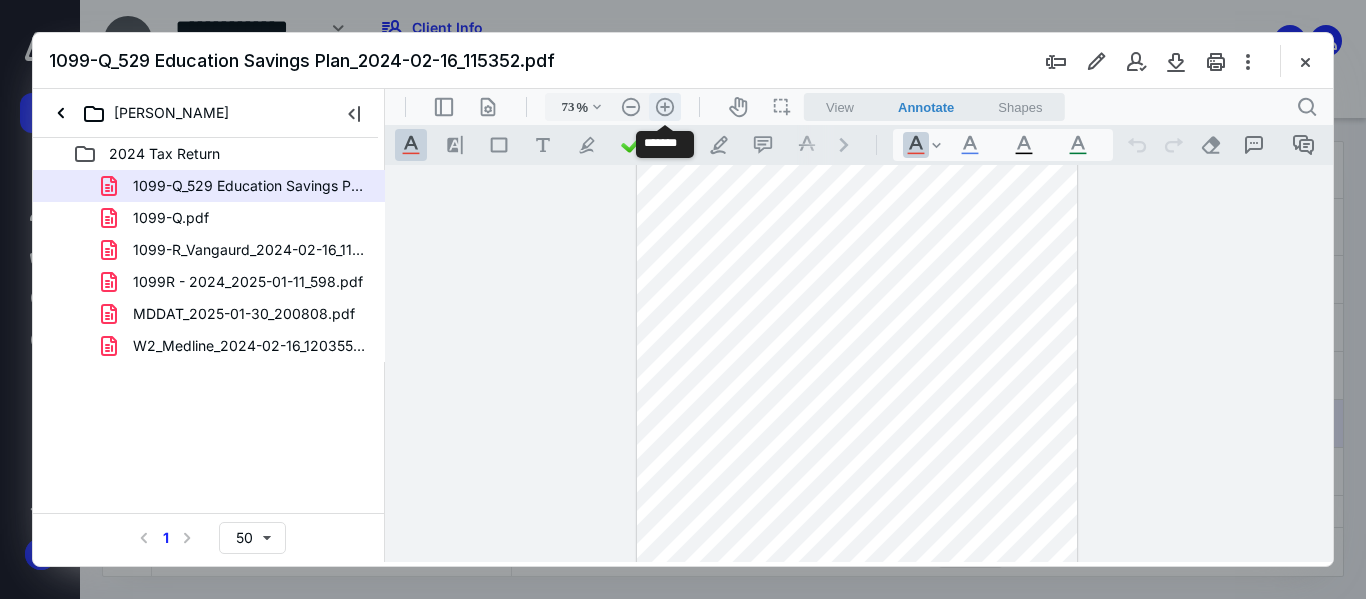 click on ".cls-1{fill:#abb0c4;} icon - header - zoom - in - line" at bounding box center (665, 107) 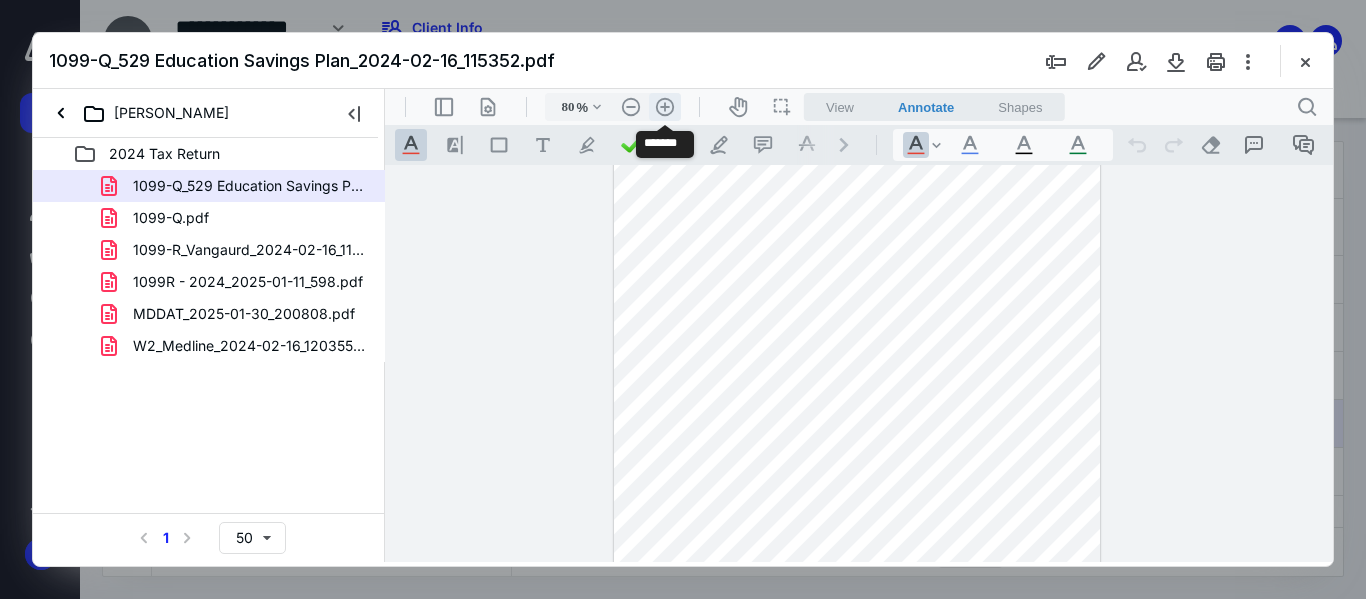 click on ".cls-1{fill:#abb0c4;} icon - header - zoom - in - line" at bounding box center [665, 107] 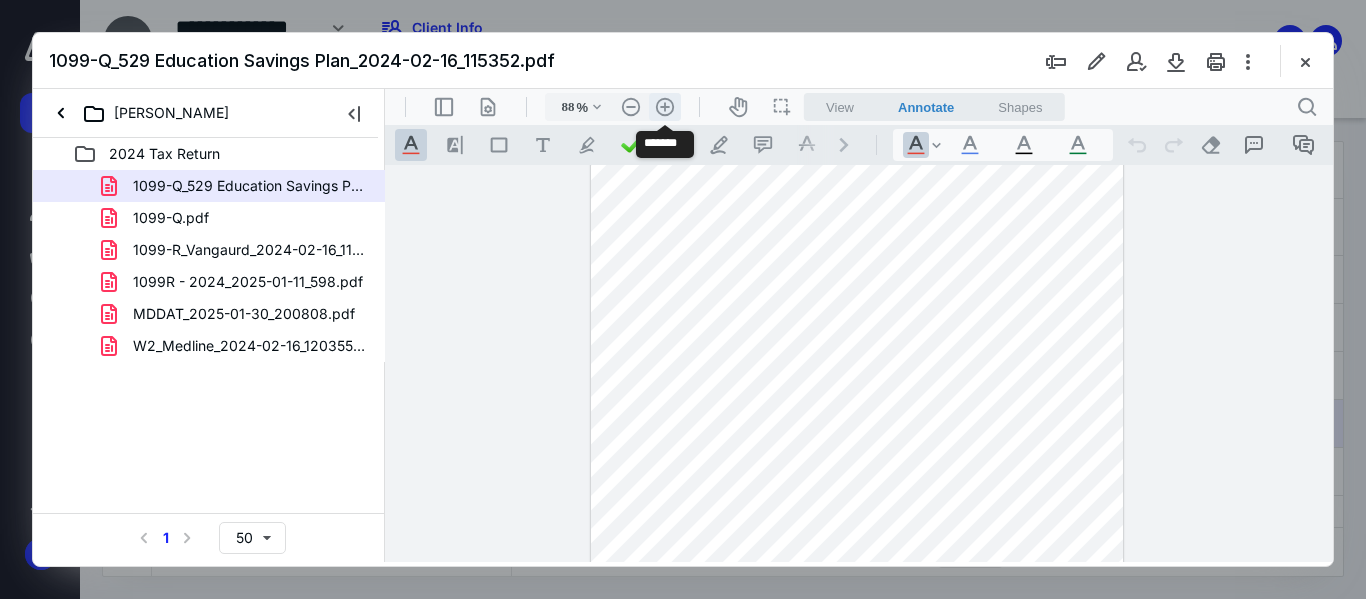 click on ".cls-1{fill:#abb0c4;} icon - header - zoom - in - line" at bounding box center (665, 107) 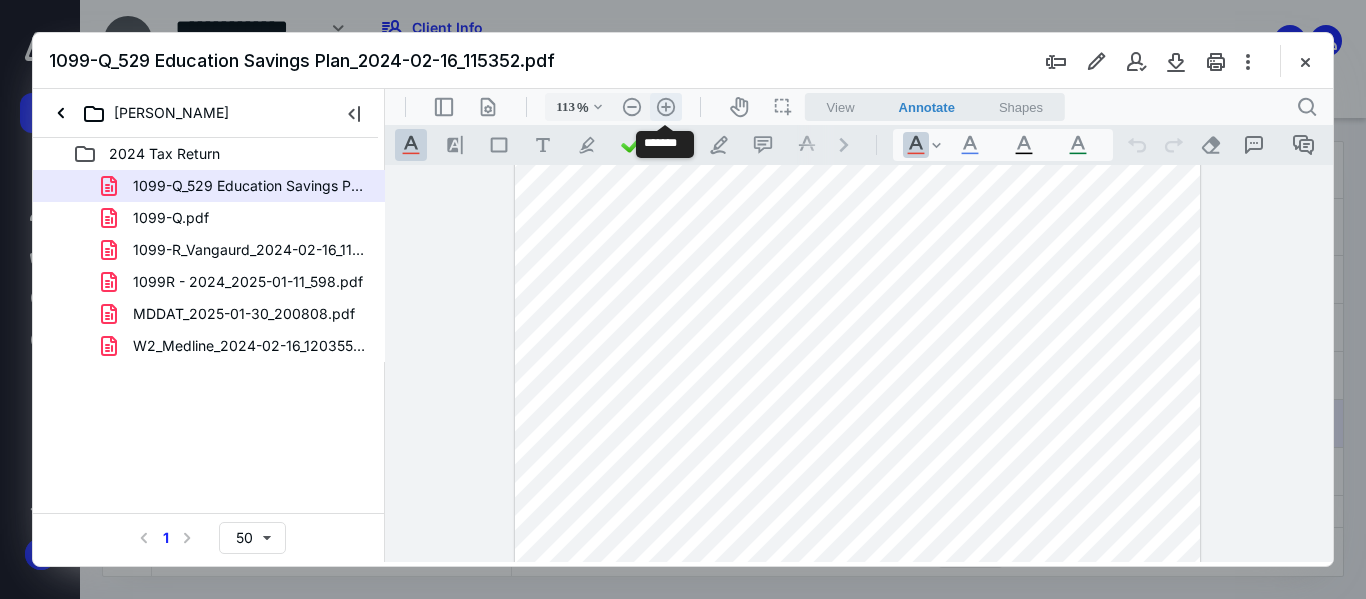 click on ".cls-1{fill:#abb0c4;} icon - header - zoom - in - line" at bounding box center [666, 107] 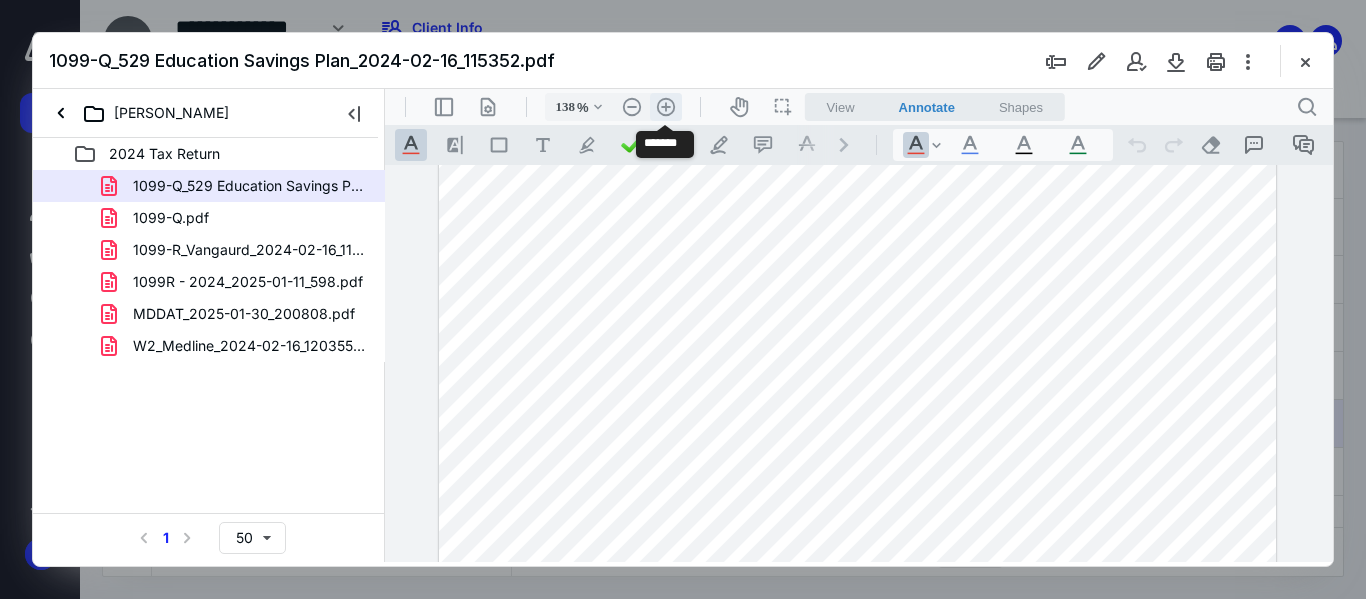 scroll, scrollTop: 280, scrollLeft: 0, axis: vertical 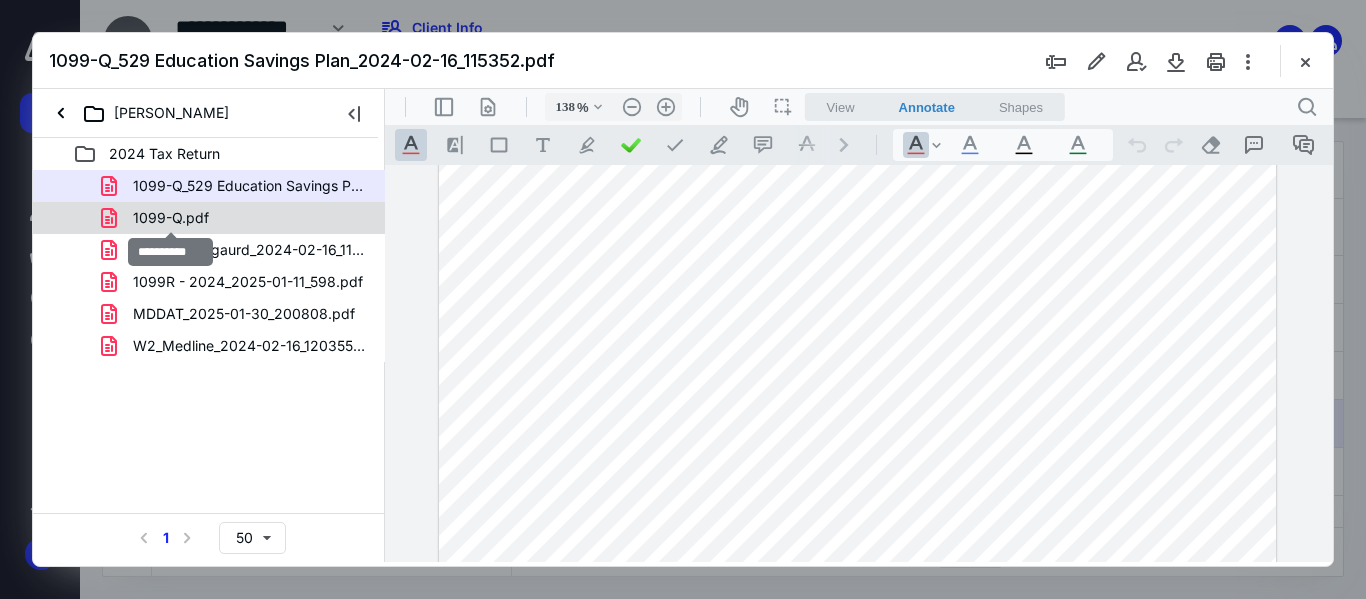 click on "1099-Q.pdf" at bounding box center (171, 218) 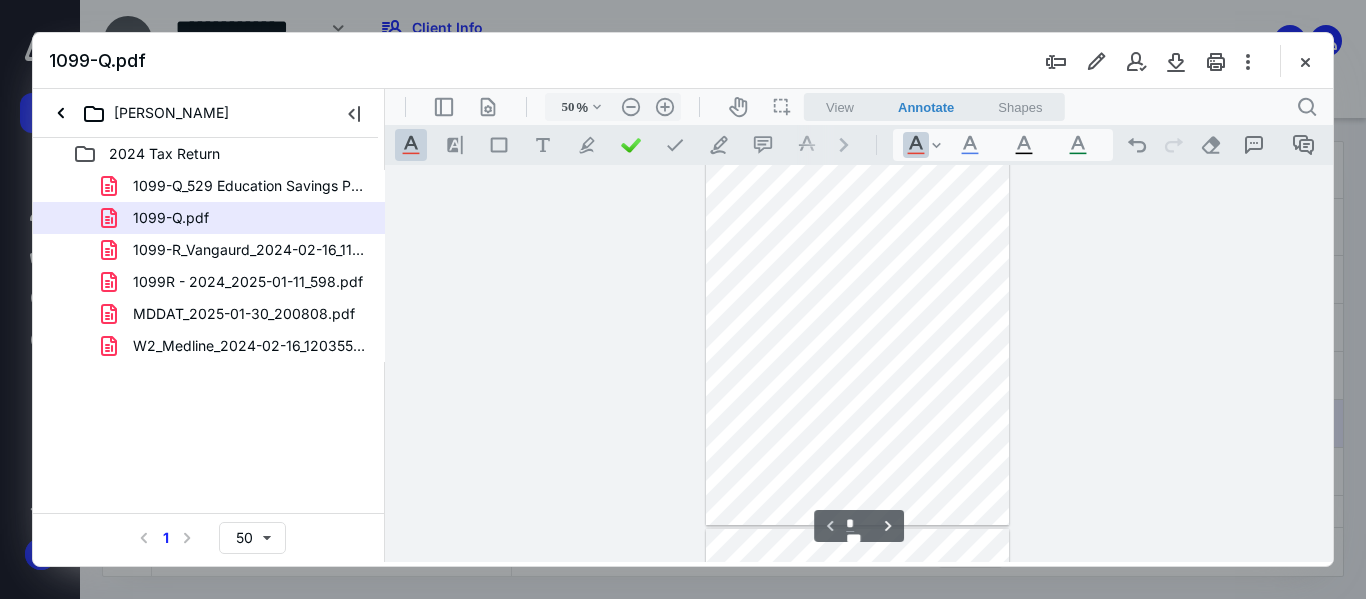 scroll, scrollTop: 0, scrollLeft: 0, axis: both 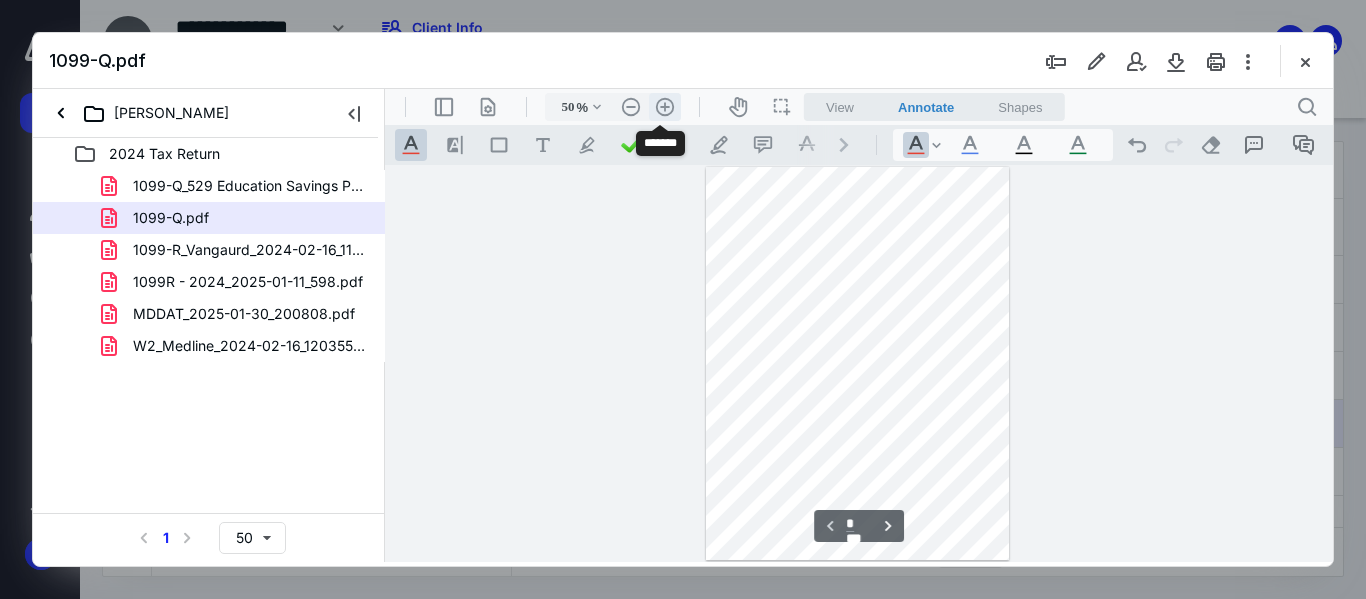 click on ".cls-1{fill:#abb0c4;} icon - header - zoom - in - line" at bounding box center (665, 107) 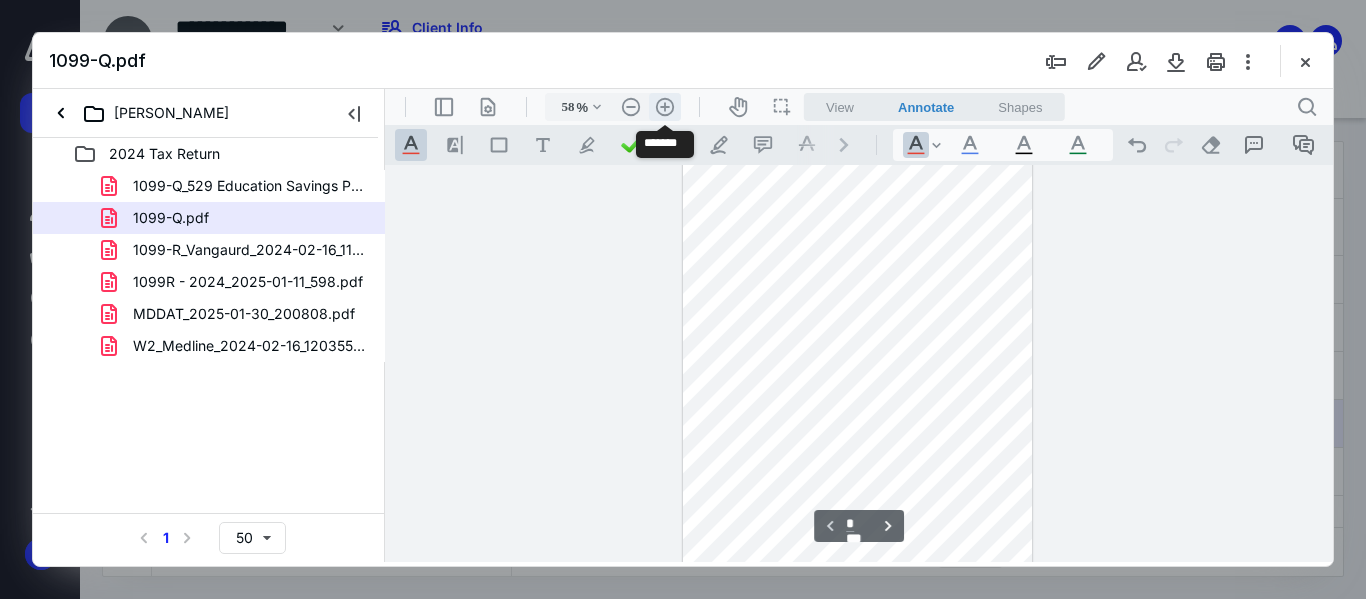 click on ".cls-1{fill:#abb0c4;} icon - header - zoom - in - line" at bounding box center [665, 107] 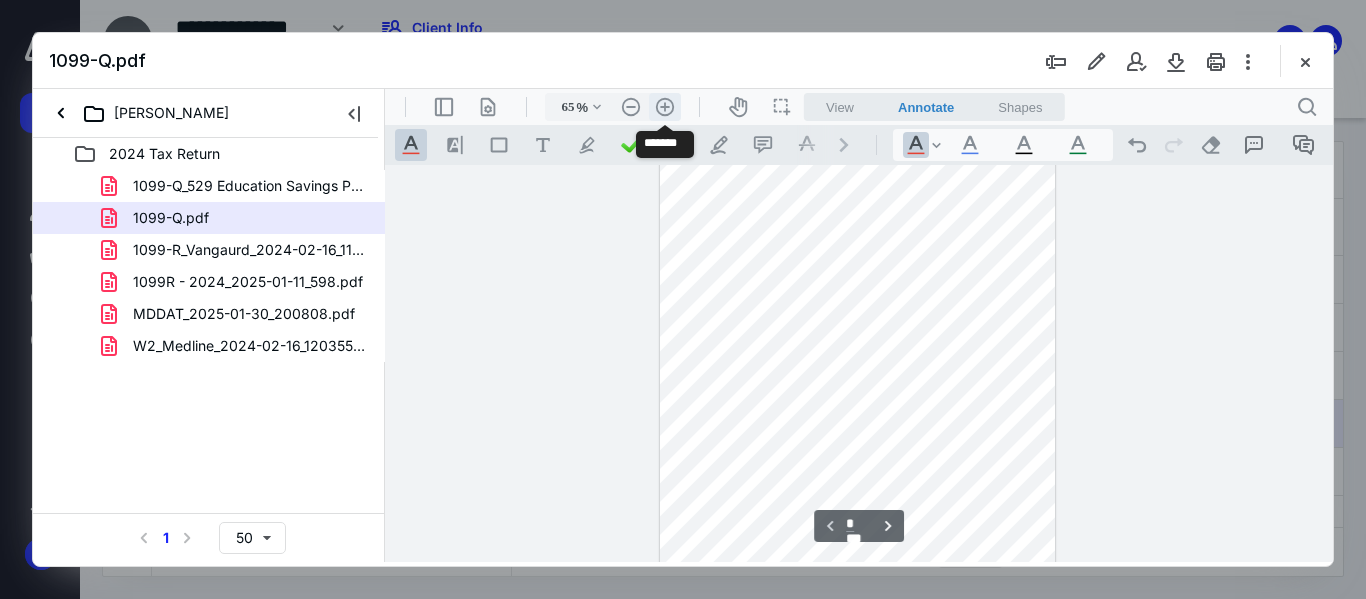 click on ".cls-1{fill:#abb0c4;} icon - header - zoom - in - line" at bounding box center [665, 107] 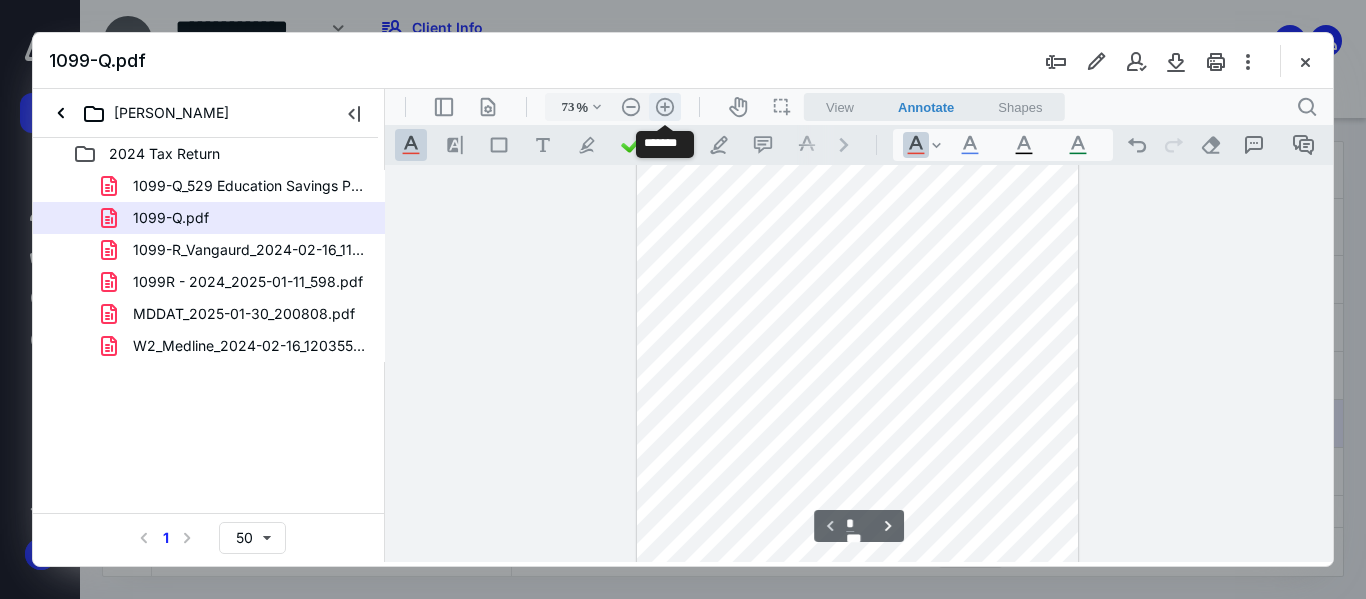 click on ".cls-1{fill:#abb0c4;} icon - header - zoom - in - line" at bounding box center (665, 107) 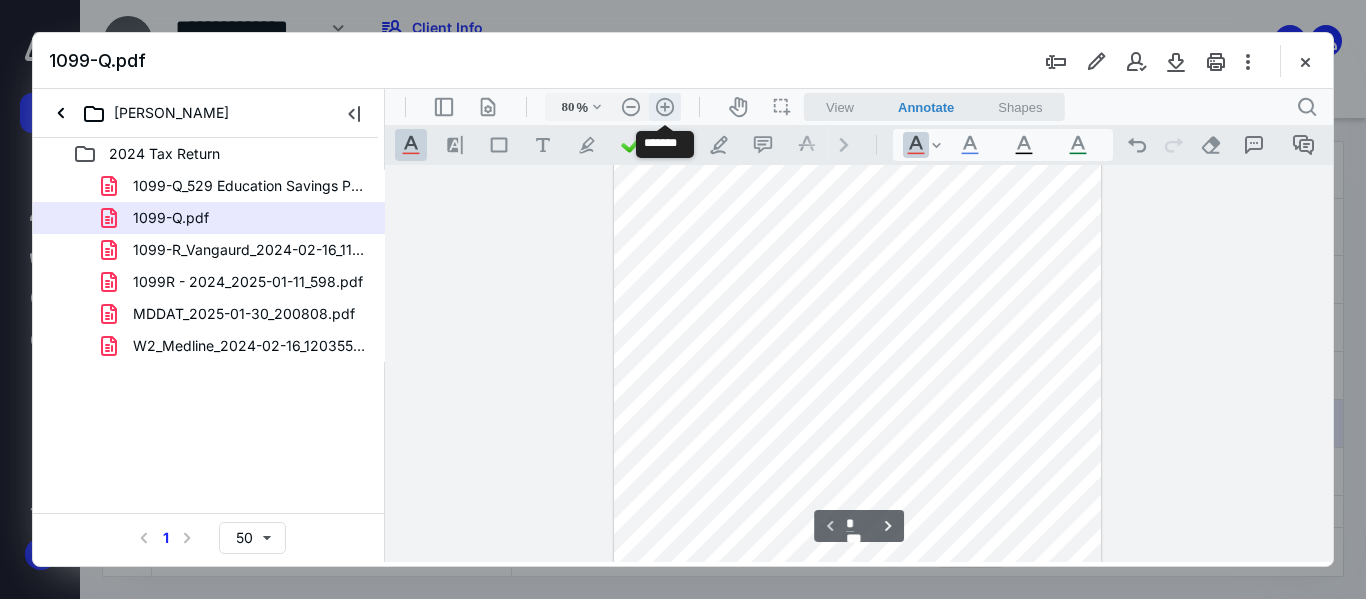 click on ".cls-1{fill:#abb0c4;} icon - header - zoom - in - line" at bounding box center (665, 107) 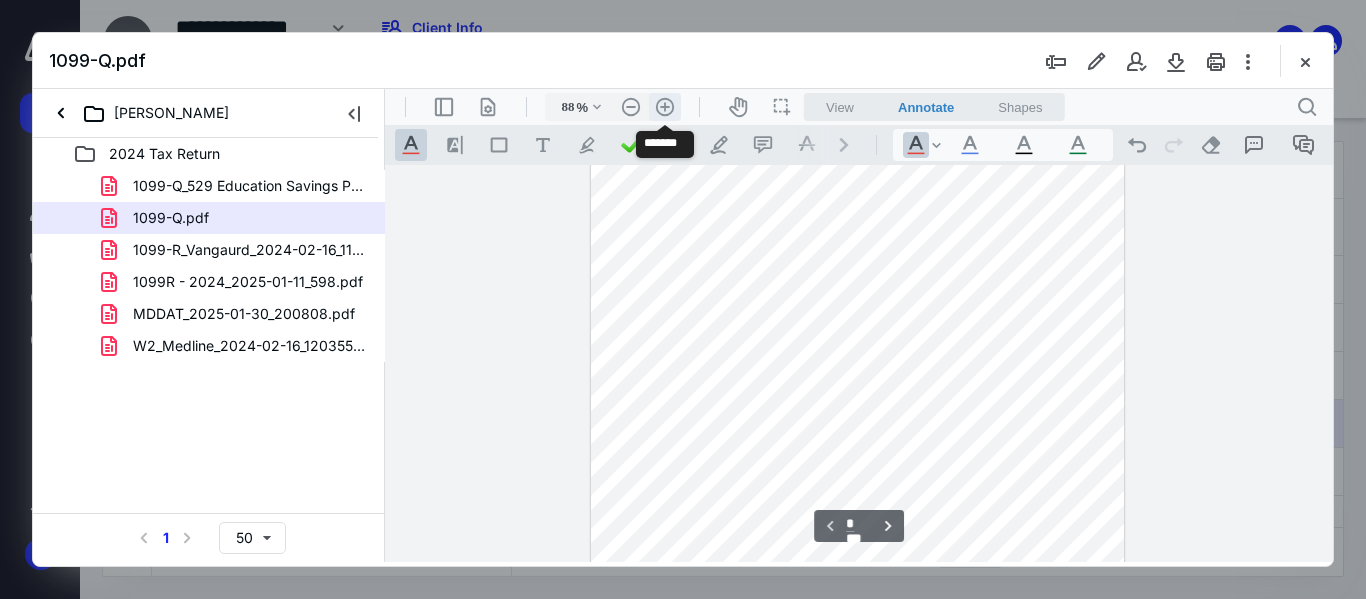 click on ".cls-1{fill:#abb0c4;} icon - header - zoom - in - line" at bounding box center [665, 107] 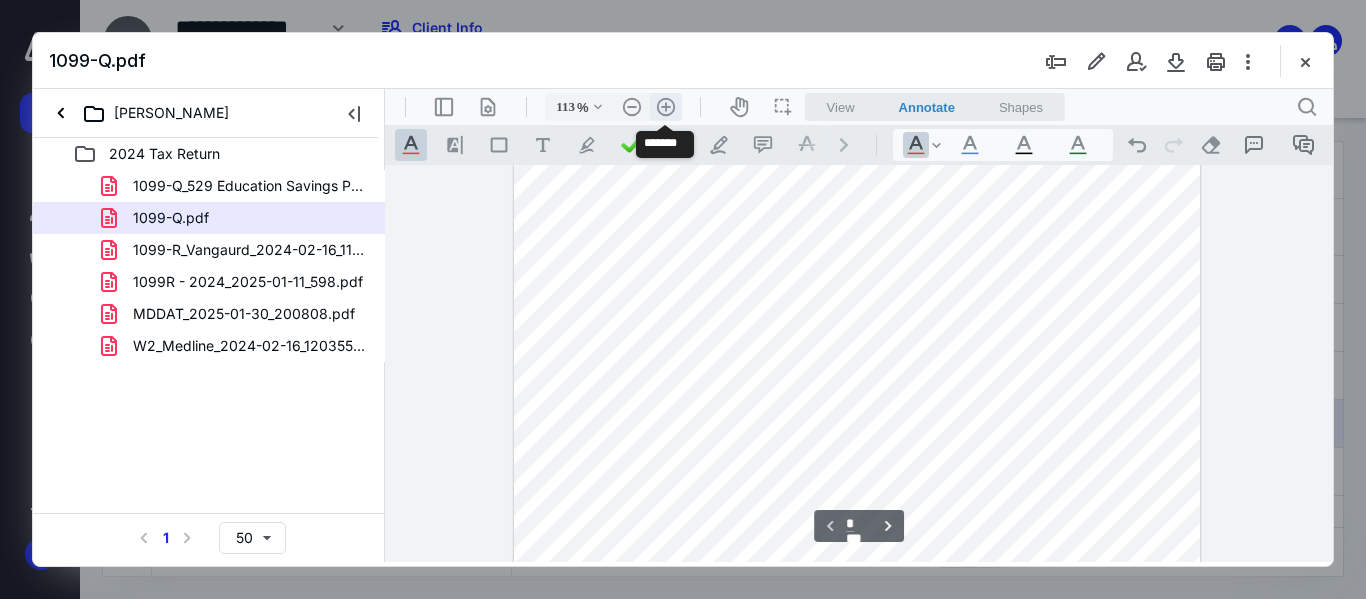 click on ".cls-1{fill:#abb0c4;} icon - header - zoom - in - line" at bounding box center [666, 107] 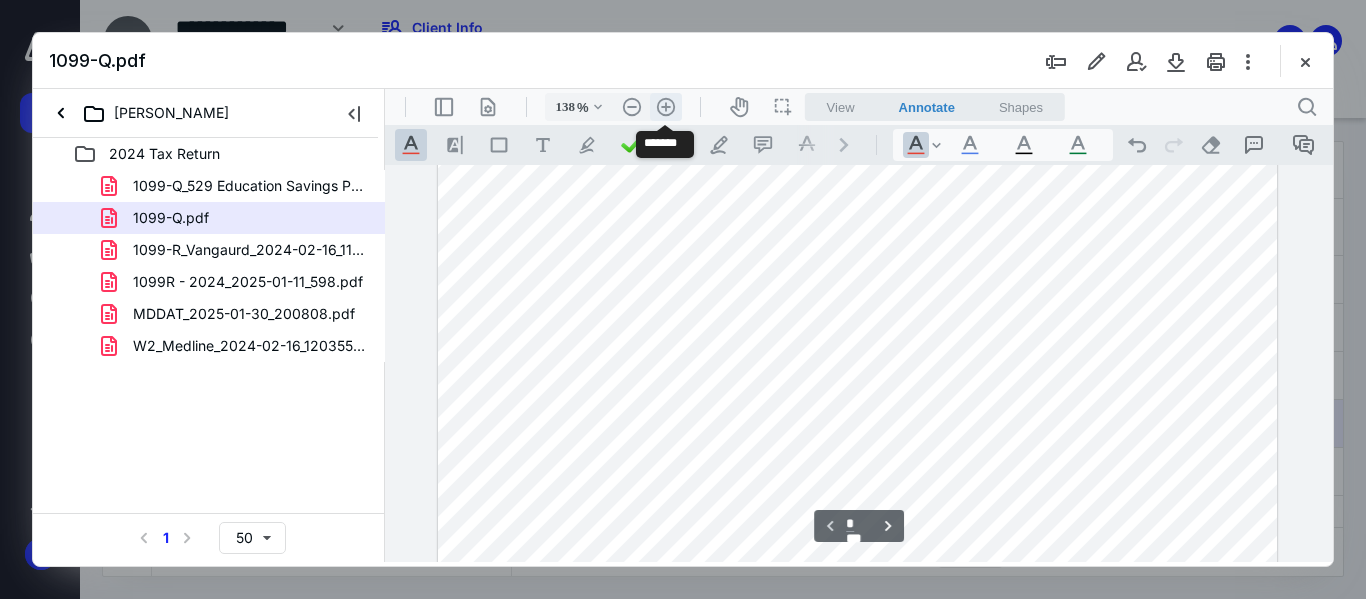 scroll, scrollTop: 280, scrollLeft: 0, axis: vertical 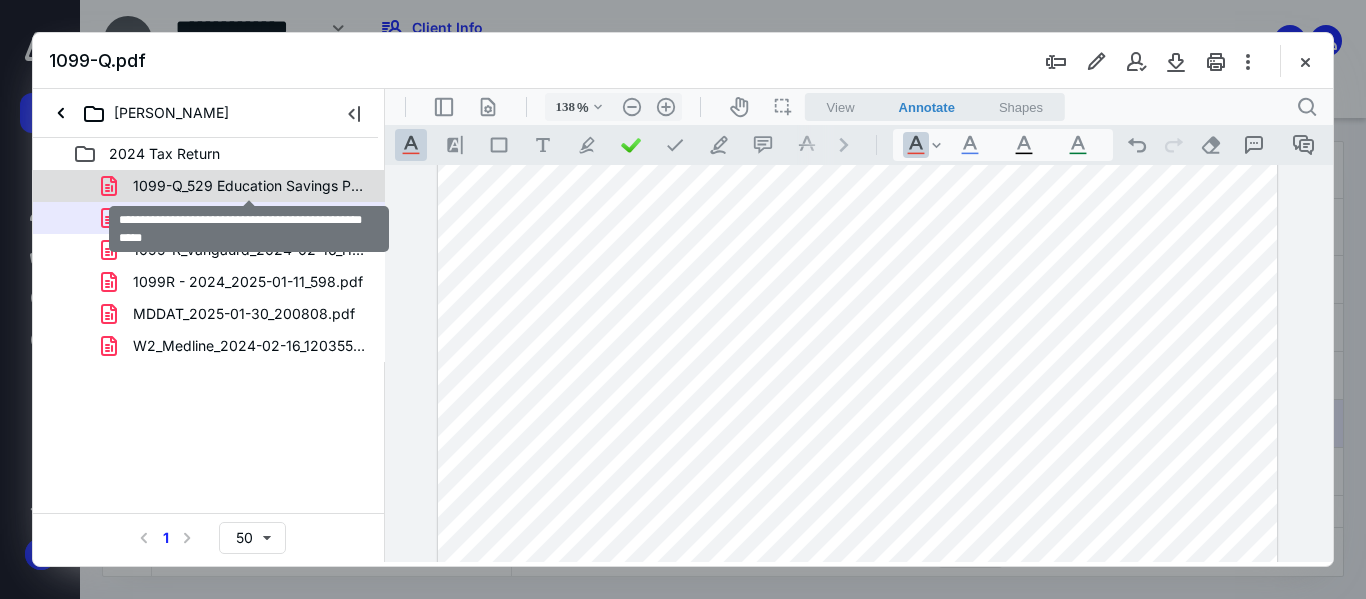 click on "1099-Q_529 Education Savings Plan_2024-02-16_115352.pdf" at bounding box center (249, 186) 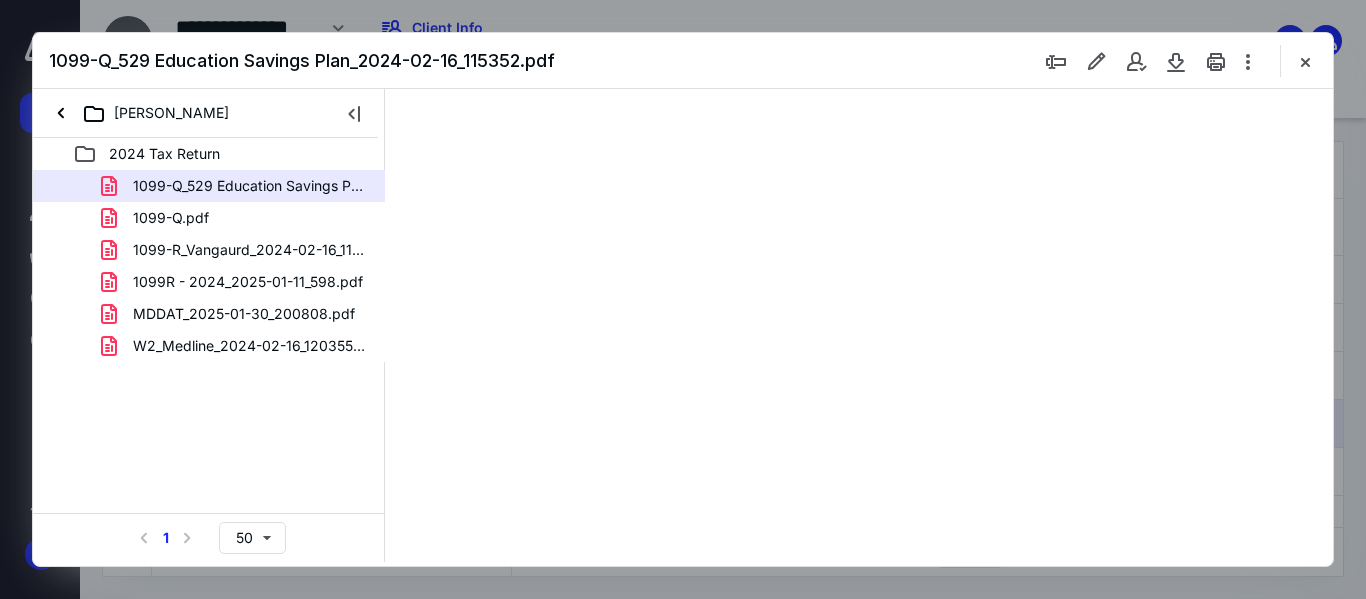 scroll, scrollTop: 0, scrollLeft: 0, axis: both 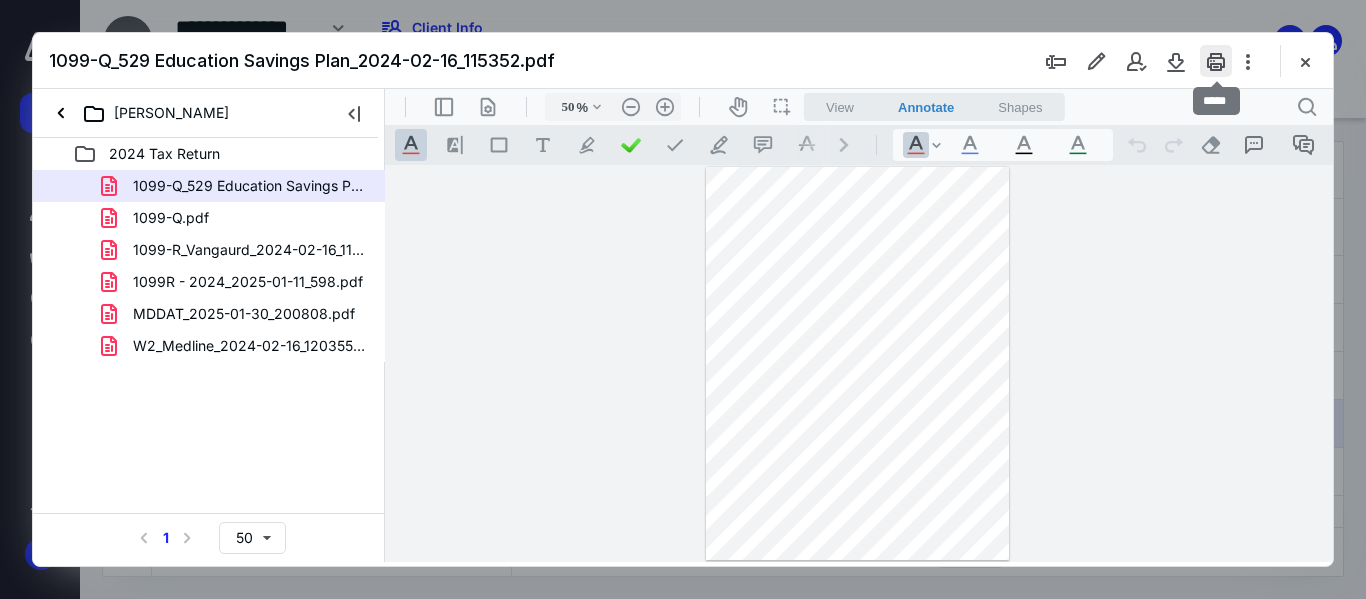 click at bounding box center [1216, 61] 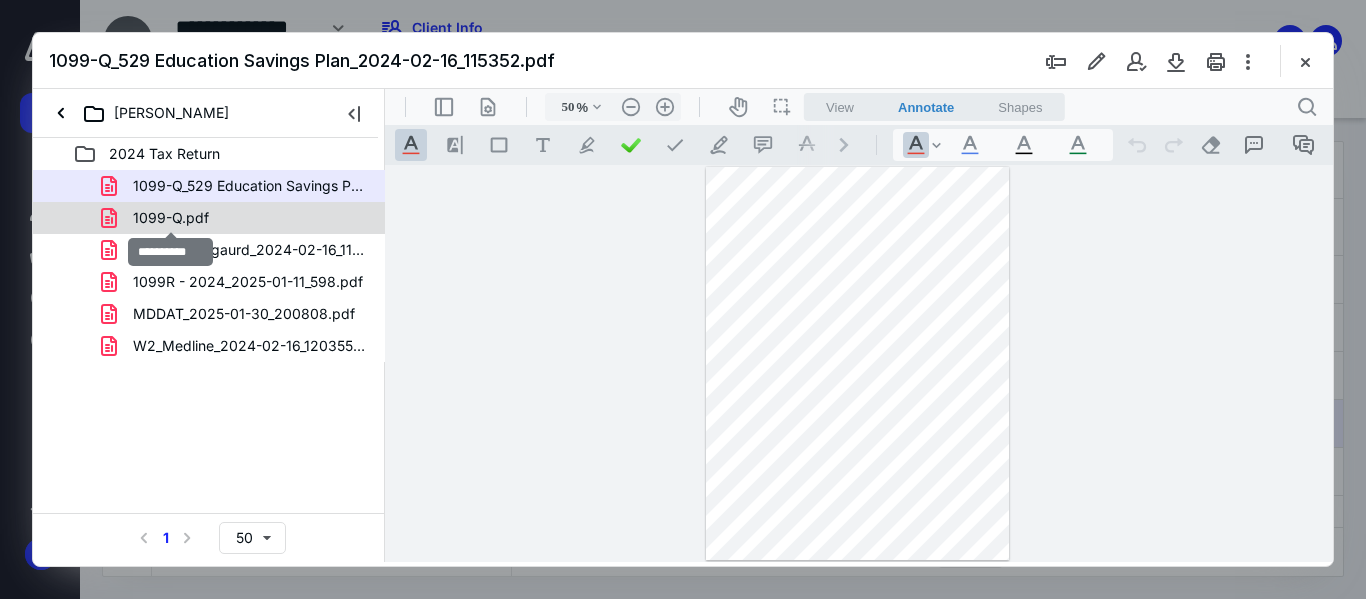 click on "1099-Q.pdf" at bounding box center (171, 218) 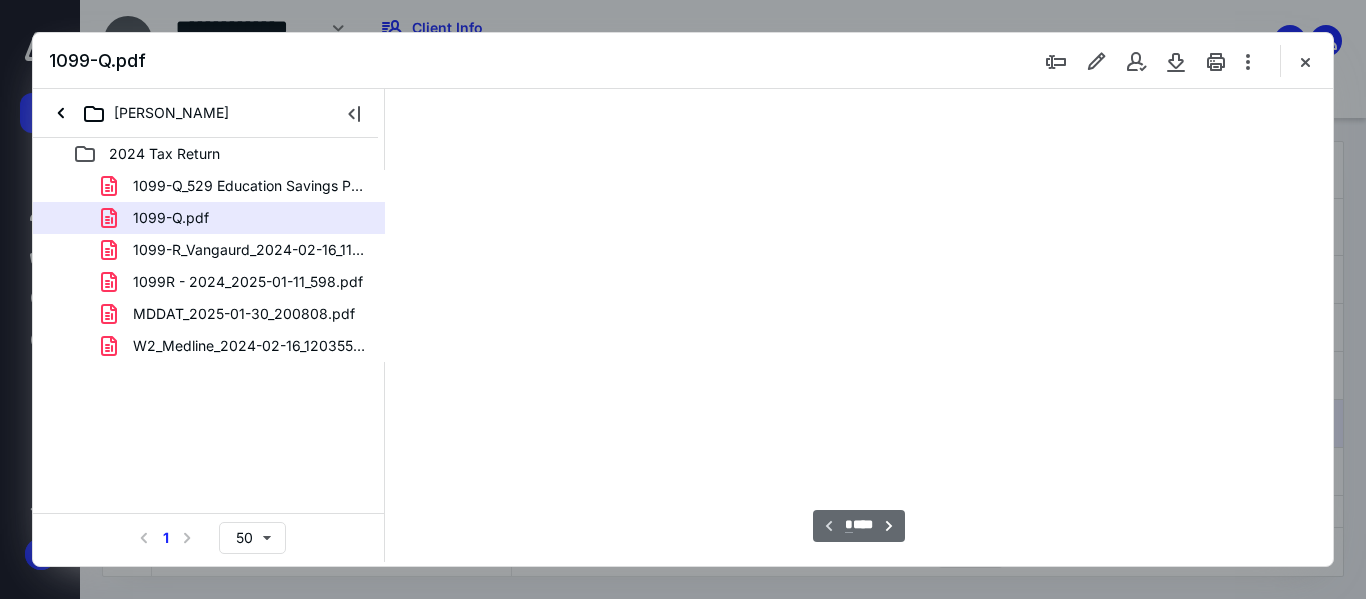 scroll, scrollTop: 78, scrollLeft: 0, axis: vertical 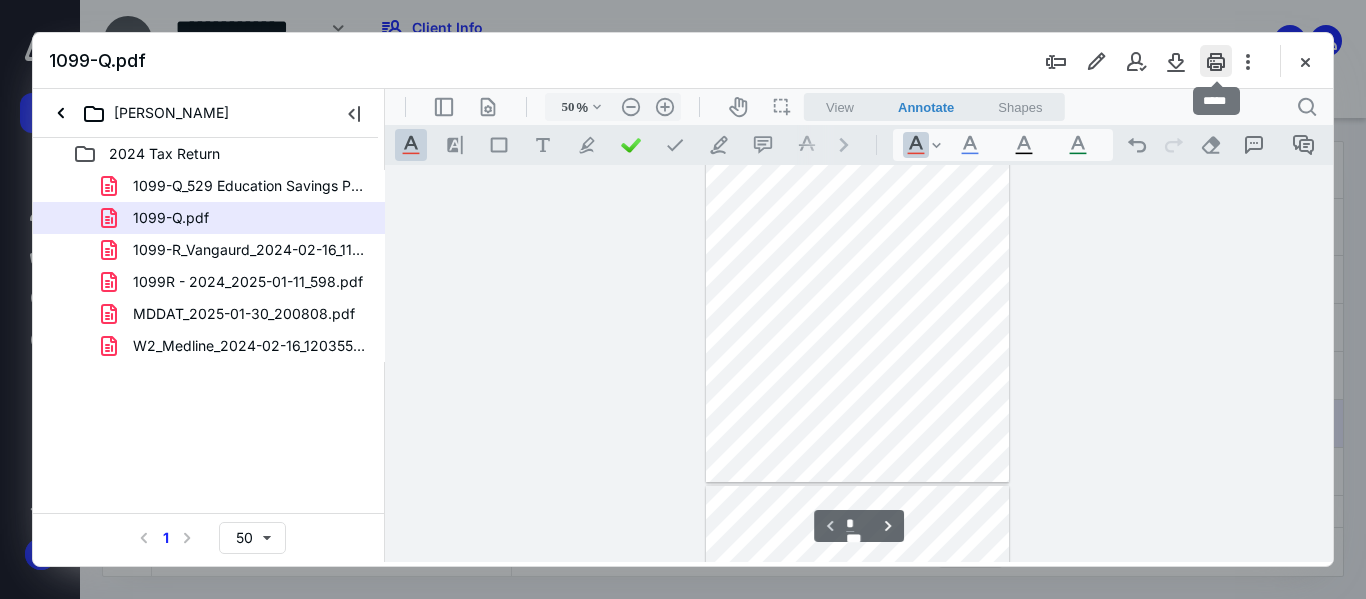 click at bounding box center [1216, 61] 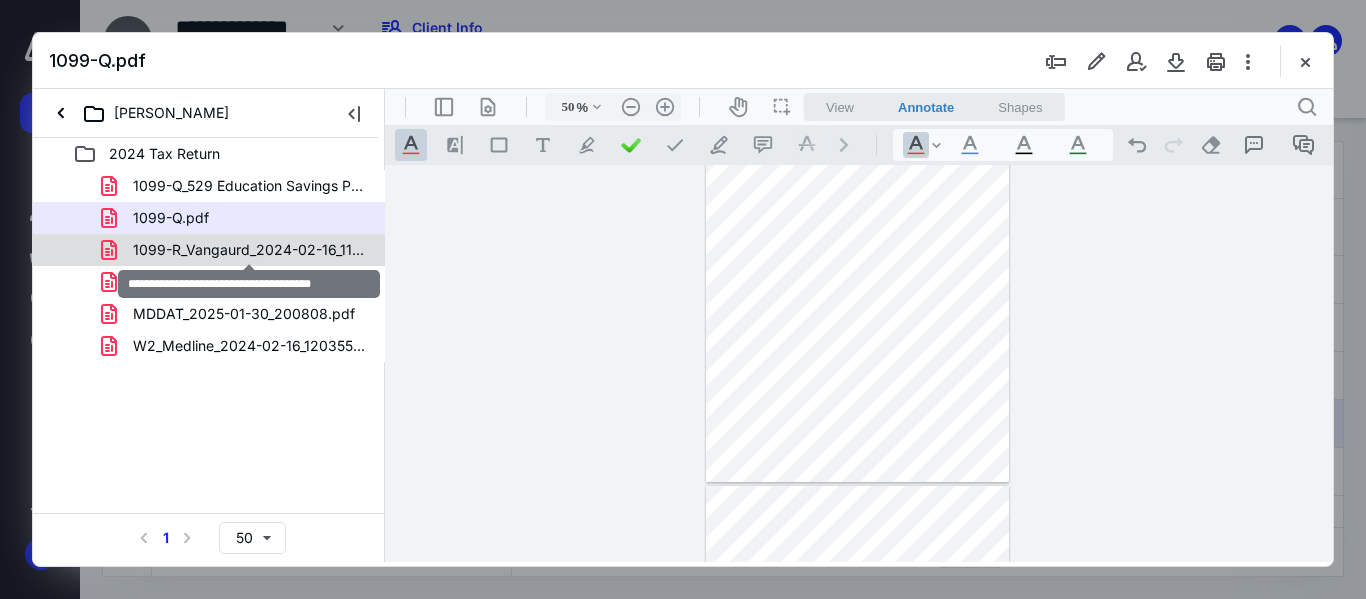 click on "1099-R_Vangaurd_2024-02-16_114958.pdf" at bounding box center (249, 250) 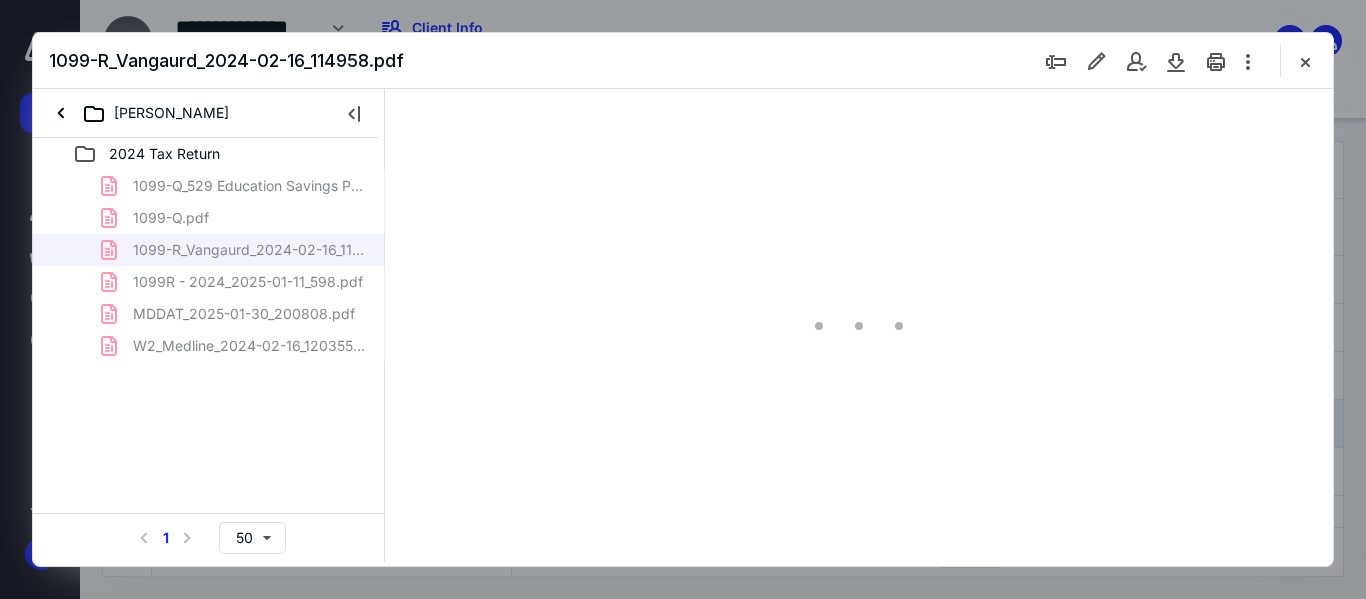 scroll, scrollTop: 78, scrollLeft: 0, axis: vertical 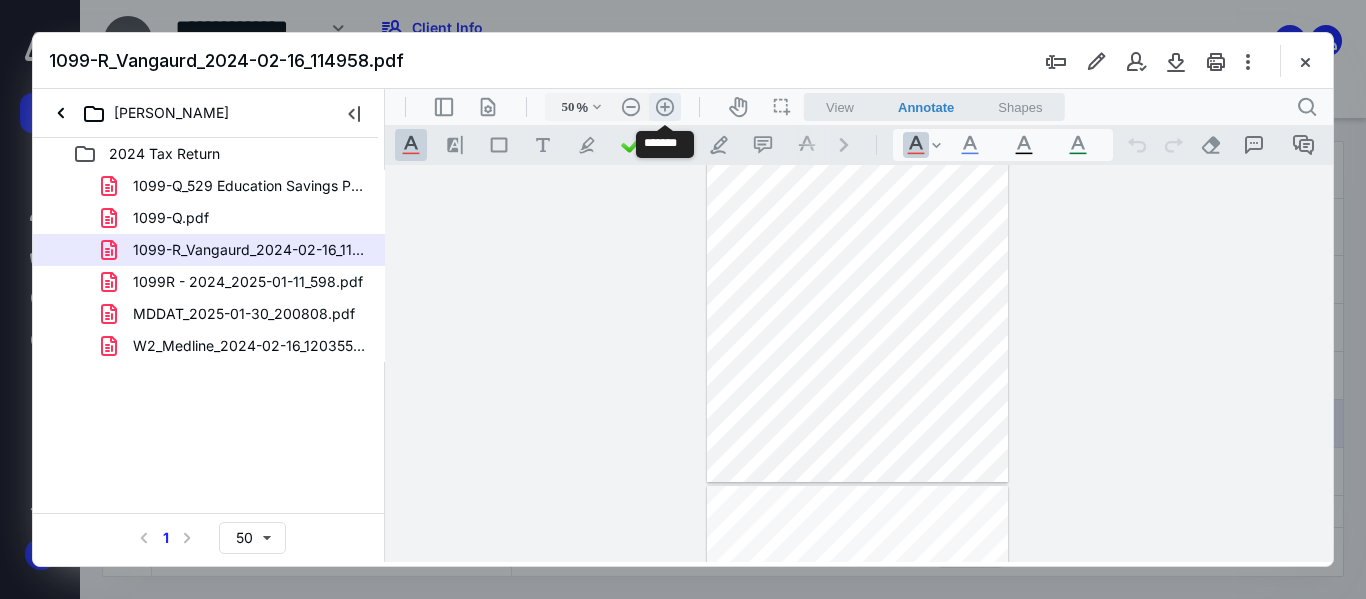 click on ".cls-1{fill:#abb0c4;} icon - header - zoom - in - line" at bounding box center (665, 107) 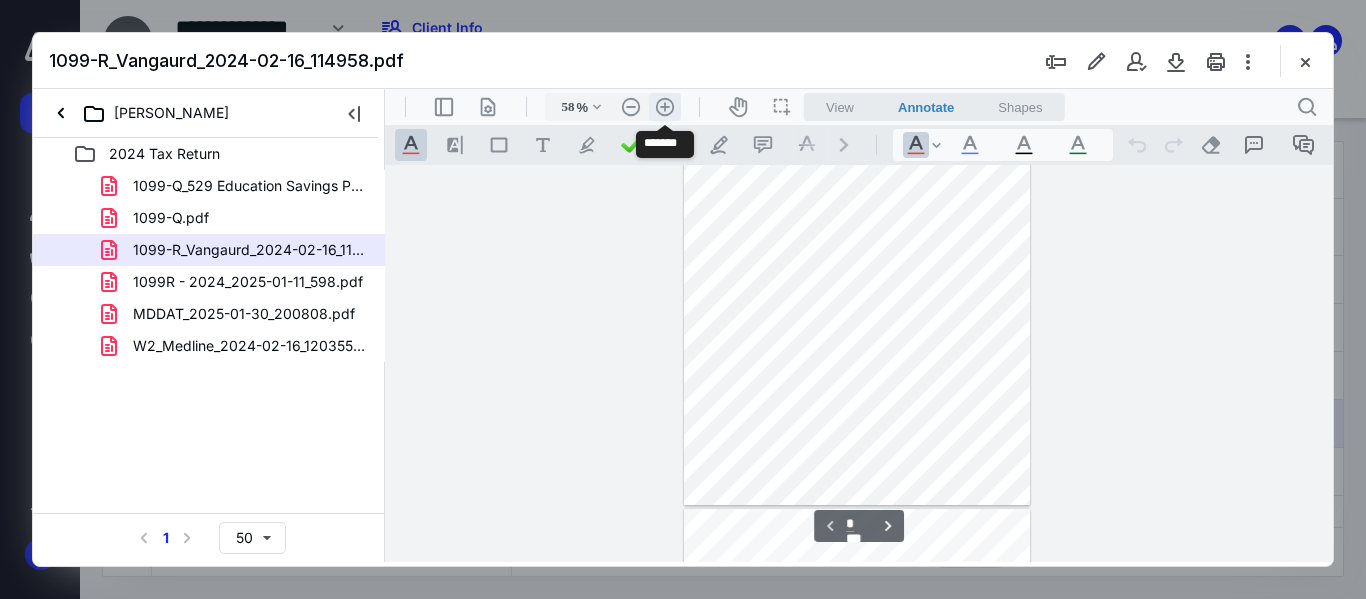 click on ".cls-1{fill:#abb0c4;} icon - header - zoom - in - line" at bounding box center [665, 107] 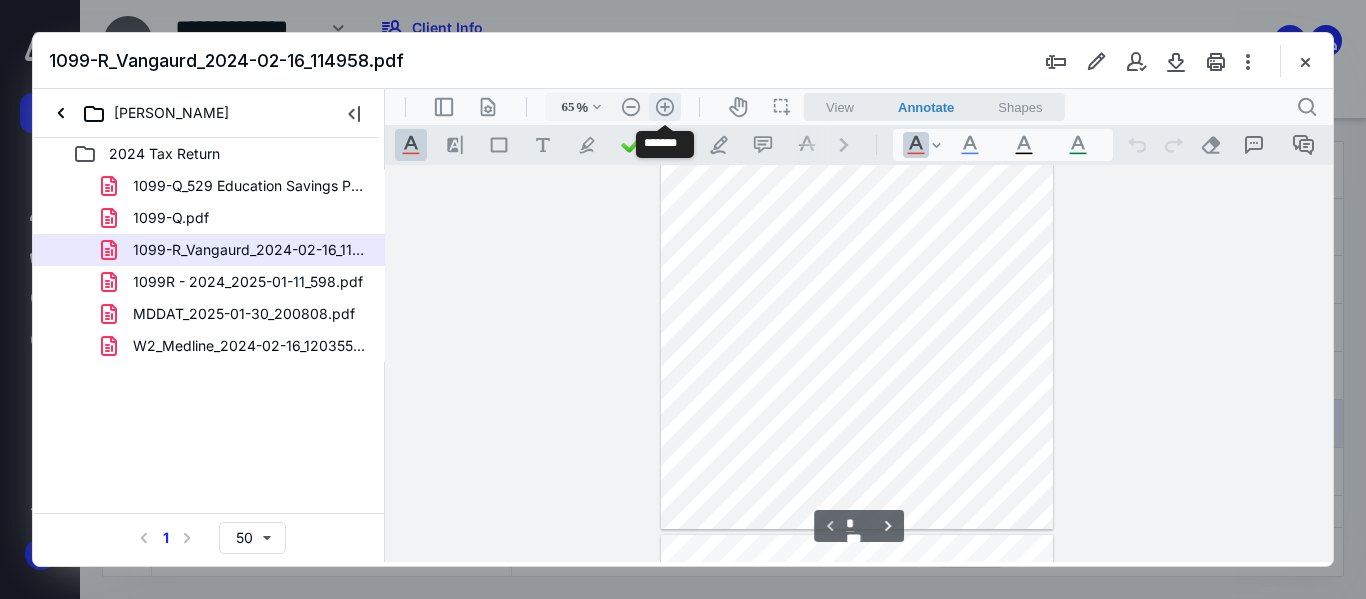 click on ".cls-1{fill:#abb0c4;} icon - header - zoom - in - line" at bounding box center [665, 107] 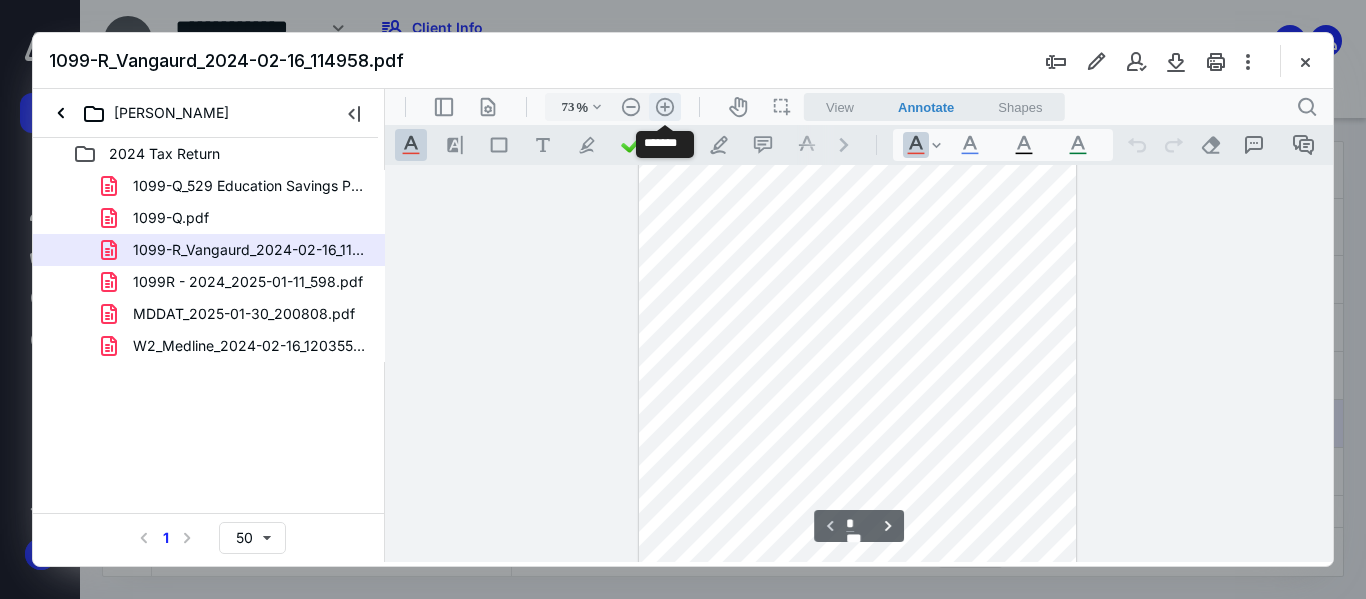 scroll, scrollTop: 186, scrollLeft: 0, axis: vertical 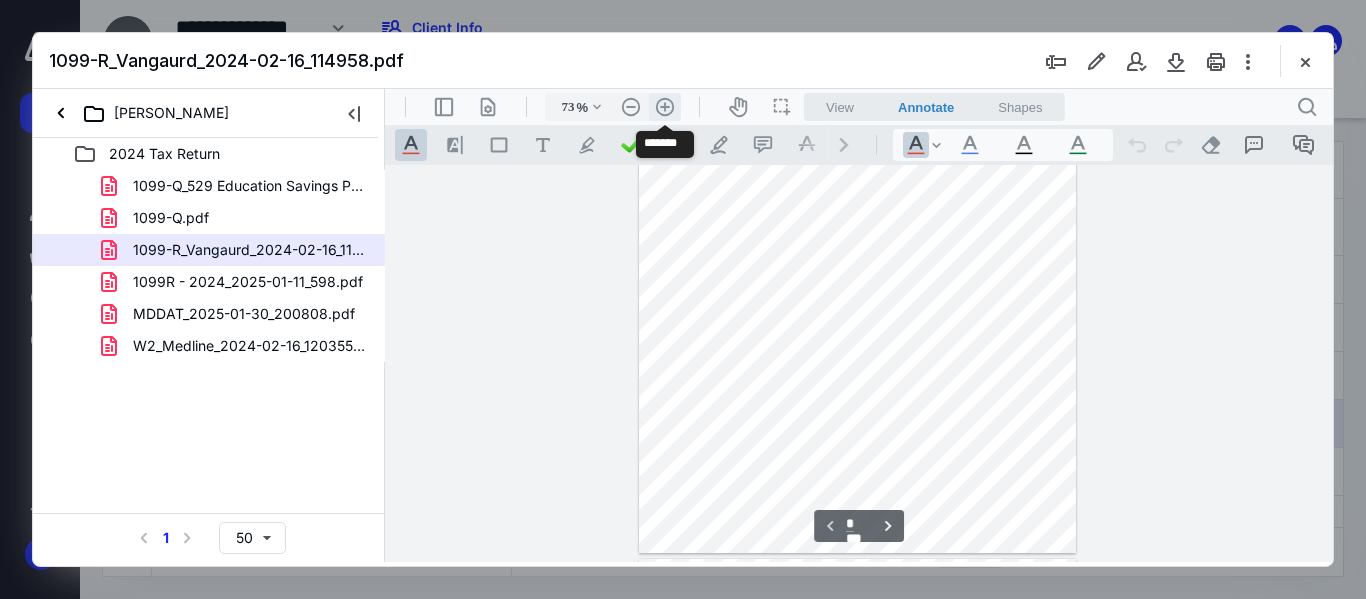 click on ".cls-1{fill:#abb0c4;} icon - header - zoom - in - line" at bounding box center [665, 107] 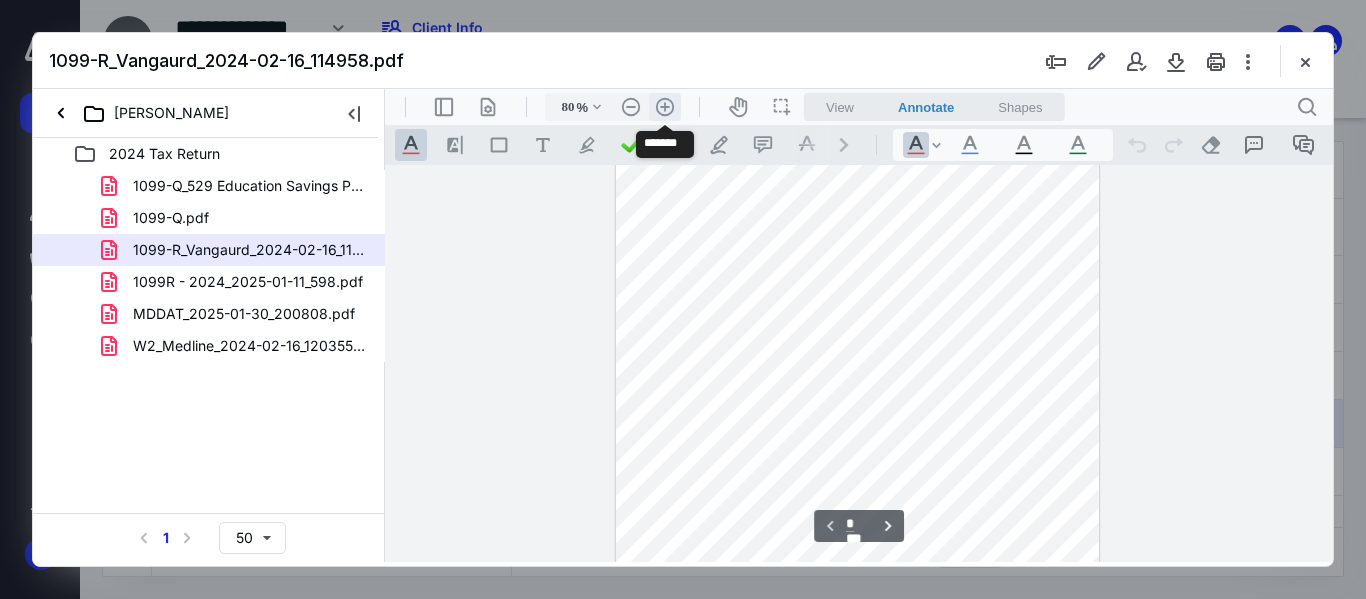 scroll, scrollTop: 222, scrollLeft: 0, axis: vertical 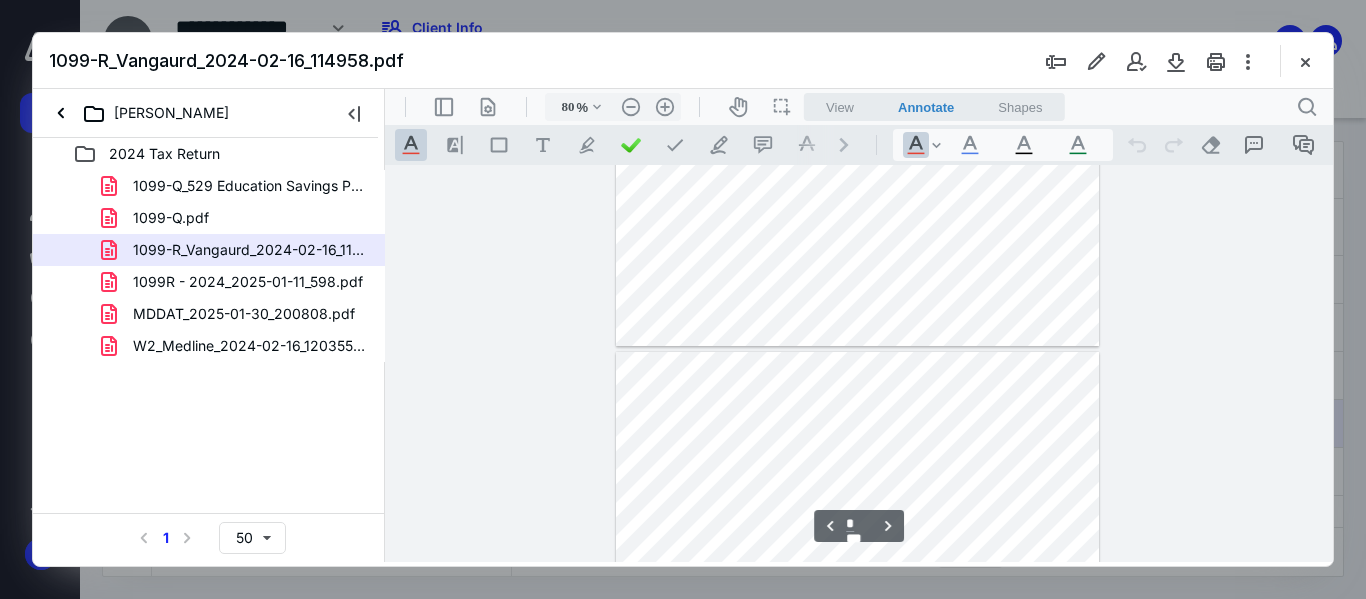 type on "*" 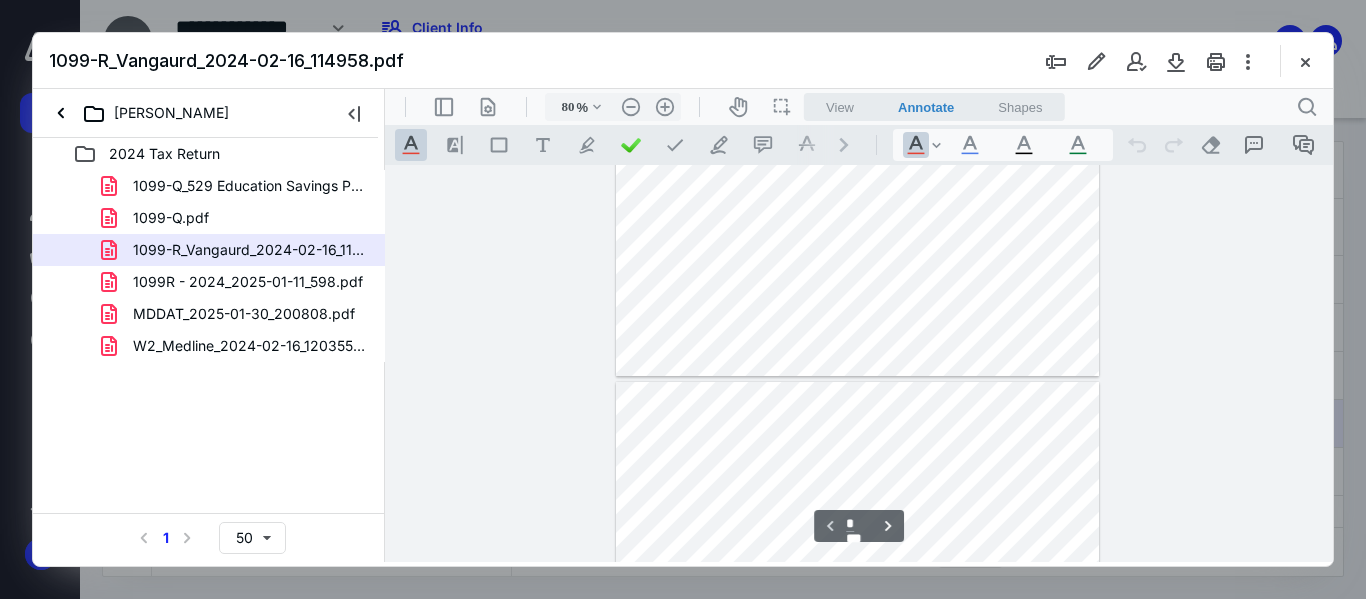 scroll, scrollTop: 222, scrollLeft: 0, axis: vertical 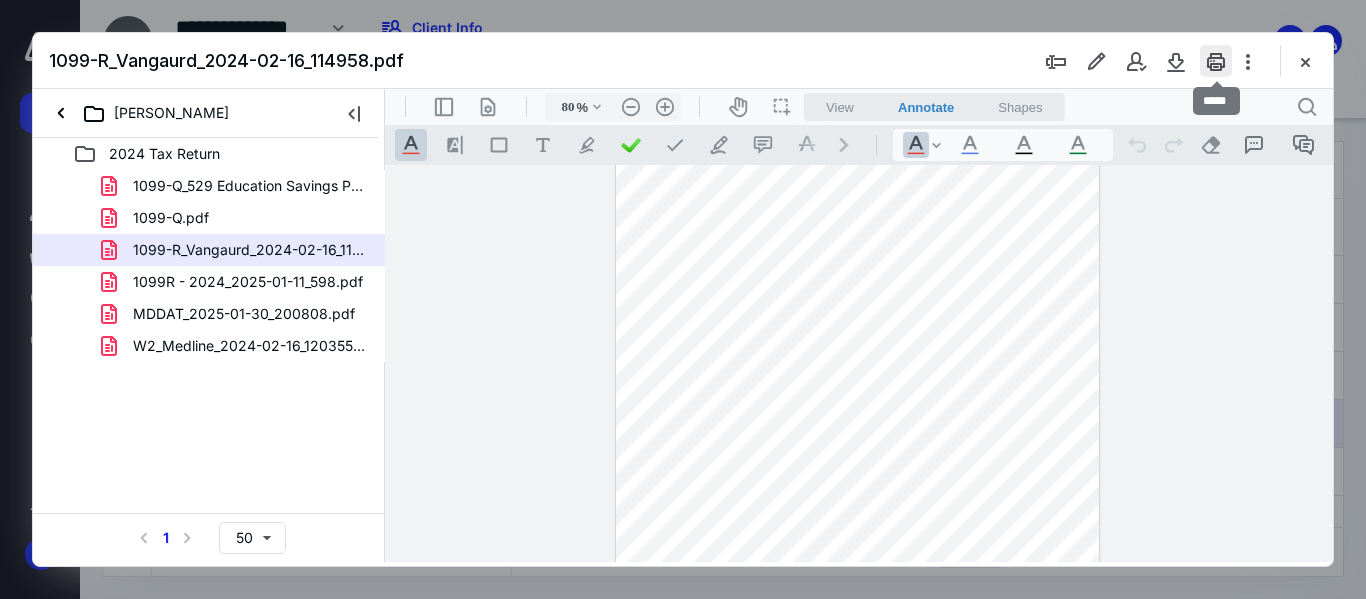 click at bounding box center (1216, 61) 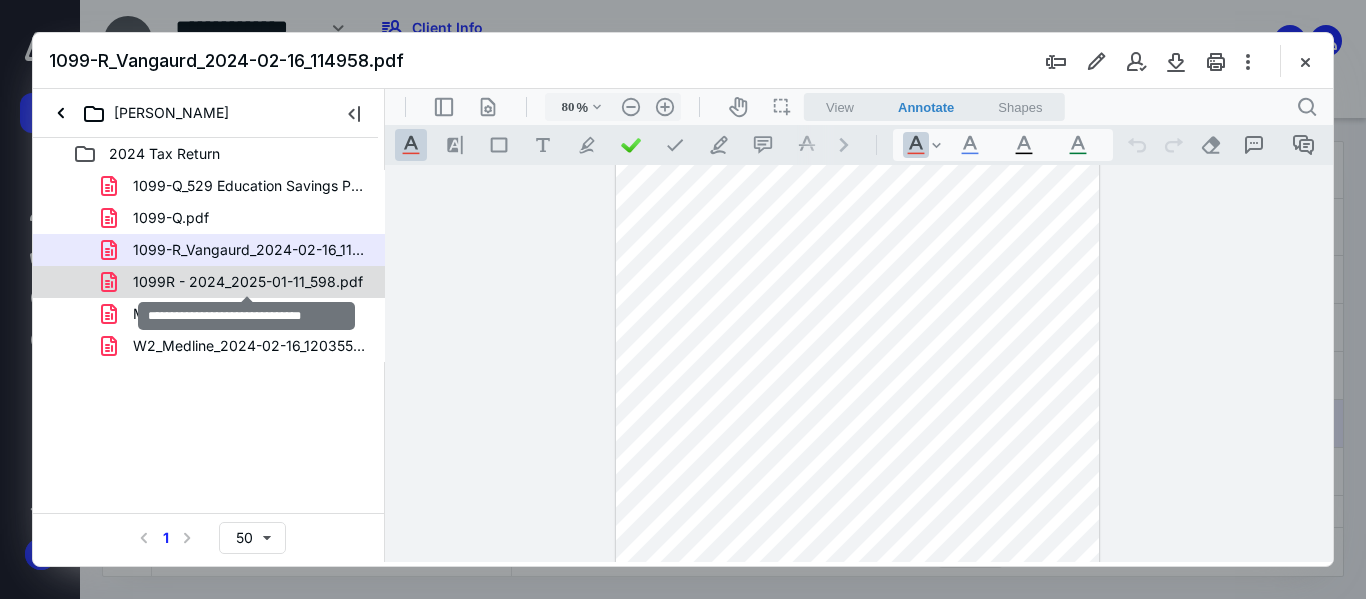 click on "1099R - 2024_2025-01-11_598.pdf" at bounding box center (248, 282) 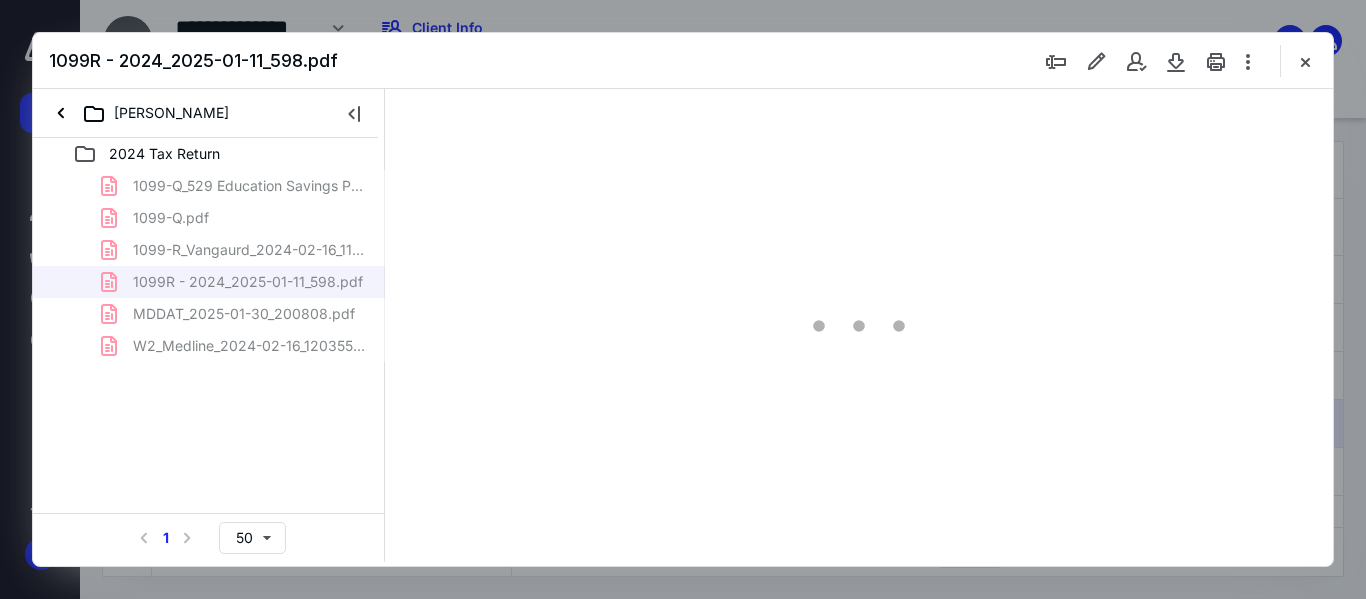 scroll, scrollTop: 78, scrollLeft: 0, axis: vertical 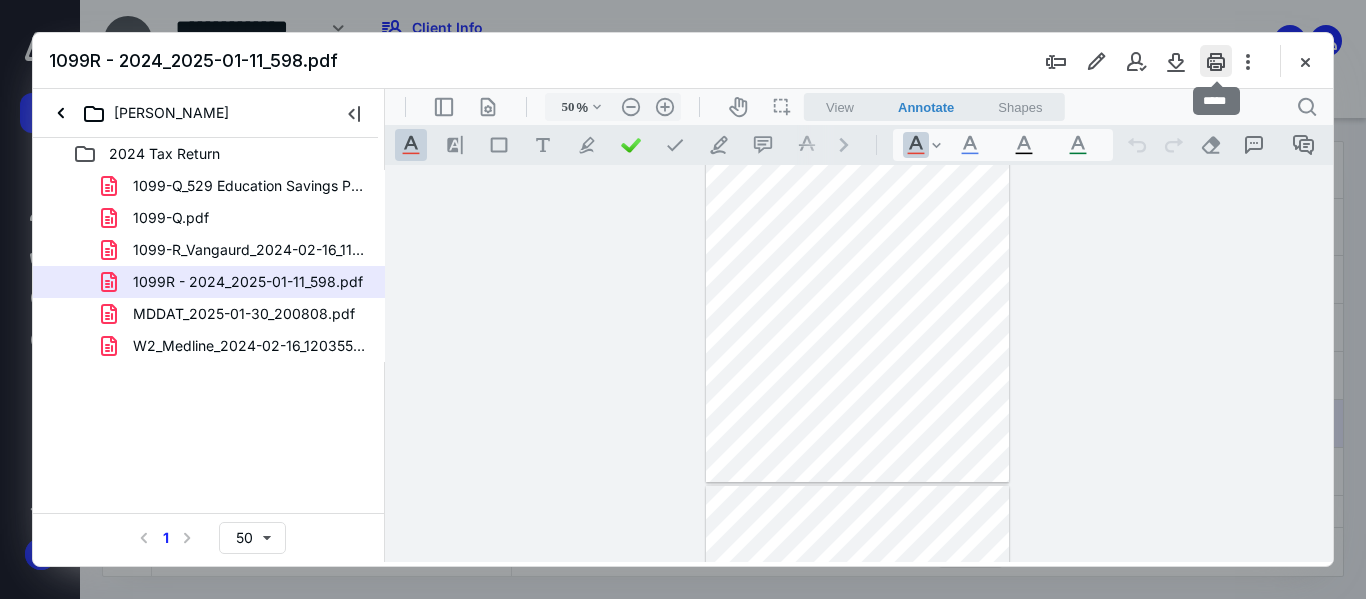 click at bounding box center [1216, 61] 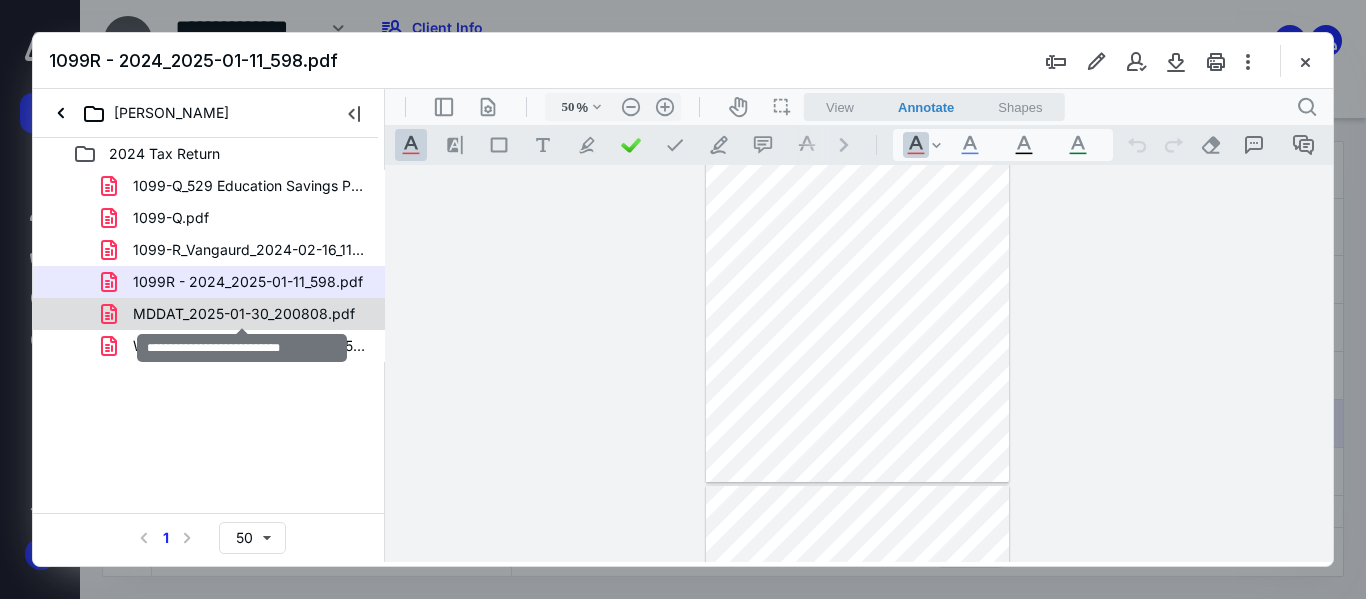 click on "MDDAT_2025-01-30_200808.pdf" at bounding box center (244, 314) 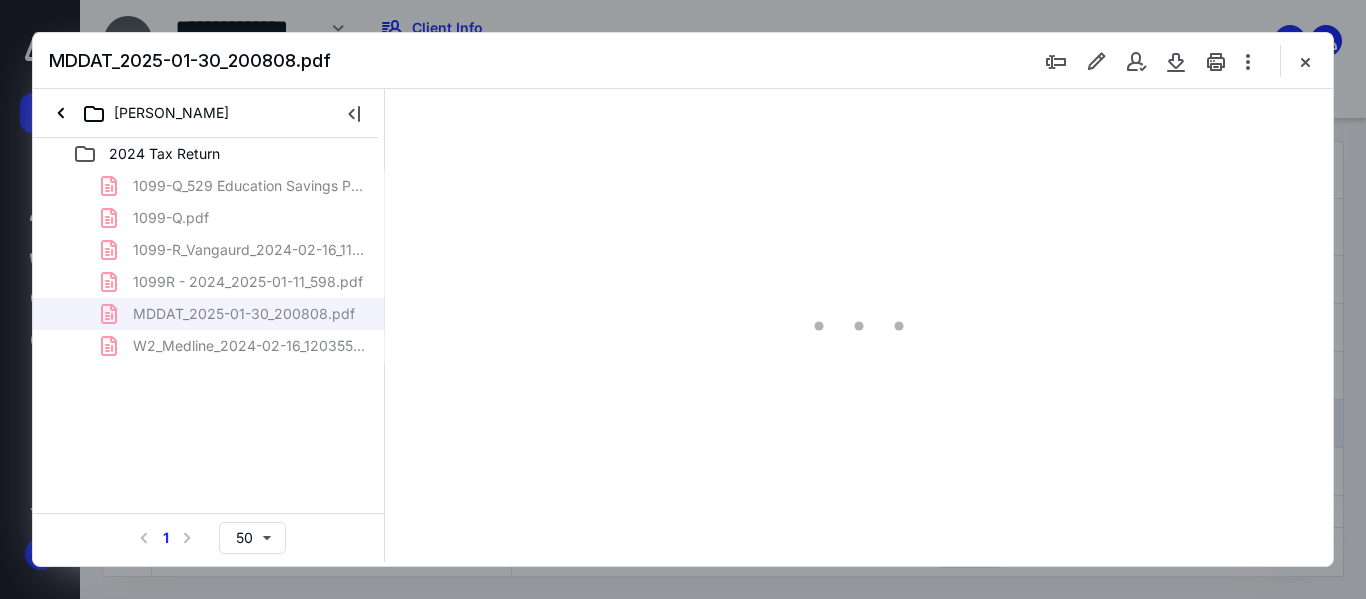 type on "50" 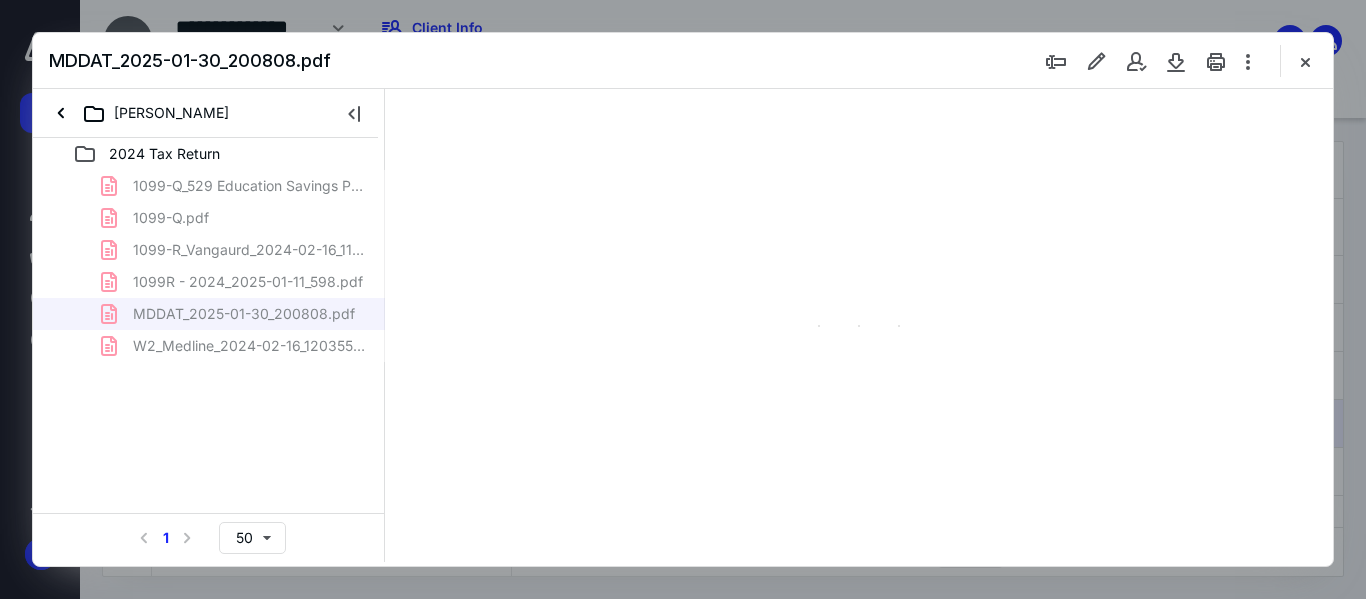 scroll, scrollTop: 0, scrollLeft: 0, axis: both 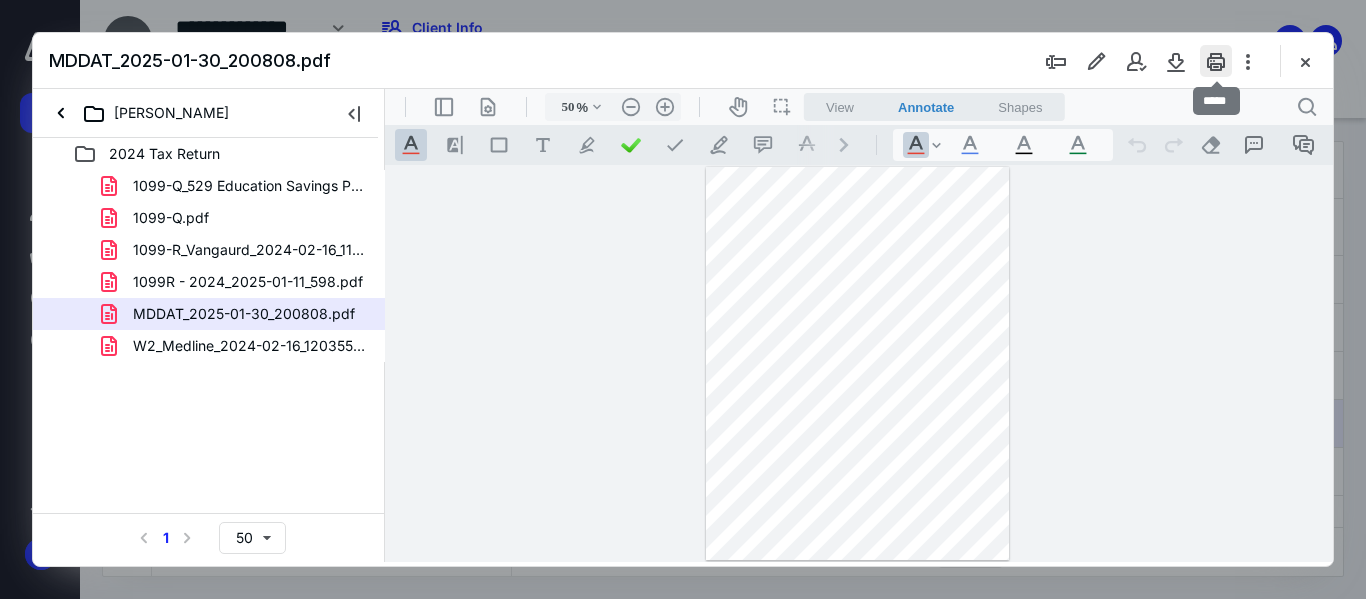 click at bounding box center [1216, 61] 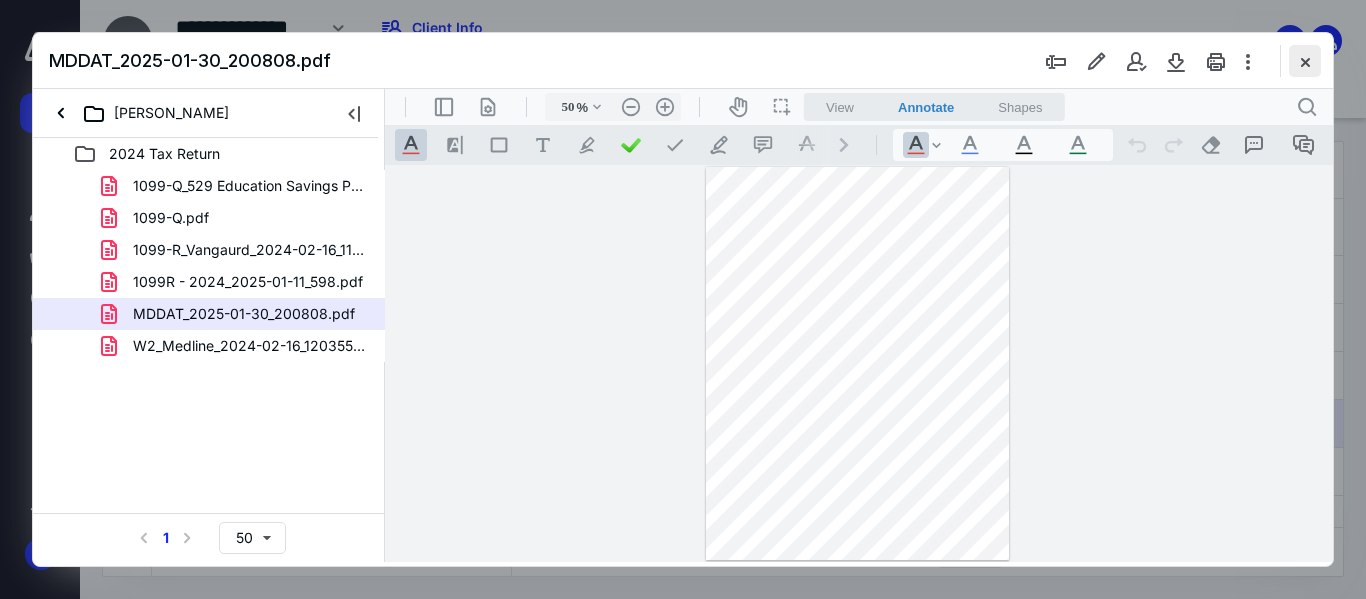 click at bounding box center (1305, 61) 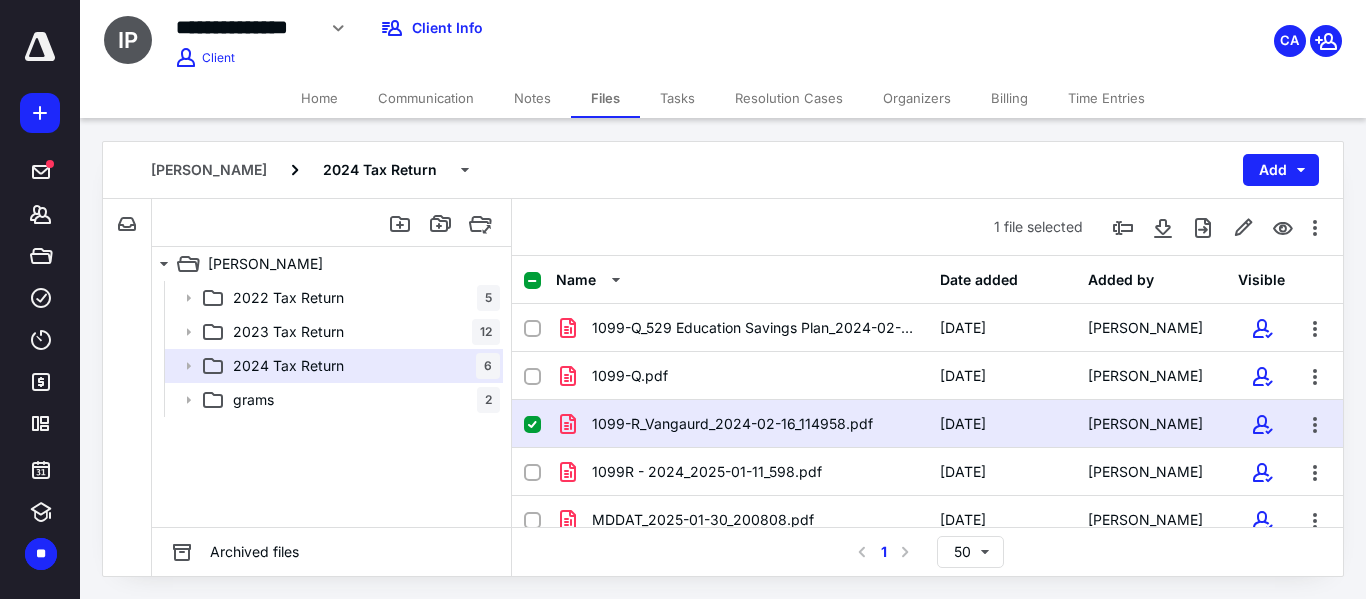 click at bounding box center [532, 425] 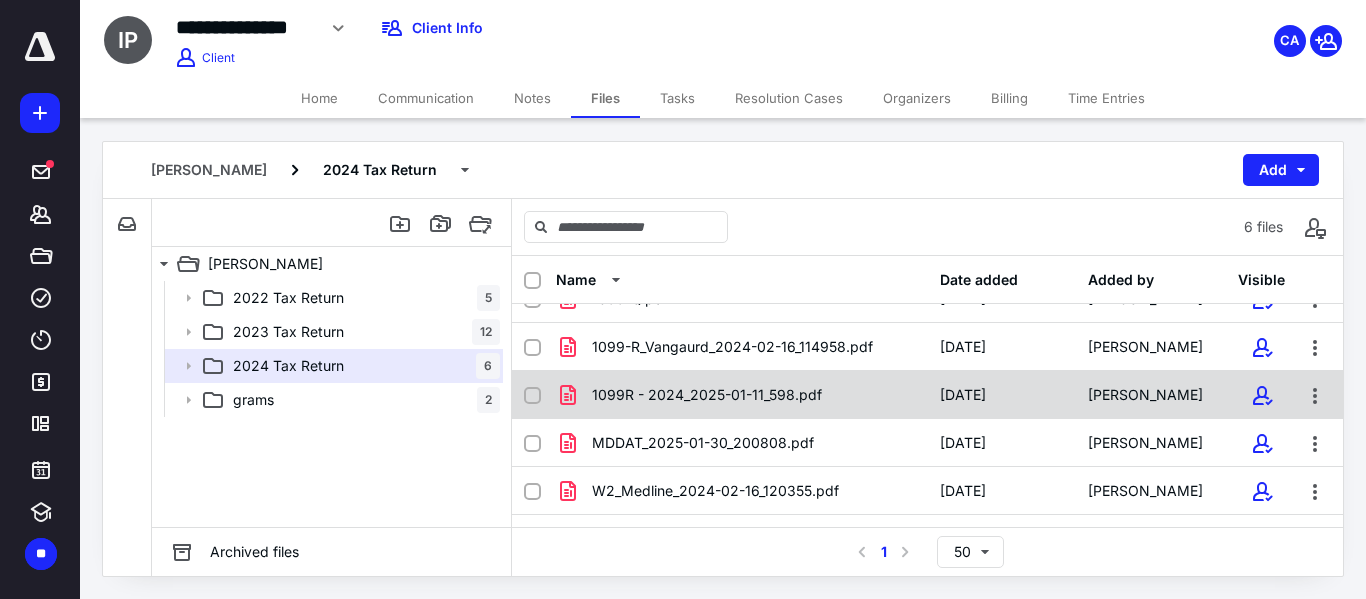 scroll, scrollTop: 0, scrollLeft: 0, axis: both 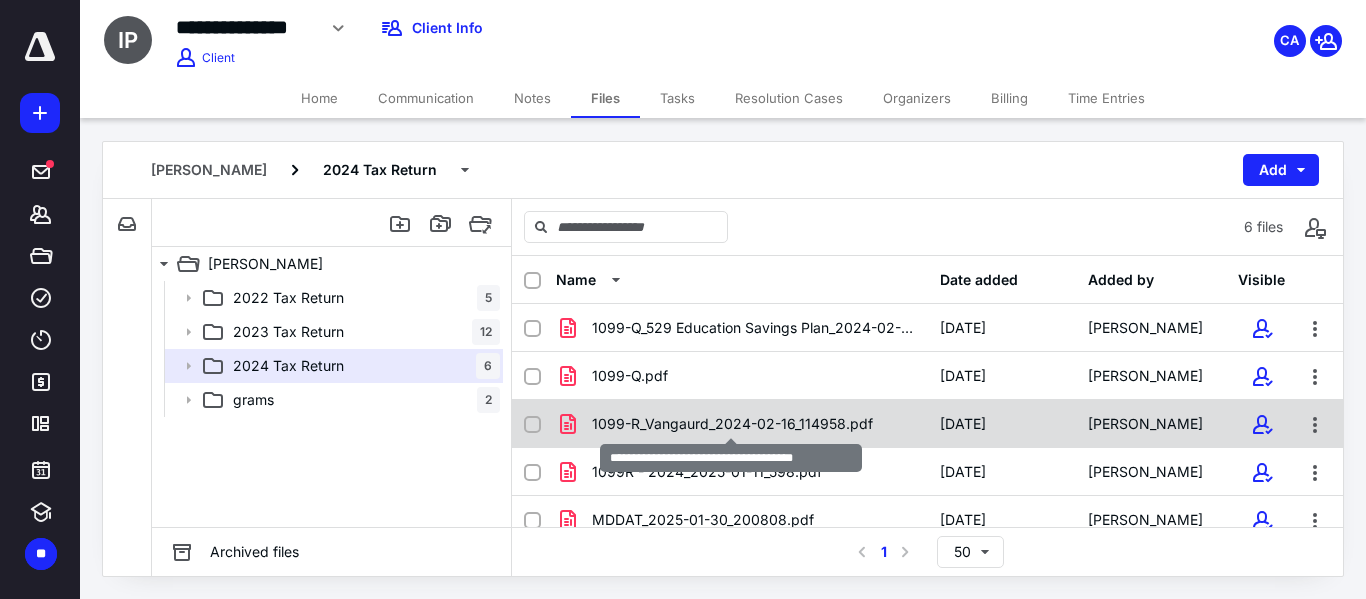 click on "1099-R_Vangaurd_2024-02-16_114958.pdf" at bounding box center (732, 424) 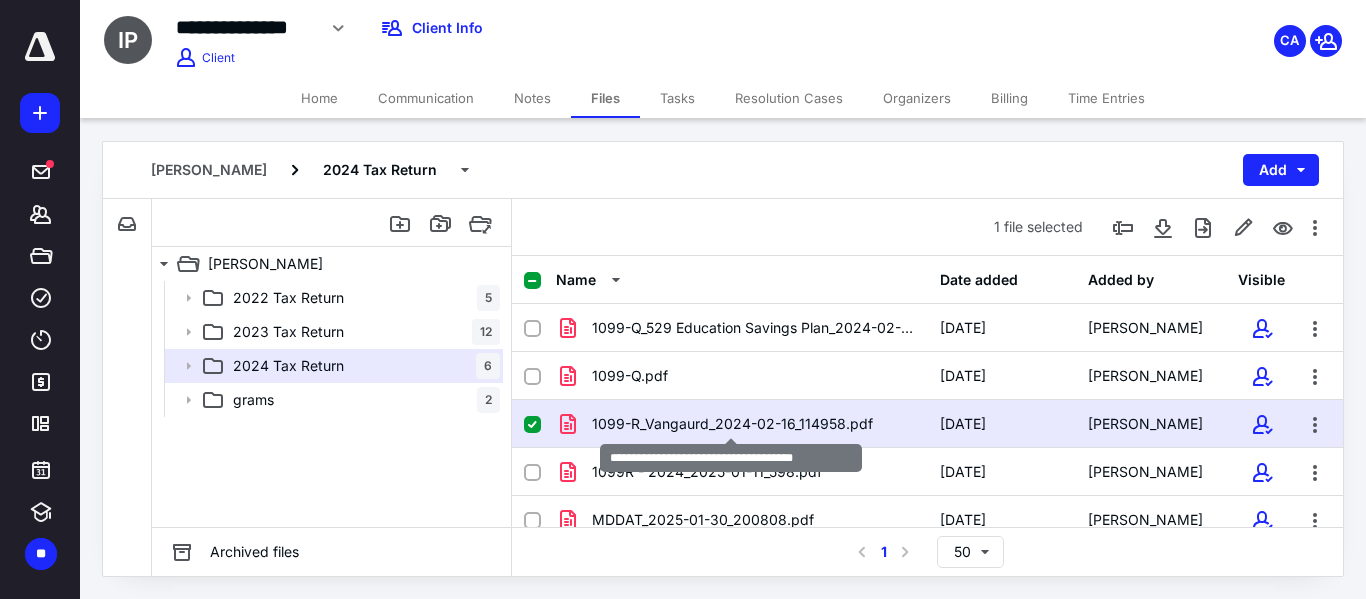 click on "1099-R_Vangaurd_2024-02-16_114958.pdf" at bounding box center (732, 424) 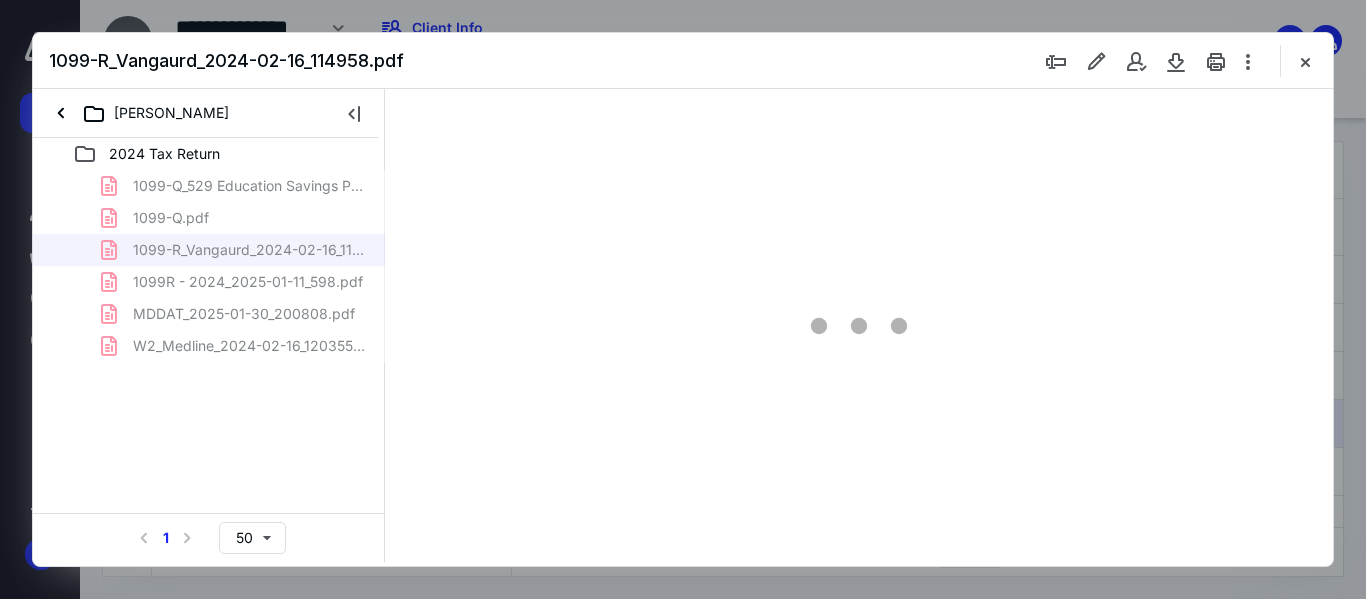 scroll, scrollTop: 0, scrollLeft: 0, axis: both 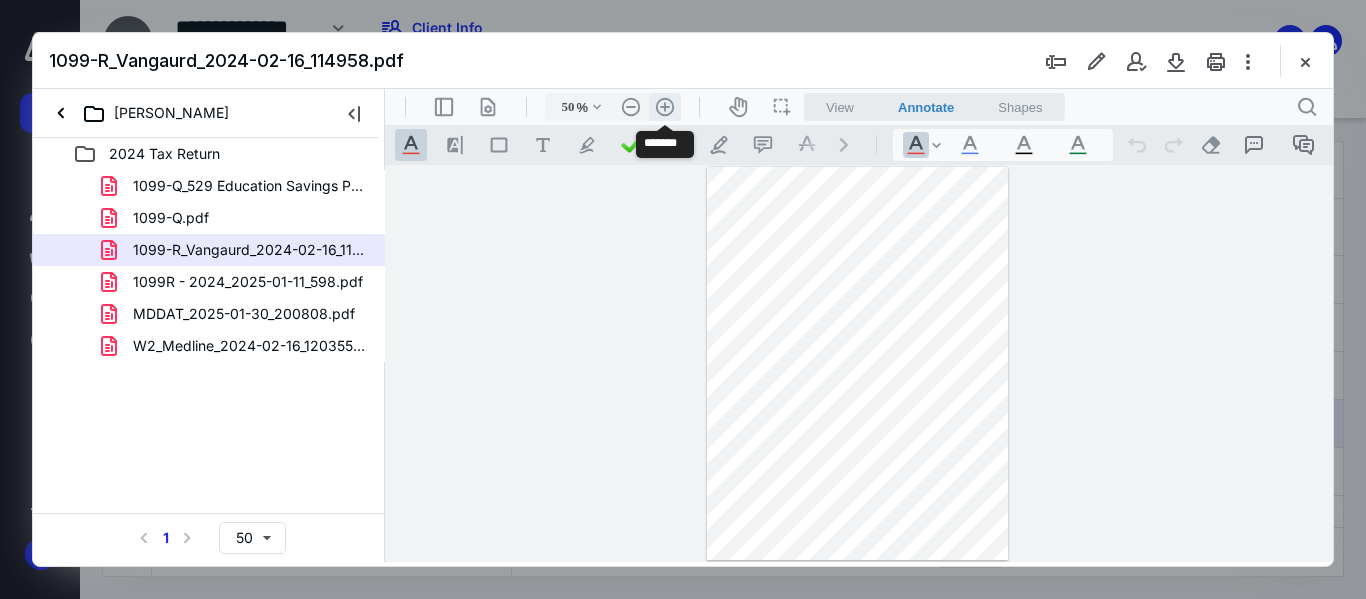 click on ".cls-1{fill:#abb0c4;} icon - header - zoom - in - line" at bounding box center (665, 107) 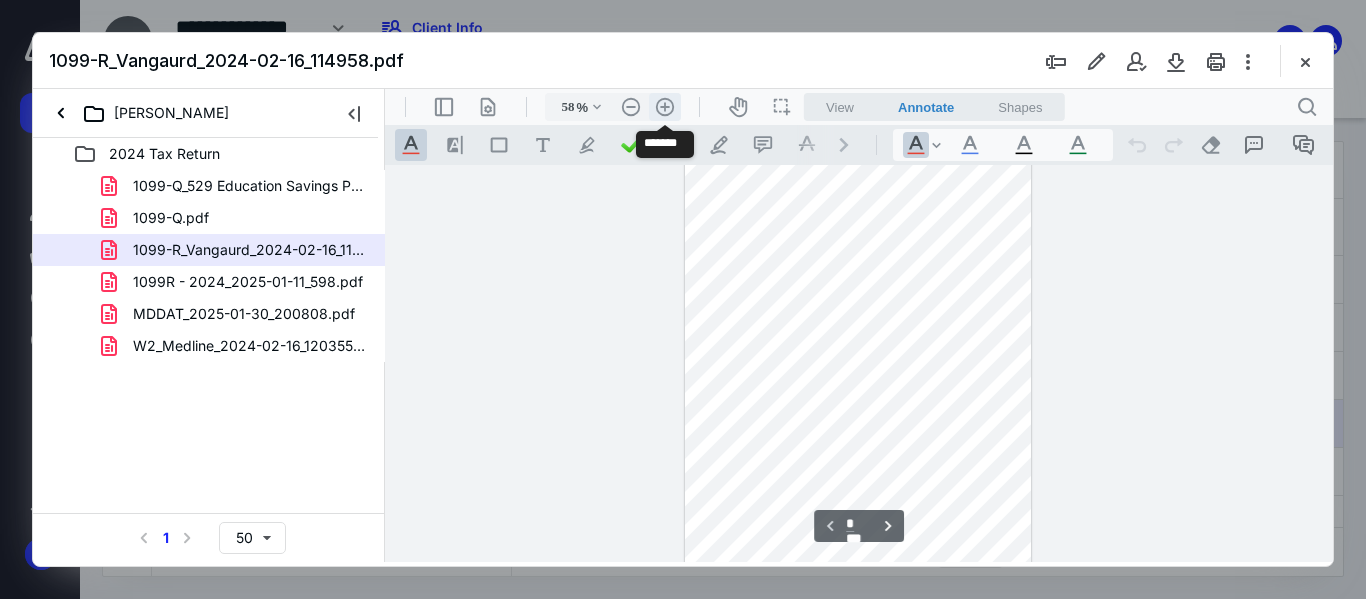 click on ".cls-1{fill:#abb0c4;} icon - header - zoom - in - line" at bounding box center (665, 107) 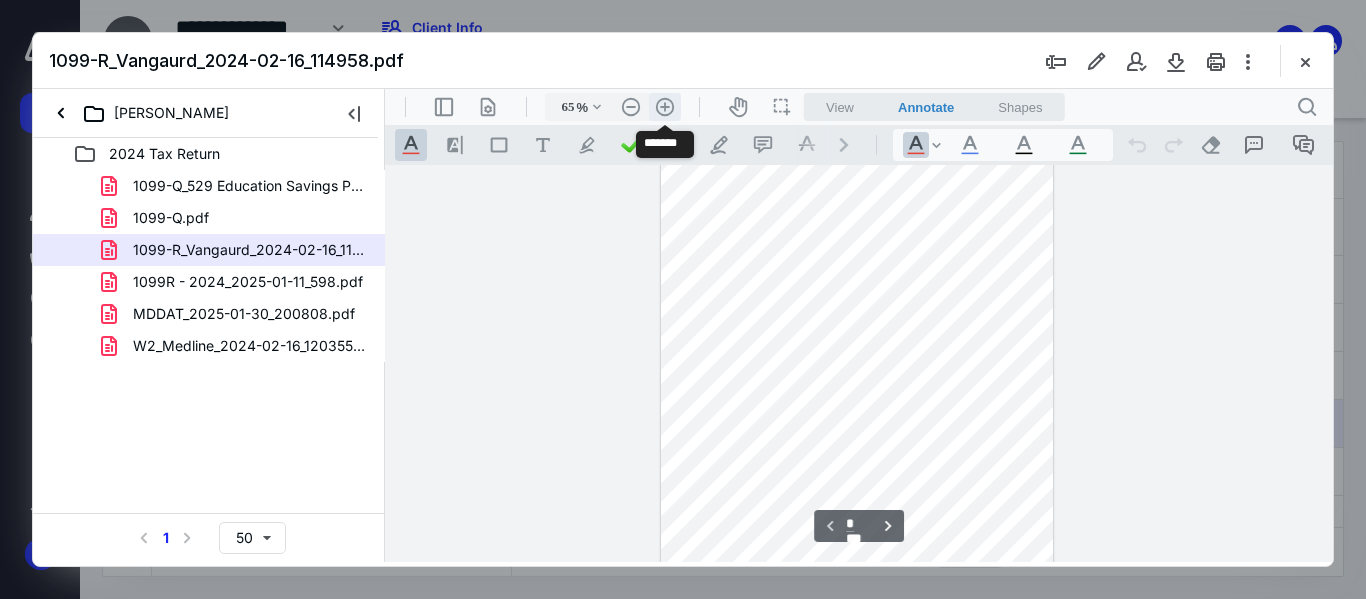 click on ".cls-1{fill:#abb0c4;} icon - header - zoom - in - line" at bounding box center [665, 107] 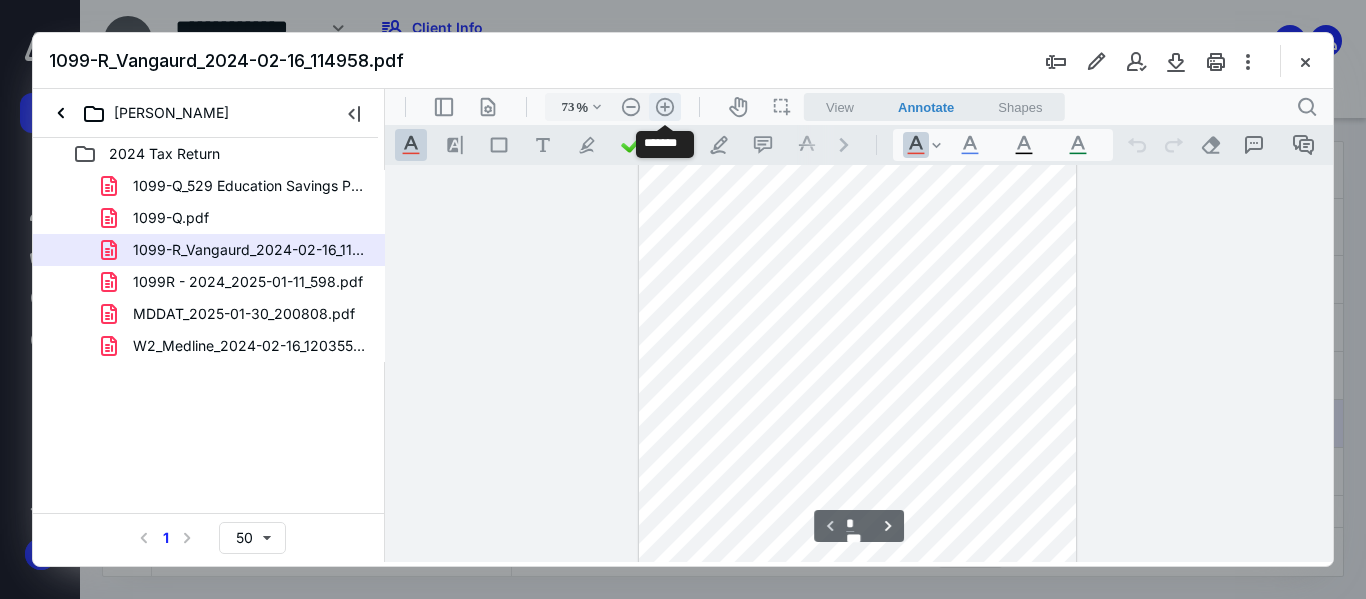 click on ".cls-1{fill:#abb0c4;} icon - header - zoom - in - line" at bounding box center (665, 107) 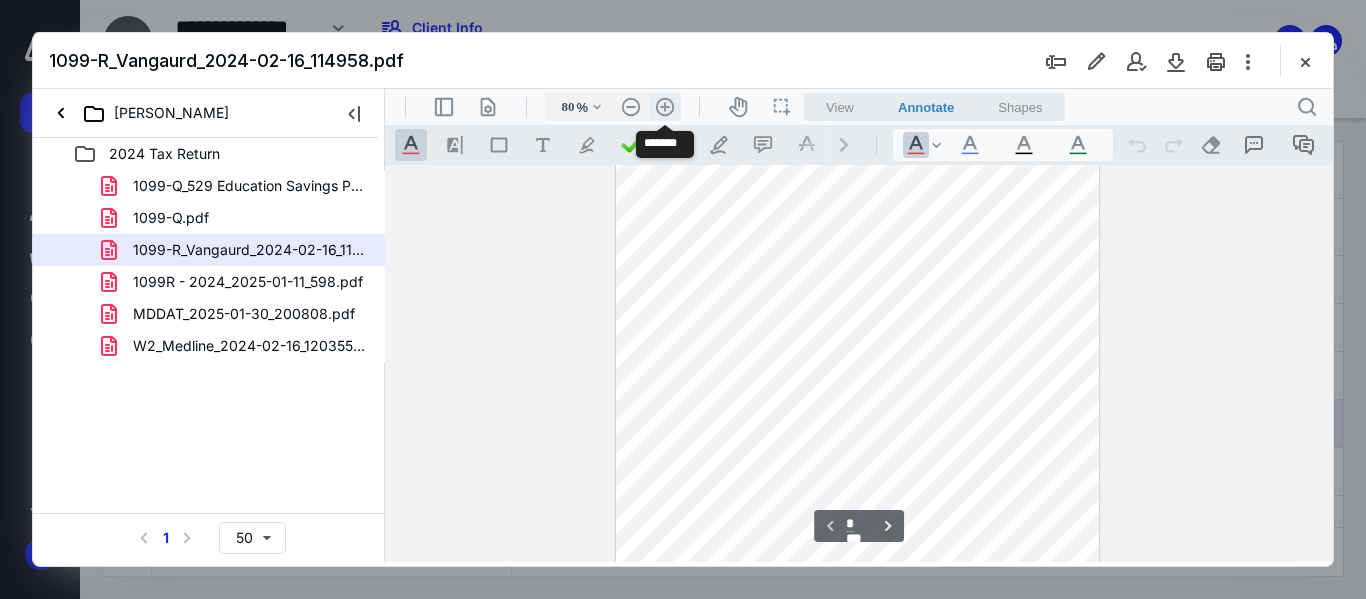 click on ".cls-1{fill:#abb0c4;} icon - header - zoom - in - line" at bounding box center (665, 107) 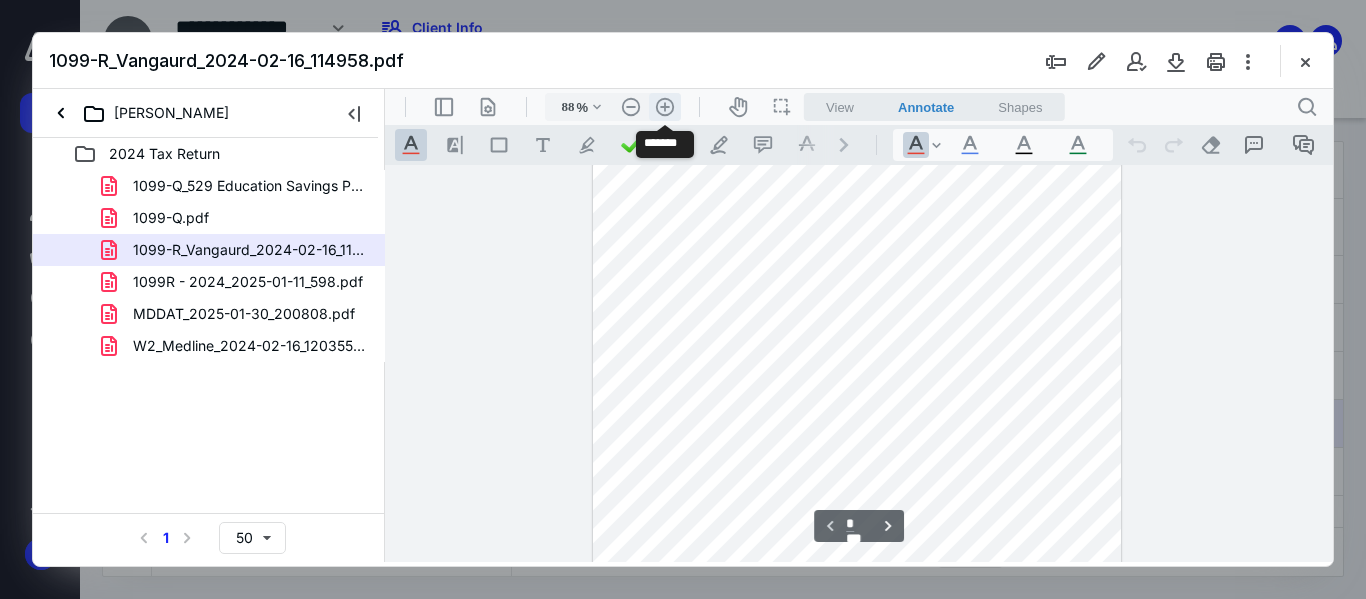 click on ".cls-1{fill:#abb0c4;} icon - header - zoom - in - line" at bounding box center (665, 107) 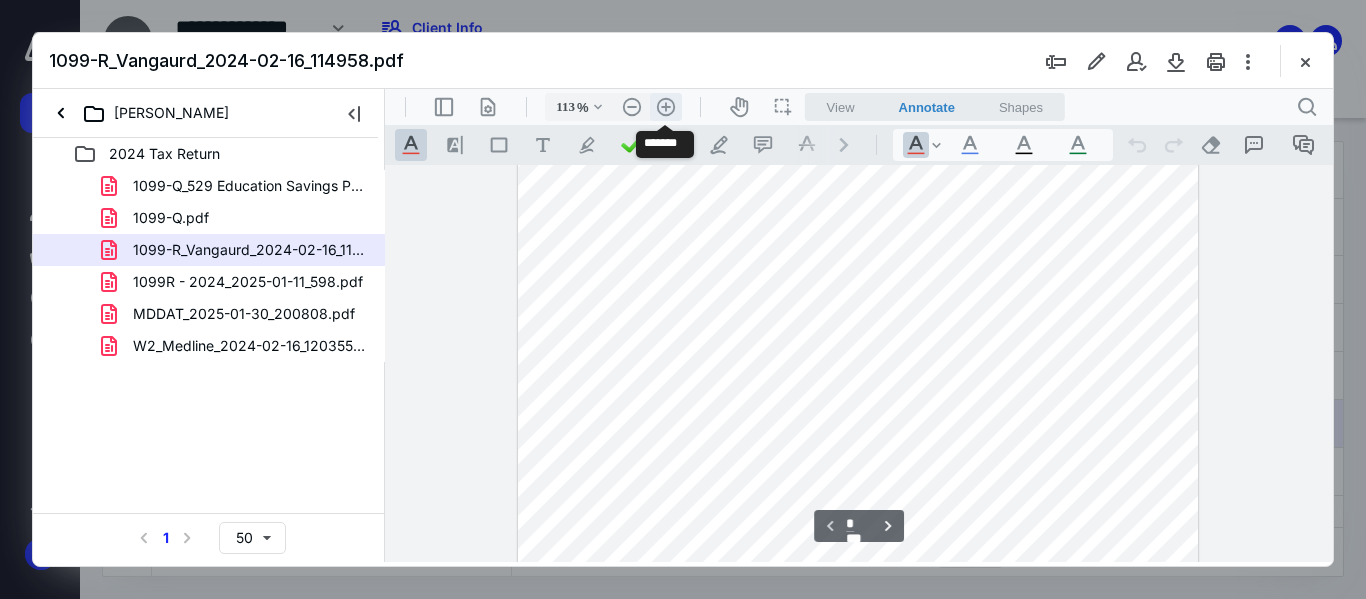 click on ".cls-1{fill:#abb0c4;} icon - header - zoom - in - line" at bounding box center [666, 107] 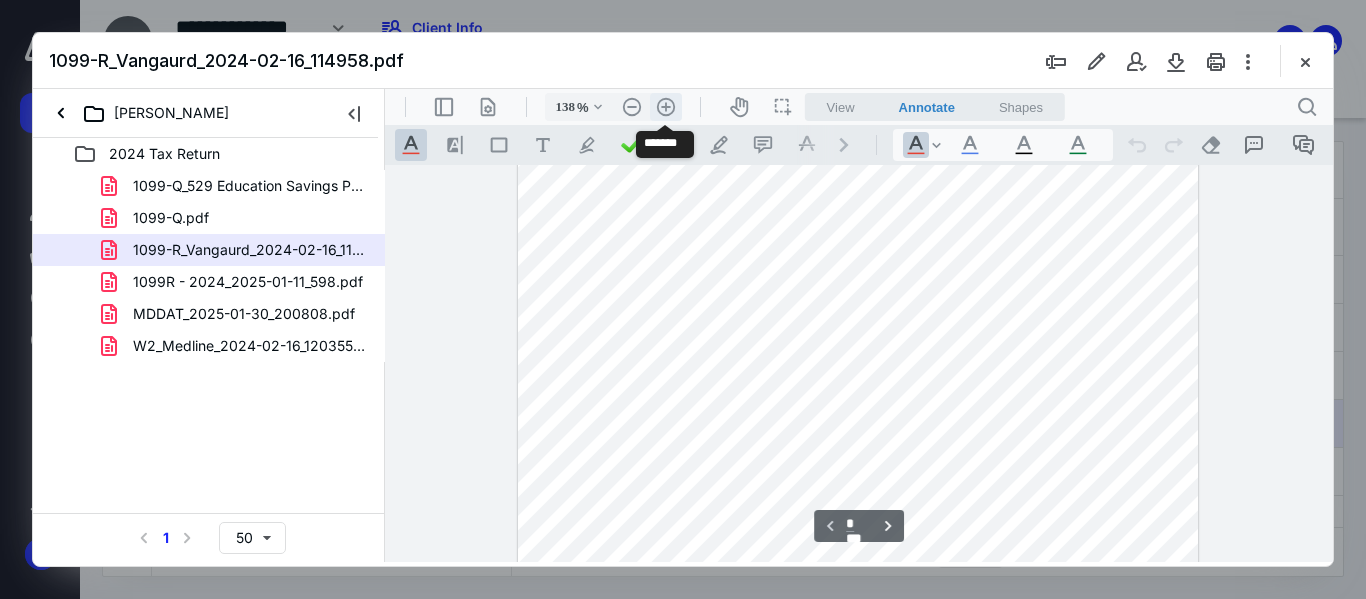 scroll, scrollTop: 280, scrollLeft: 0, axis: vertical 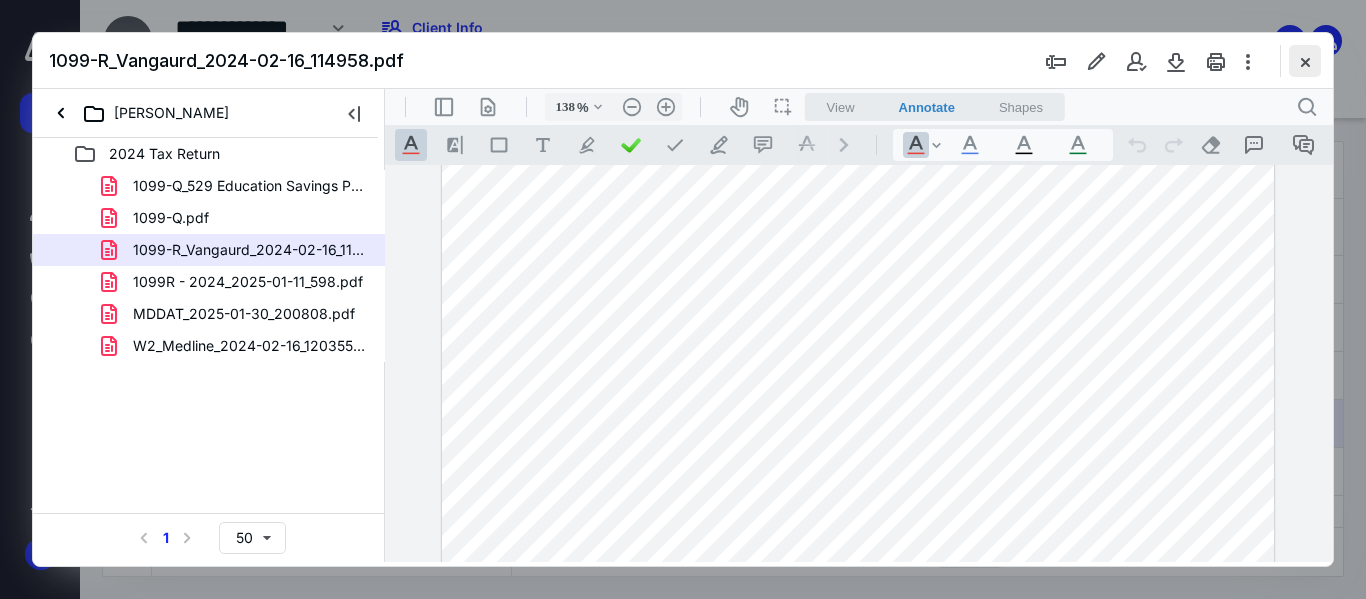click at bounding box center (1305, 61) 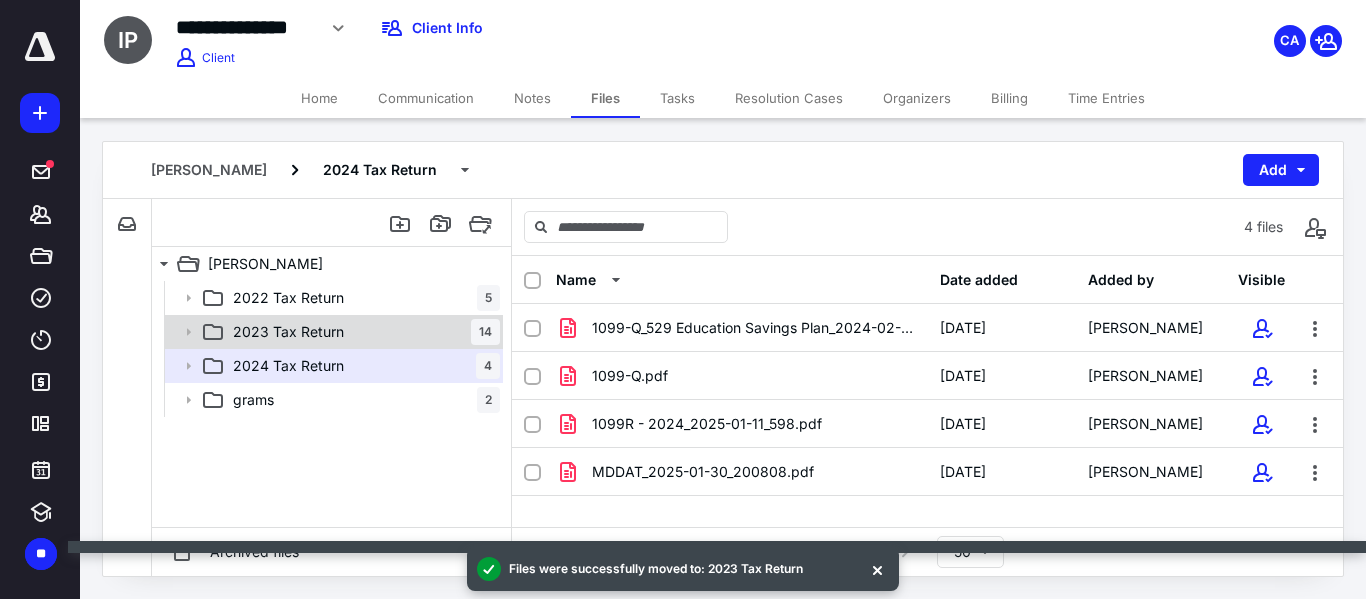 click on "2023 Tax Return 14" at bounding box center [362, 332] 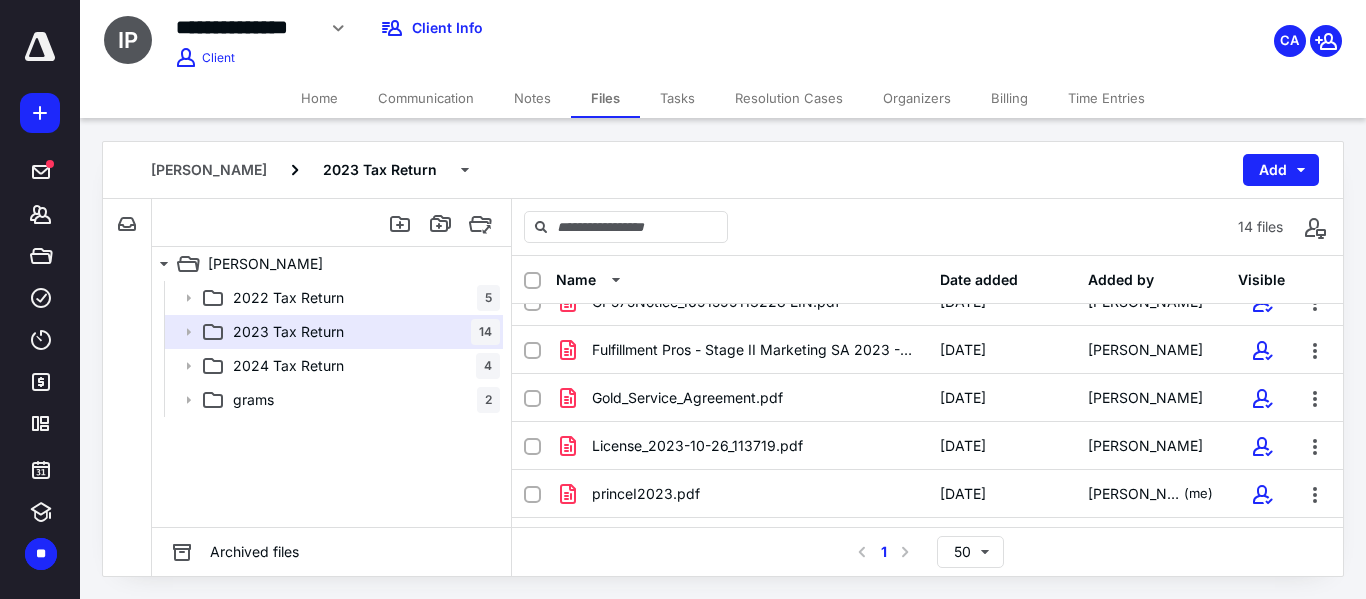 scroll, scrollTop: 249, scrollLeft: 0, axis: vertical 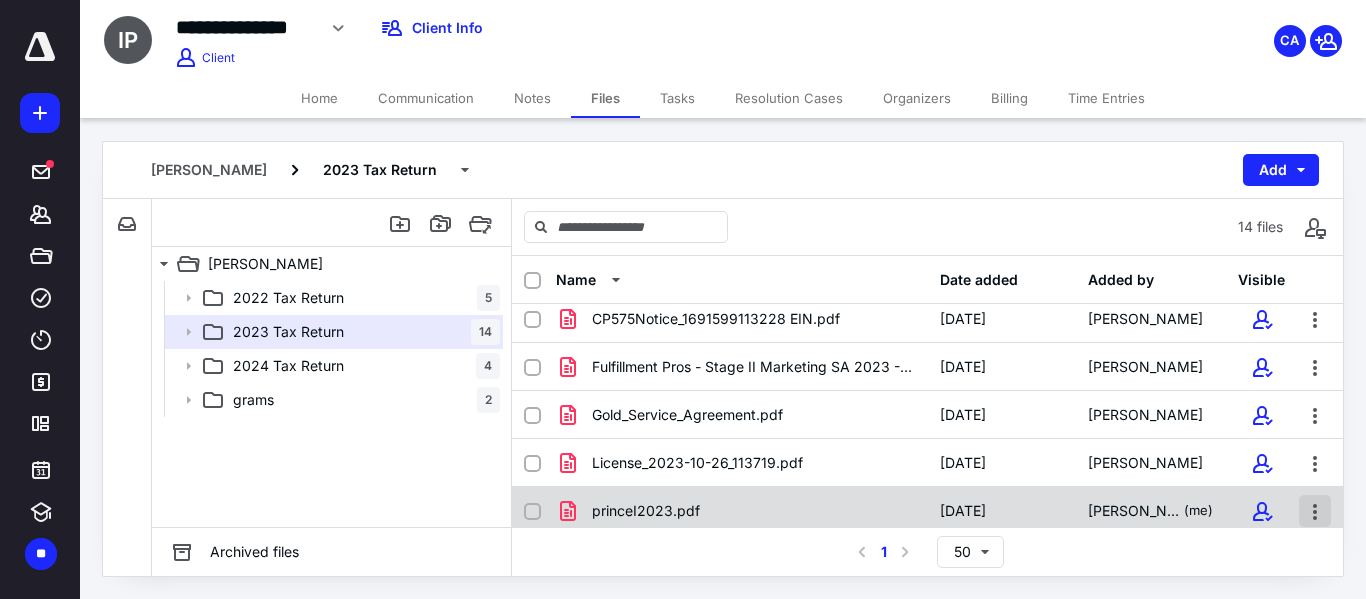 click at bounding box center (1315, 511) 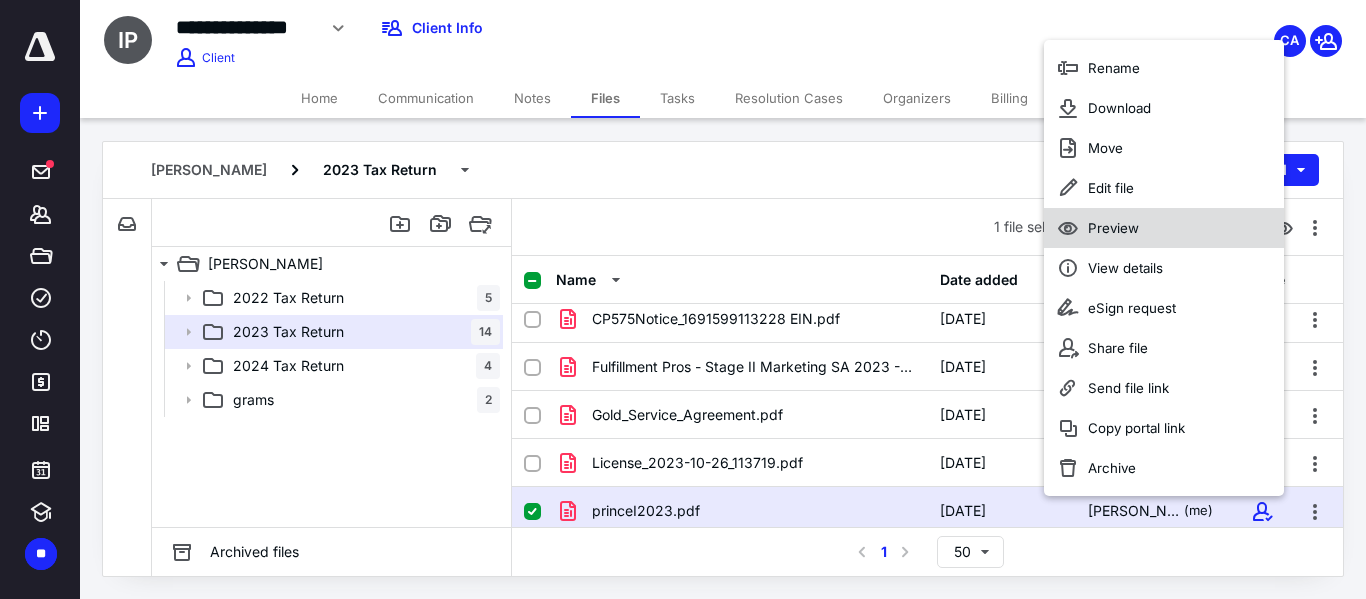 click on "Preview" at bounding box center [1113, 228] 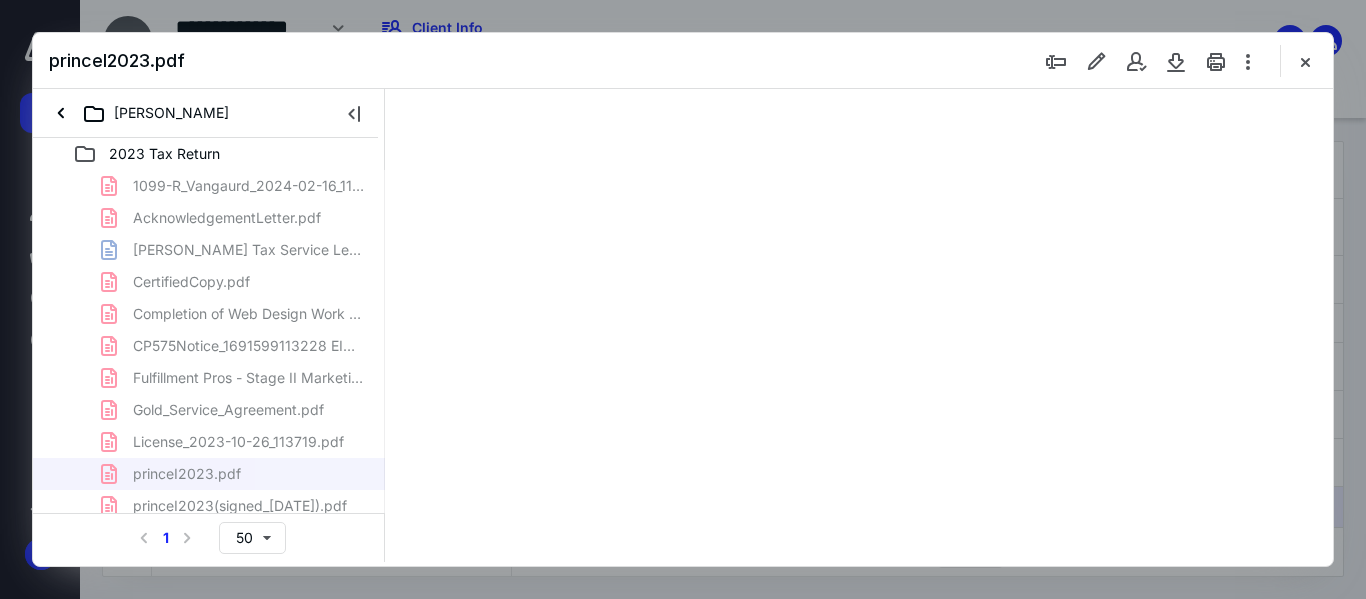 scroll, scrollTop: 0, scrollLeft: 0, axis: both 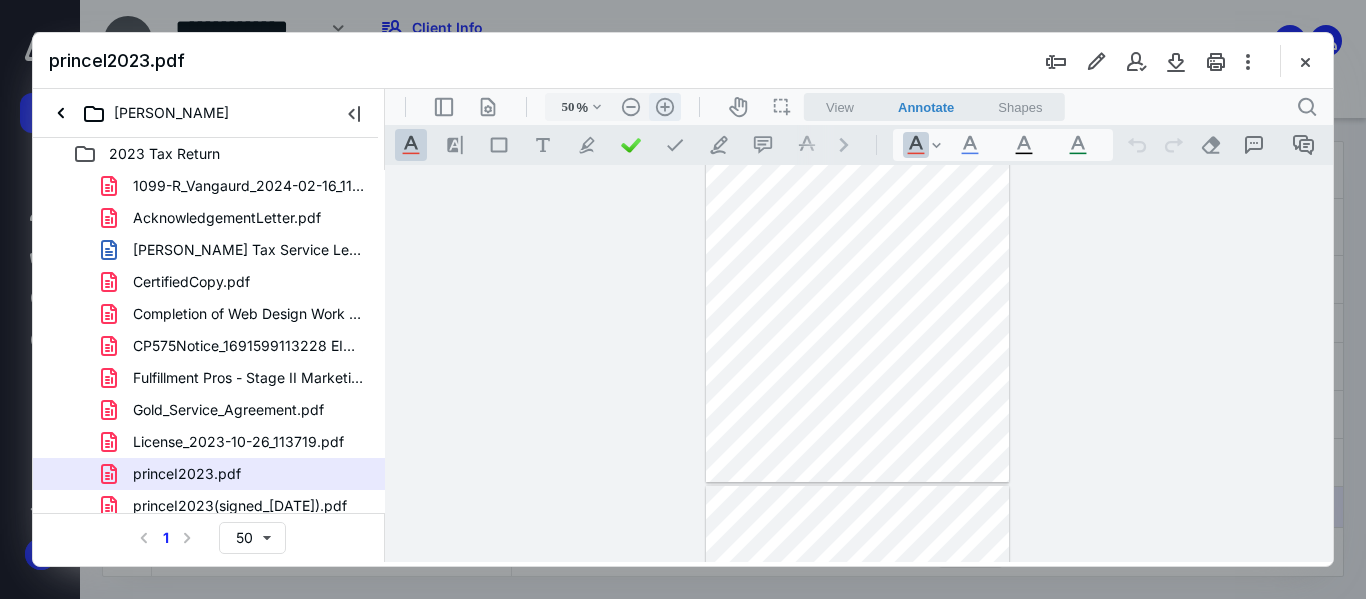 click on ".cls-1{fill:#abb0c4;} icon - header - zoom - in - line" at bounding box center [665, 107] 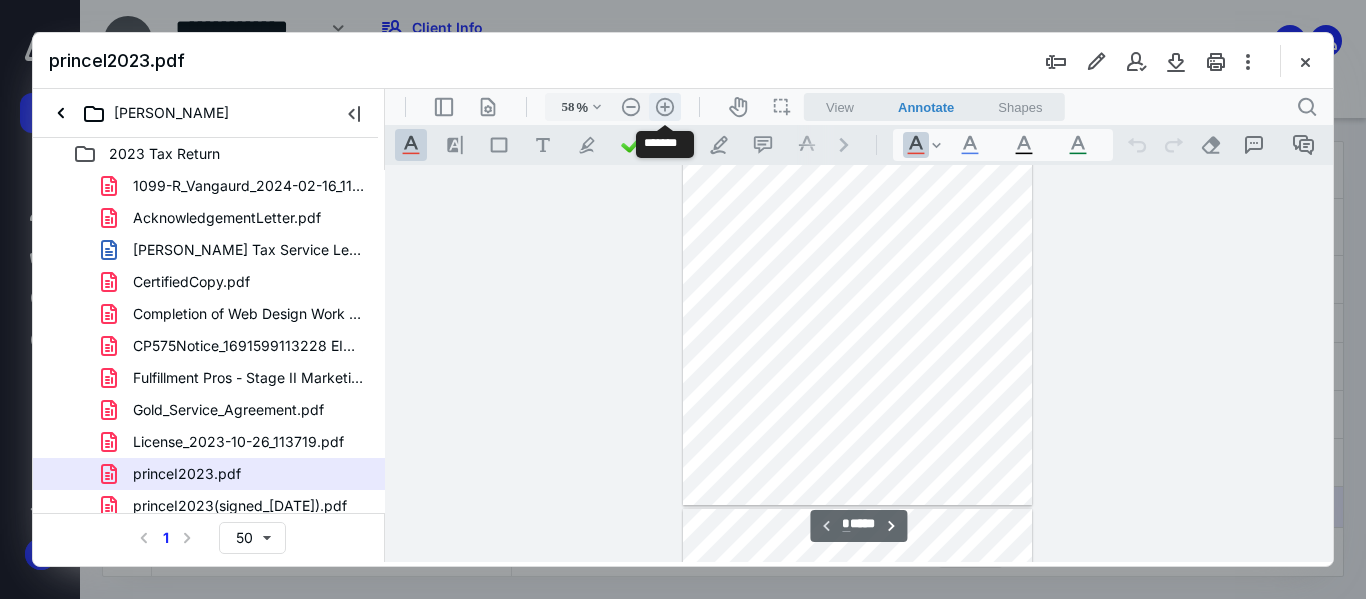 click on ".cls-1{fill:#abb0c4;} icon - header - zoom - in - line" at bounding box center (665, 107) 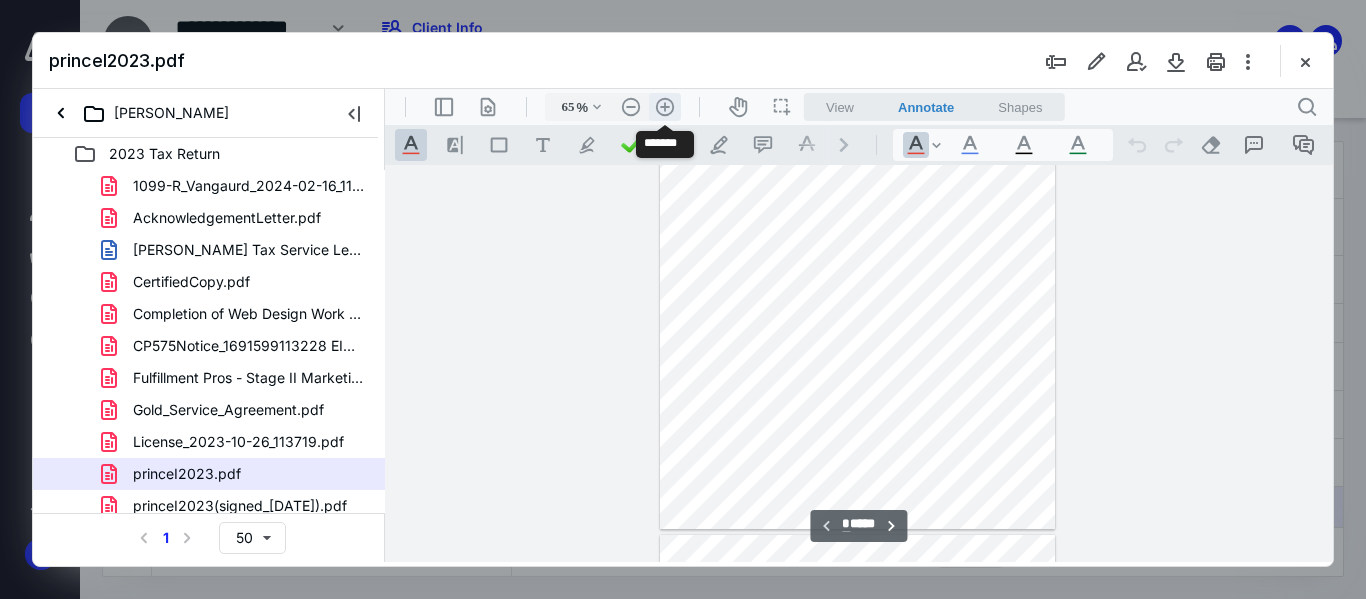 click on ".cls-1{fill:#abb0c4;} icon - header - zoom - in - line" at bounding box center [665, 107] 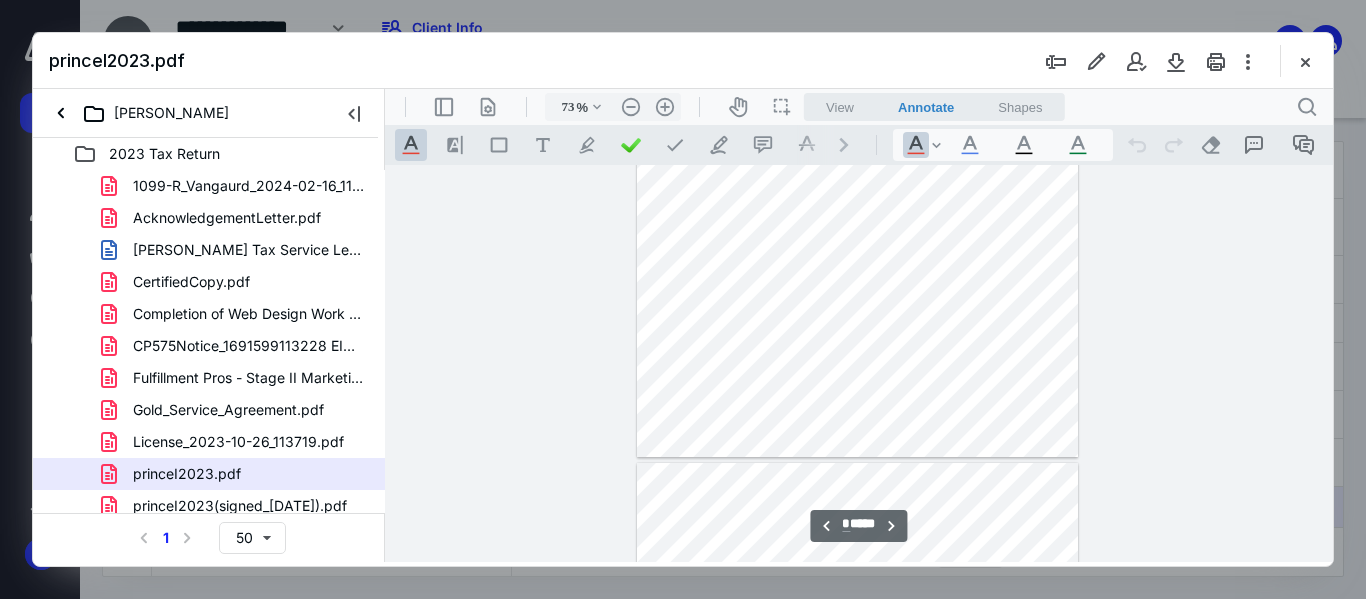 type on "*" 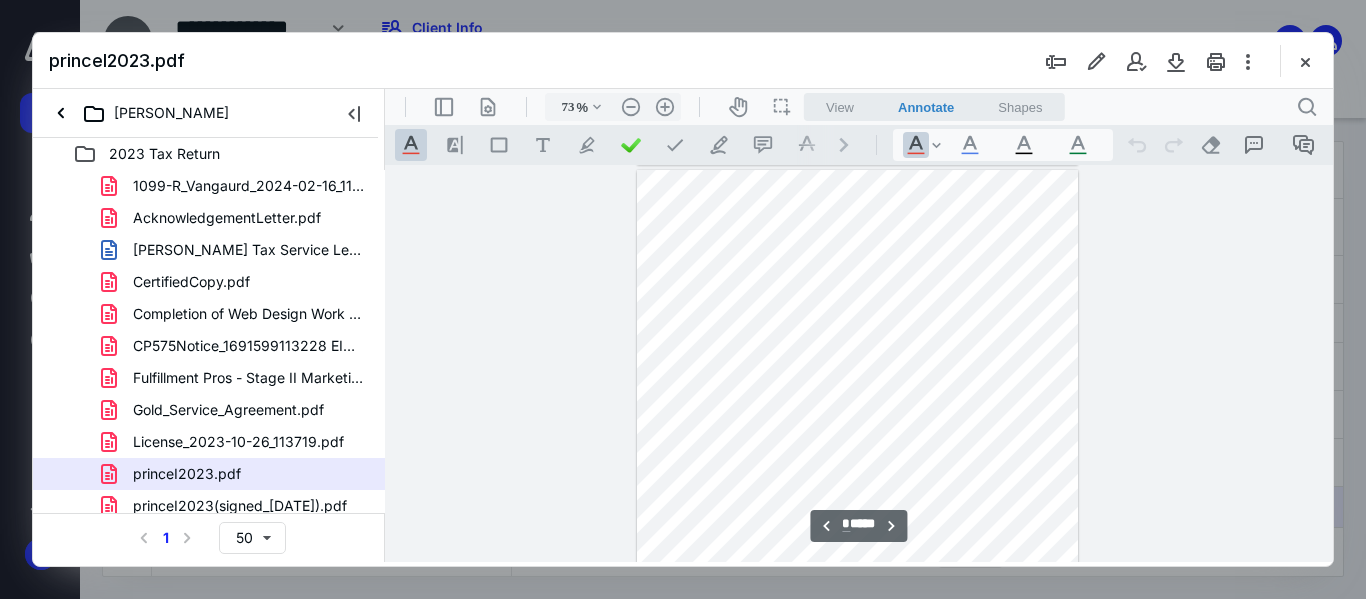 scroll, scrollTop: 2886, scrollLeft: 0, axis: vertical 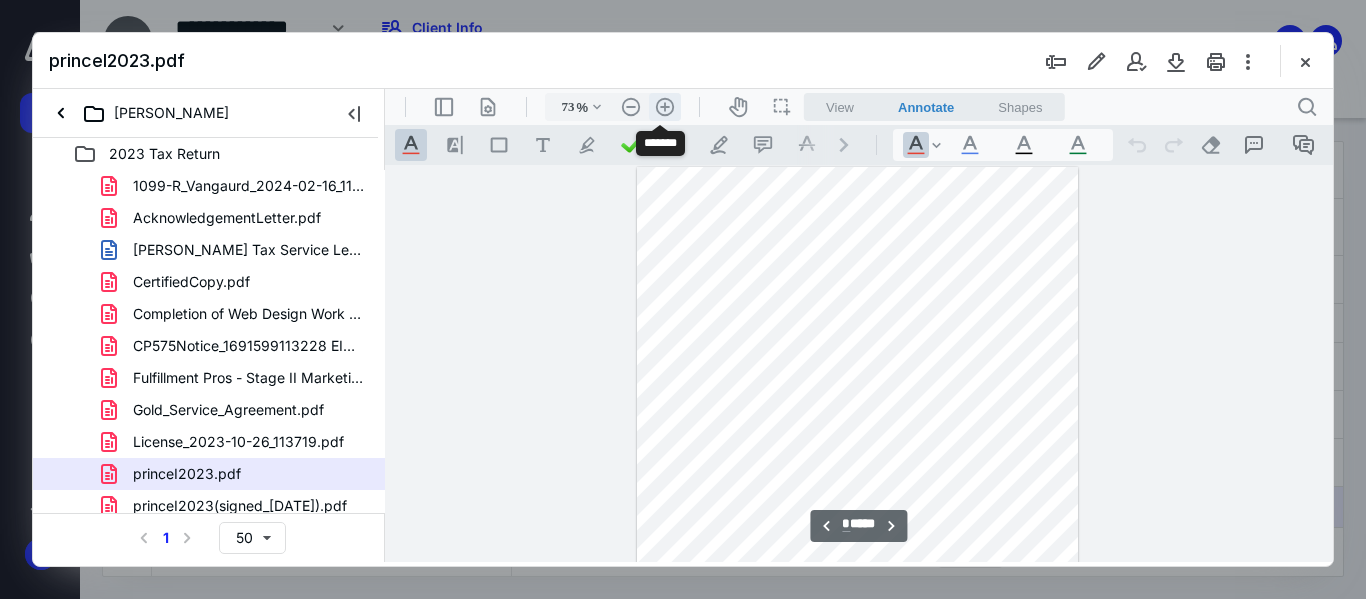 click on ".cls-1{fill:#abb0c4;} icon - header - zoom - in - line" at bounding box center [665, 107] 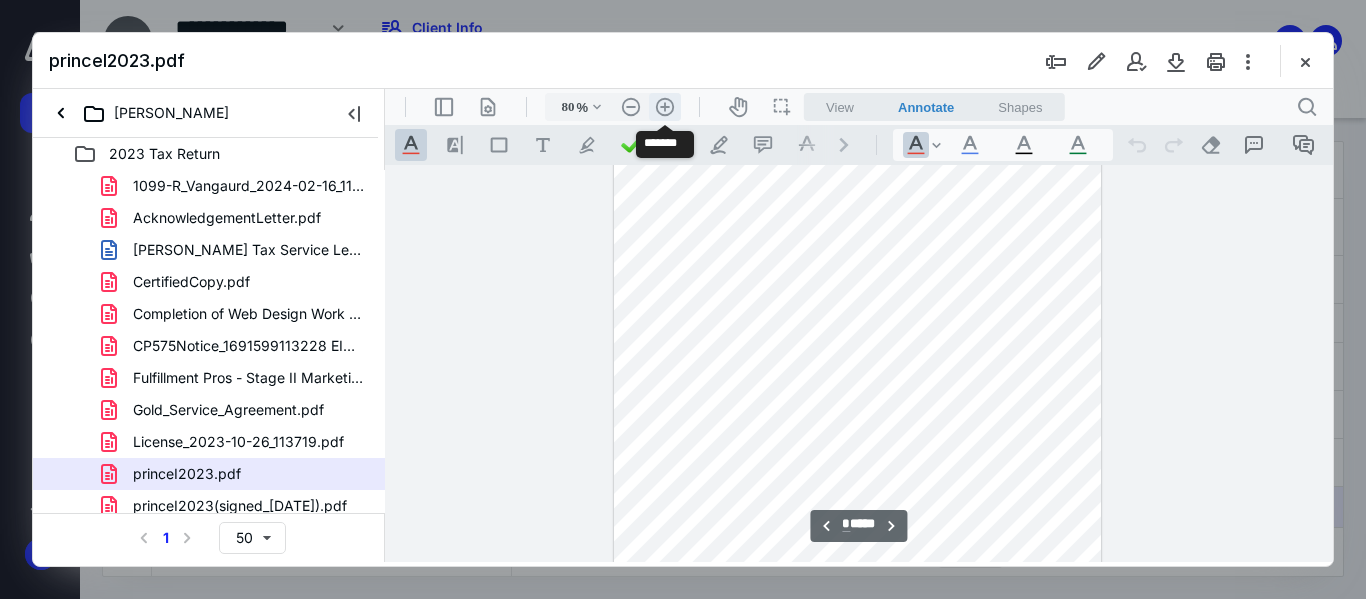 click on ".cls-1{fill:#abb0c4;} icon - header - zoom - in - line" at bounding box center [665, 107] 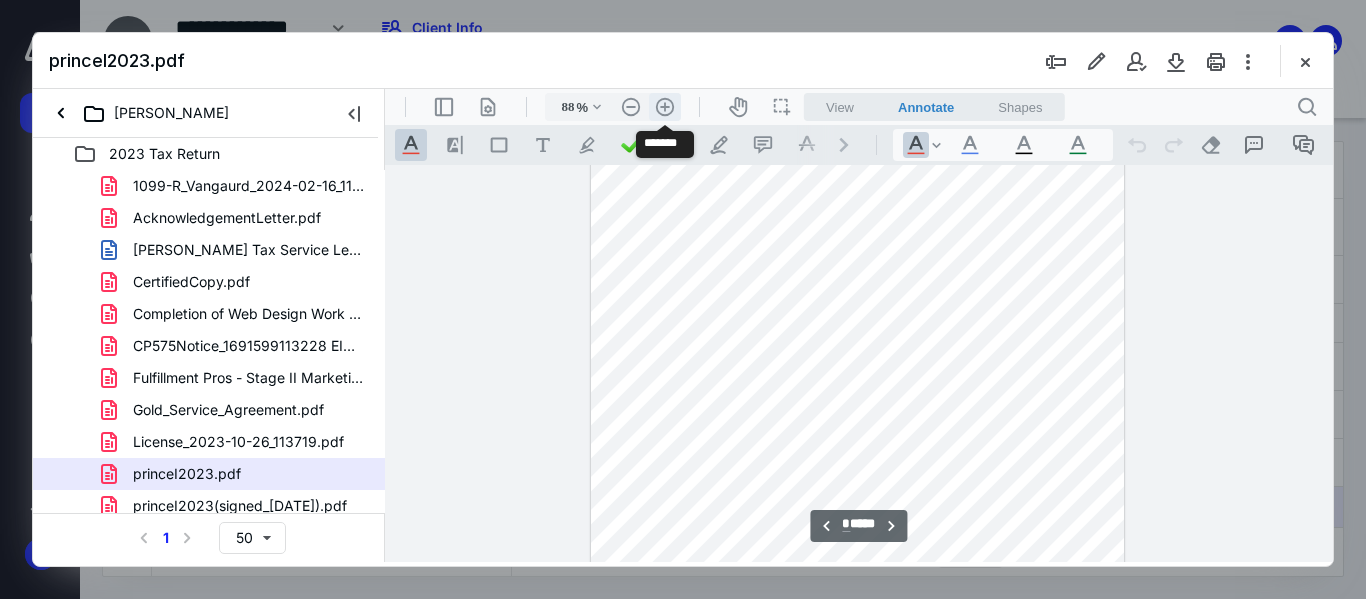 click on ".cls-1{fill:#abb0c4;} icon - header - zoom - in - line" at bounding box center [665, 107] 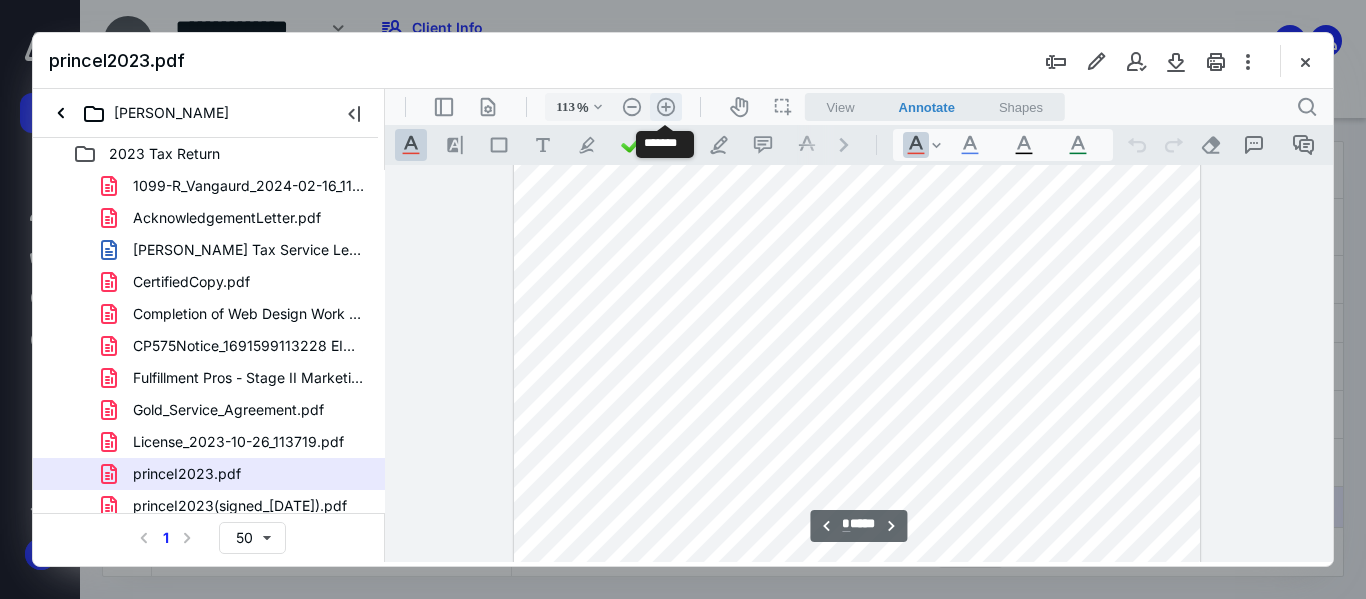 click on ".cls-1{fill:#abb0c4;} icon - header - zoom - in - line" at bounding box center [666, 107] 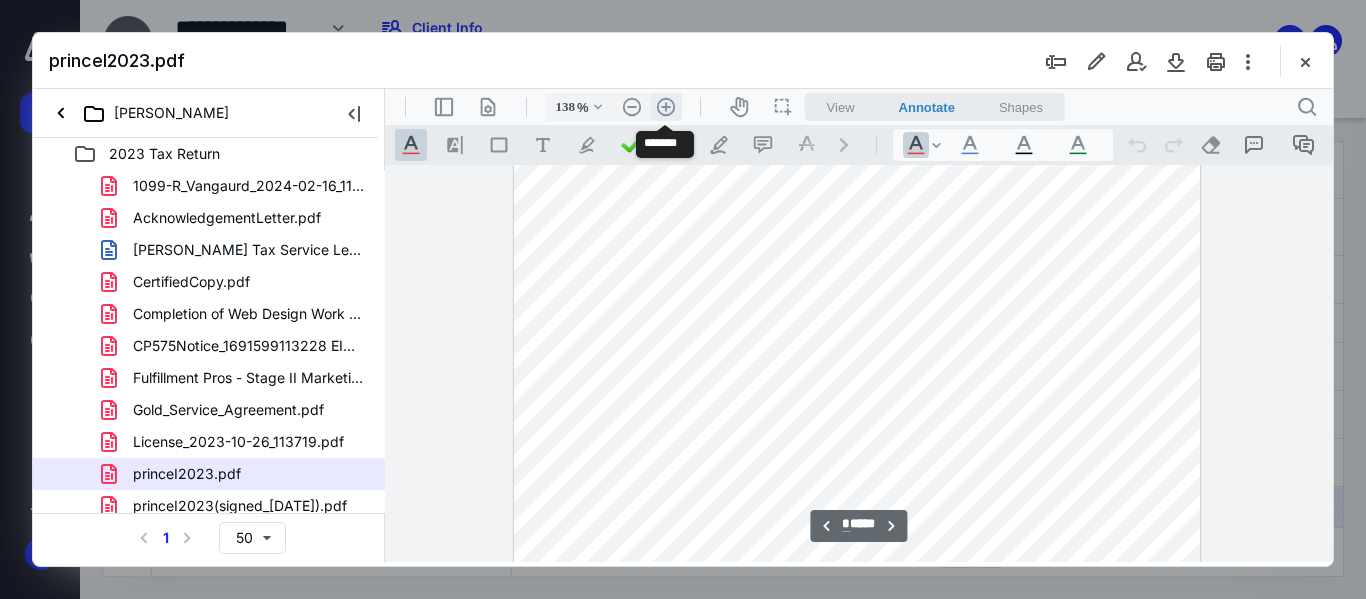 scroll, scrollTop: 5632, scrollLeft: 0, axis: vertical 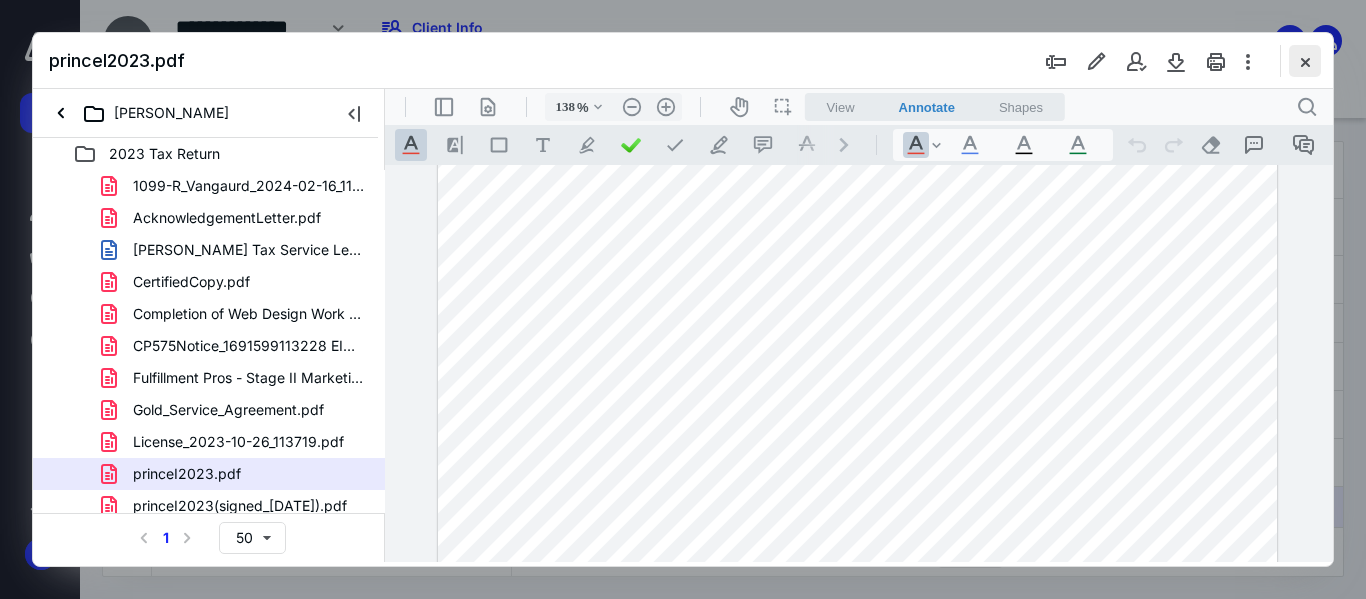 click at bounding box center [1305, 61] 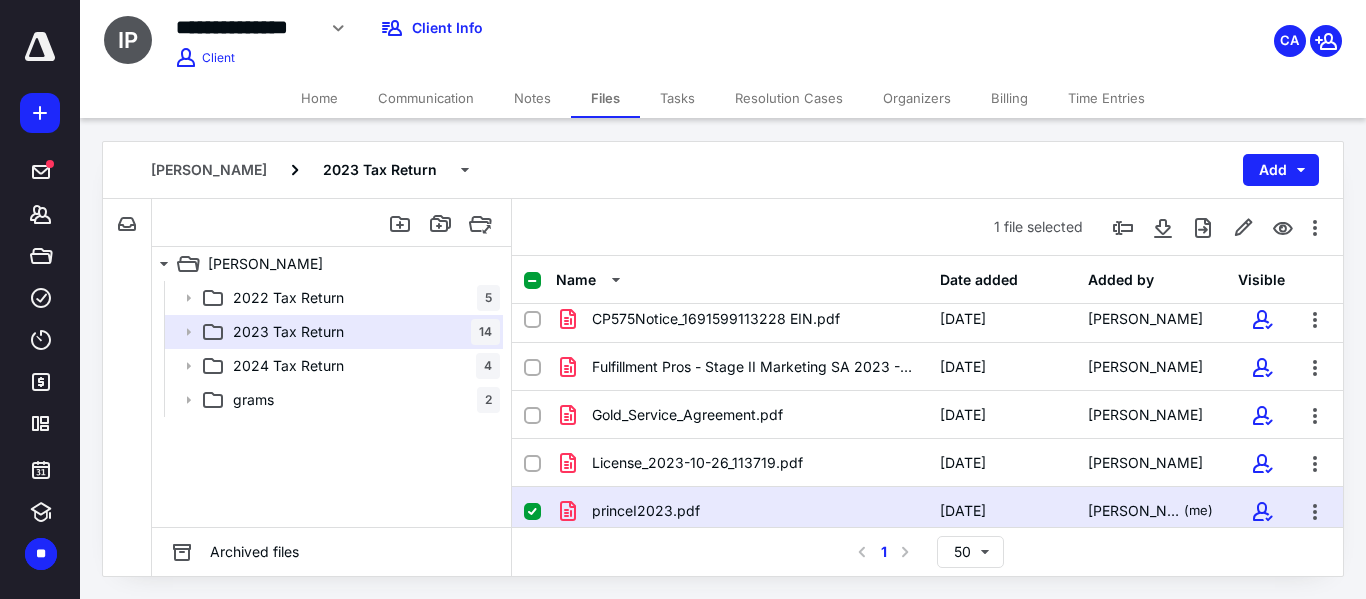 click 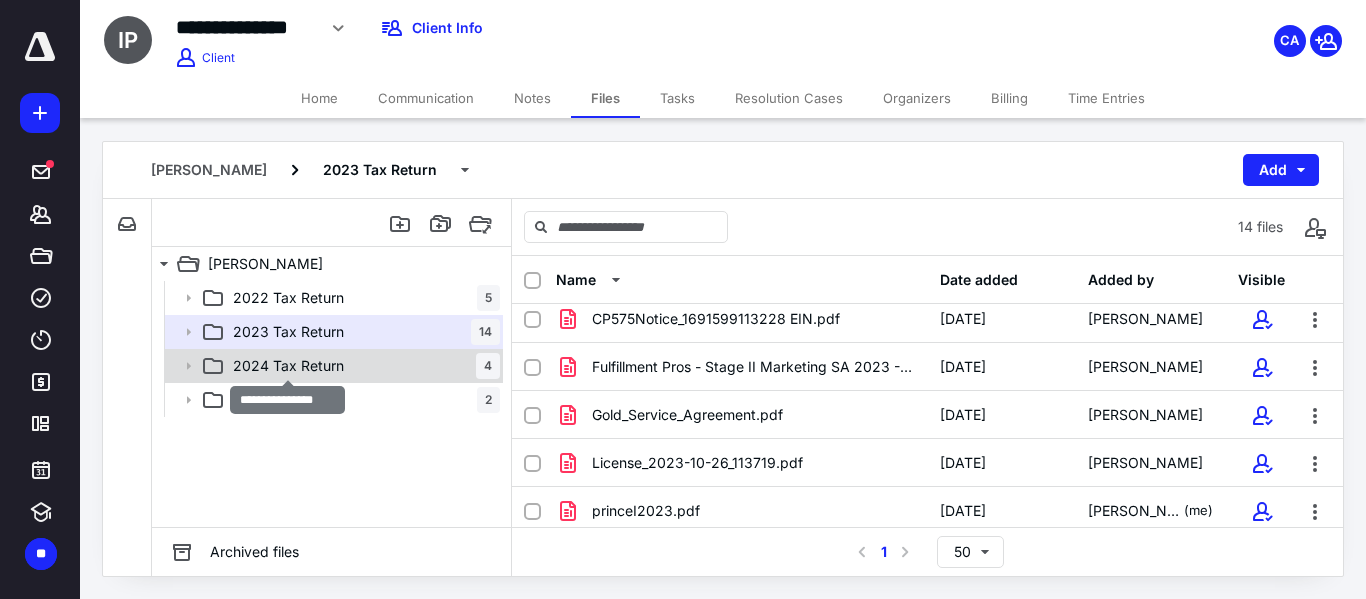 click on "2024 Tax Return" at bounding box center [288, 366] 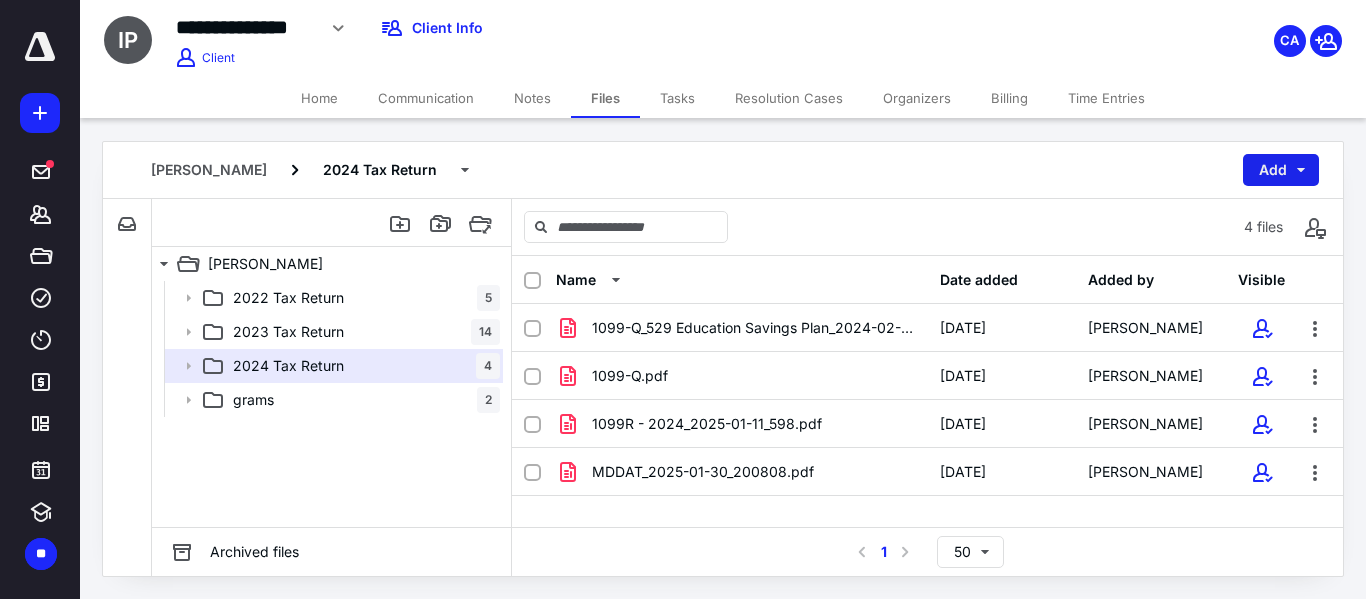 click on "Add" at bounding box center (1281, 170) 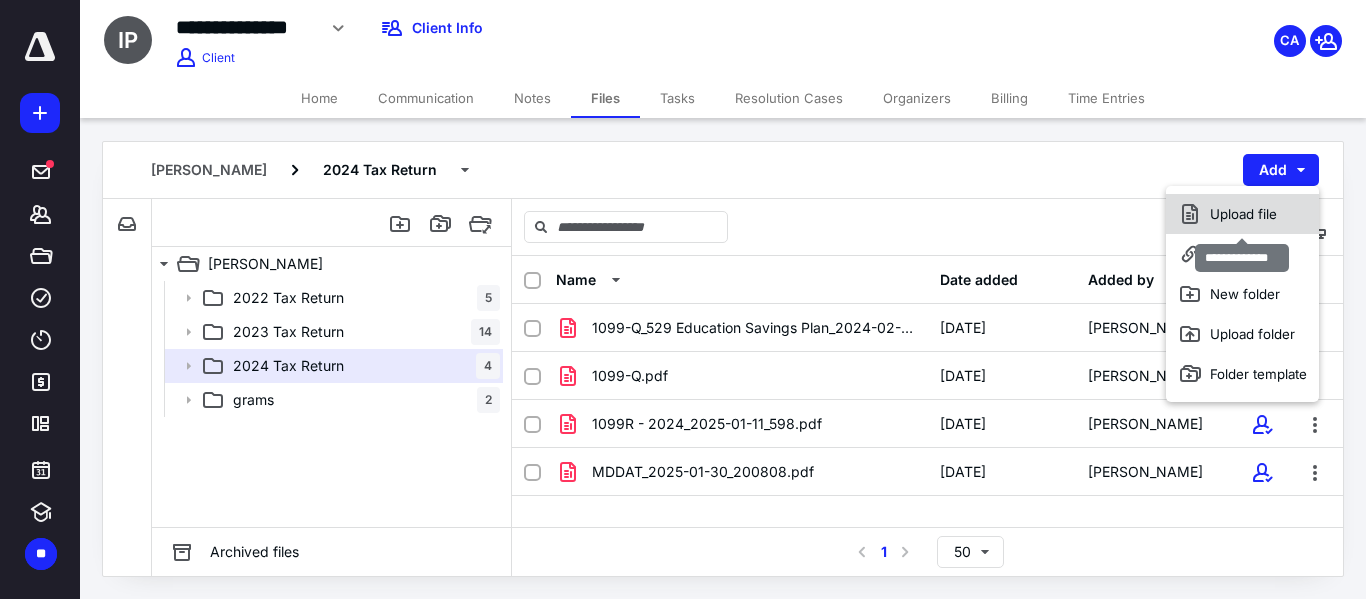 click on "Upload file" at bounding box center [1242, 214] 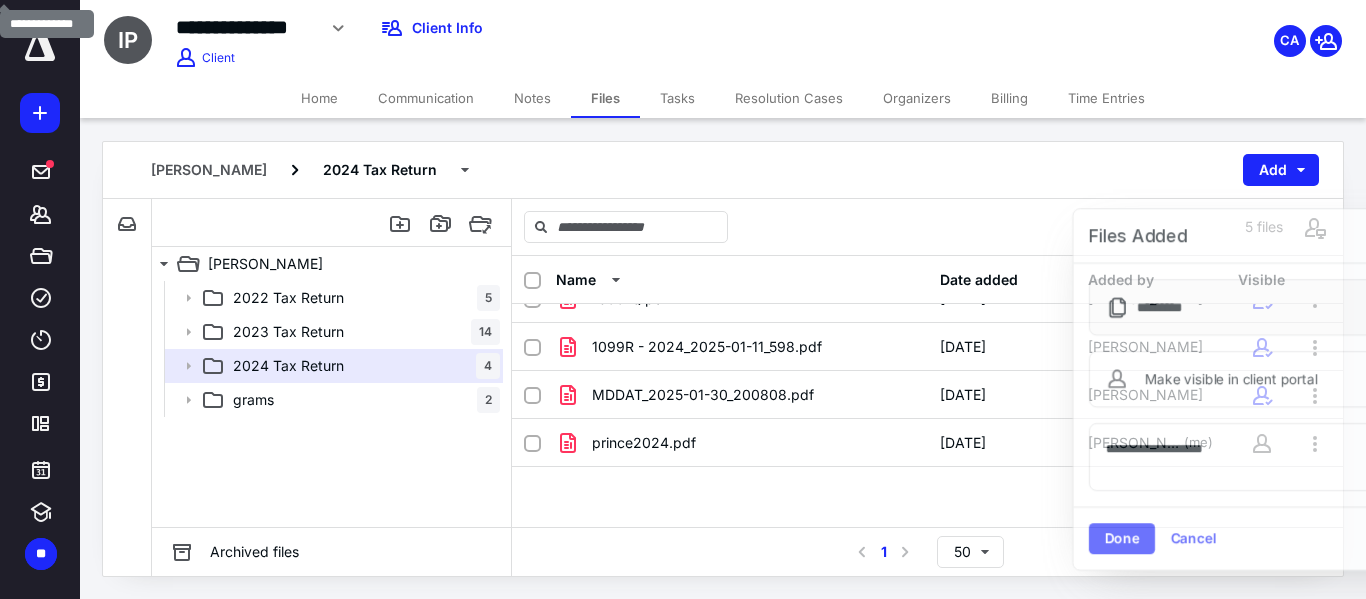 scroll, scrollTop: 29, scrollLeft: 0, axis: vertical 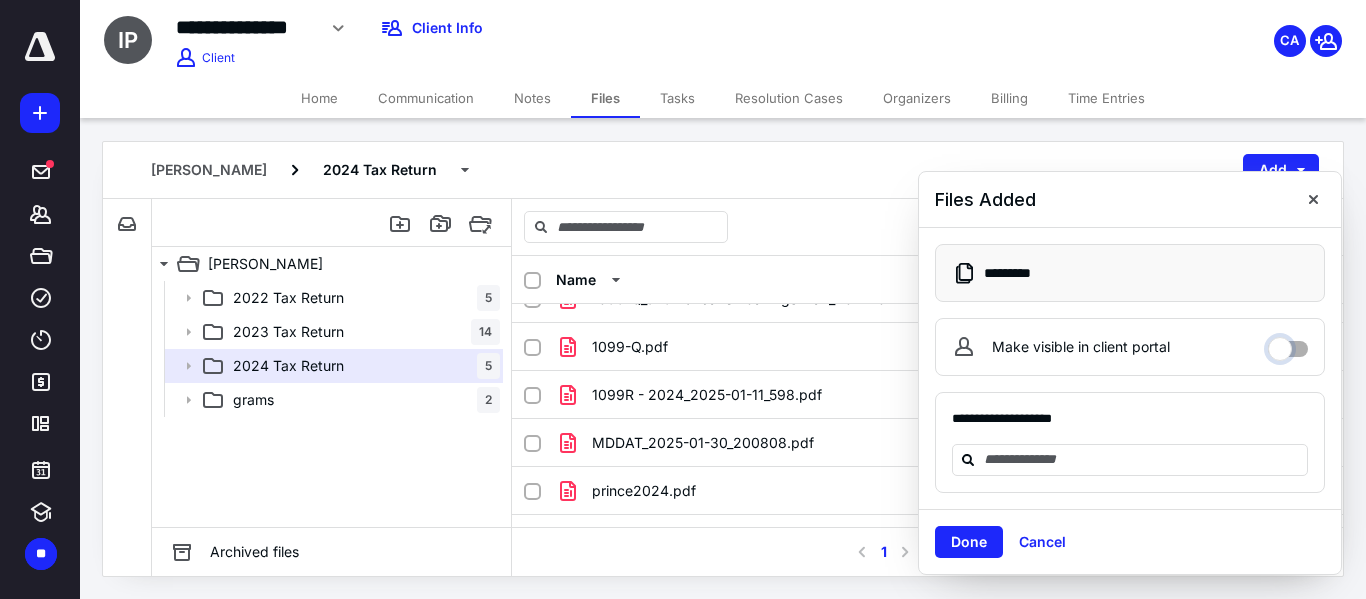click on "Make visible in client portal" at bounding box center [1288, 344] 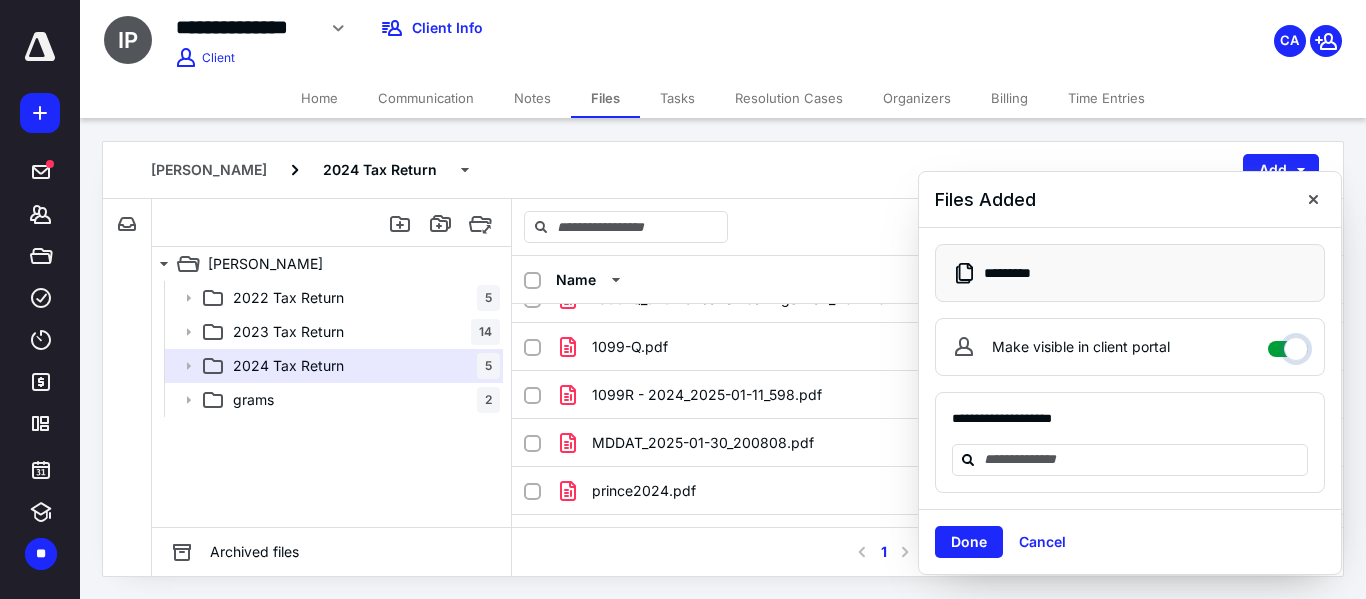 checkbox on "****" 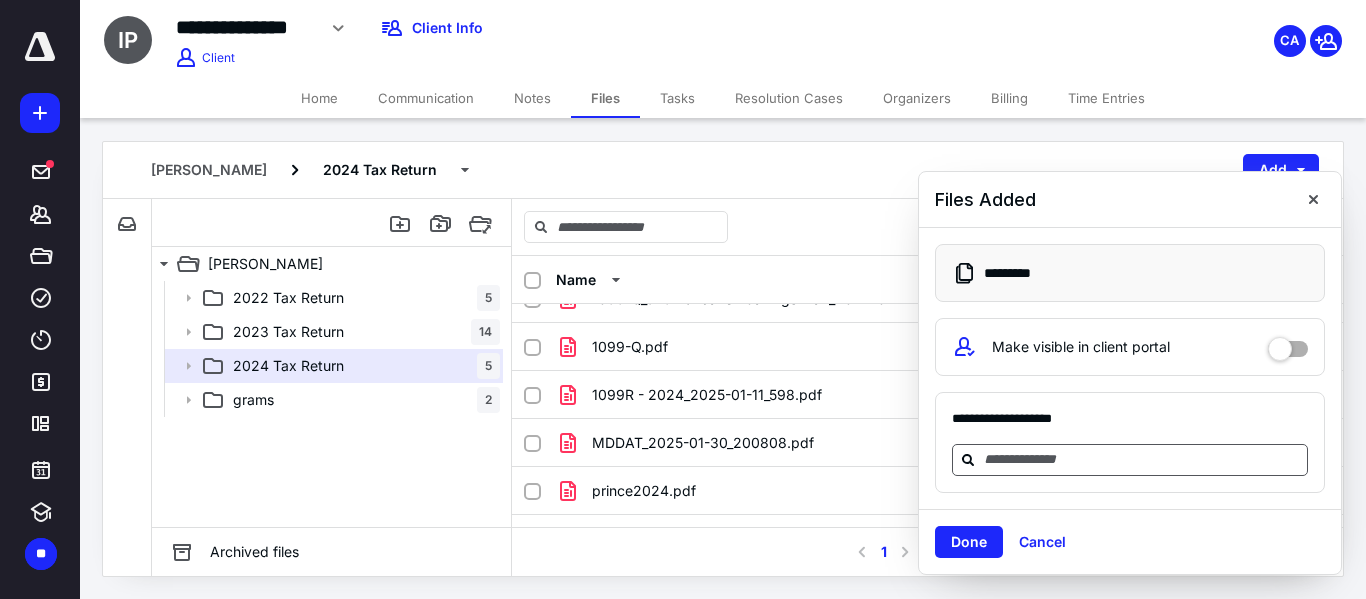 click at bounding box center [1142, 459] 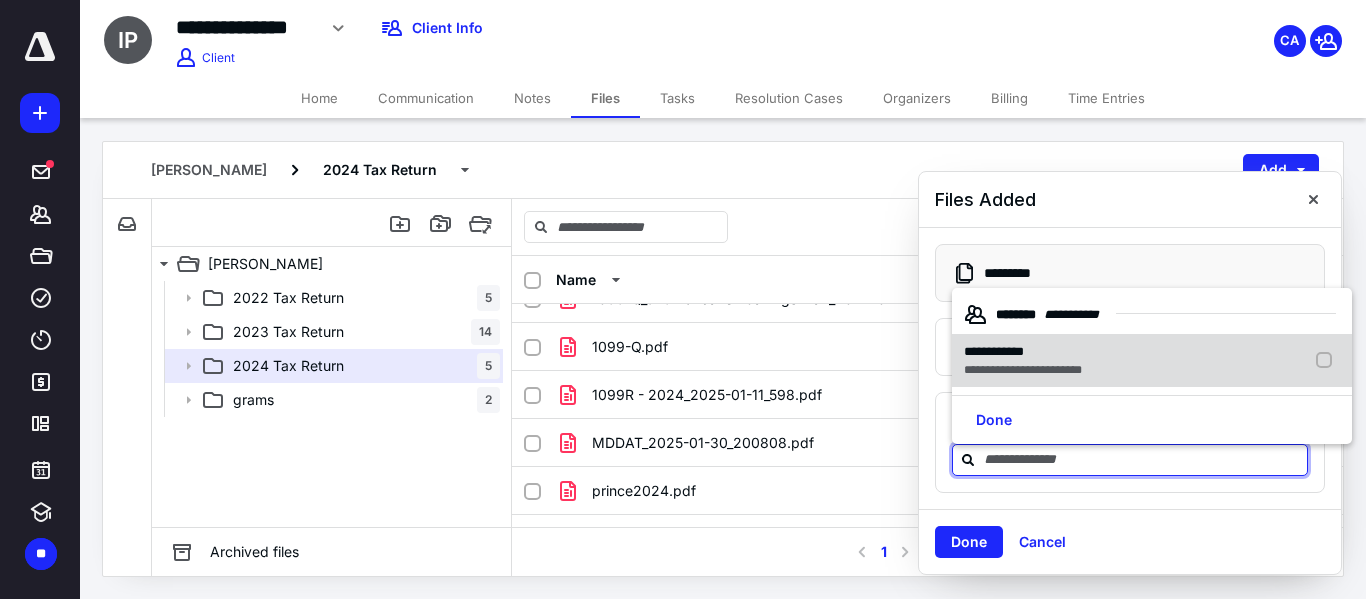 click at bounding box center (1328, 361) 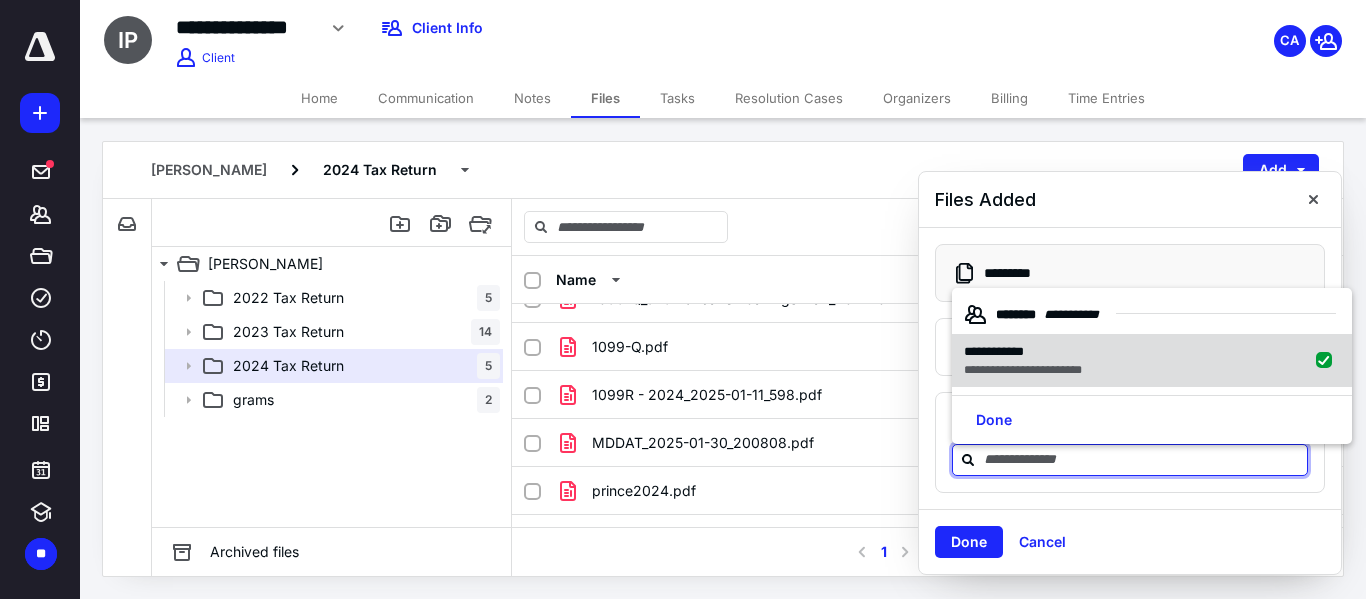 checkbox on "true" 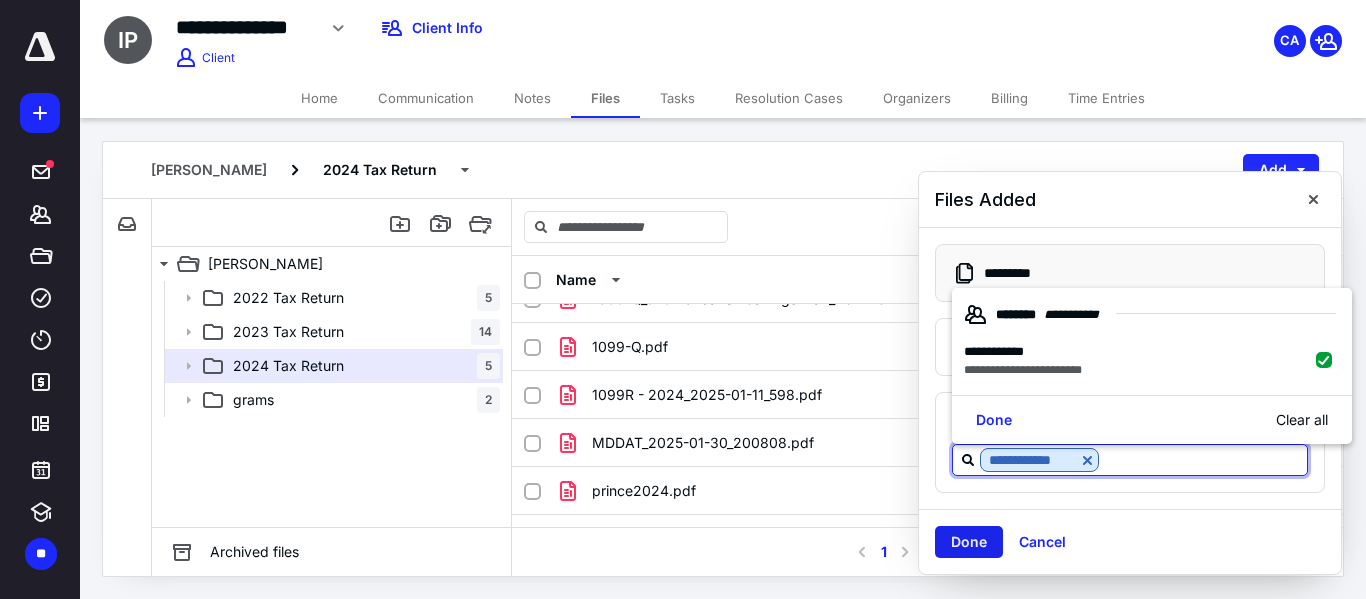 click on "Done" at bounding box center (969, 542) 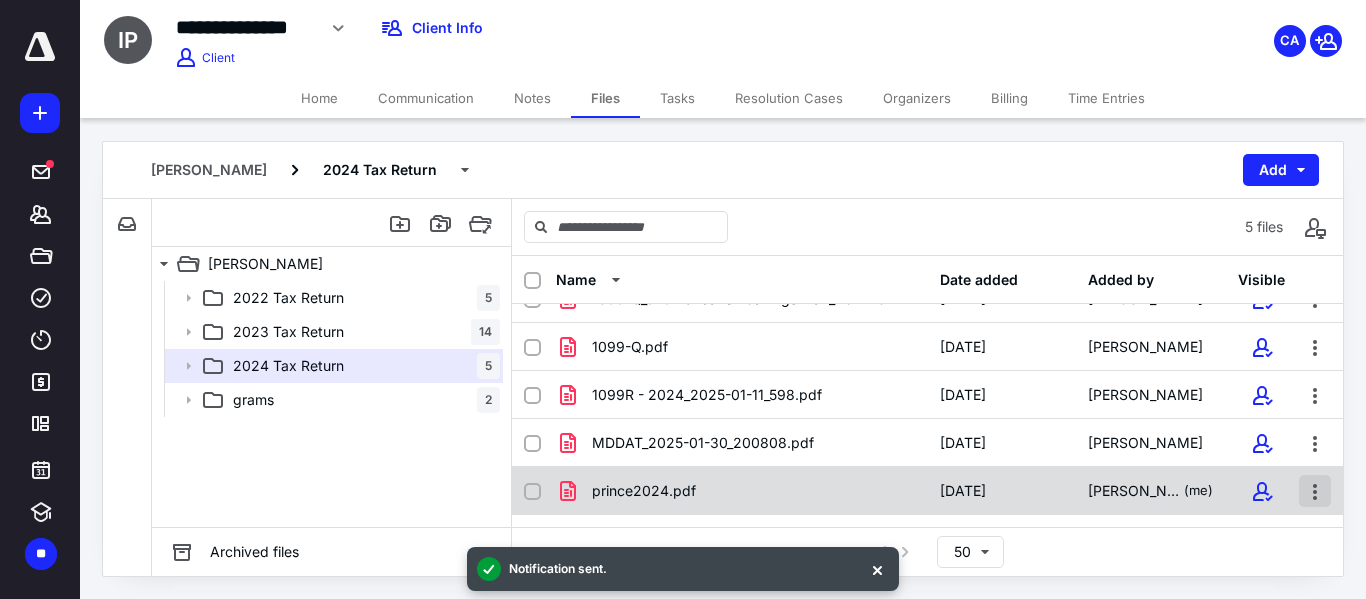 click at bounding box center (1315, 491) 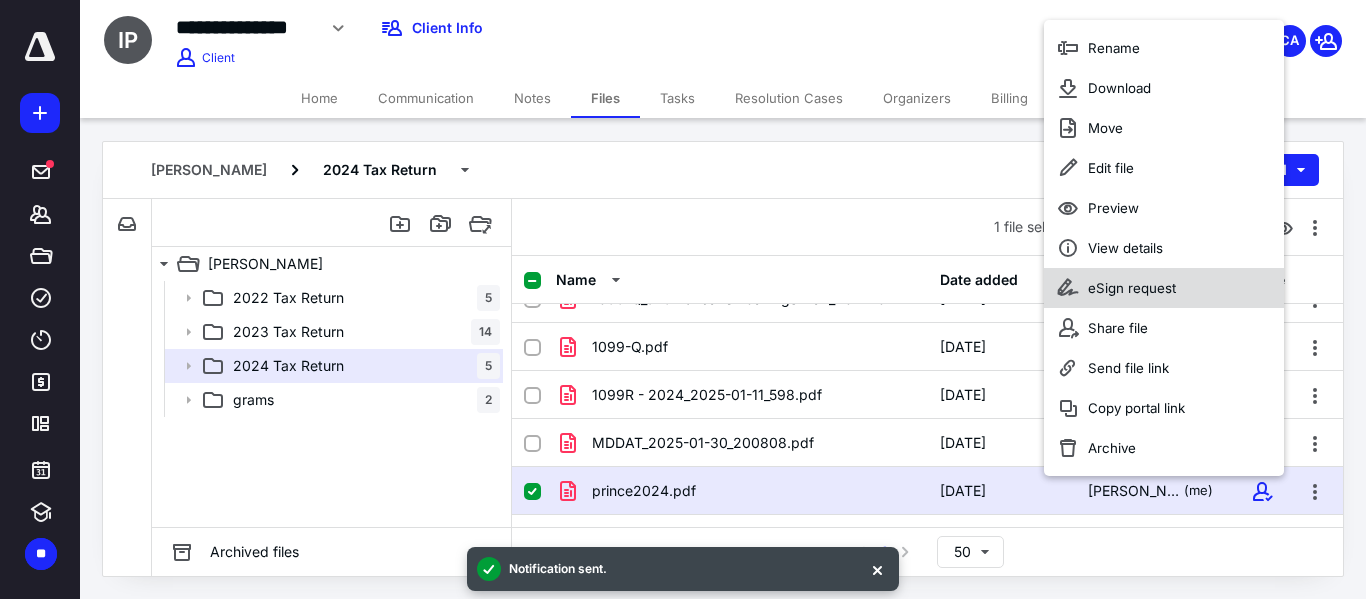 click on "eSign request" at bounding box center (1164, 288) 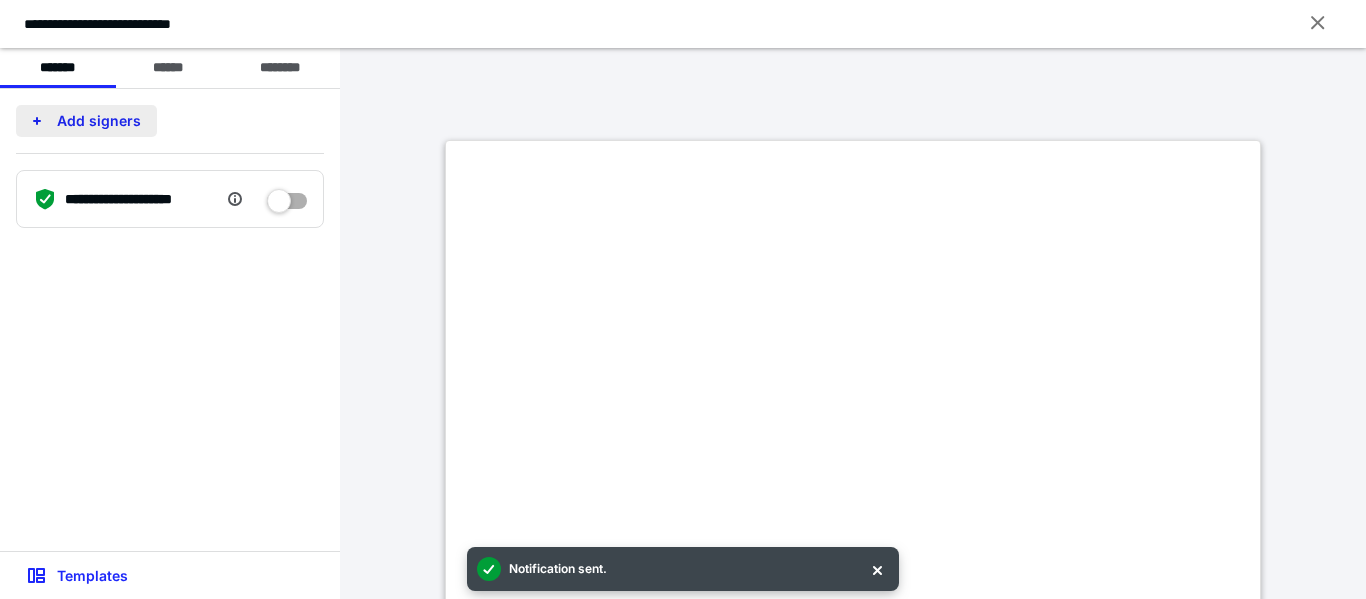 click on "Add signers" at bounding box center (86, 121) 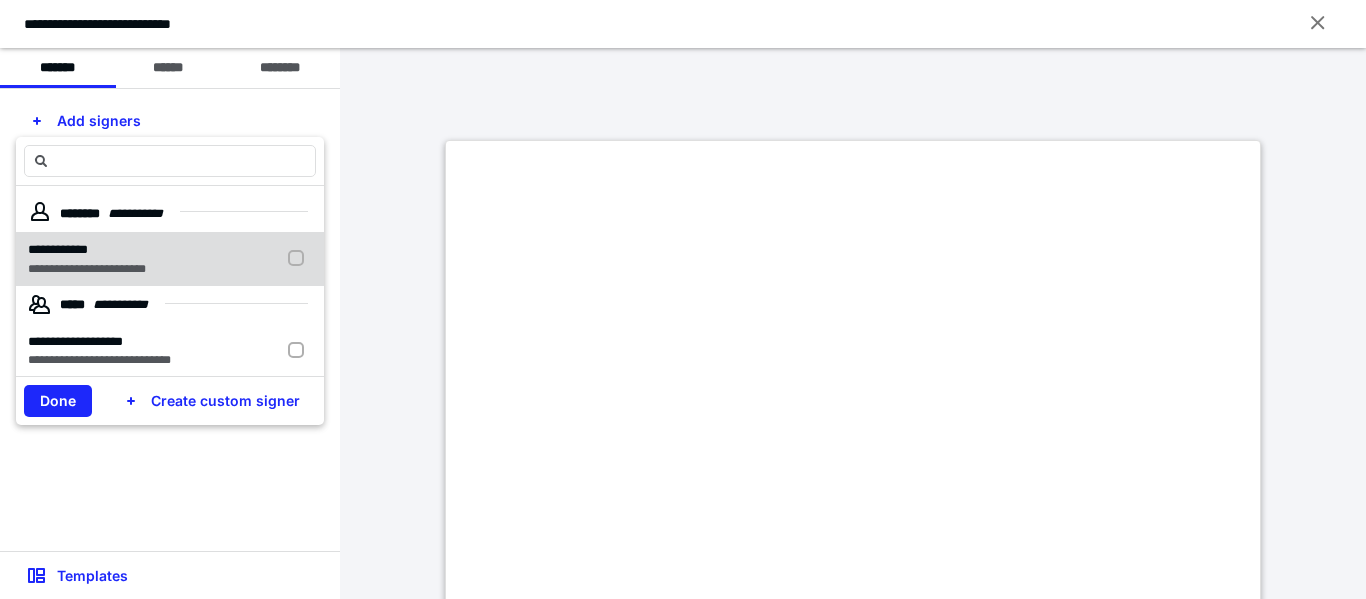 click at bounding box center [300, 259] 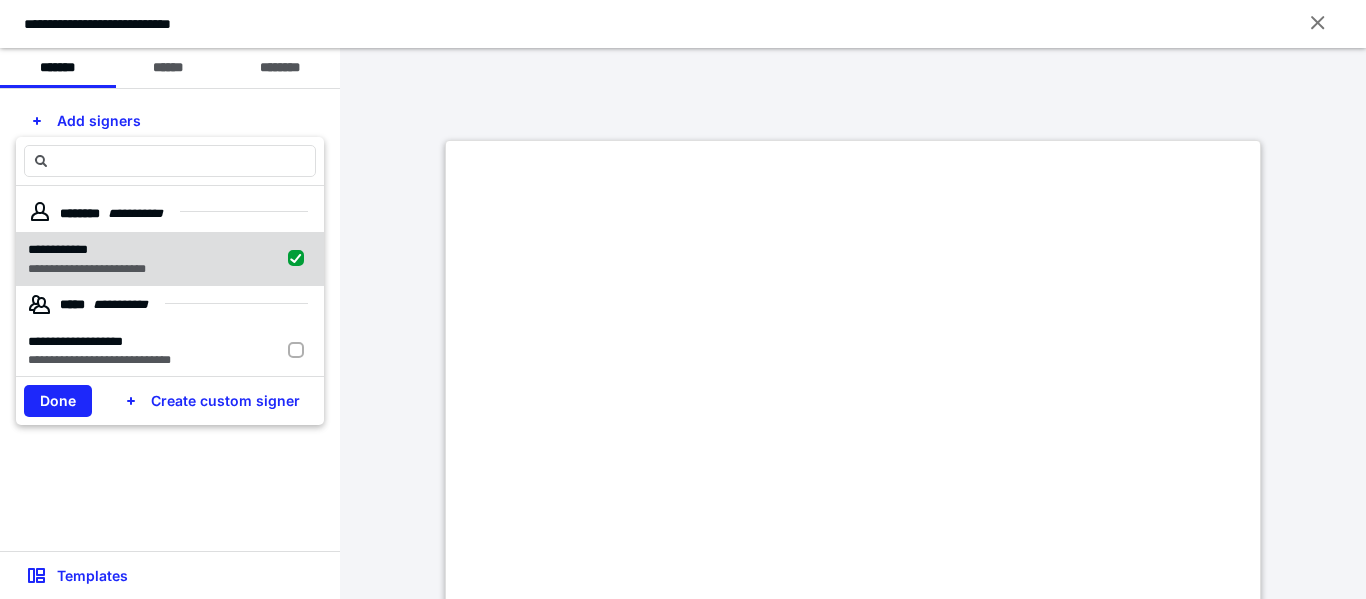 checkbox on "true" 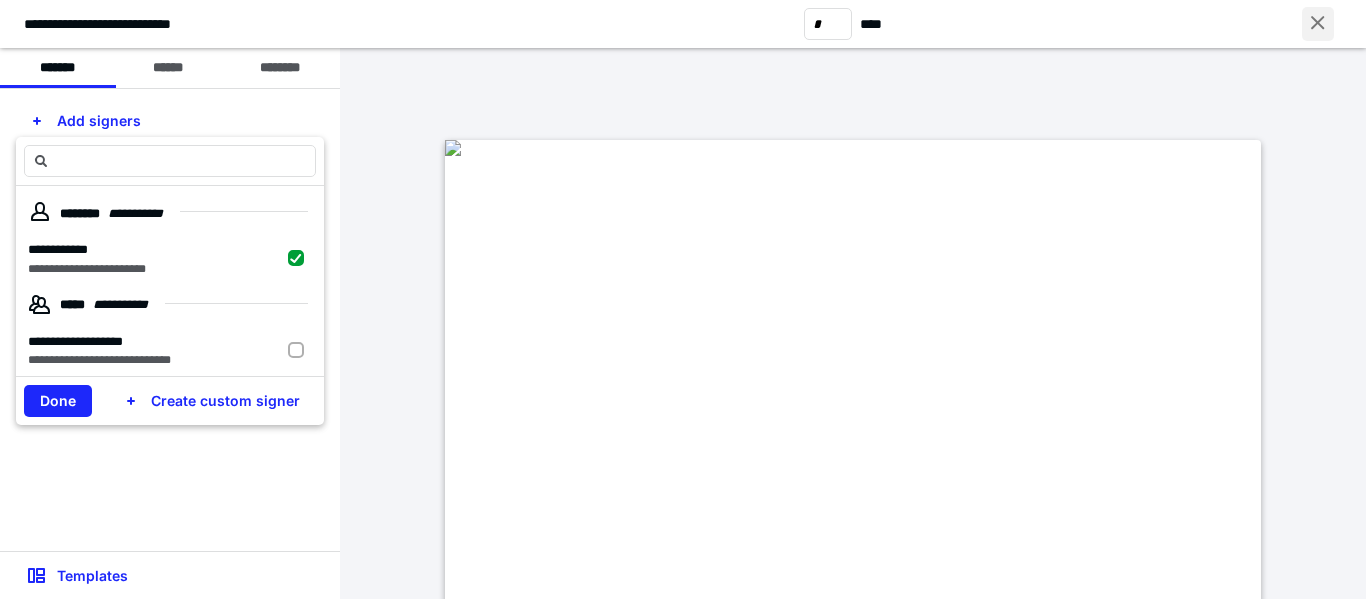click at bounding box center (1318, 24) 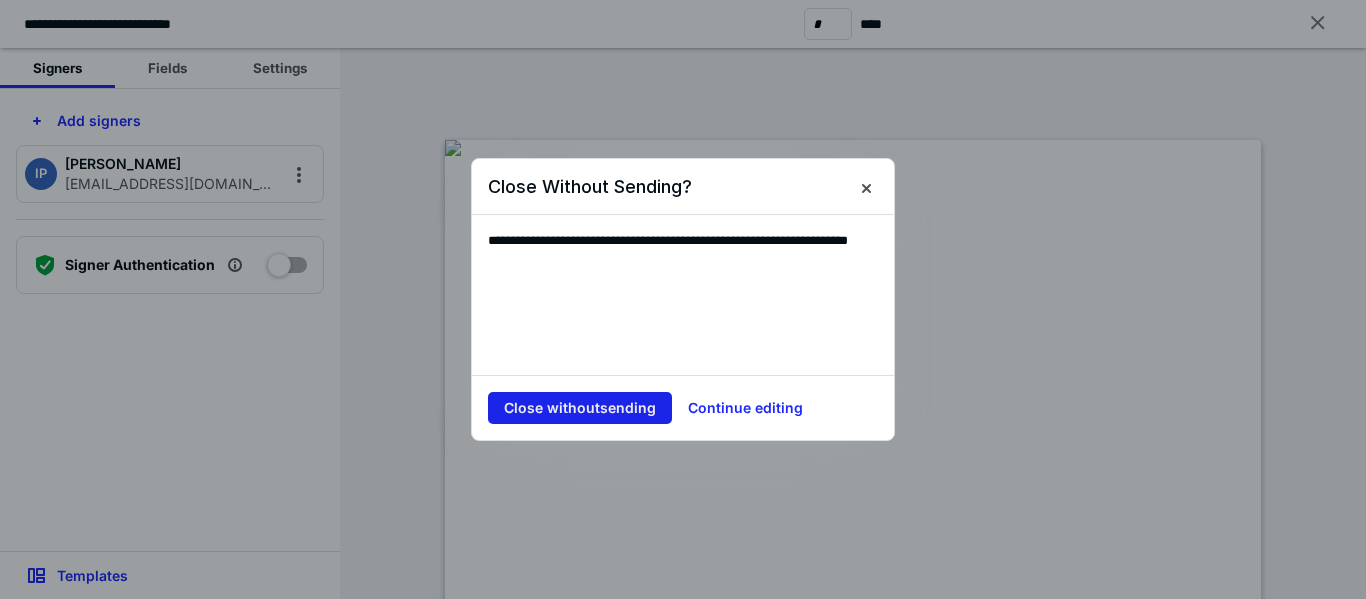 click on "Close without  sending" at bounding box center [580, 408] 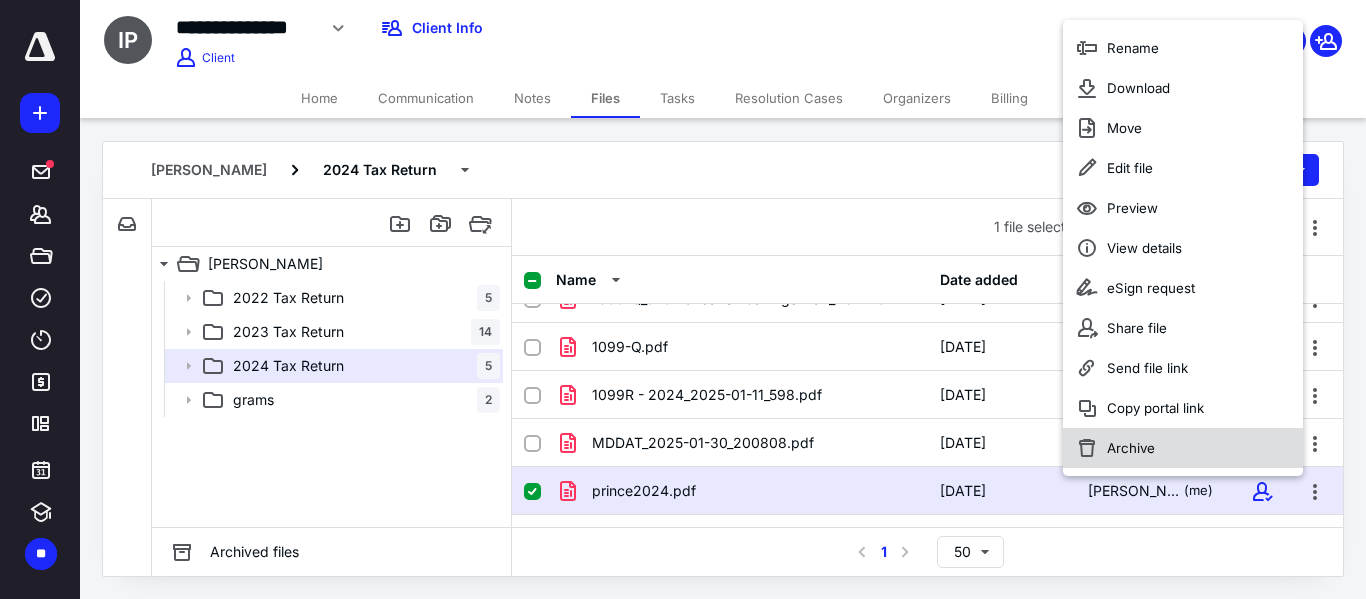 click on "Archive" at bounding box center [1183, 448] 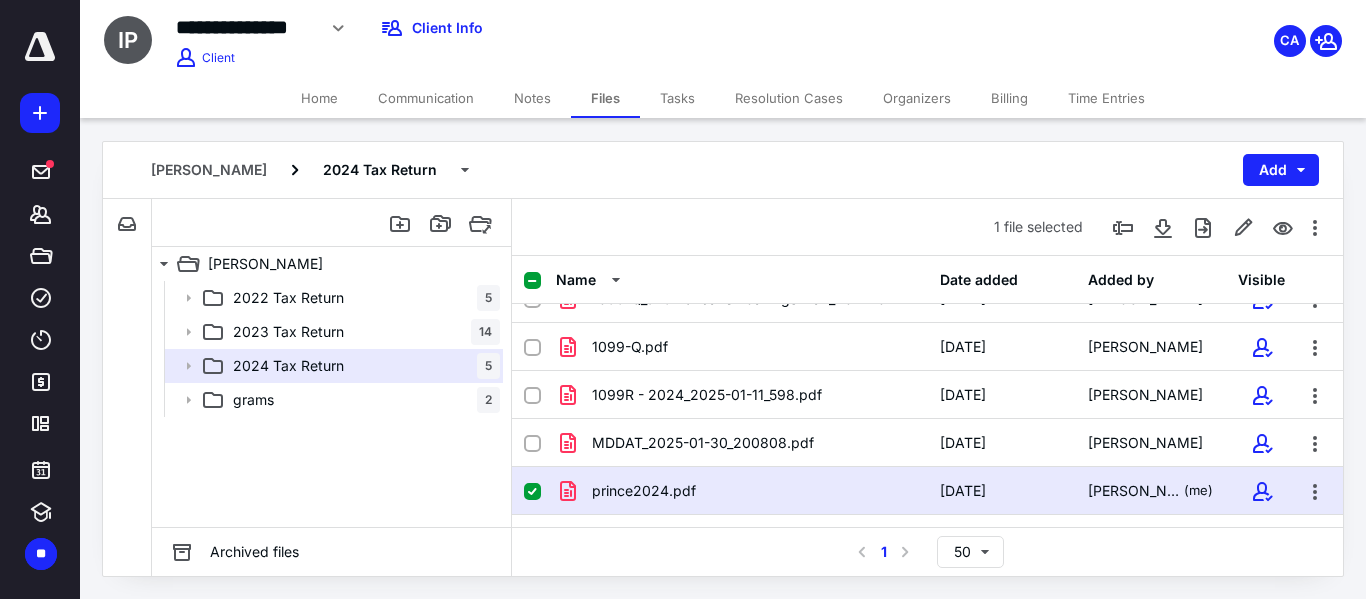 checkbox on "false" 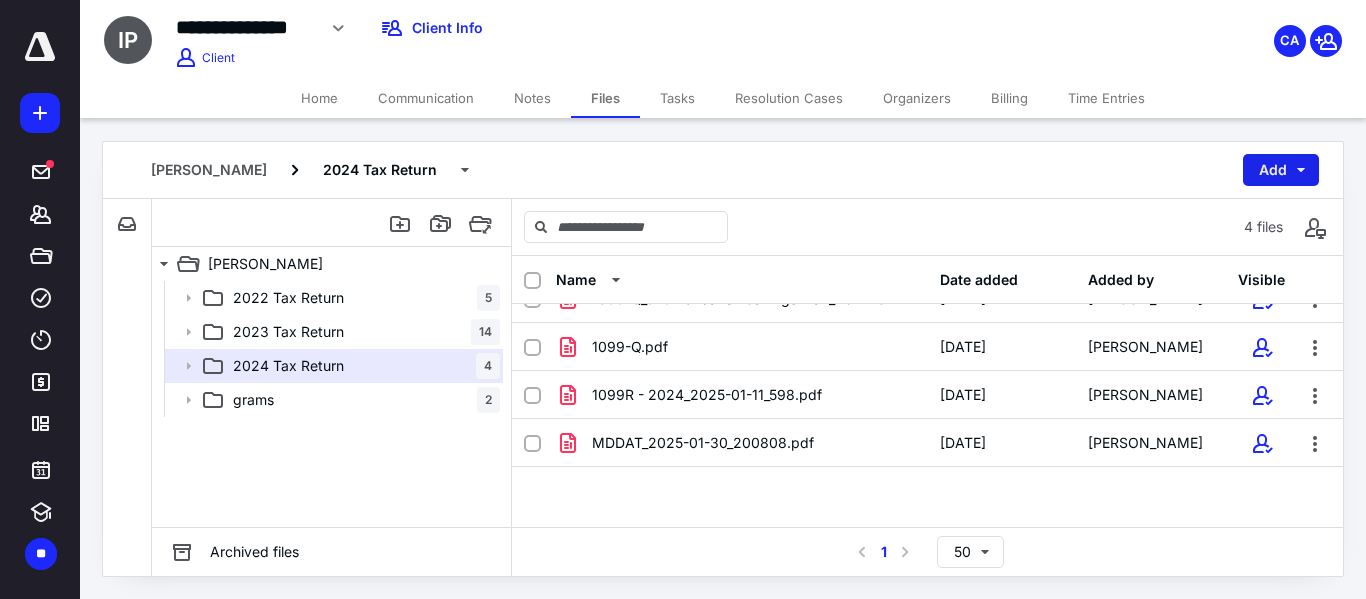 click on "Add" at bounding box center (1281, 170) 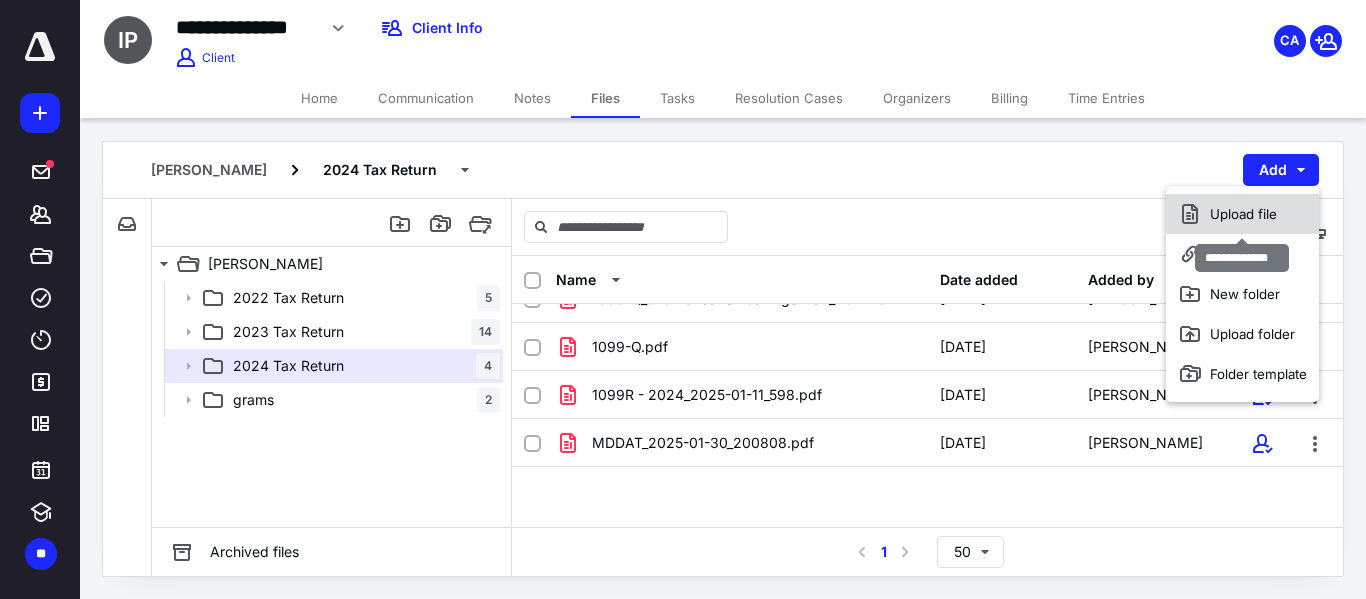 click on "Upload file" at bounding box center [1242, 214] 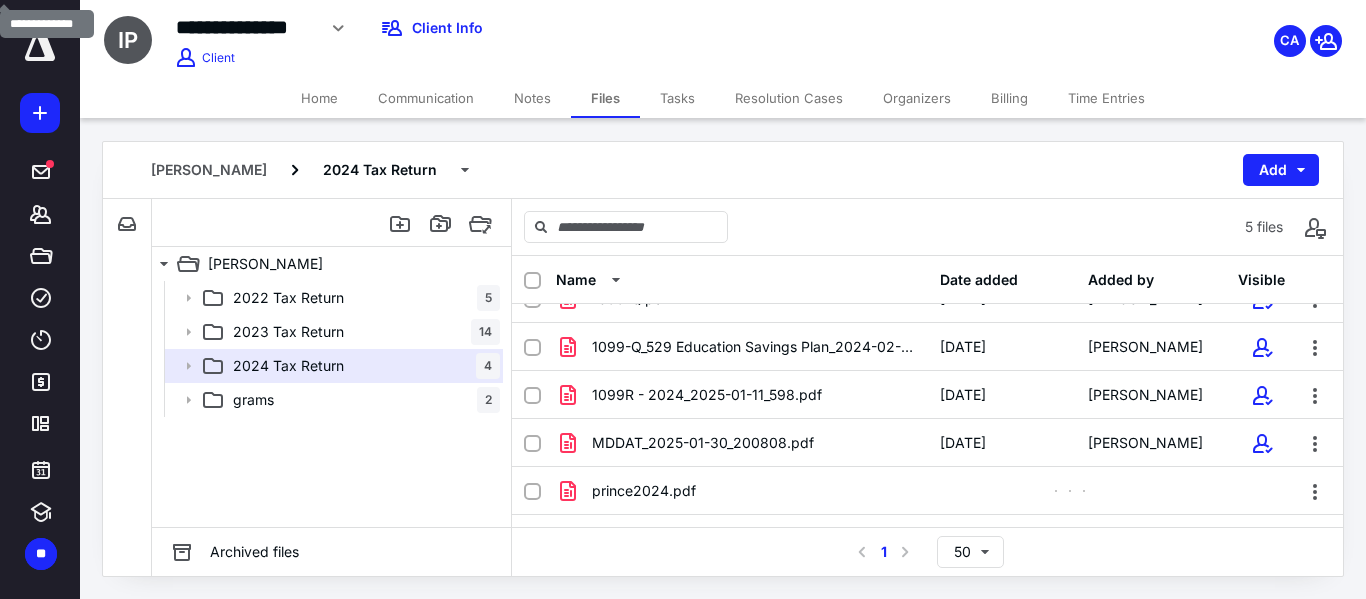 scroll, scrollTop: 0, scrollLeft: 0, axis: both 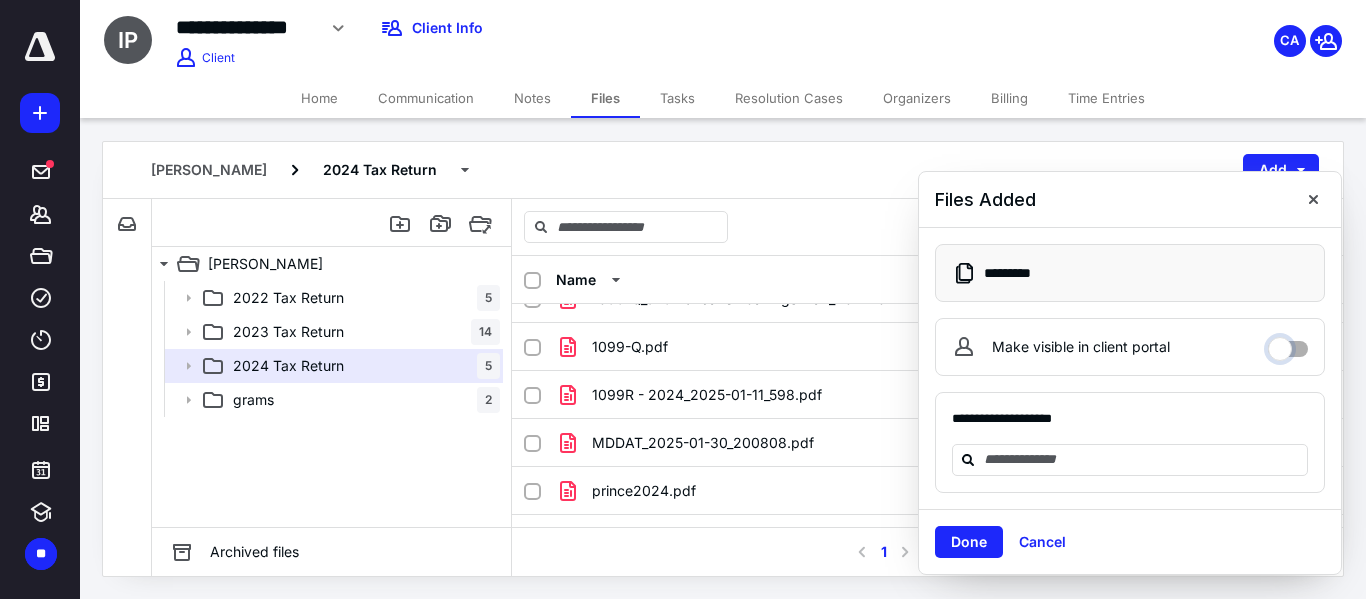 click on "Make visible in client portal" at bounding box center (1288, 344) 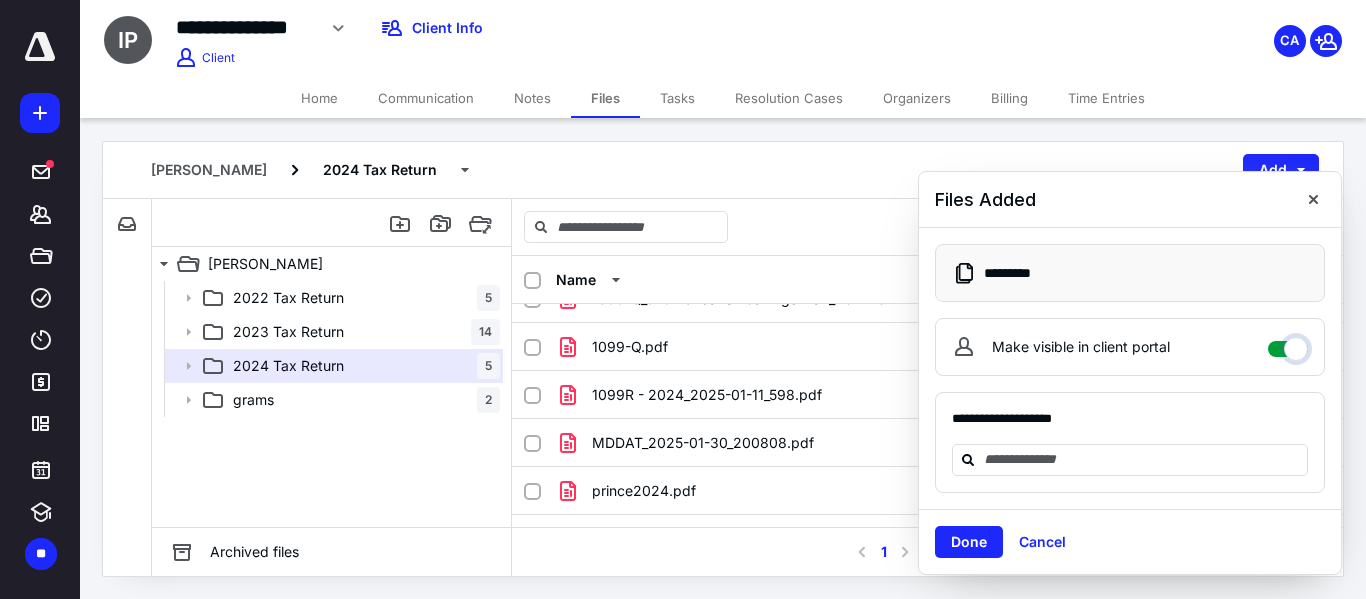 checkbox on "****" 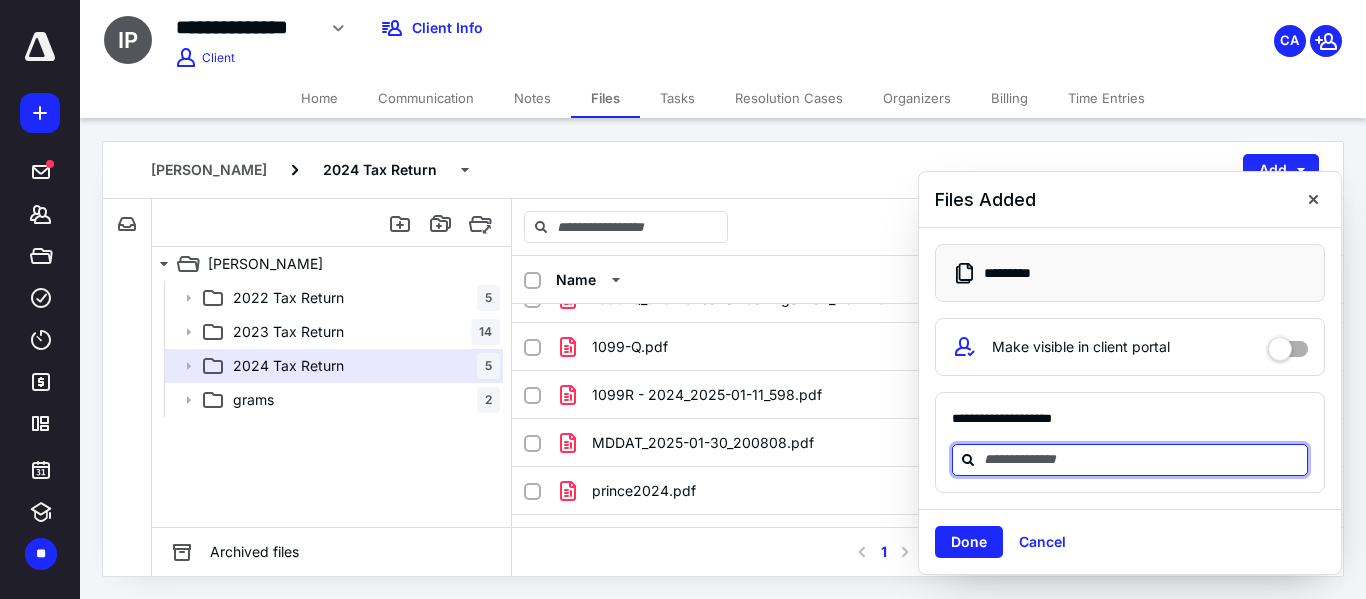 click at bounding box center (1142, 459) 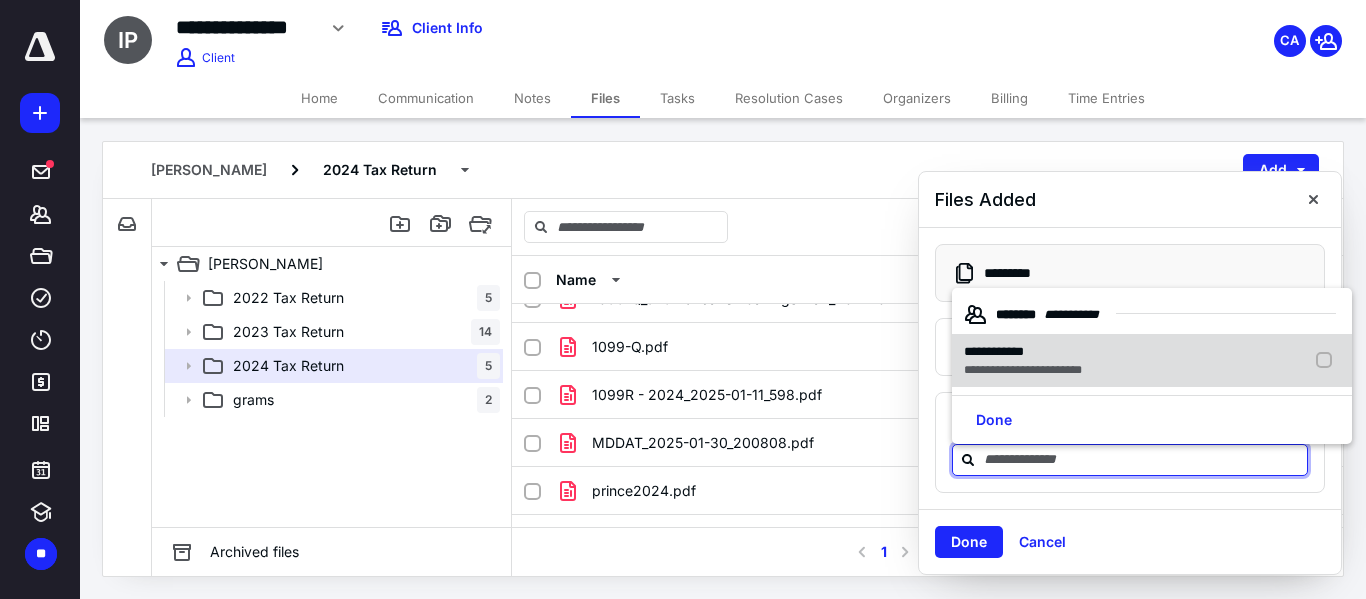 click at bounding box center [1328, 361] 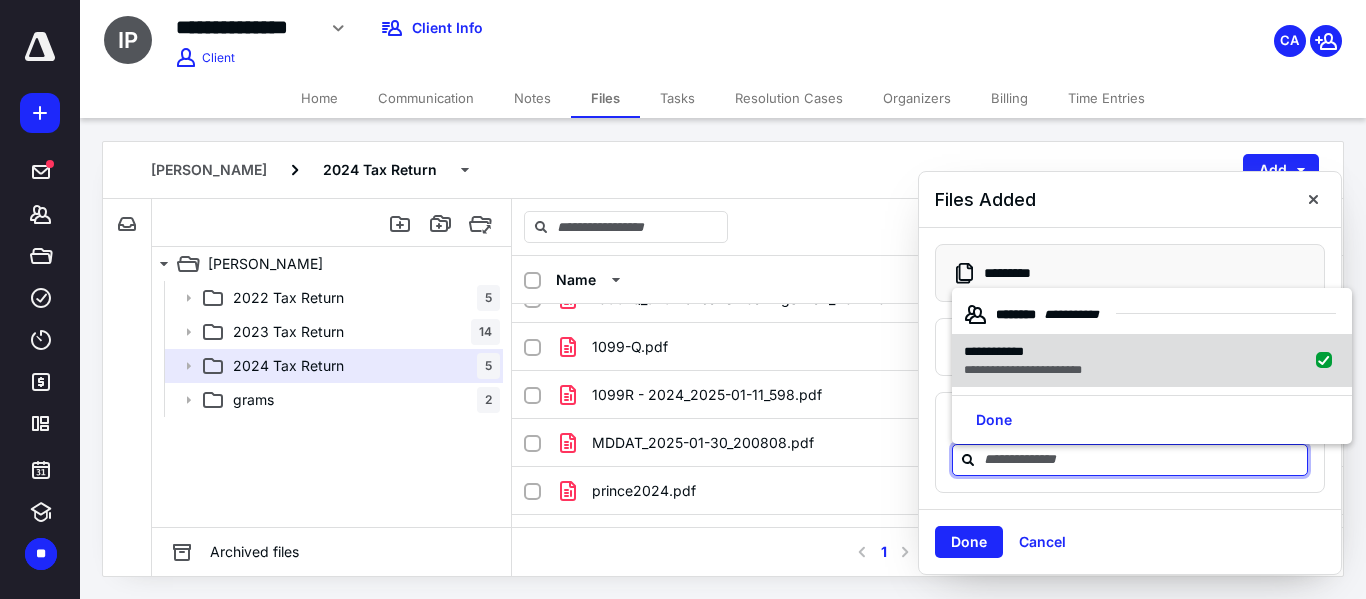 checkbox on "true" 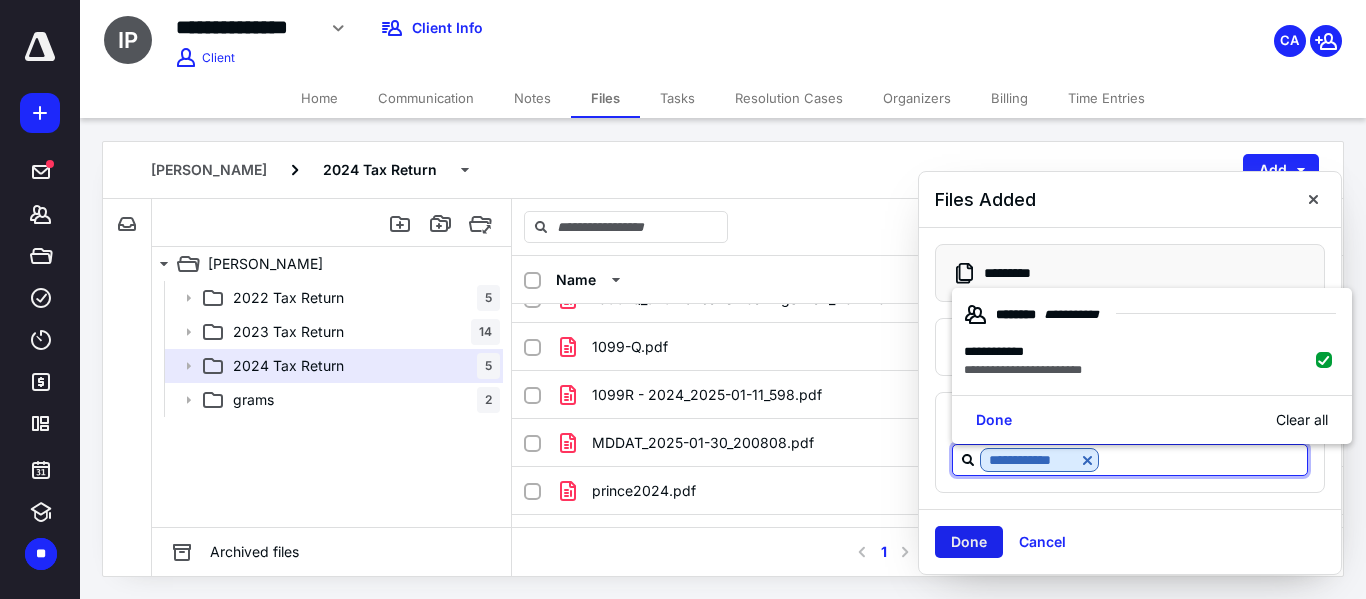 click on "Done" at bounding box center [969, 542] 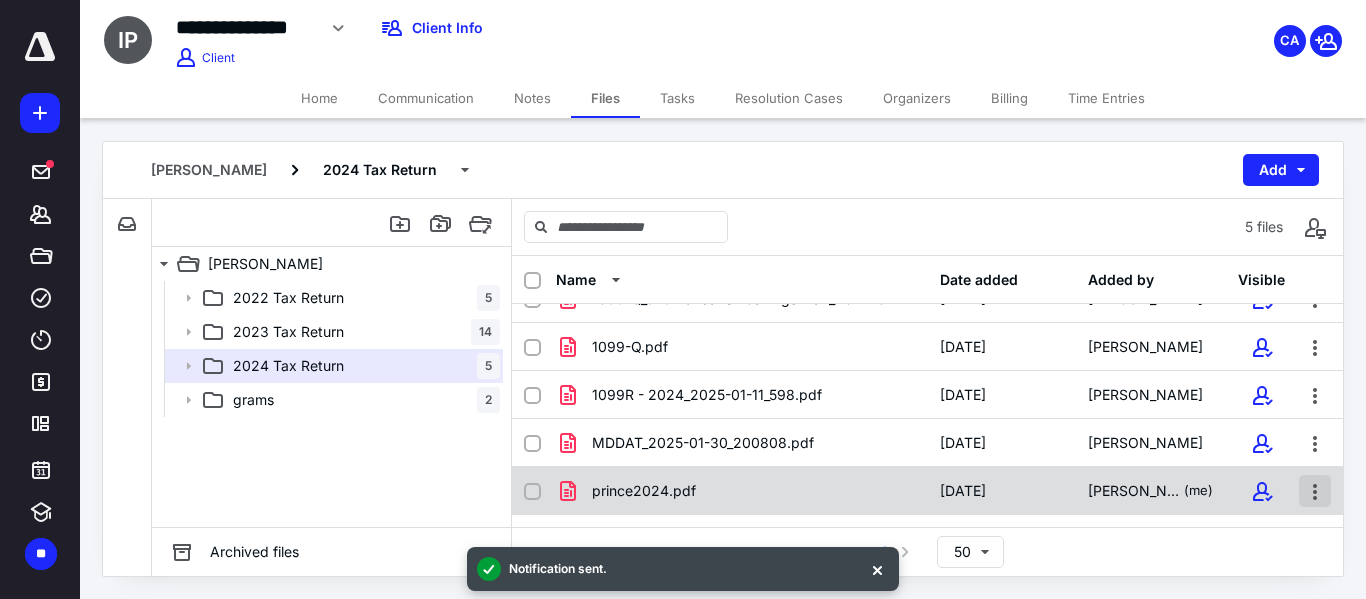 click at bounding box center (1315, 491) 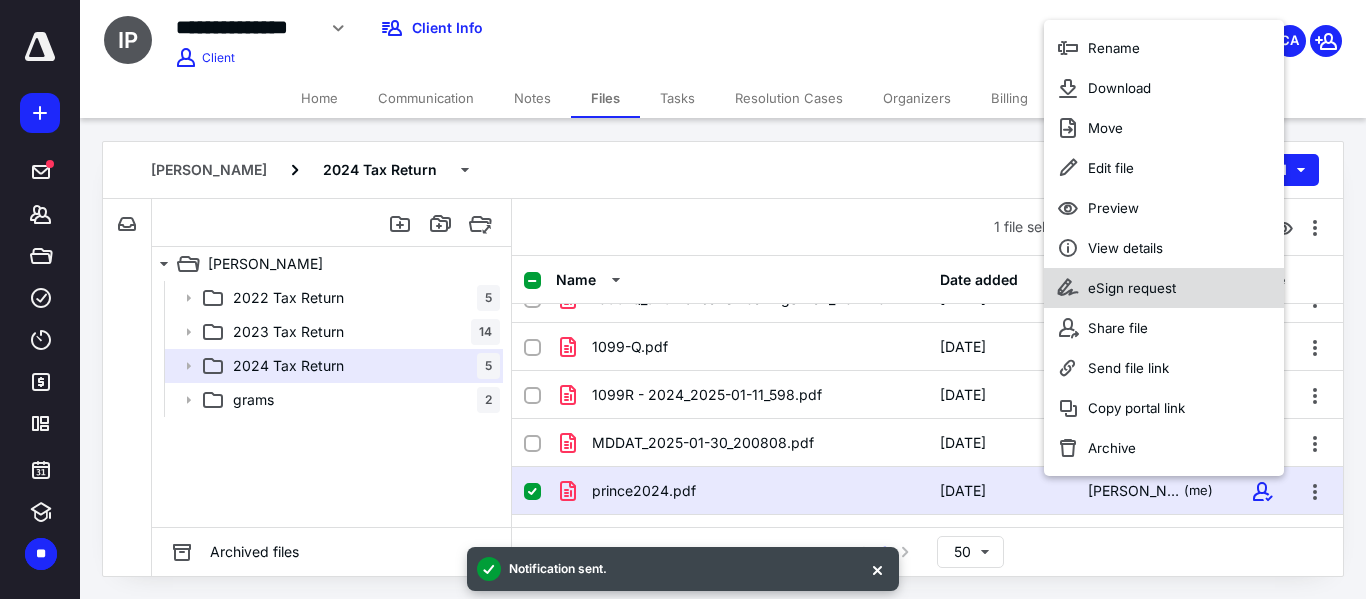 click on "eSign request" at bounding box center (1132, 288) 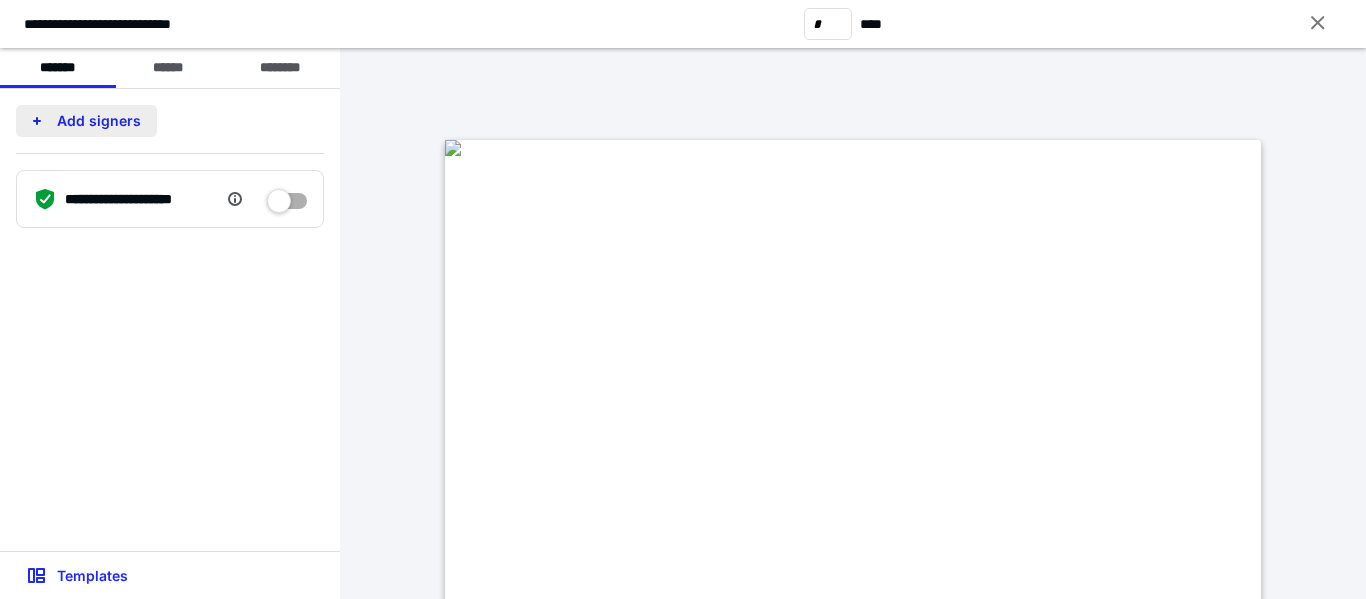 click on "Add signers" at bounding box center [86, 121] 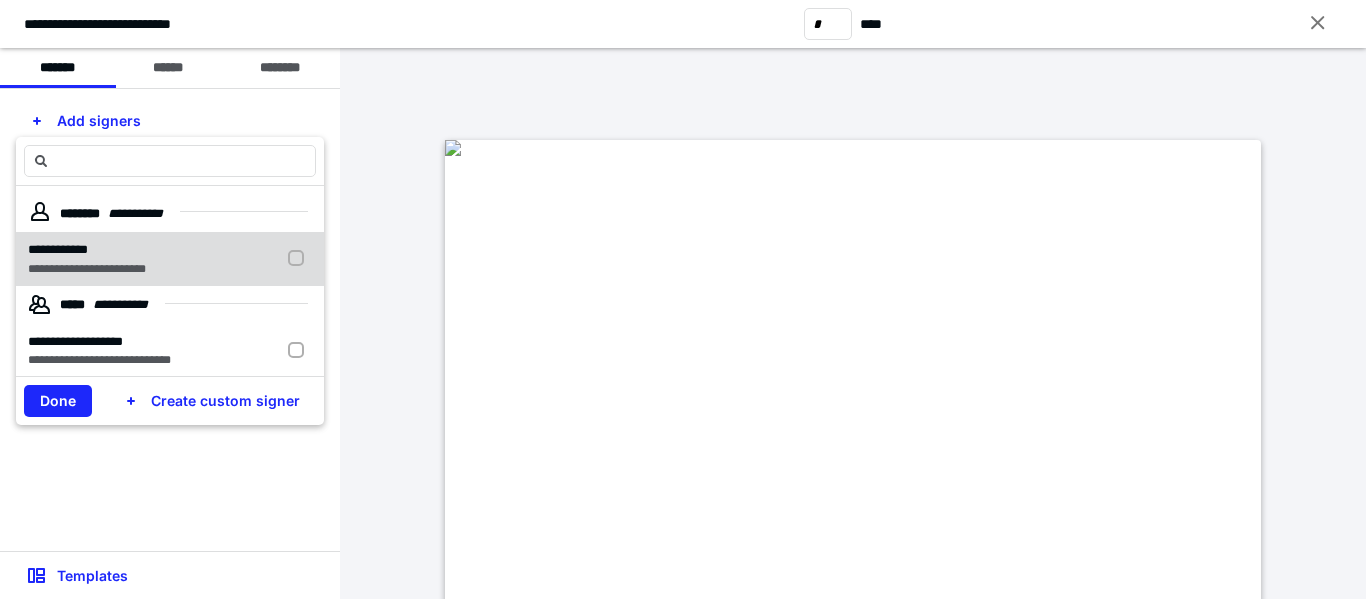 click at bounding box center [300, 259] 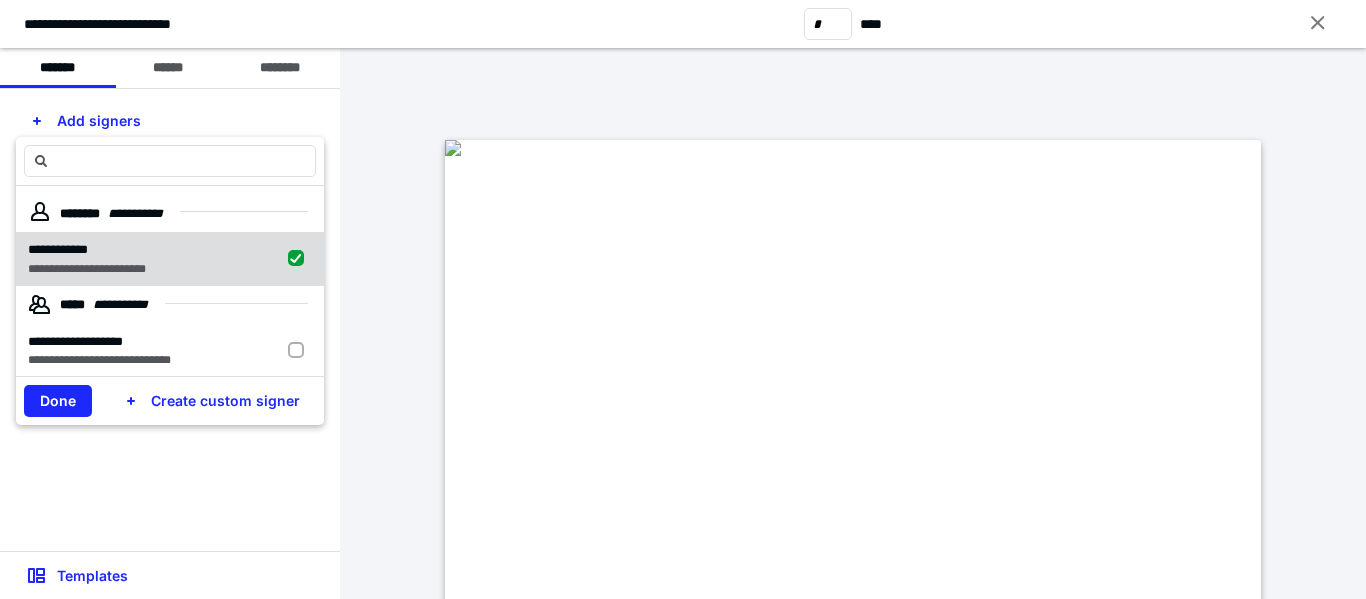 checkbox on "true" 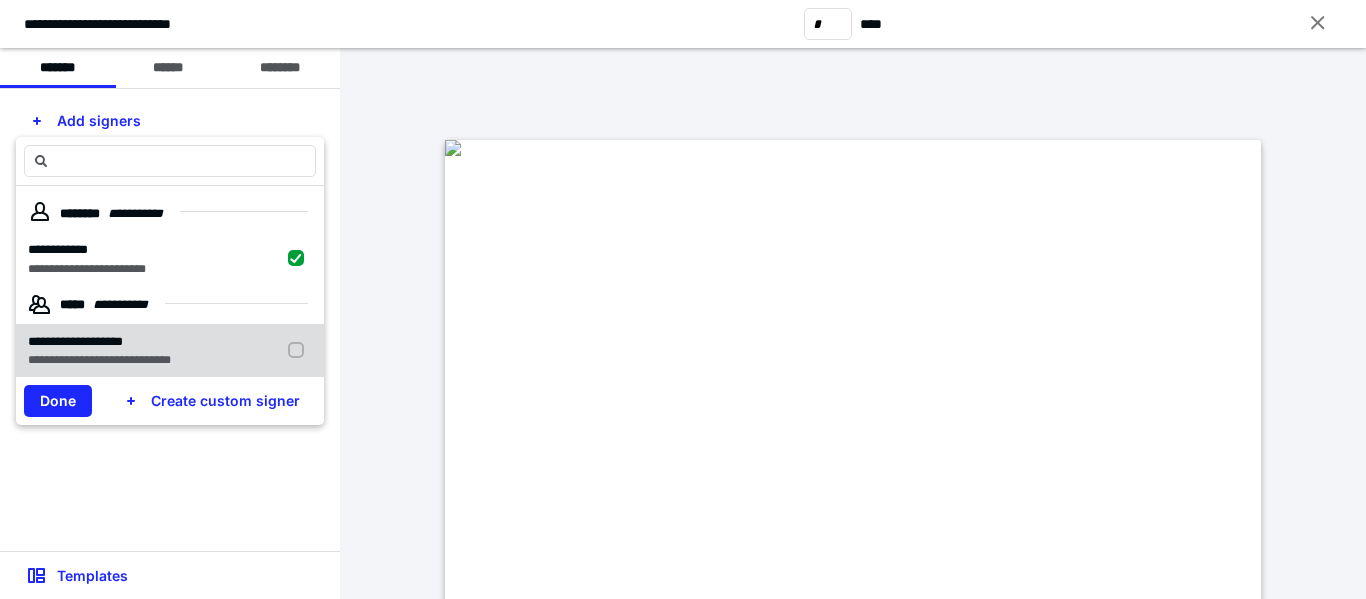 click at bounding box center (300, 351) 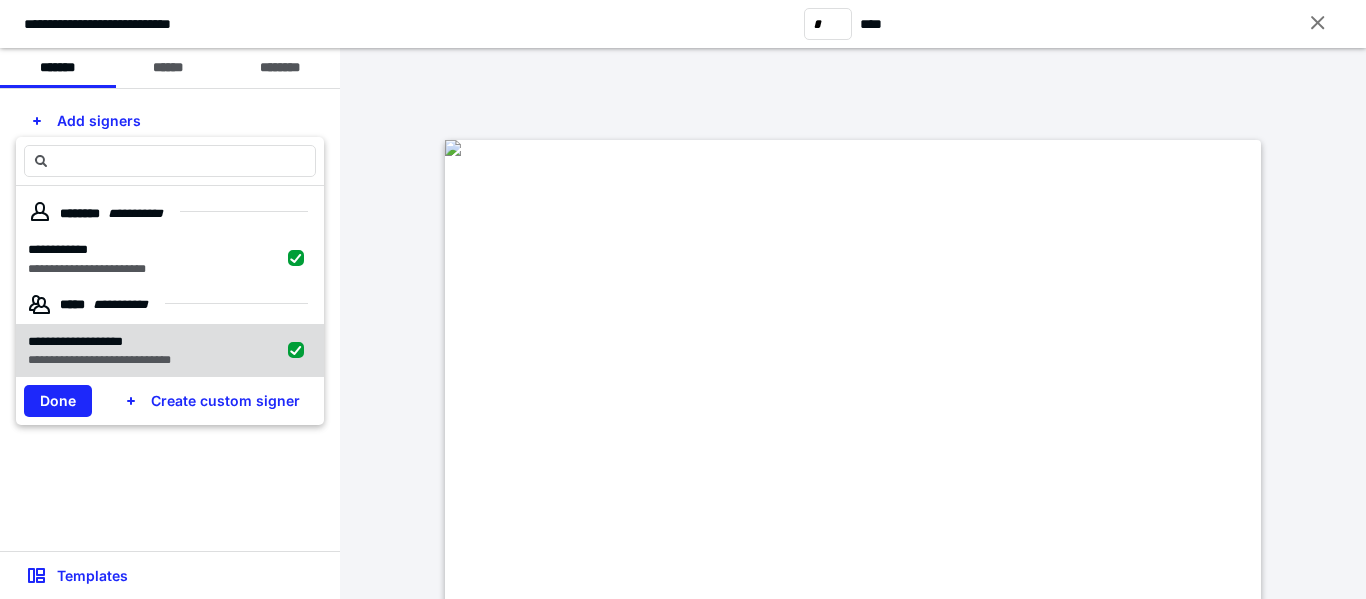 checkbox on "true" 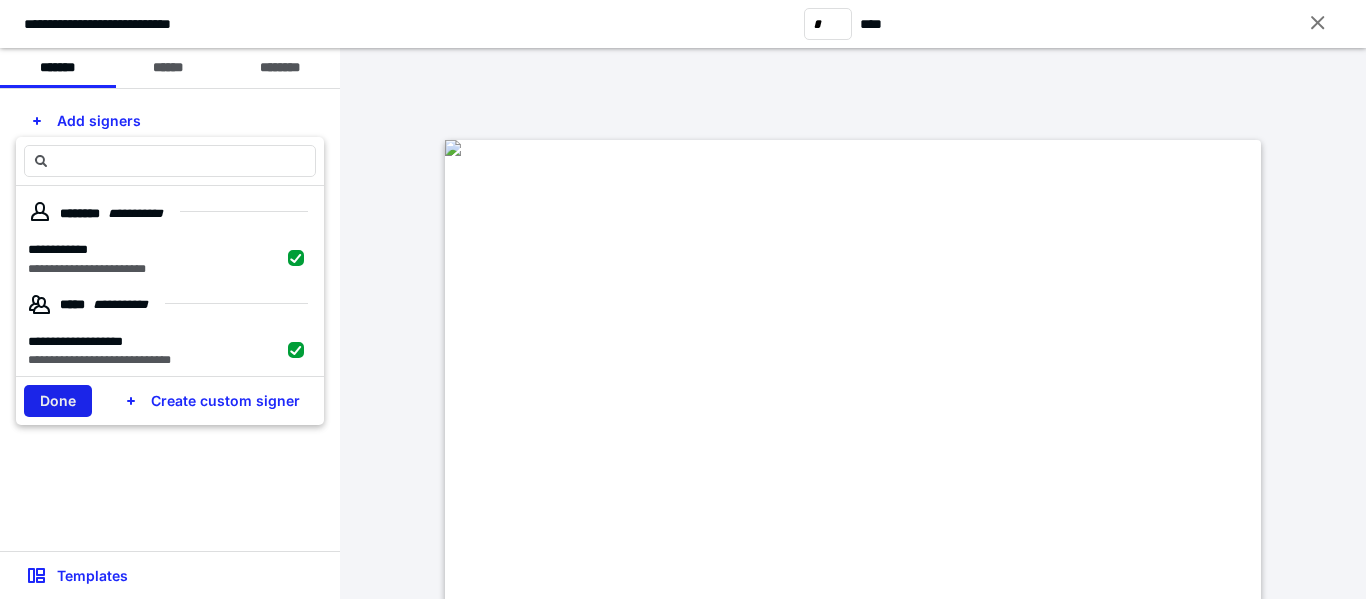 click on "Done" at bounding box center (58, 401) 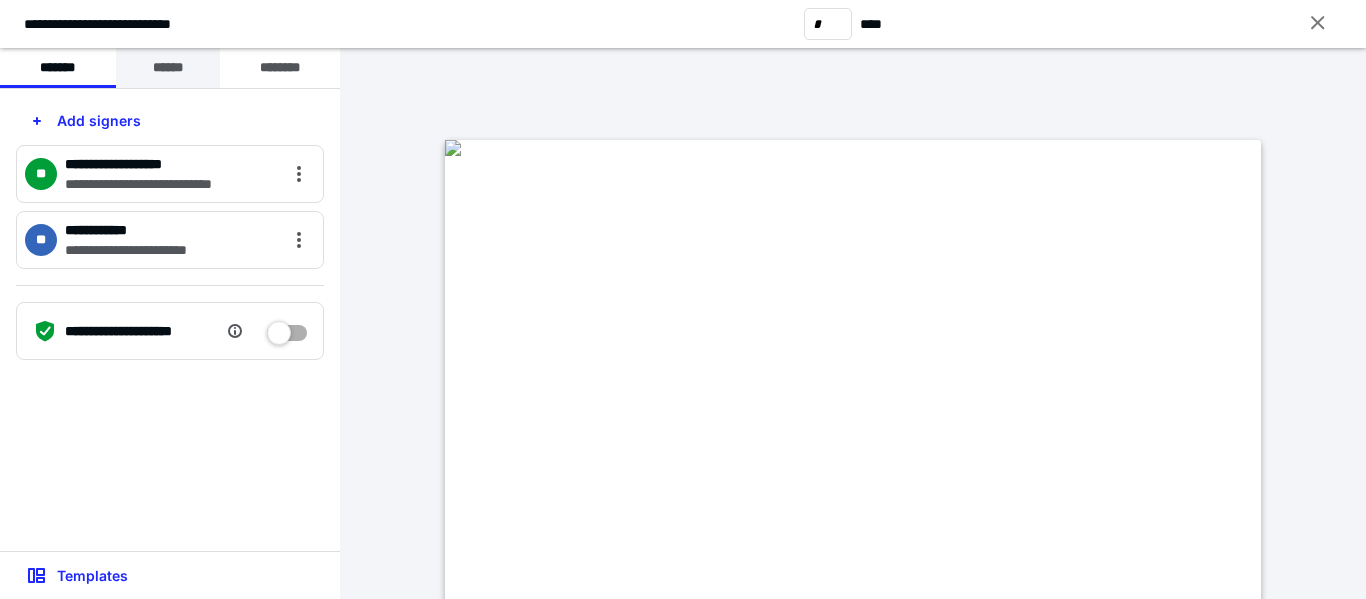 click on "******" at bounding box center [168, 68] 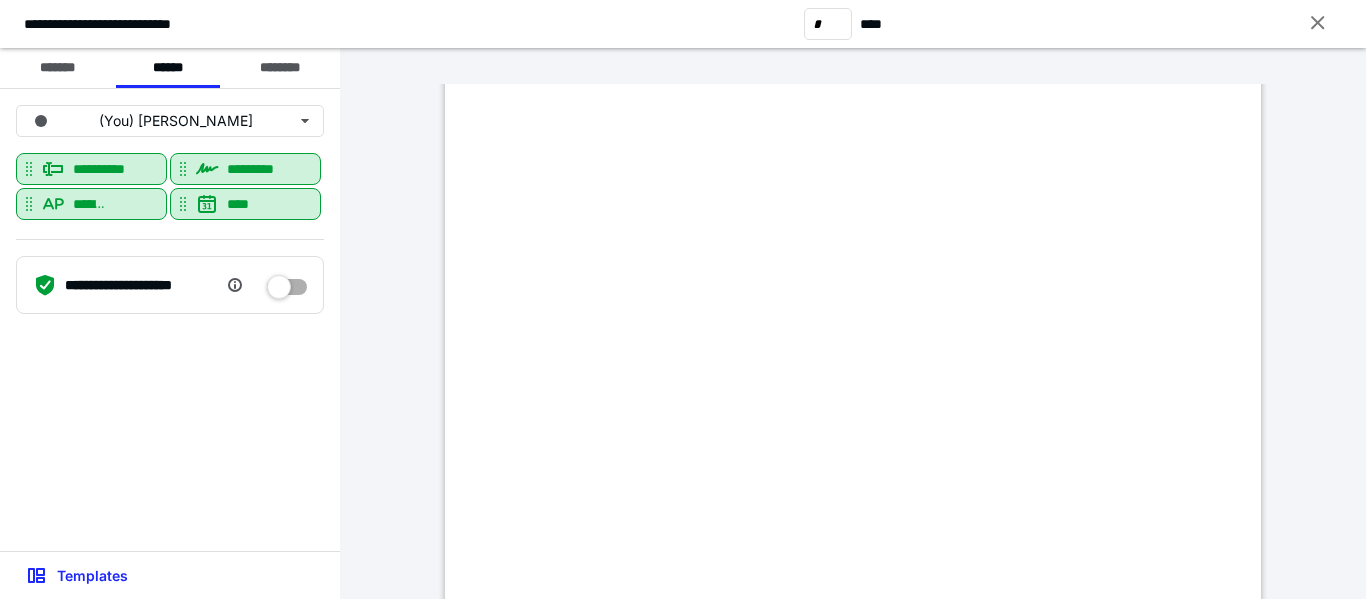 scroll, scrollTop: 800, scrollLeft: 0, axis: vertical 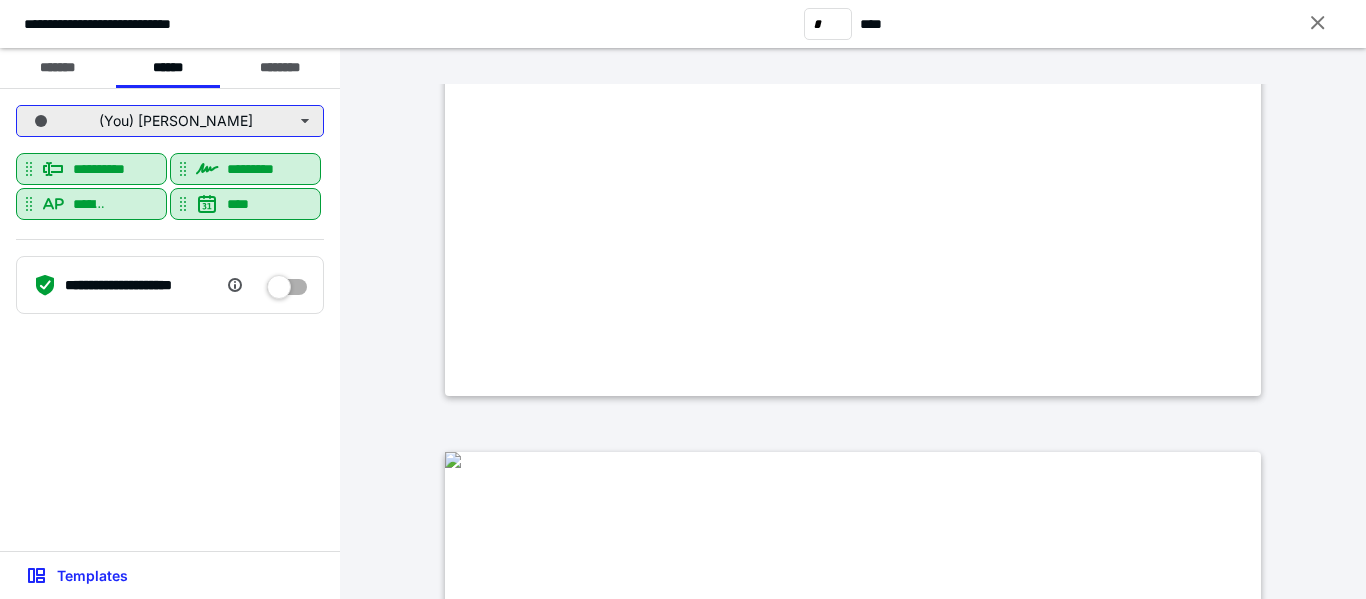 click on "(You) [PERSON_NAME]" at bounding box center [170, 121] 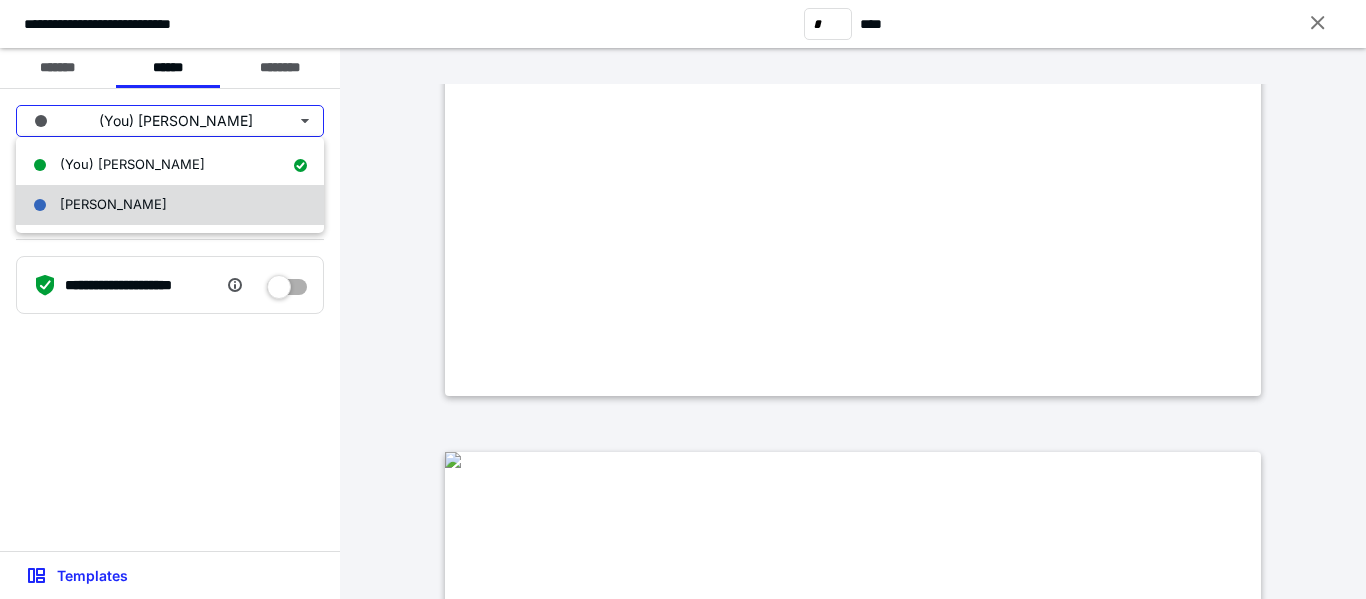click on "[PERSON_NAME]" at bounding box center [170, 205] 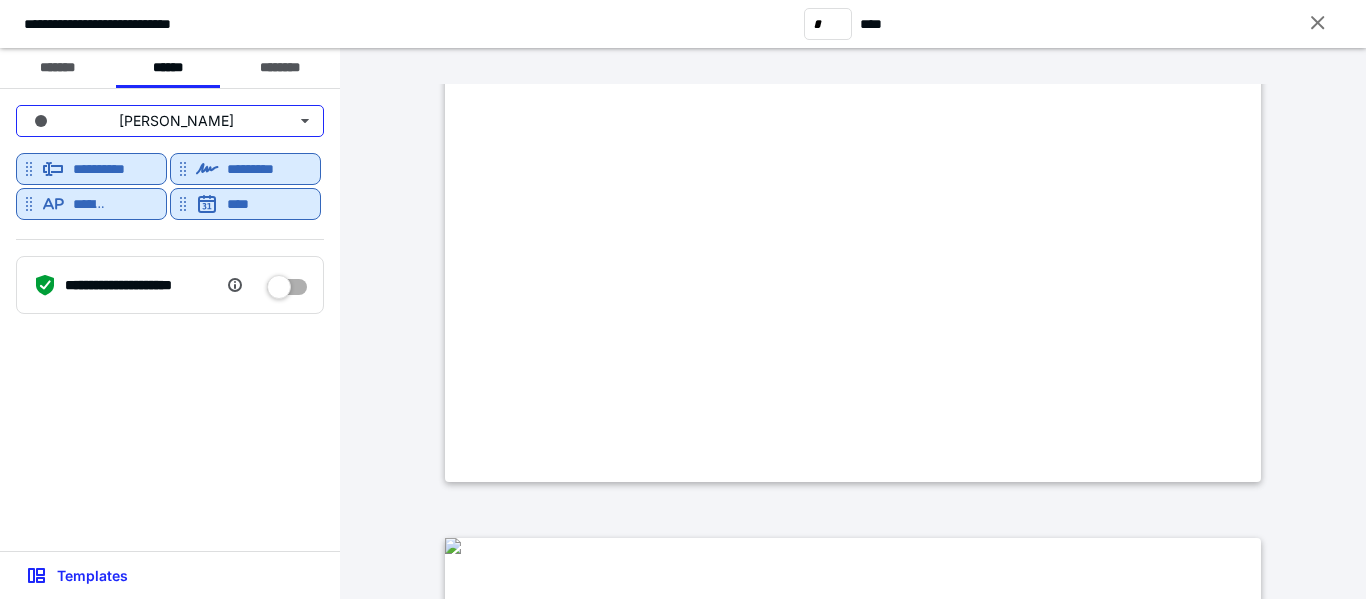 type on "*" 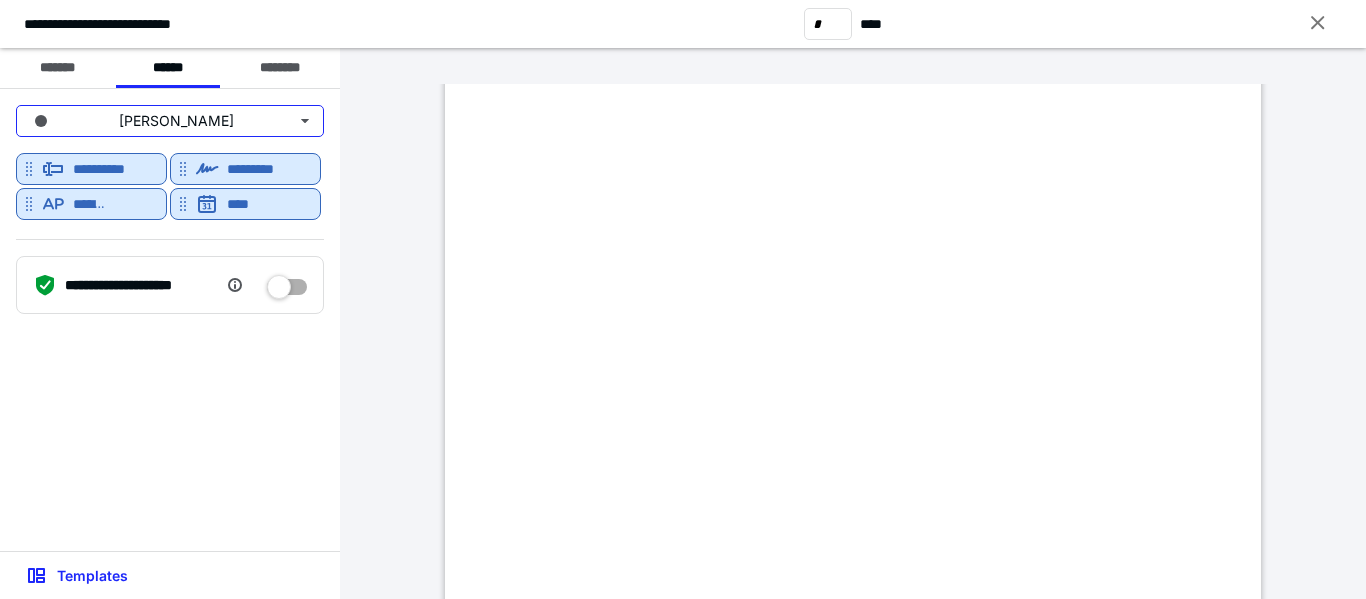 scroll, scrollTop: 5900, scrollLeft: 0, axis: vertical 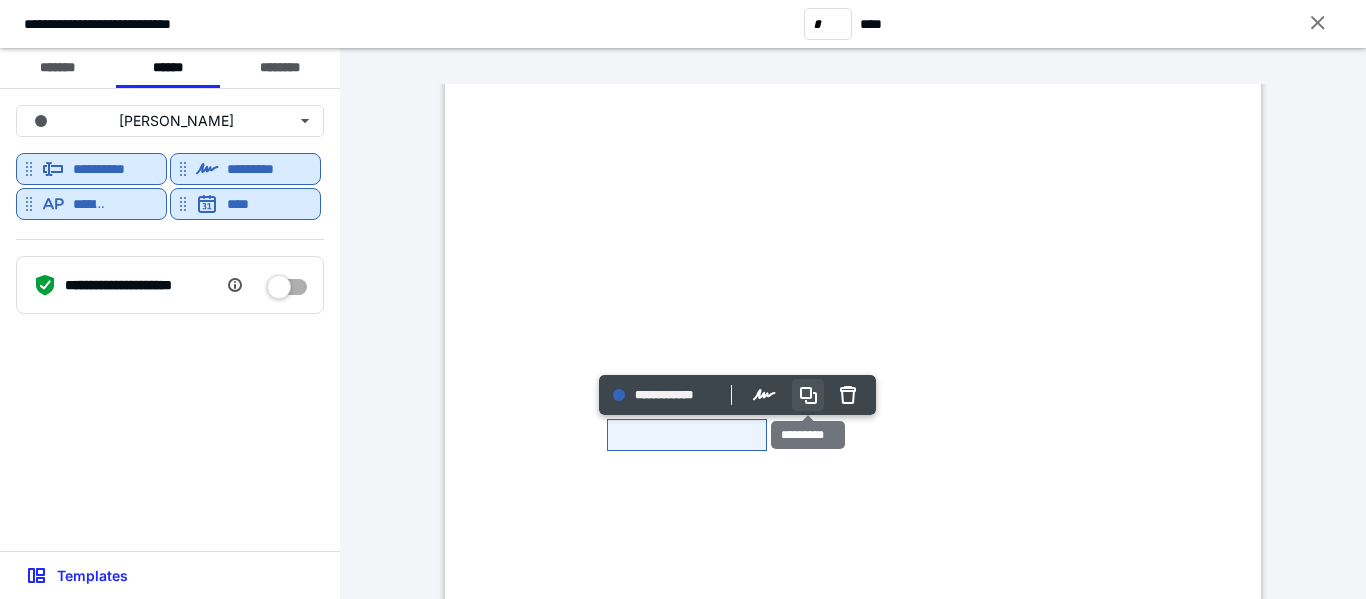 click at bounding box center (808, 395) 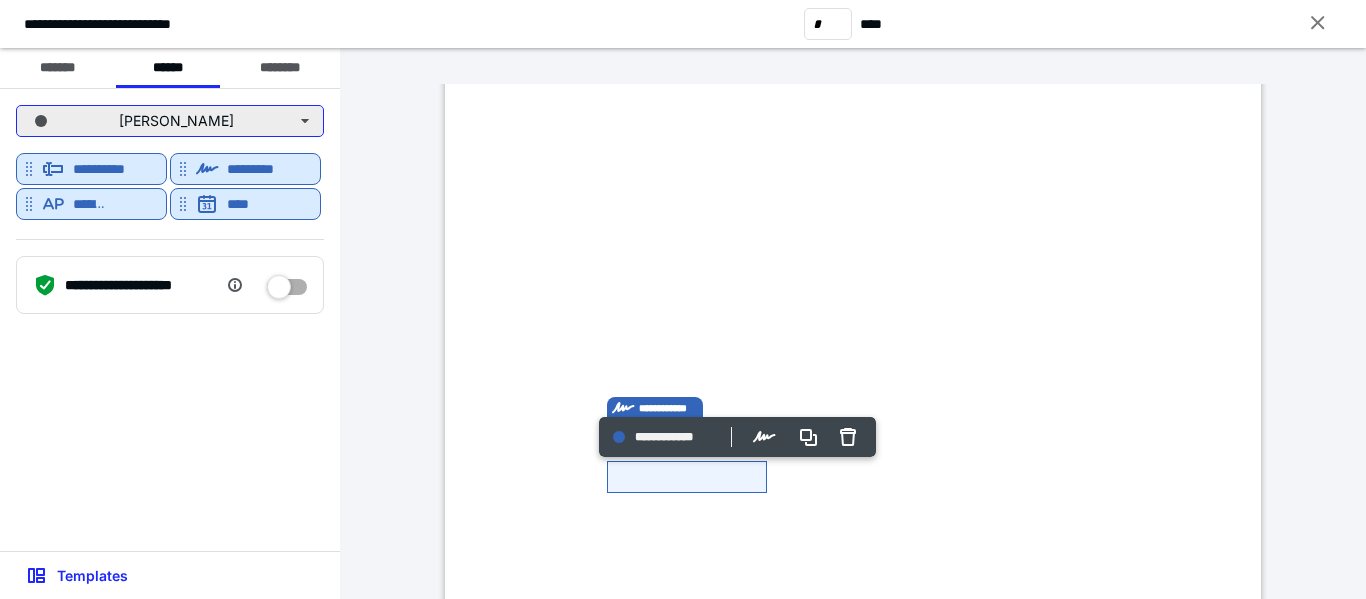 click on "[PERSON_NAME]" at bounding box center (170, 121) 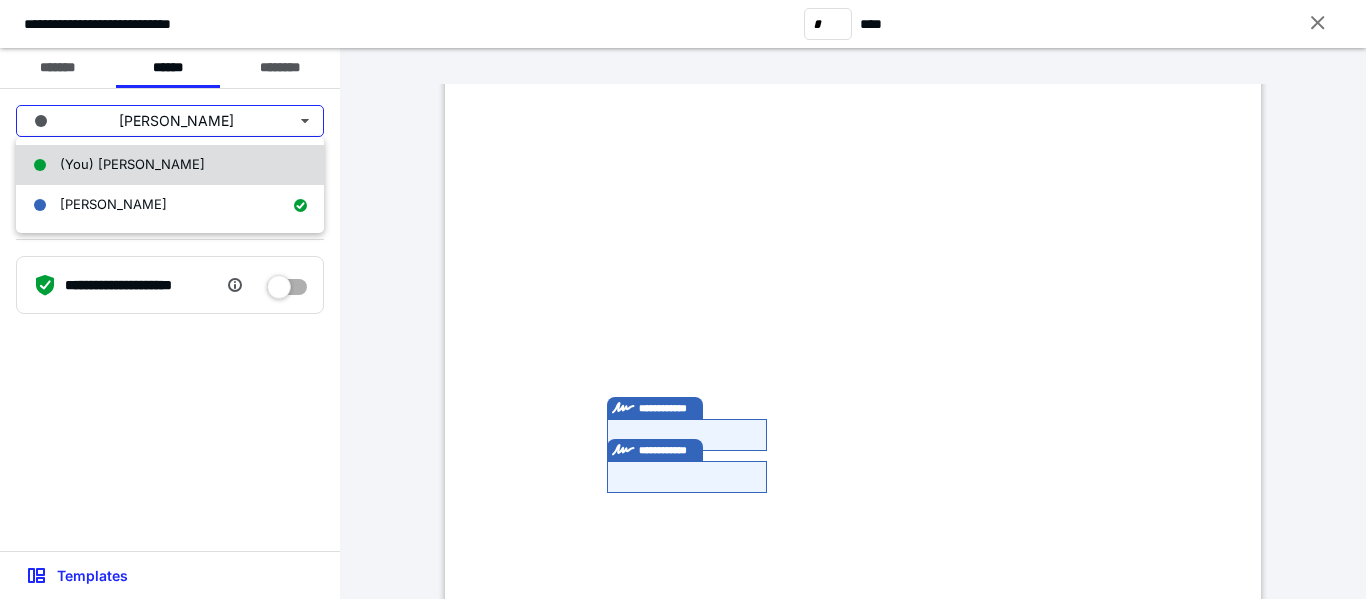 click on "(You) [PERSON_NAME]" at bounding box center (132, 164) 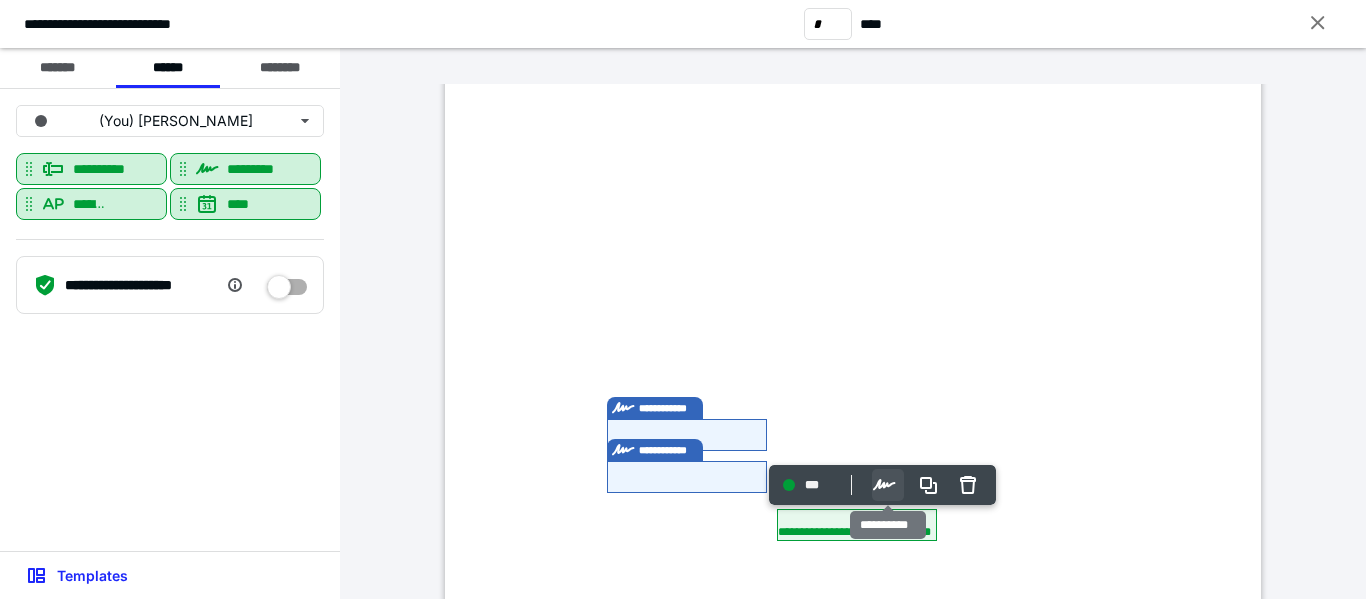 click on "Options" at bounding box center [888, 485] 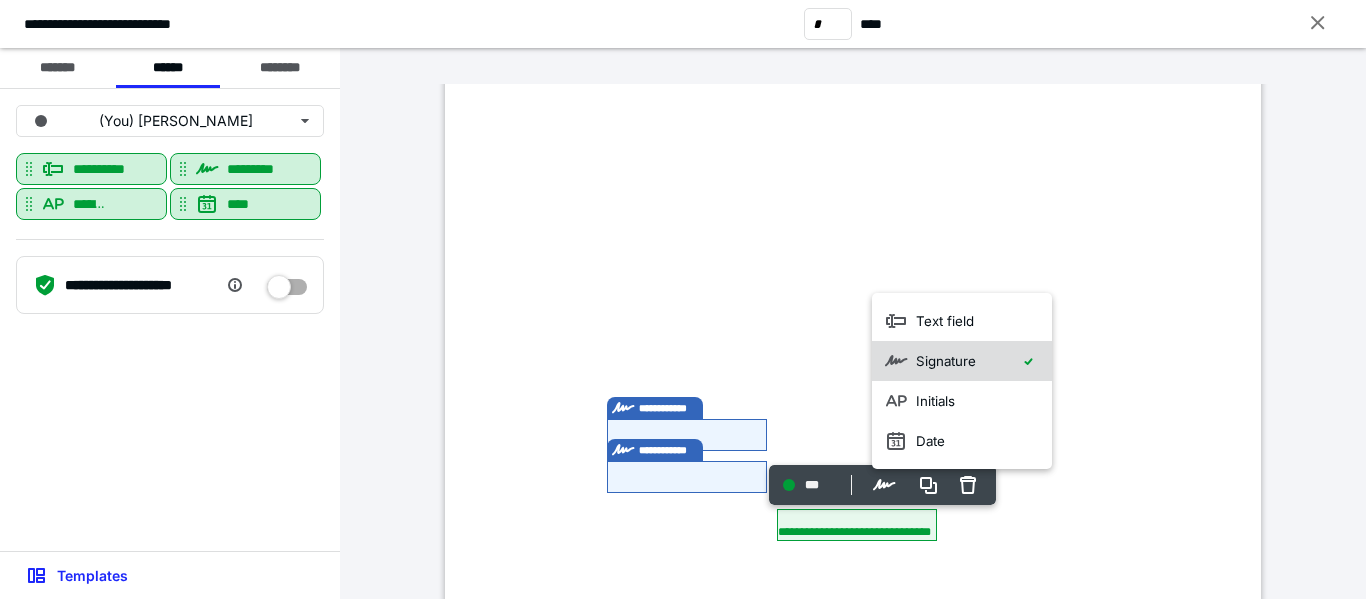 click on "Signature" at bounding box center [946, 361] 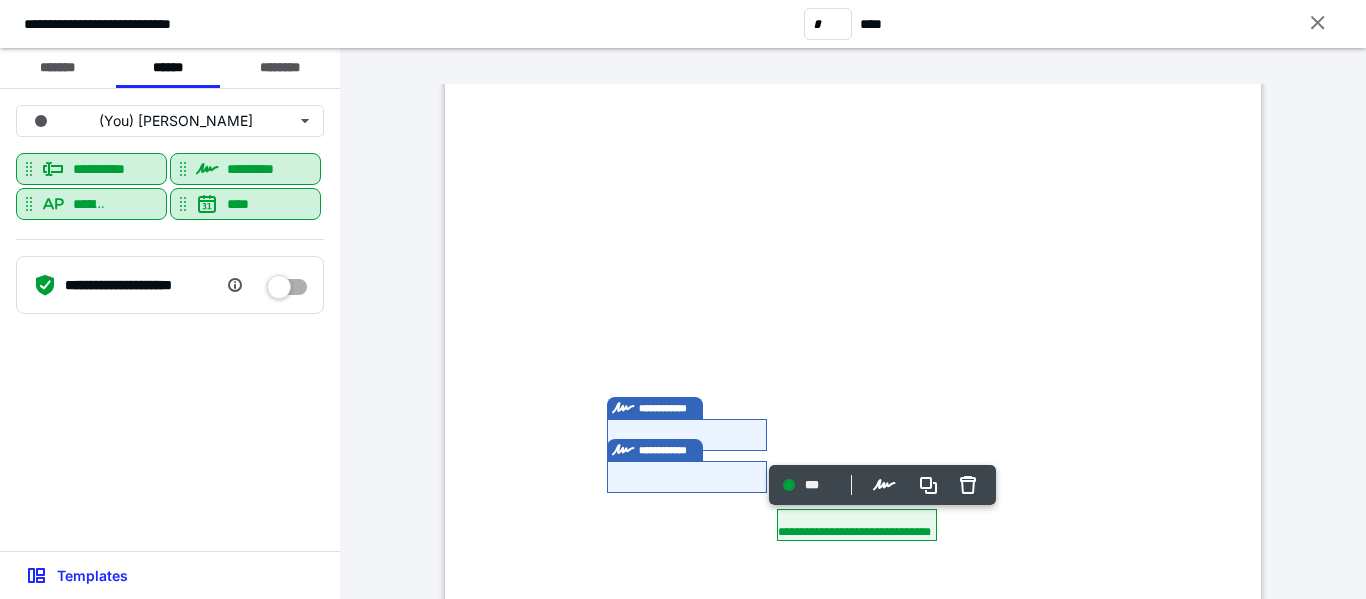 click on "**********" at bounding box center (857, 525) 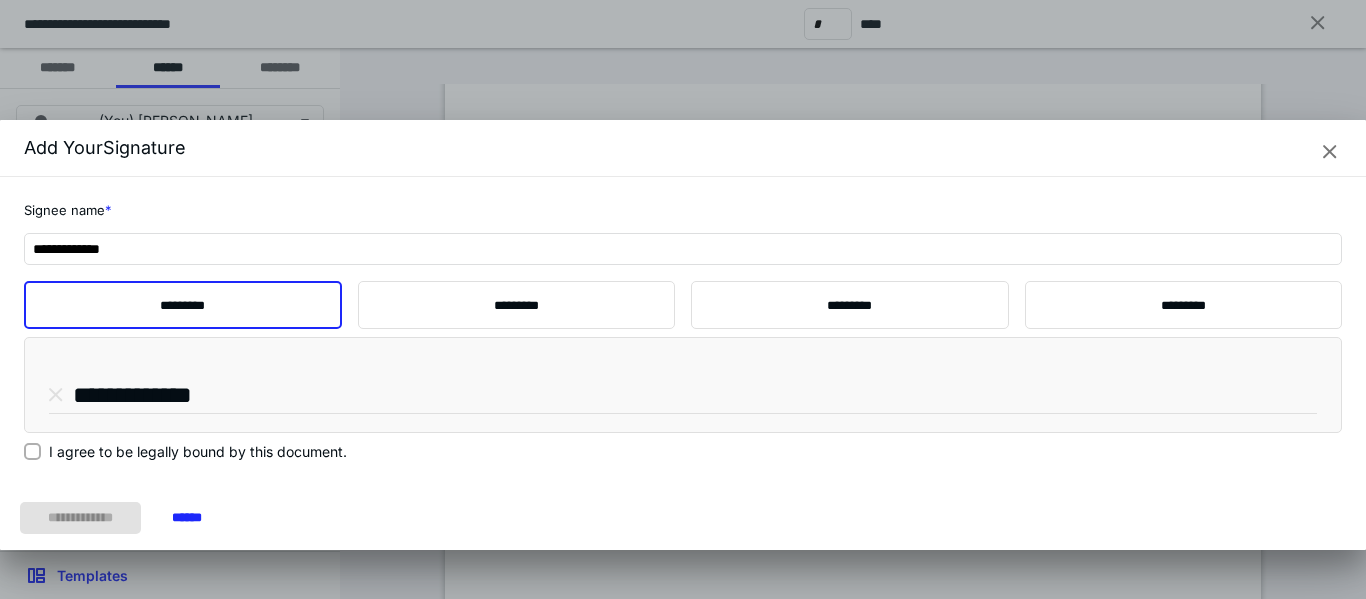 click on "I agree to be legally bound by this document." at bounding box center (32, 451) 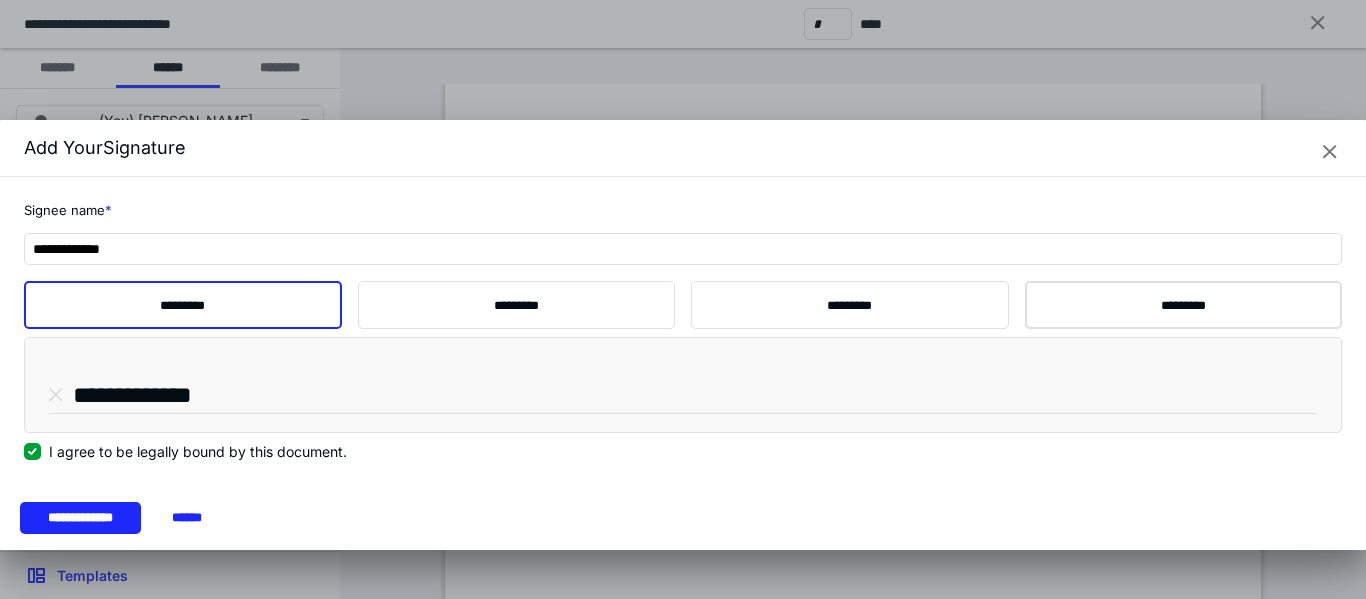 click on "*********" at bounding box center (1184, 305) 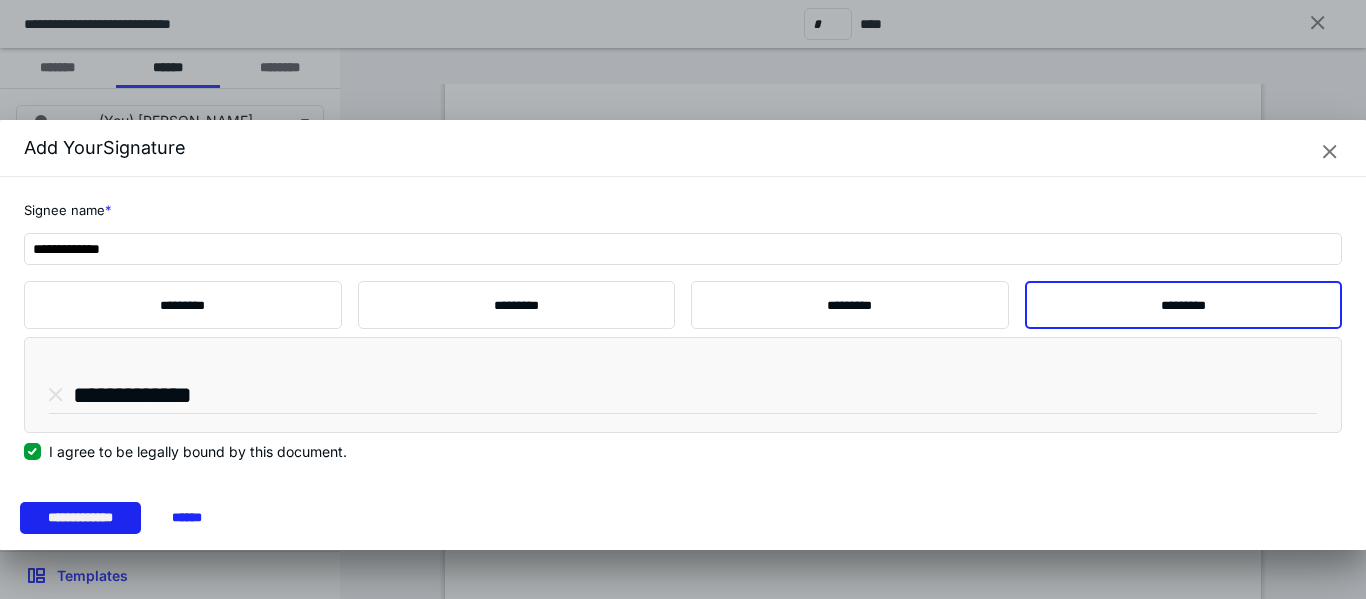 click on "**********" at bounding box center [80, 518] 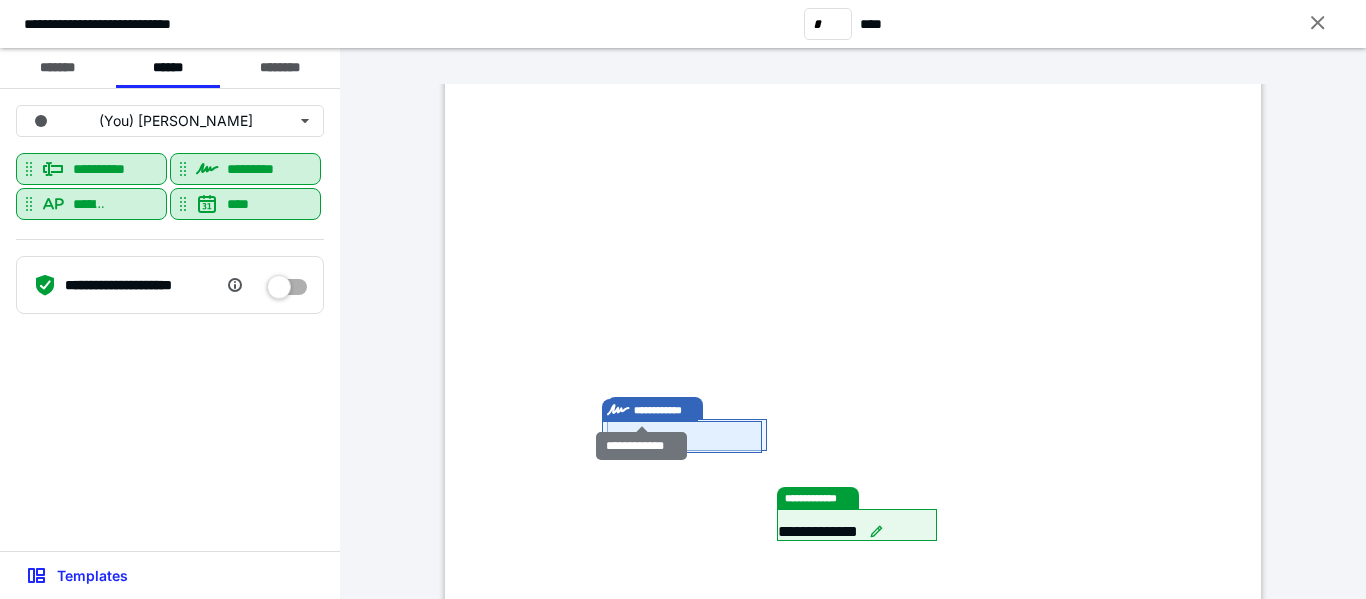 click on "**********" at bounding box center (650, 410) 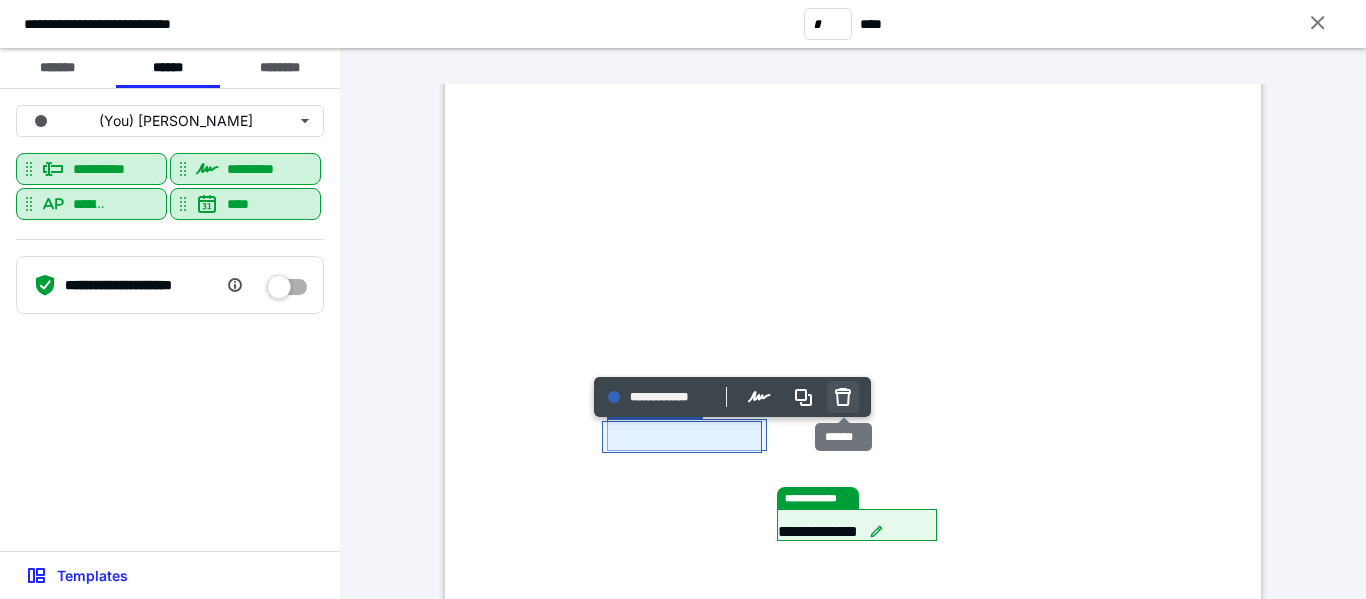 click at bounding box center [843, 397] 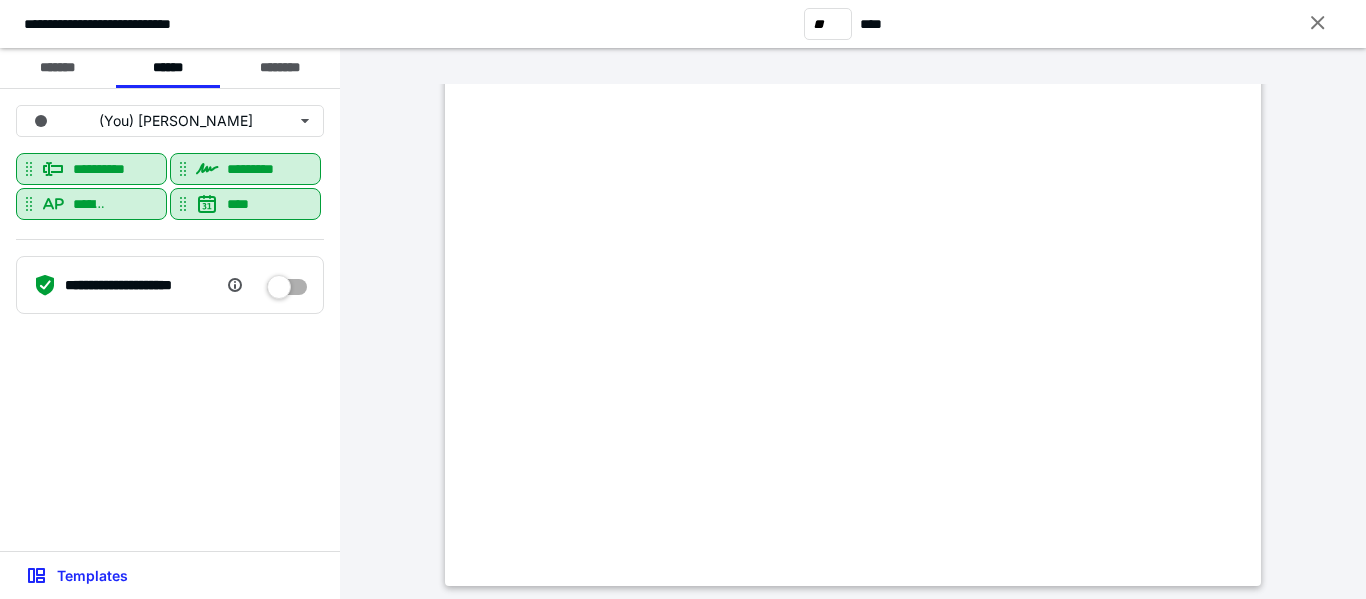 scroll, scrollTop: 14000, scrollLeft: 0, axis: vertical 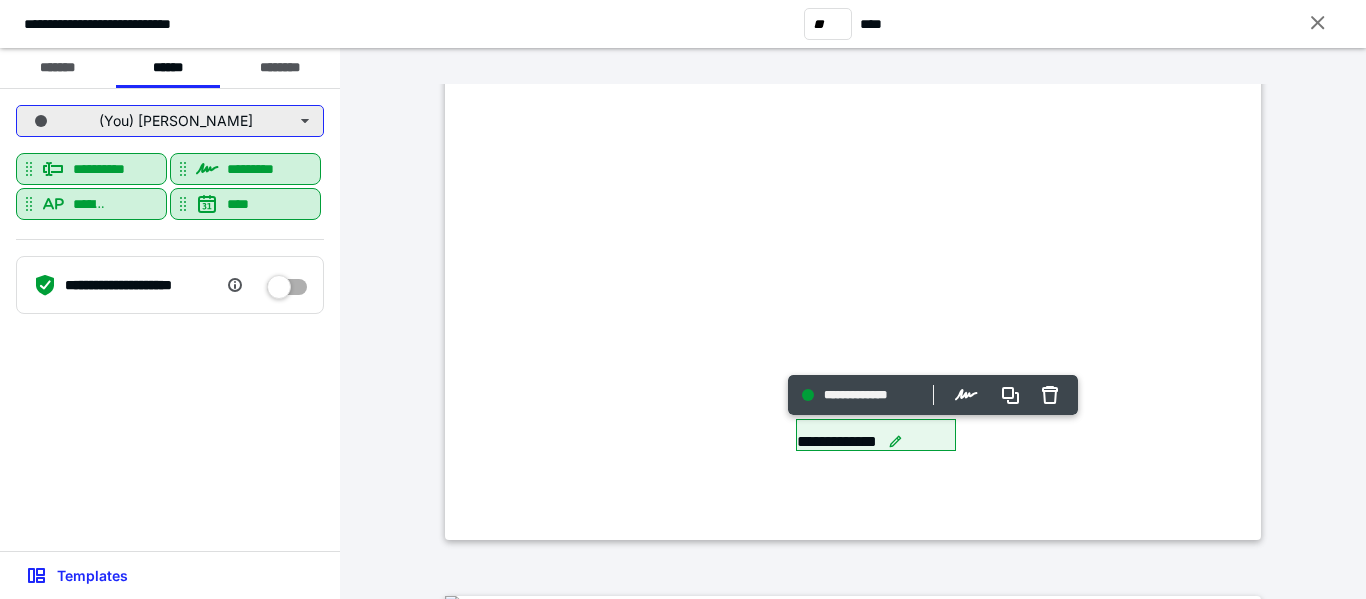 click on "(You) [PERSON_NAME]" at bounding box center [170, 121] 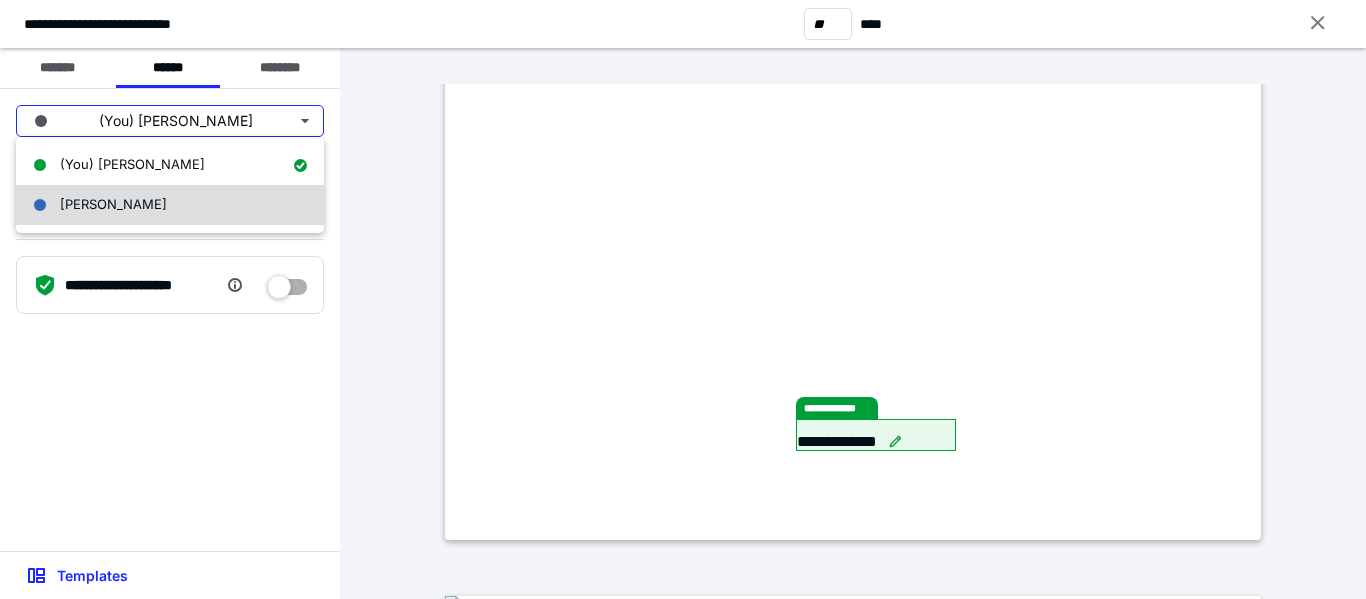 click on "[PERSON_NAME]" at bounding box center (170, 205) 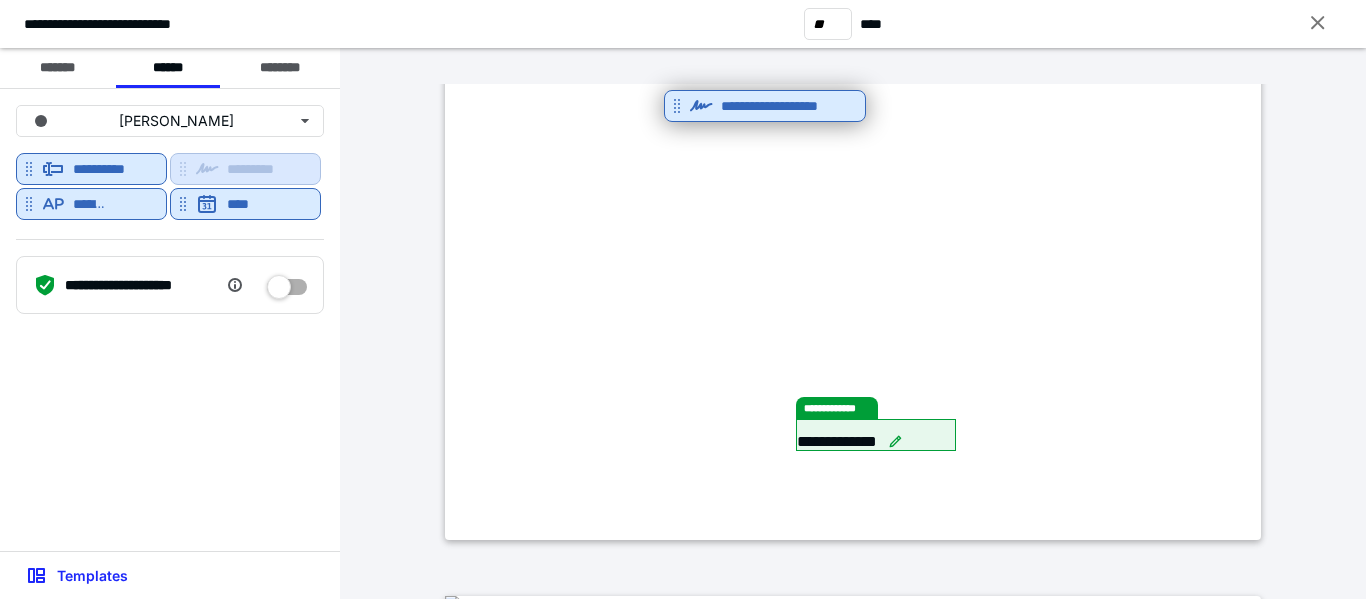 scroll, scrollTop: 13877, scrollLeft: 0, axis: vertical 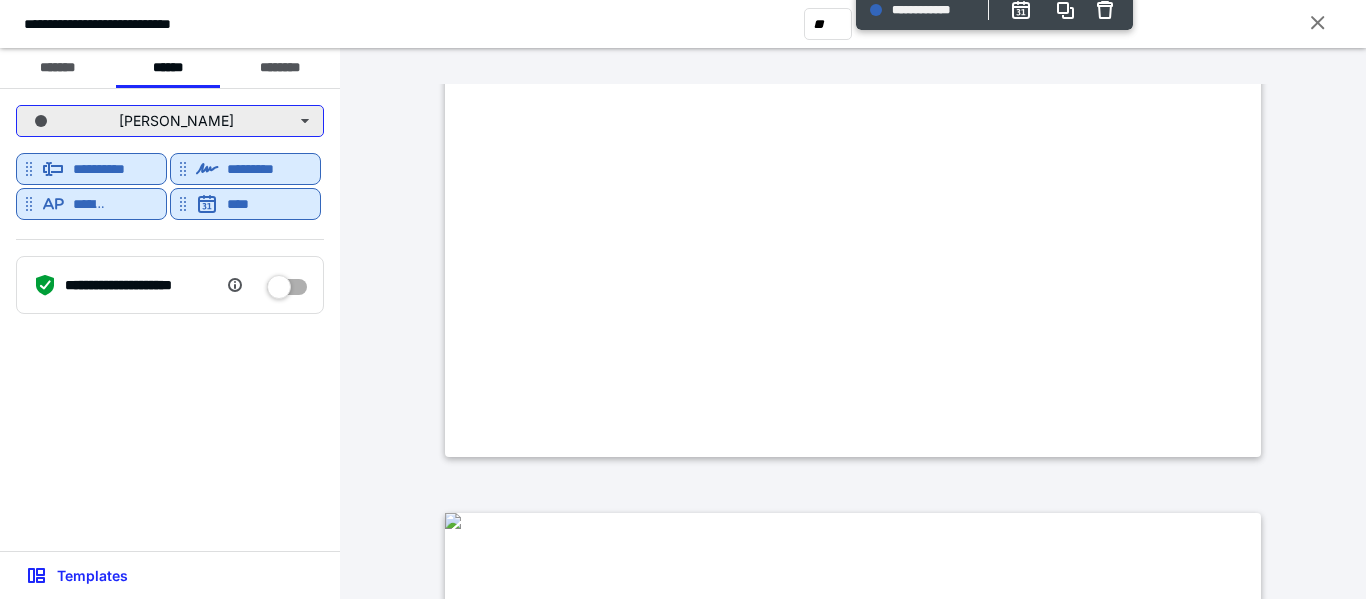 click on "[PERSON_NAME]" at bounding box center [170, 121] 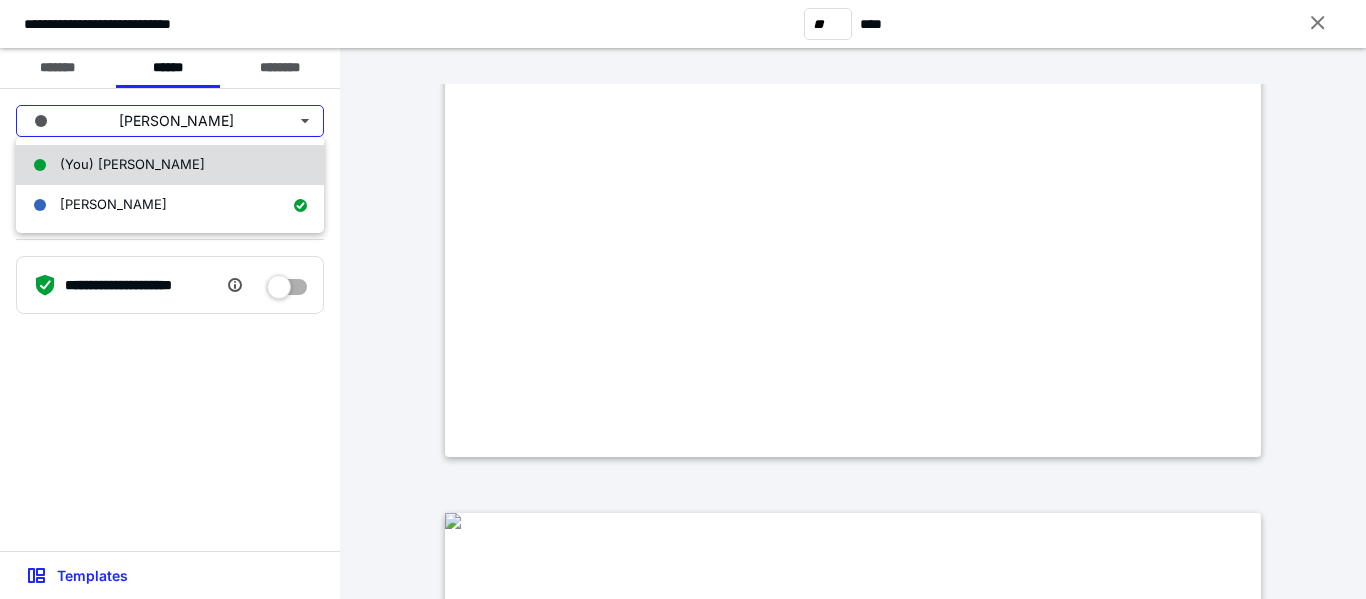 click on "(You) [PERSON_NAME]" at bounding box center [132, 164] 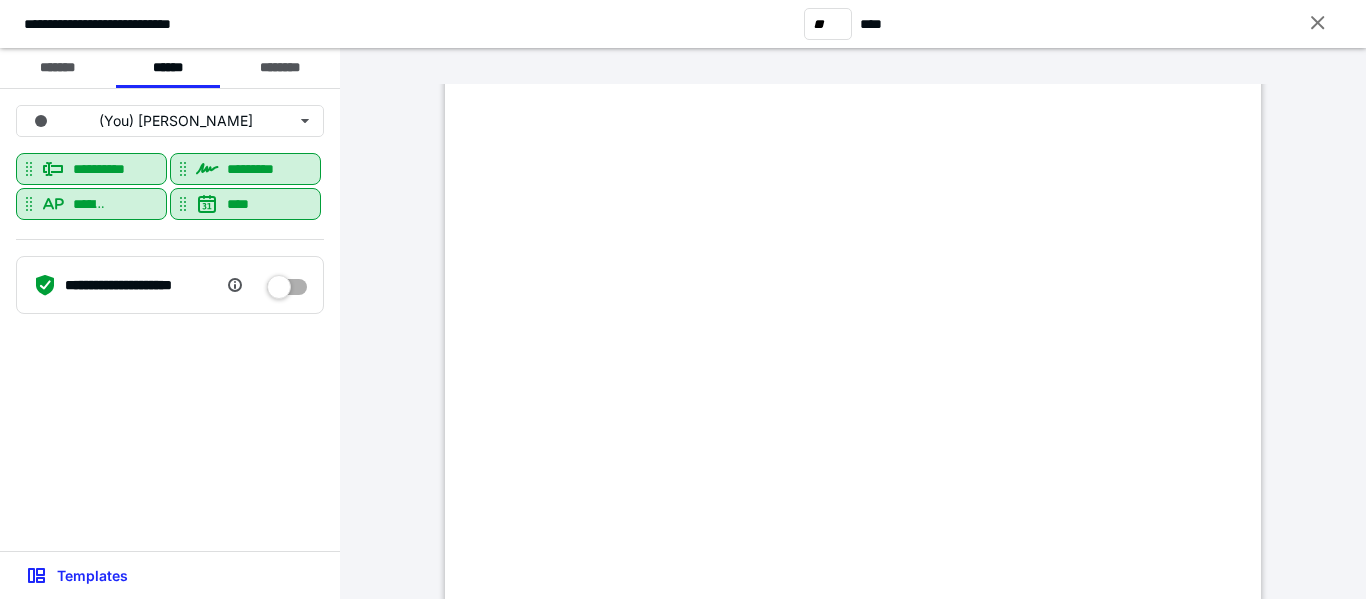 scroll, scrollTop: 42735, scrollLeft: 0, axis: vertical 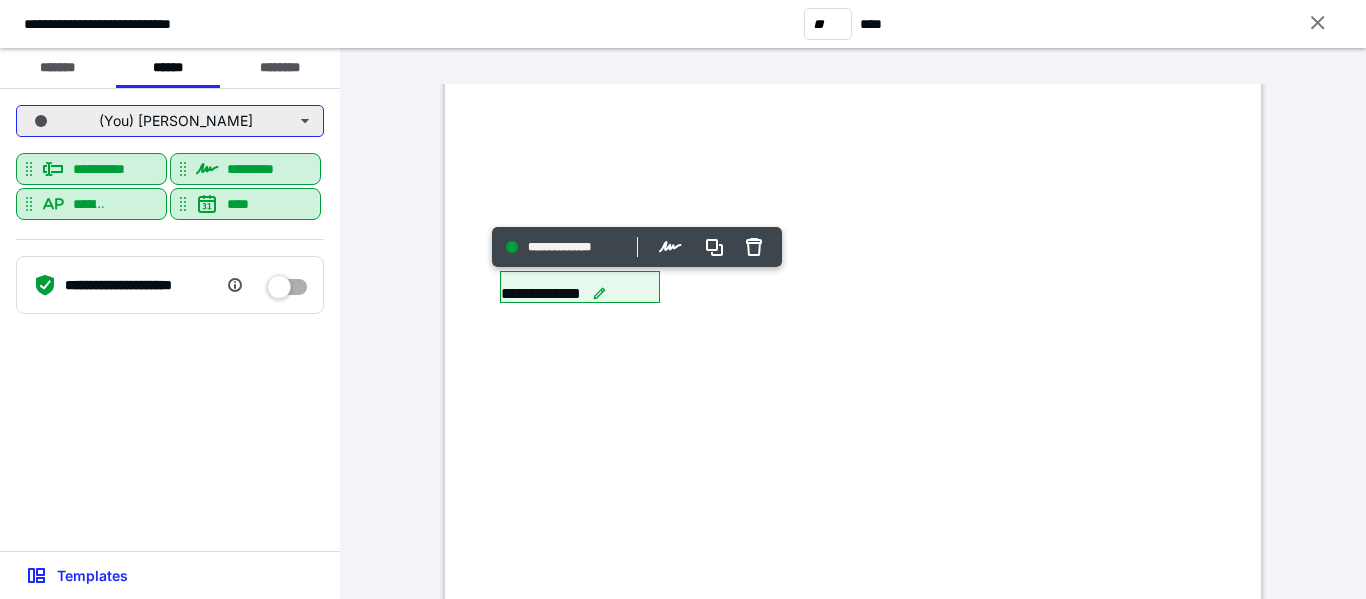 click on "(You) [PERSON_NAME]" at bounding box center [170, 121] 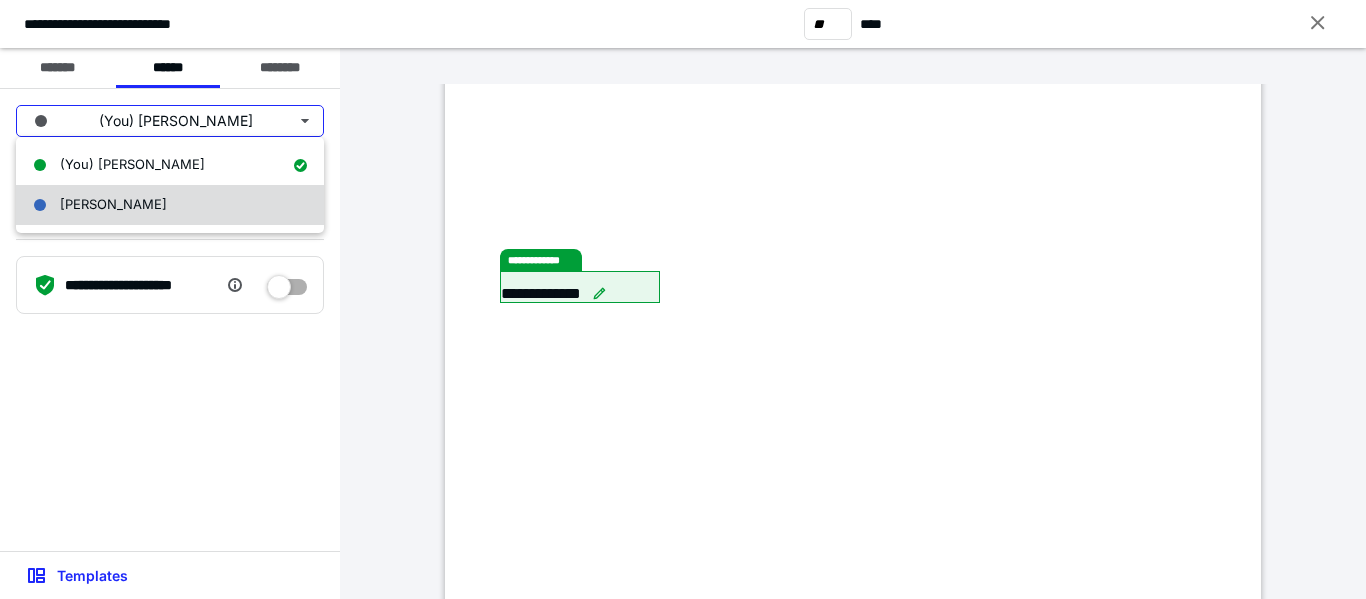 click on "[PERSON_NAME]" at bounding box center [170, 205] 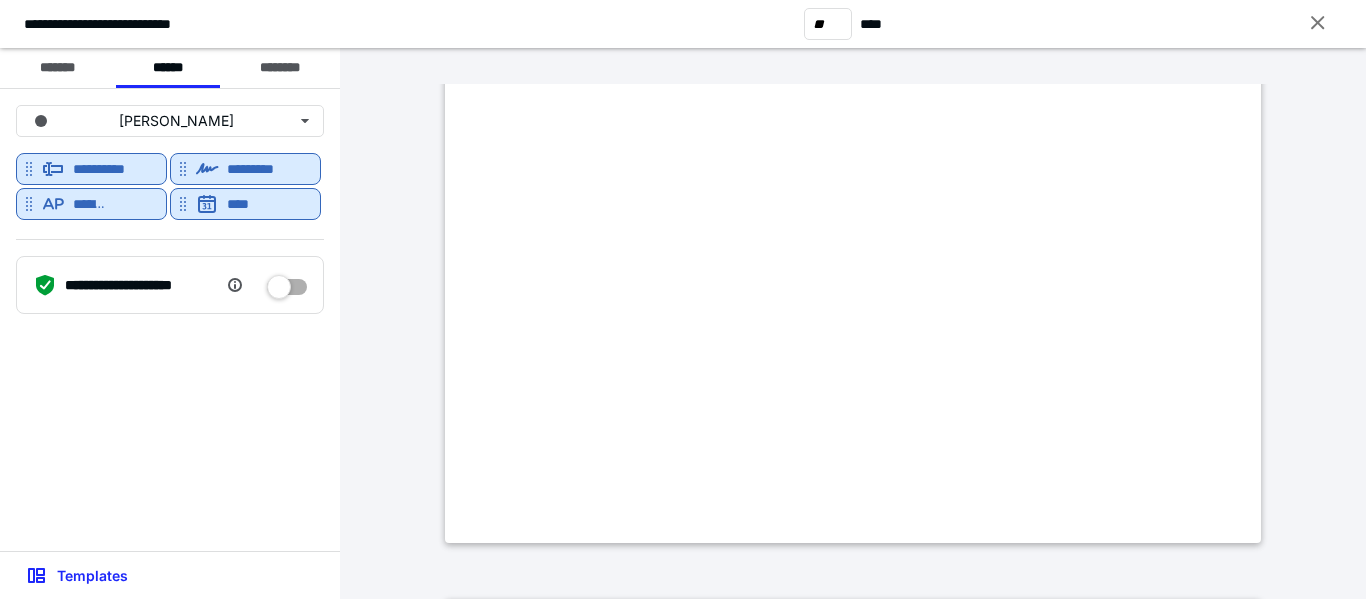 scroll, scrollTop: 45135, scrollLeft: 0, axis: vertical 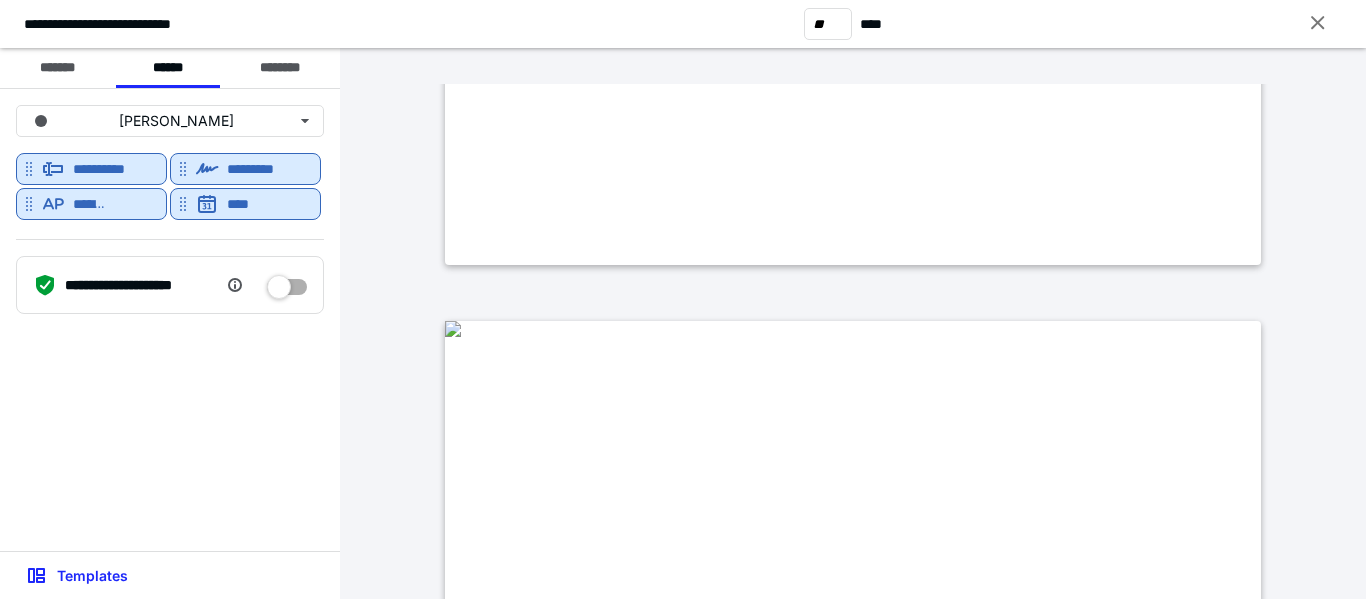 type on "**" 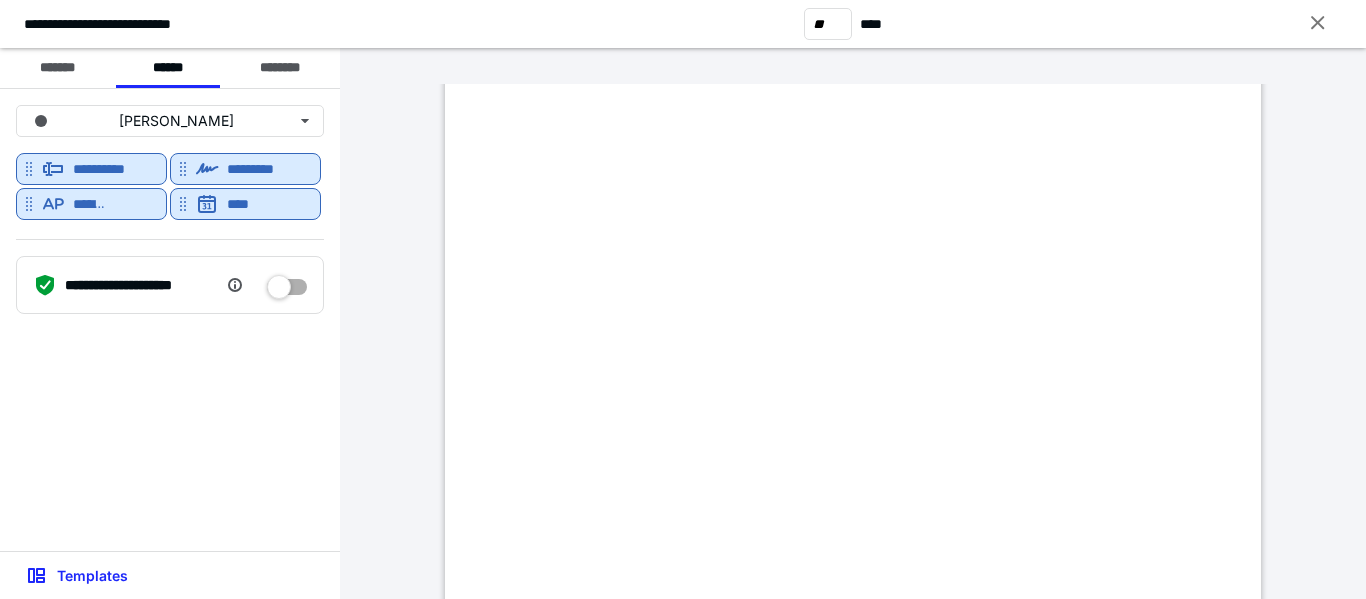 scroll, scrollTop: 48433, scrollLeft: 0, axis: vertical 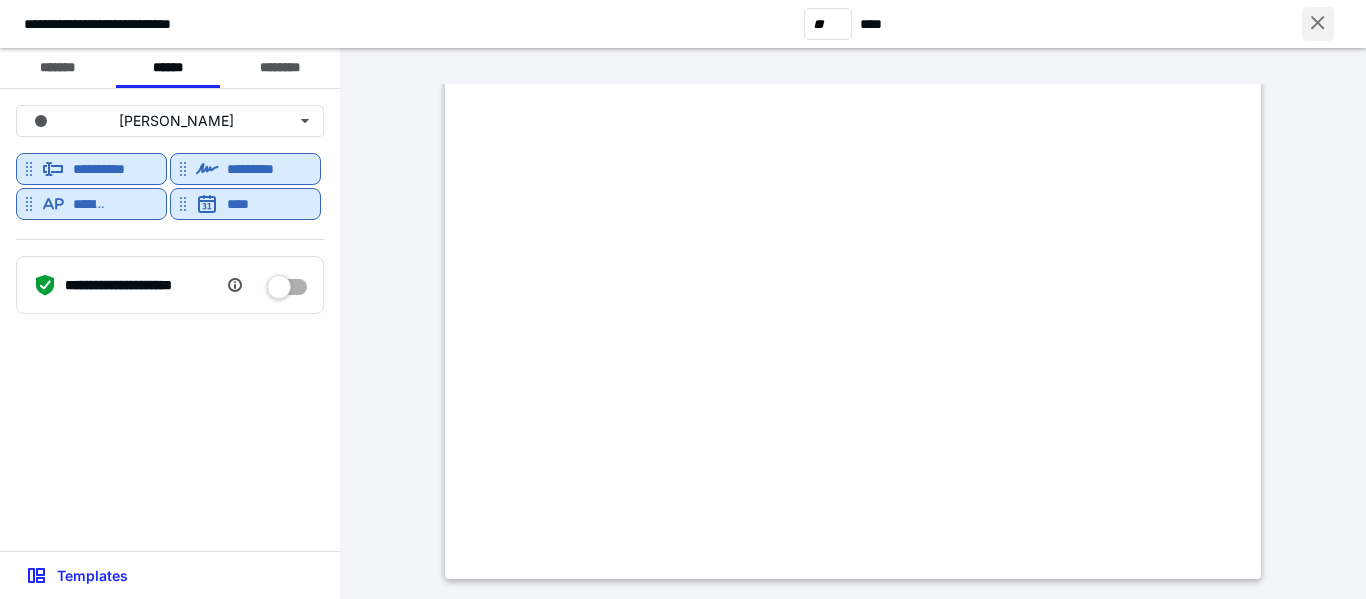 click at bounding box center (1318, 24) 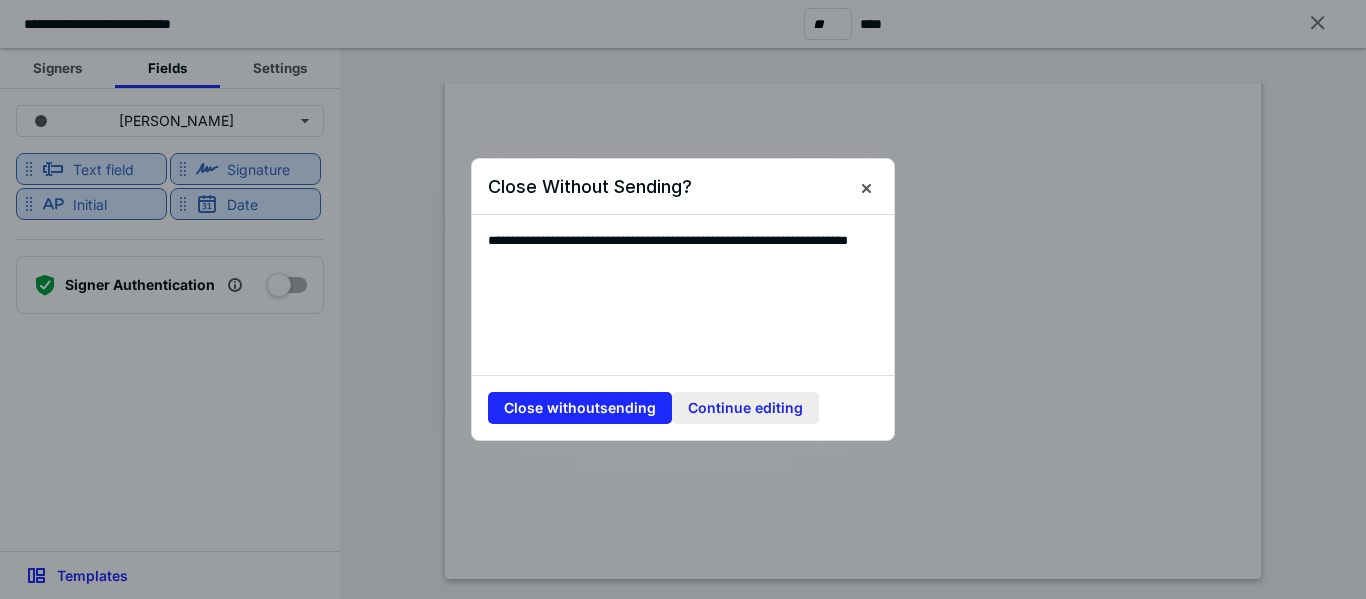 click on "Continue editing" at bounding box center [745, 408] 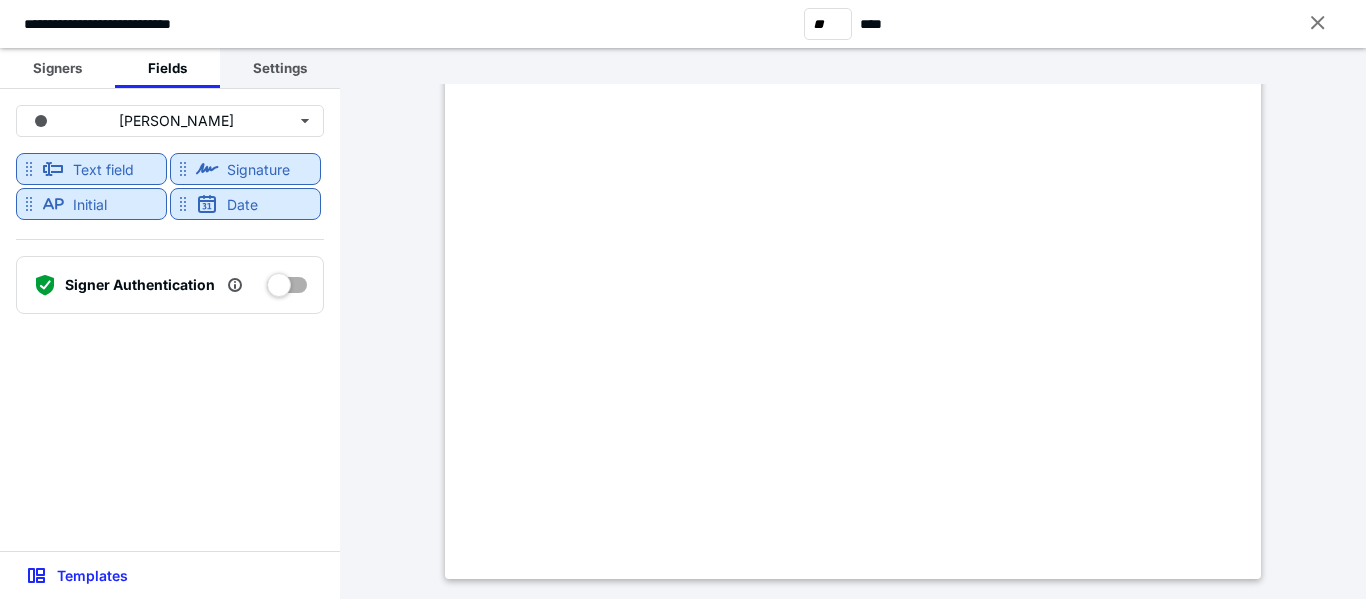 click on "Settings" at bounding box center [280, 68] 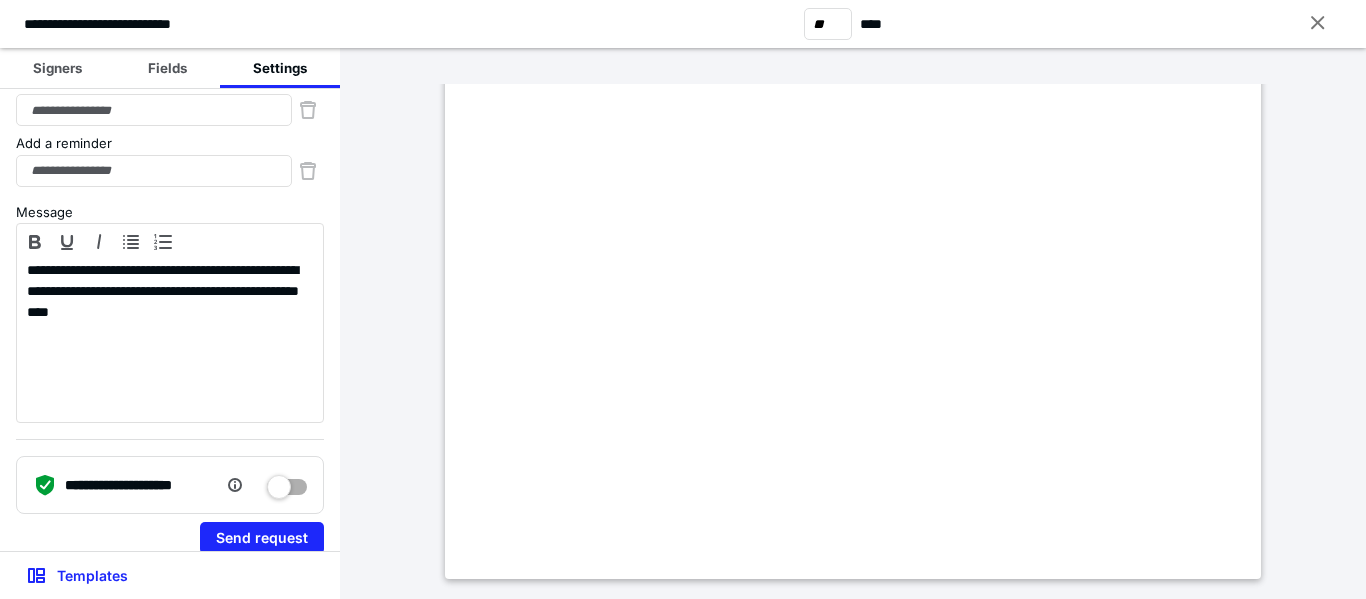 scroll, scrollTop: 127, scrollLeft: 0, axis: vertical 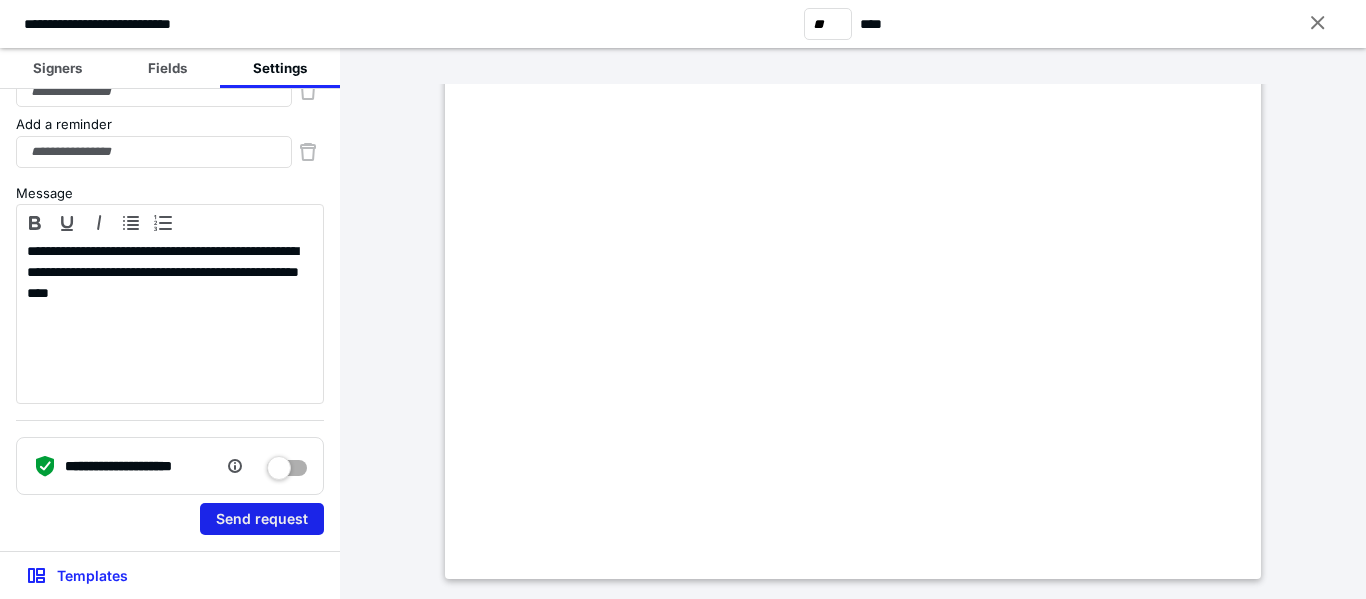 click on "Send request" at bounding box center [262, 519] 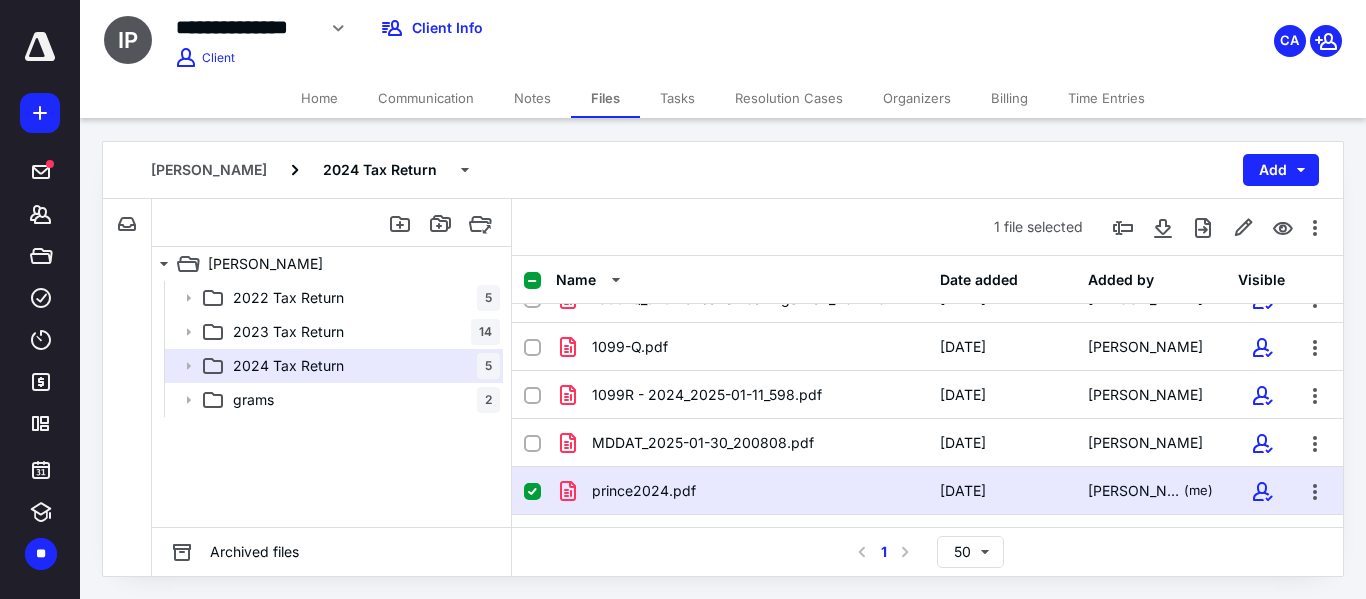 click at bounding box center [532, 492] 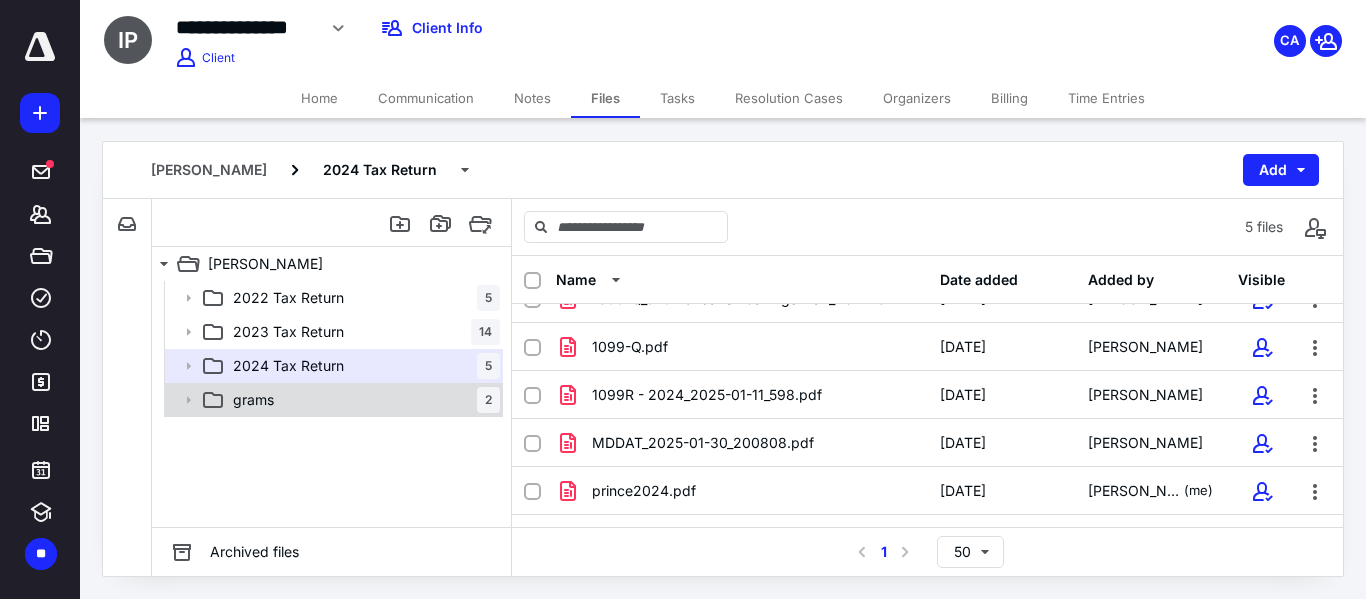 click on "grams 2" at bounding box center (362, 400) 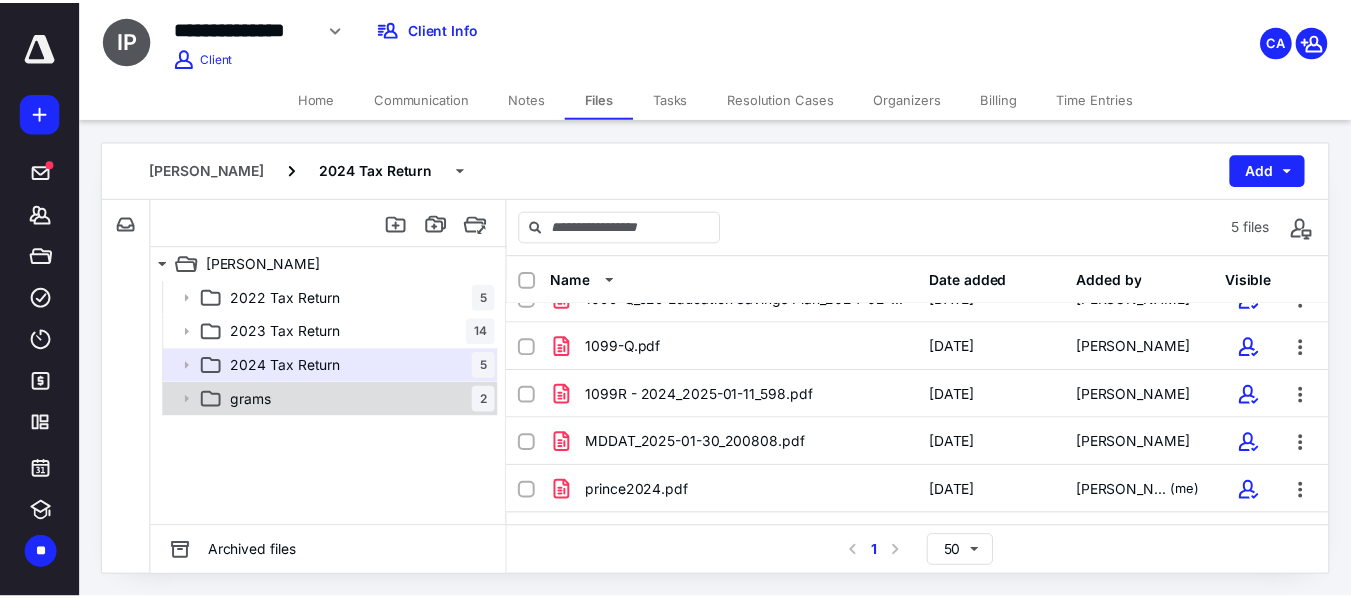 scroll, scrollTop: 0, scrollLeft: 0, axis: both 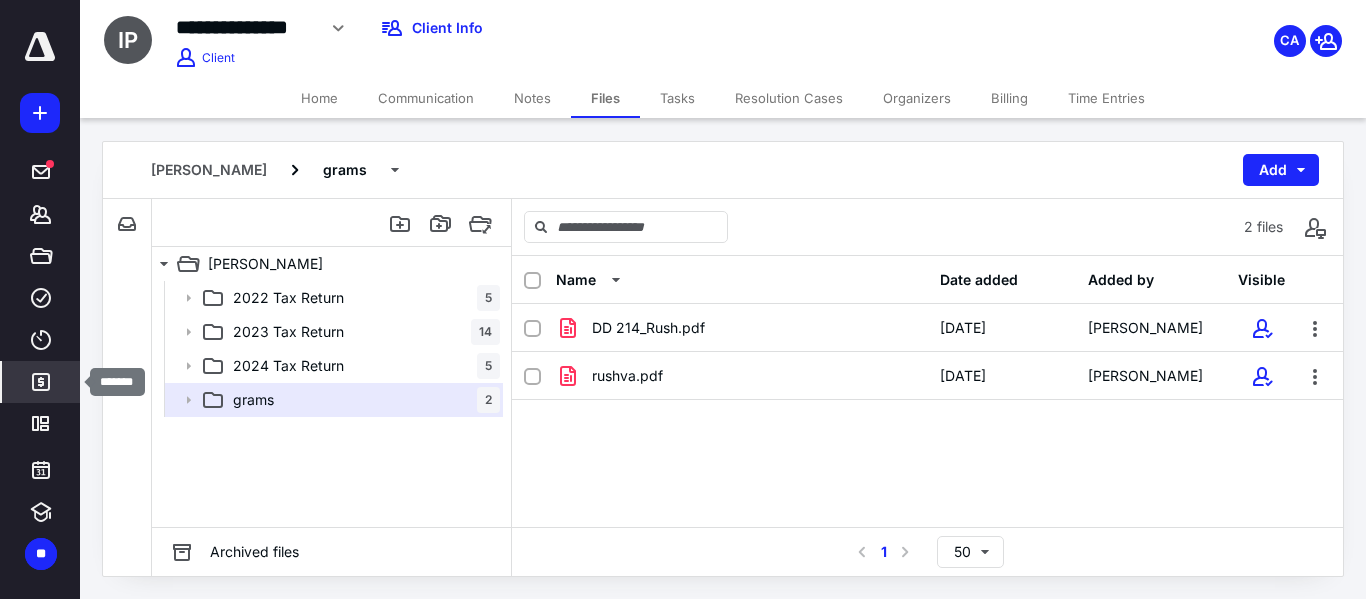 click 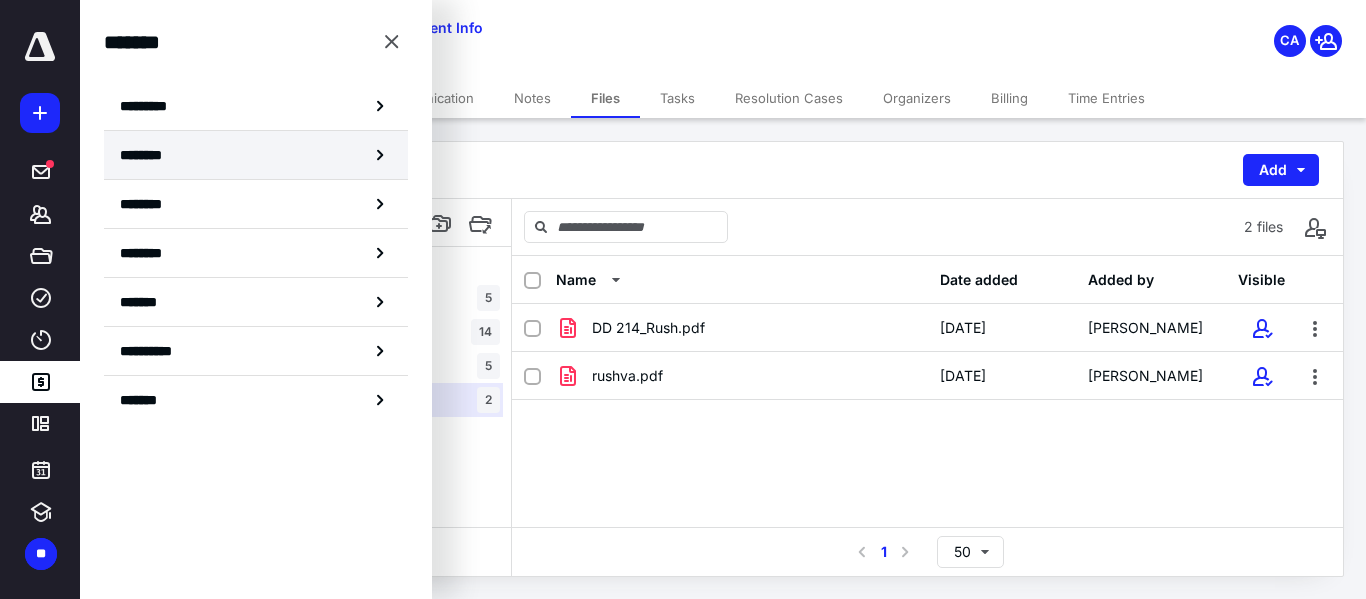 click 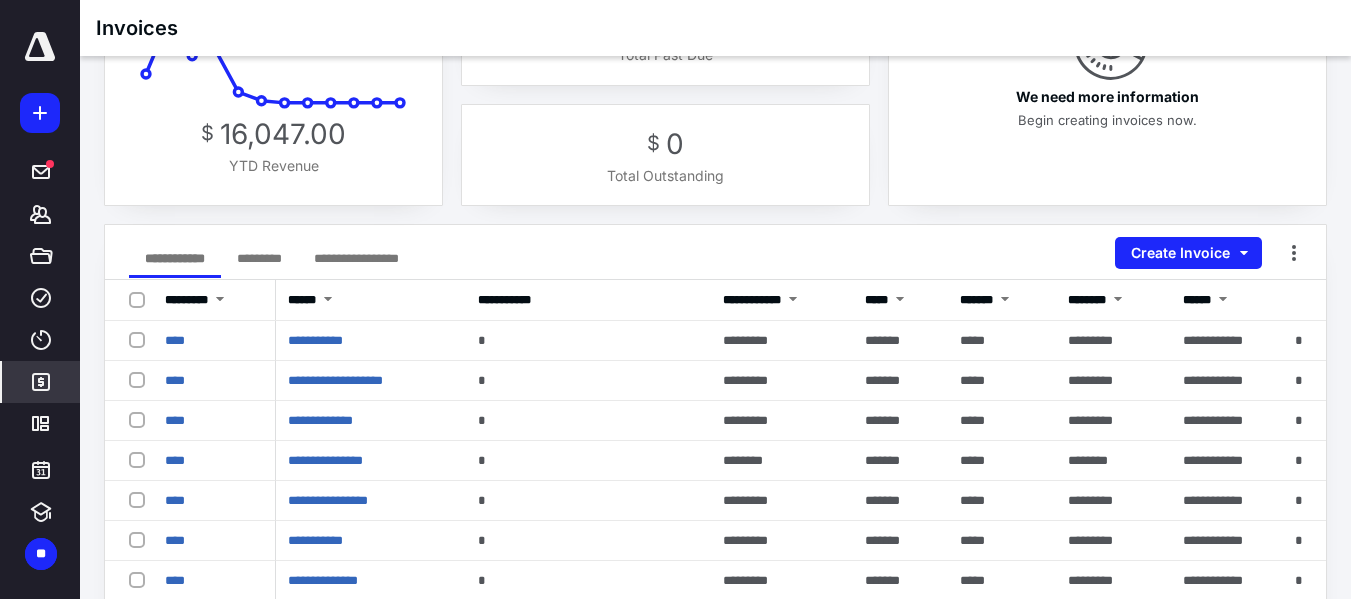 scroll, scrollTop: 0, scrollLeft: 0, axis: both 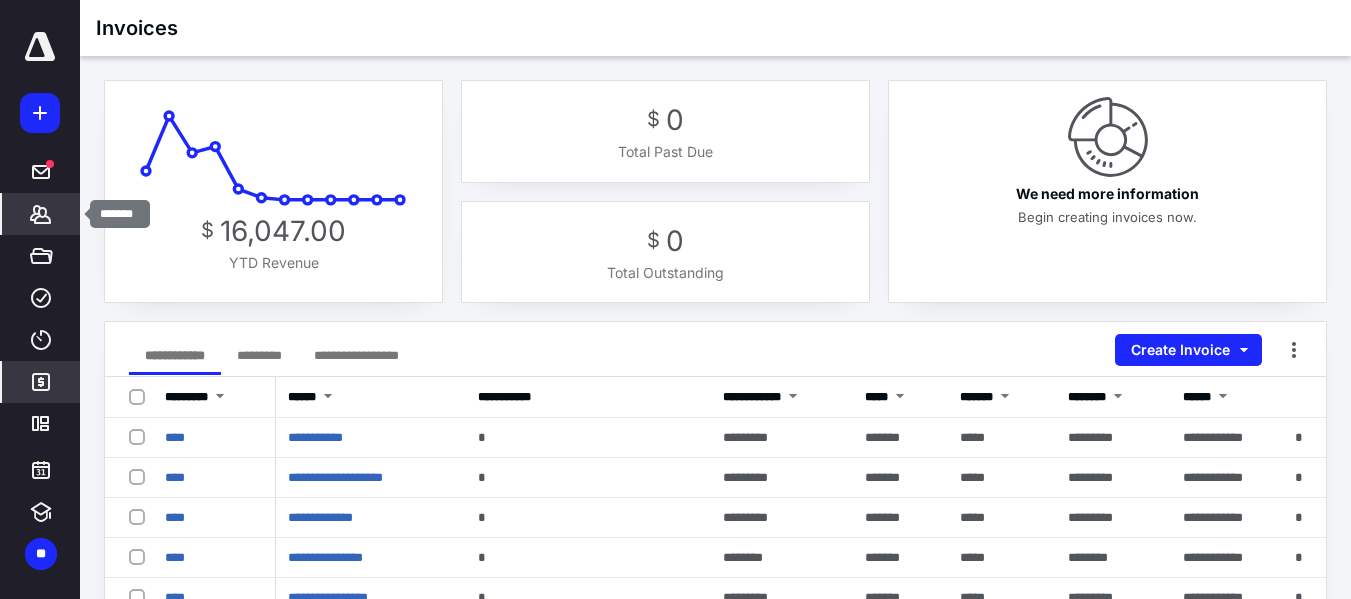 click 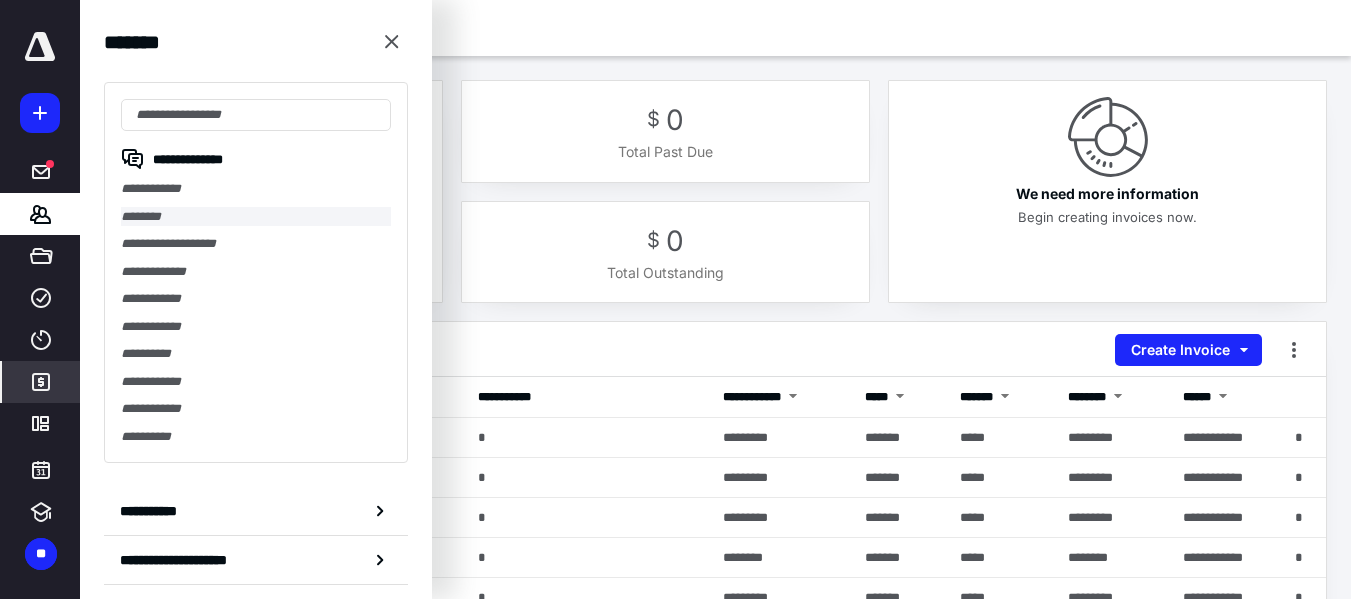 click on "********" at bounding box center [256, 217] 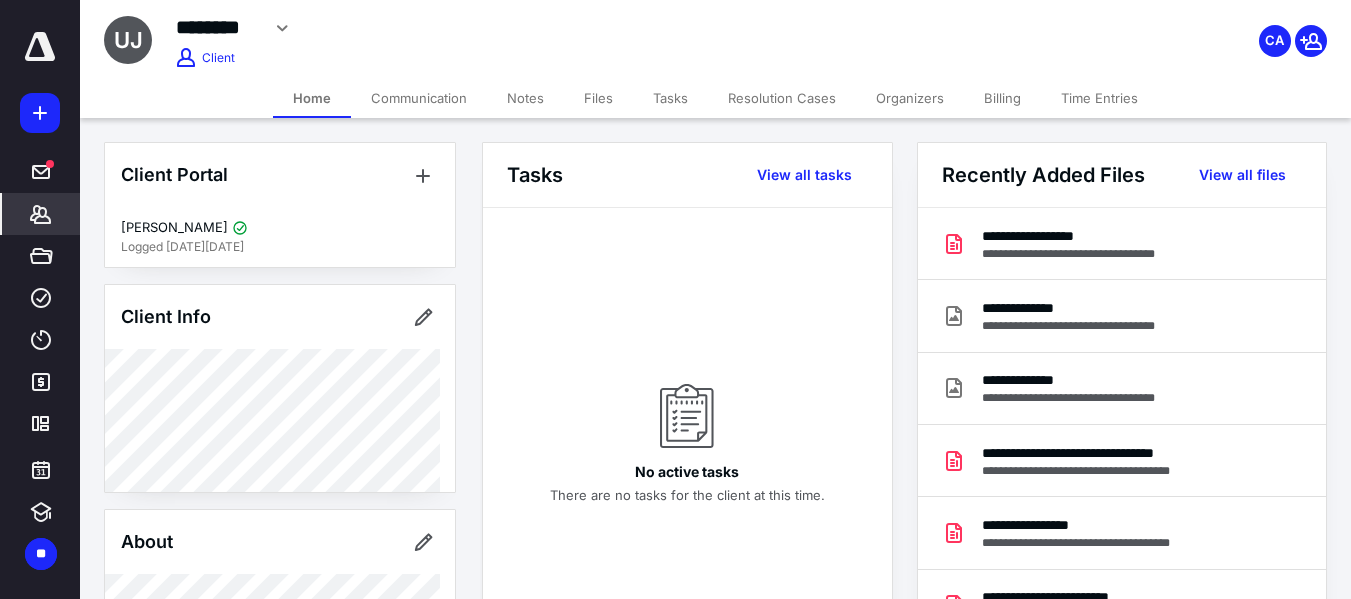 click on "Billing" at bounding box center (1002, 98) 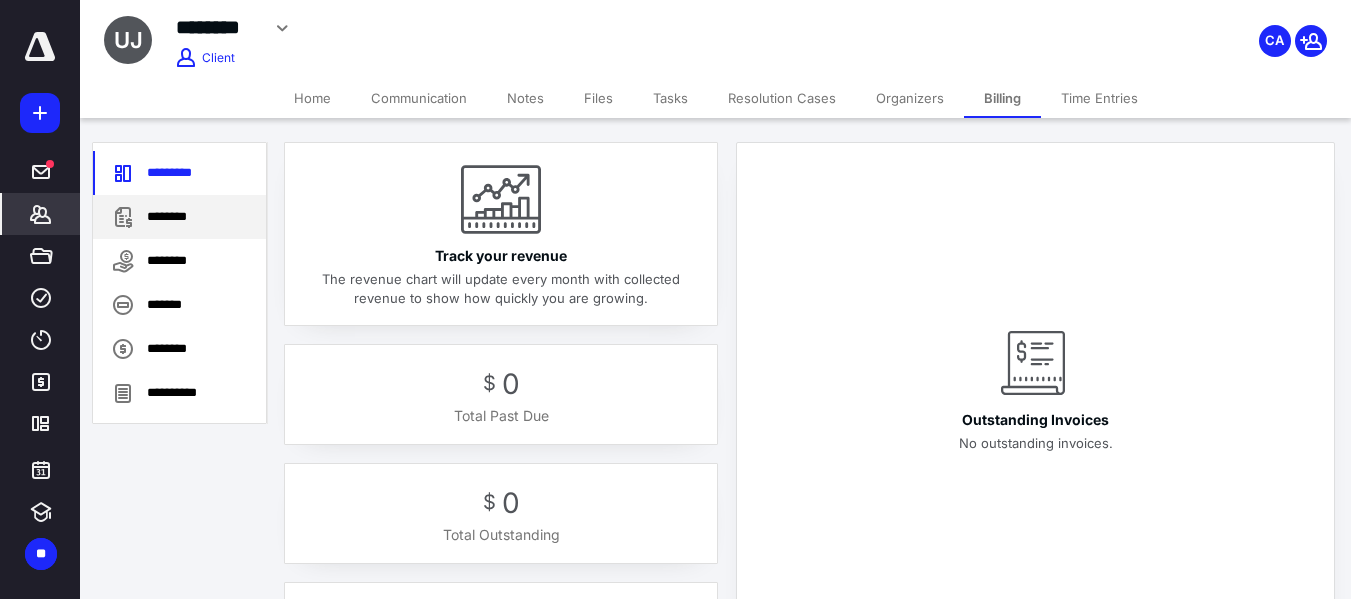 click on "********" at bounding box center (179, 217) 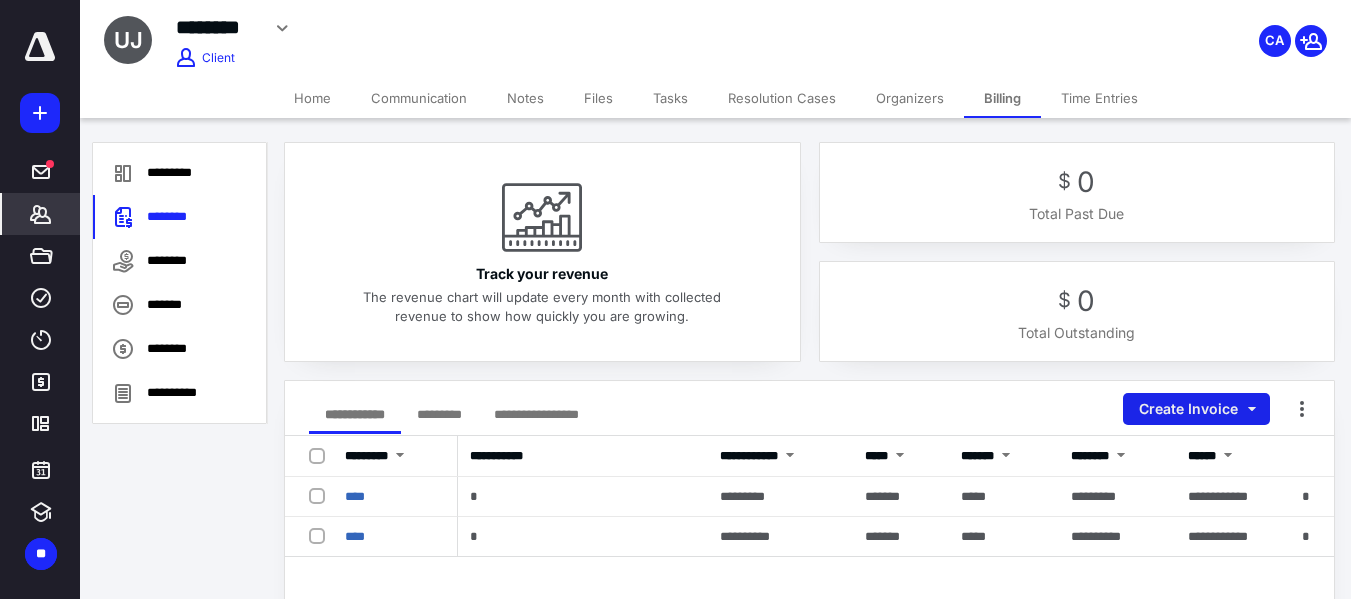 click on "Create Invoice" at bounding box center [1196, 409] 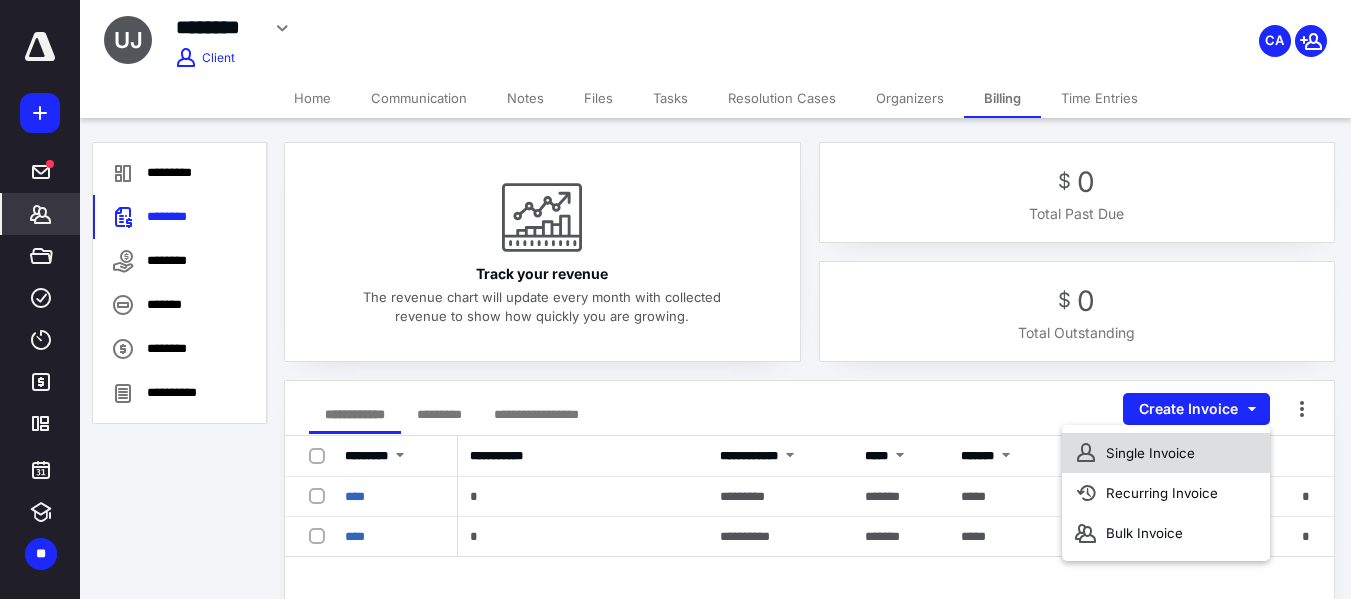 click on "Single Invoice" at bounding box center (1166, 453) 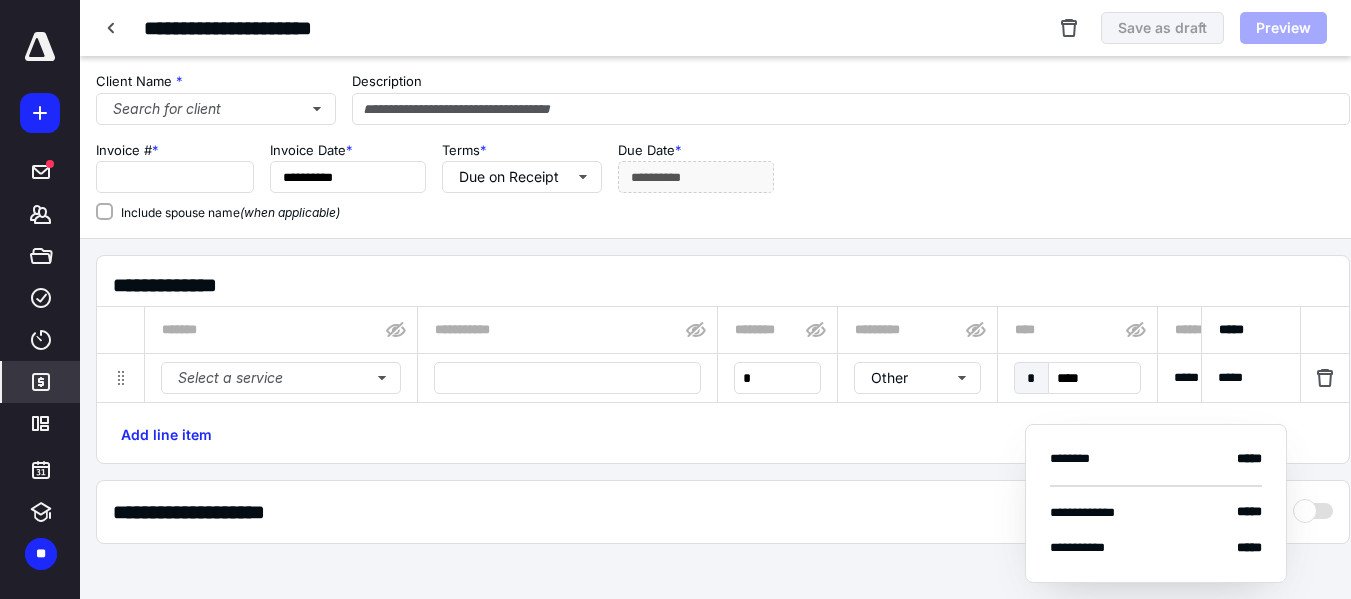type on "****" 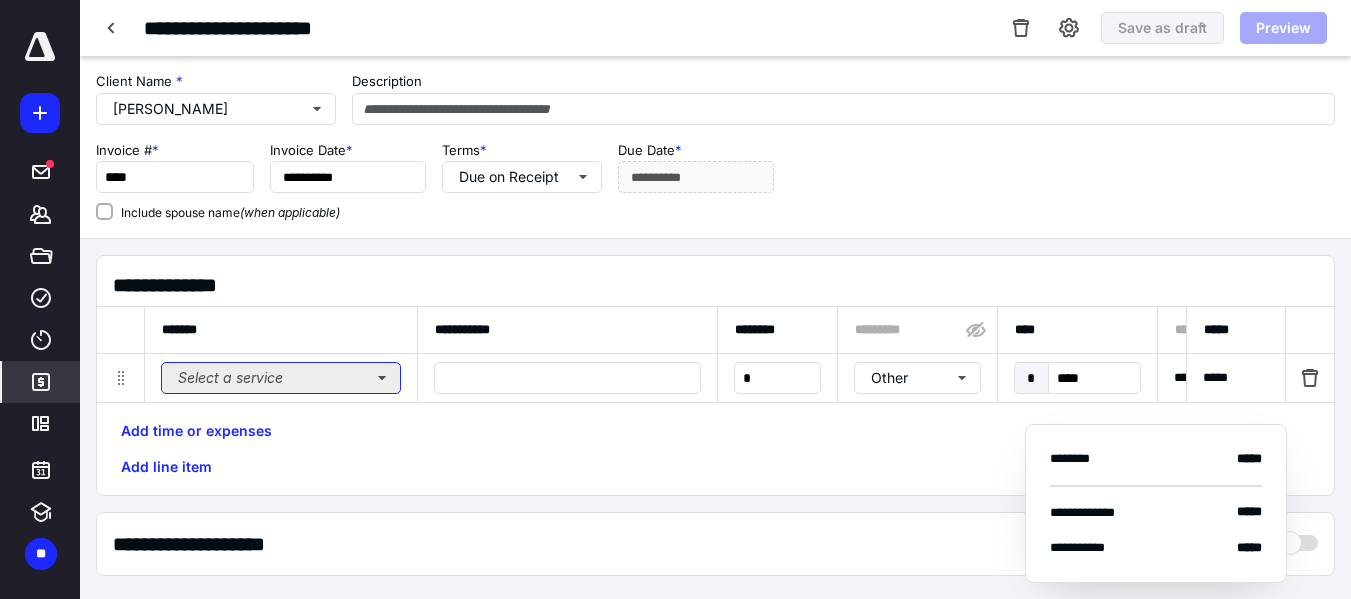 click on "Select a service" at bounding box center (281, 378) 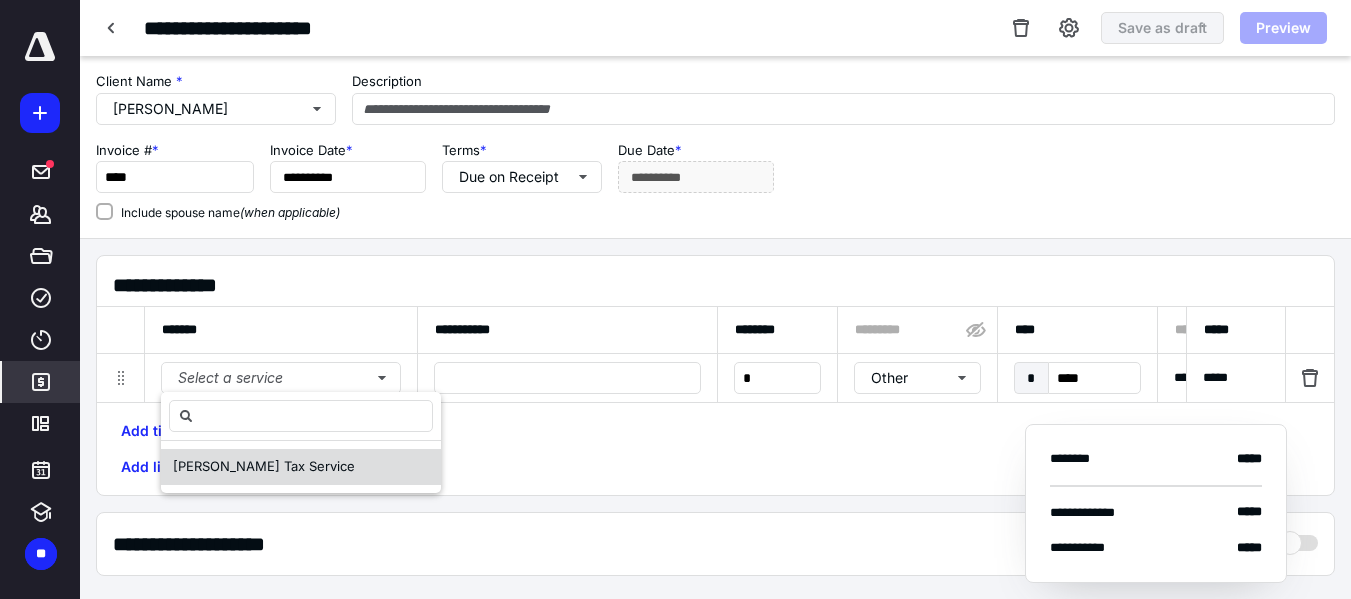 click on "[PERSON_NAME] Tax Service" at bounding box center [264, 466] 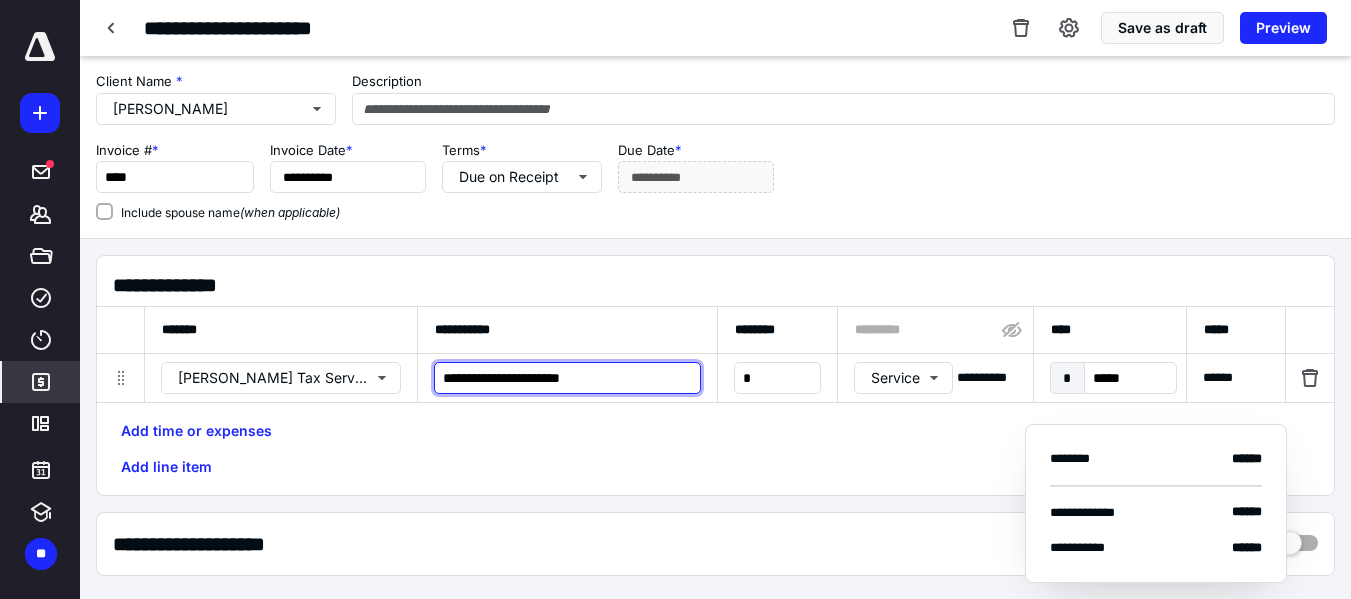 drag, startPoint x: 584, startPoint y: 380, endPoint x: 258, endPoint y: 321, distance: 331.29593 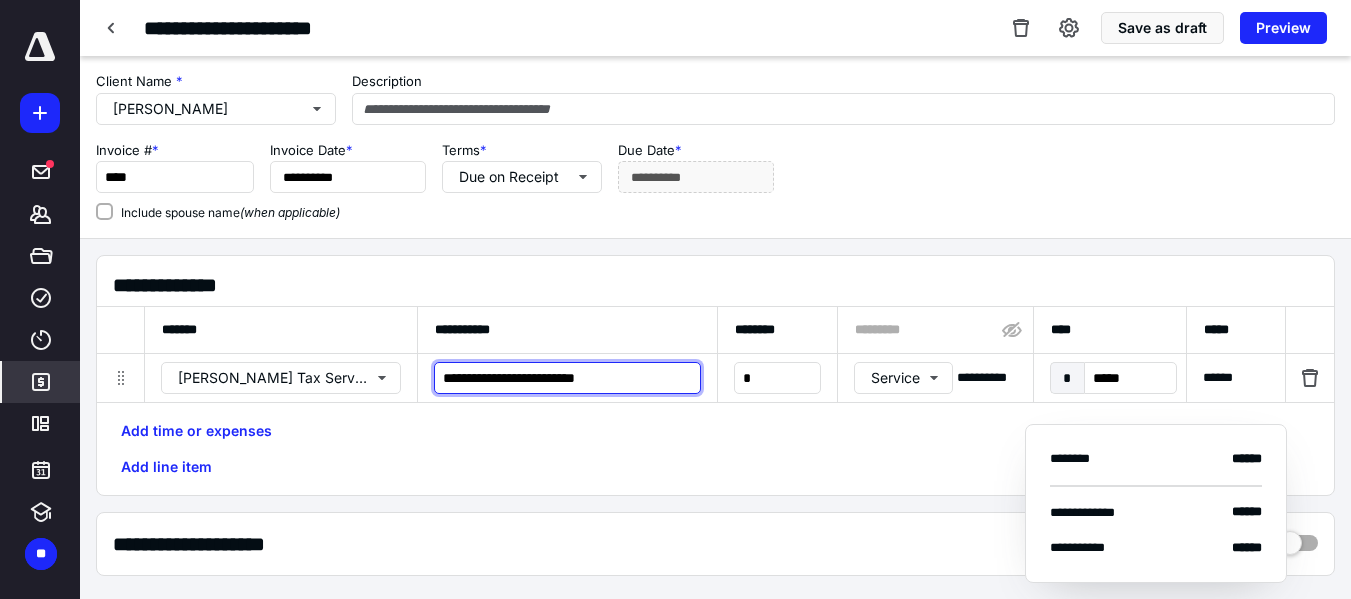 type on "**********" 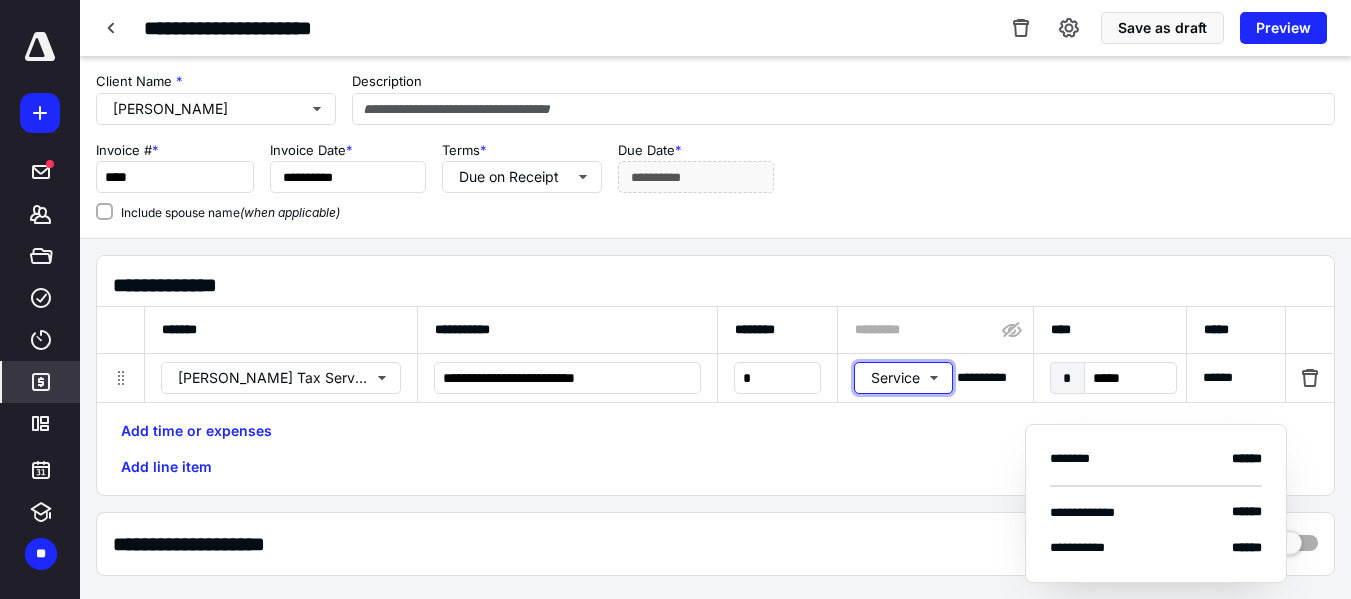 type 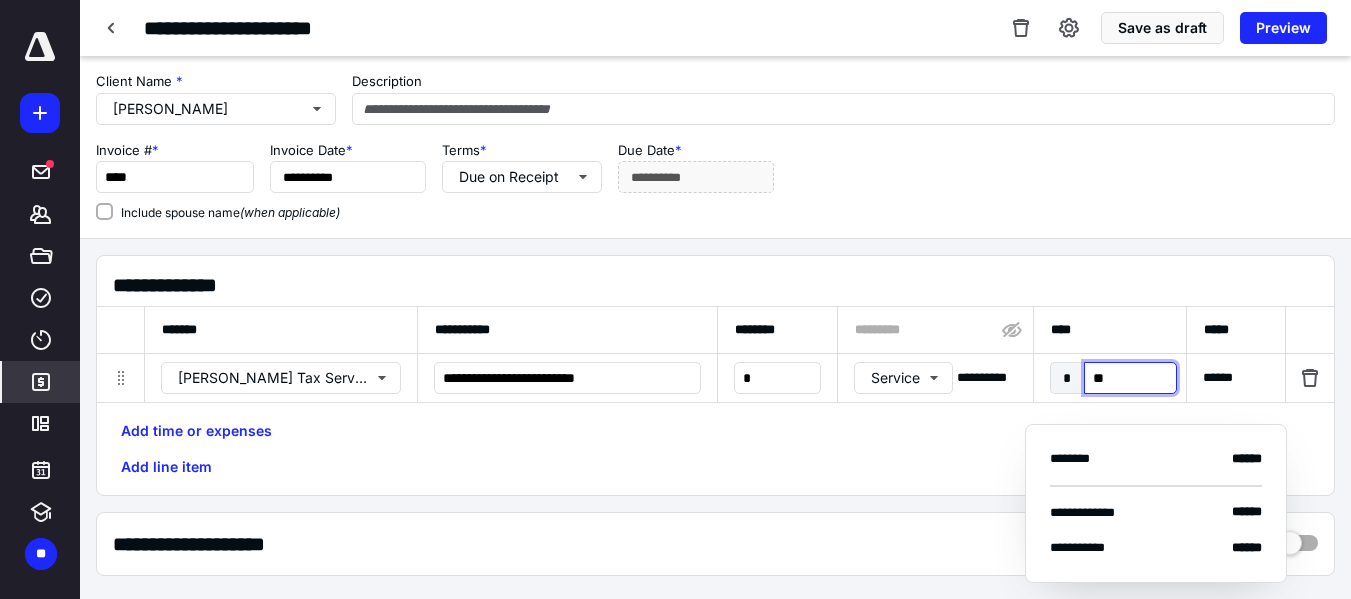 type on "***" 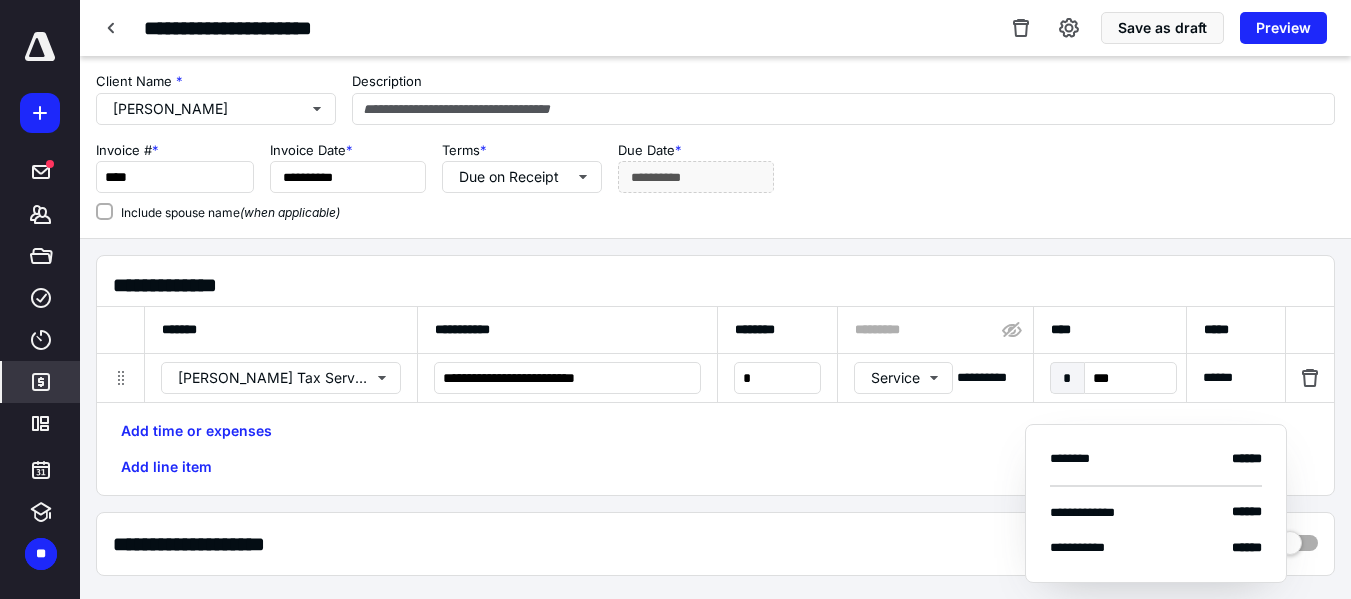 scroll, scrollTop: 0, scrollLeft: 1212, axis: horizontal 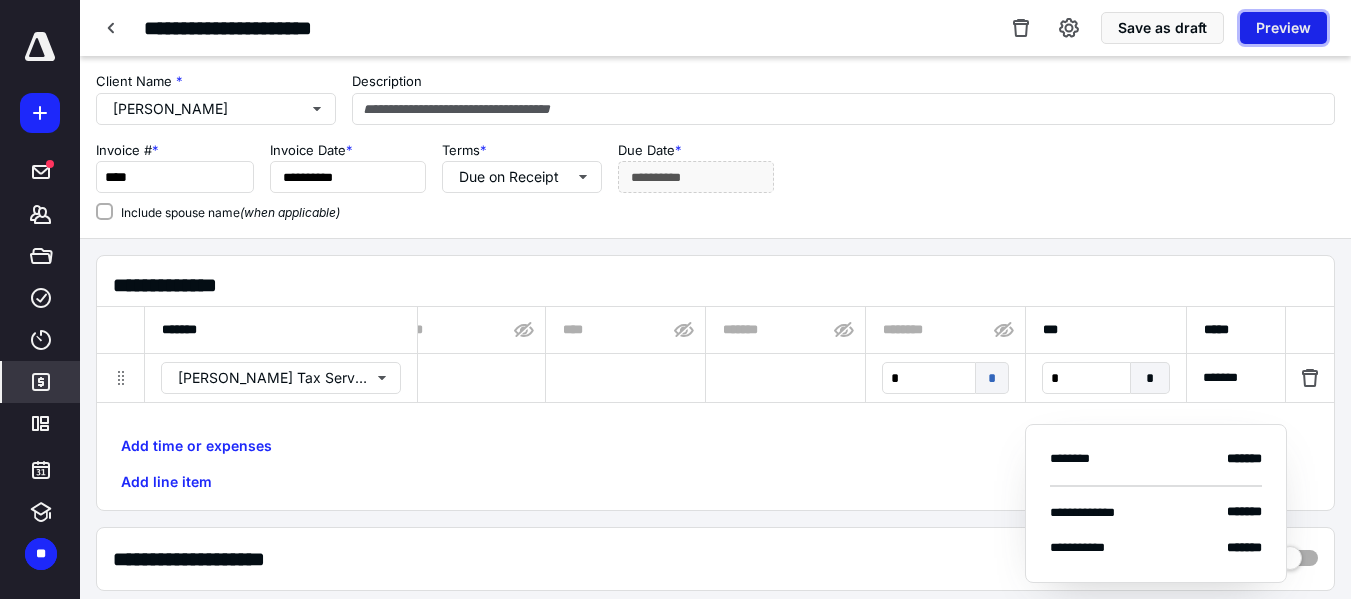 click on "Preview" at bounding box center (1283, 28) 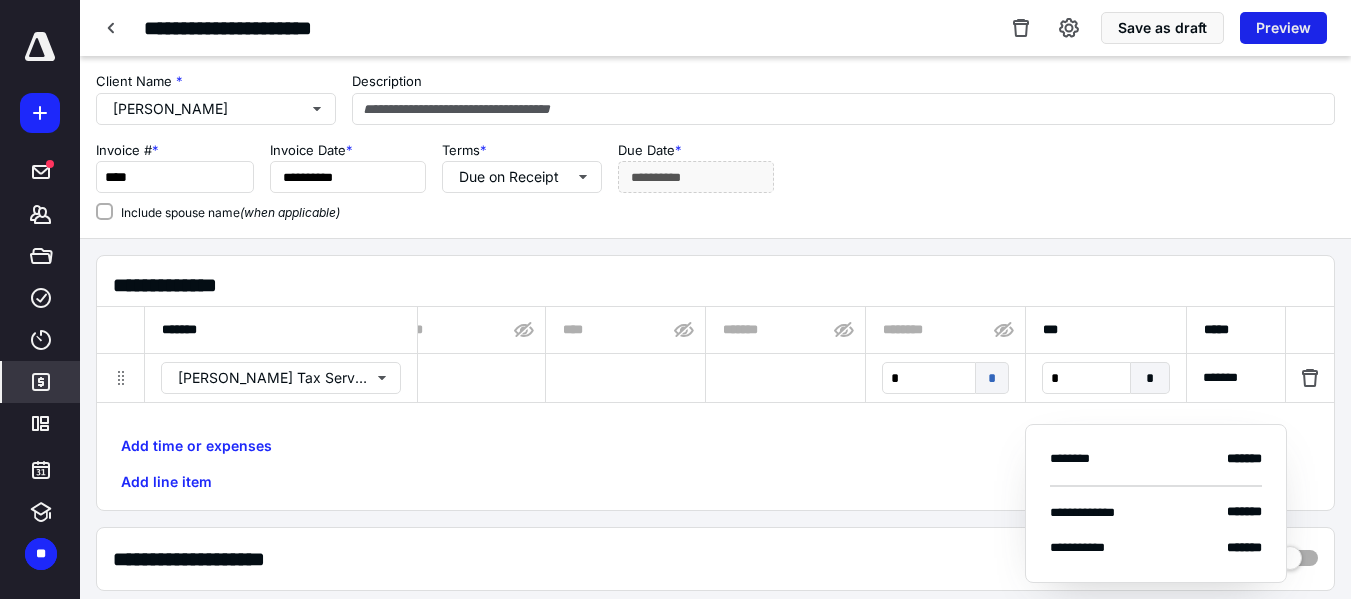 scroll, scrollTop: 0, scrollLeft: 1197, axis: horizontal 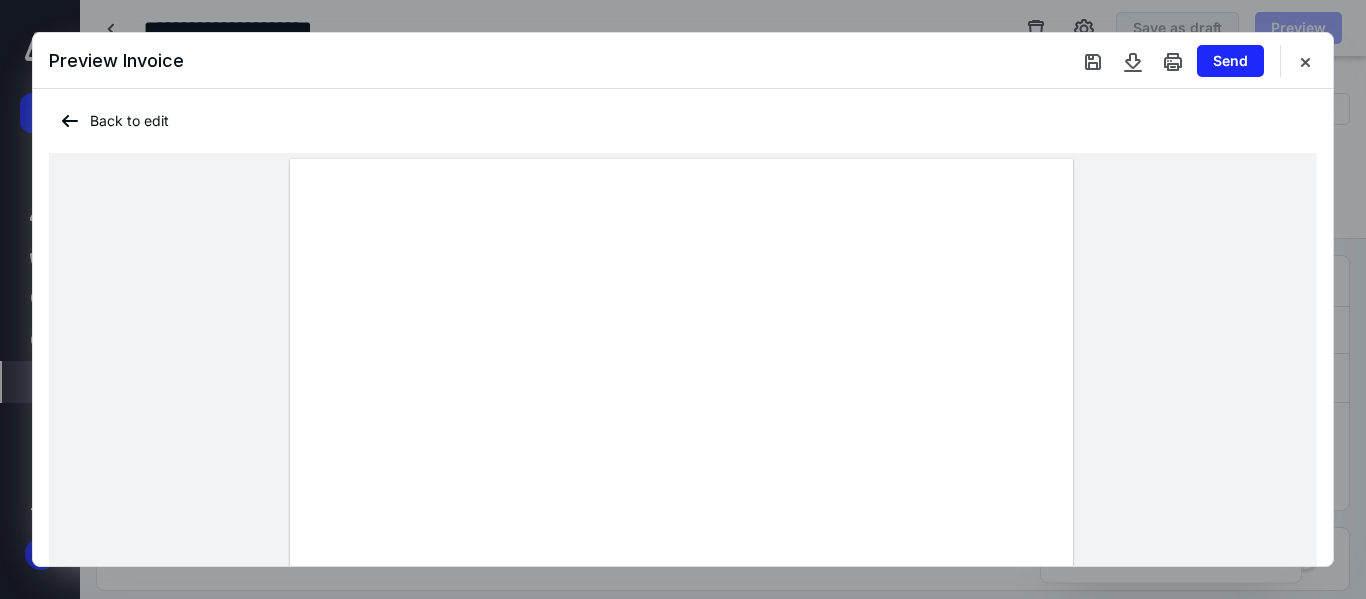 click on "Preview Invoice Send" at bounding box center [683, 61] 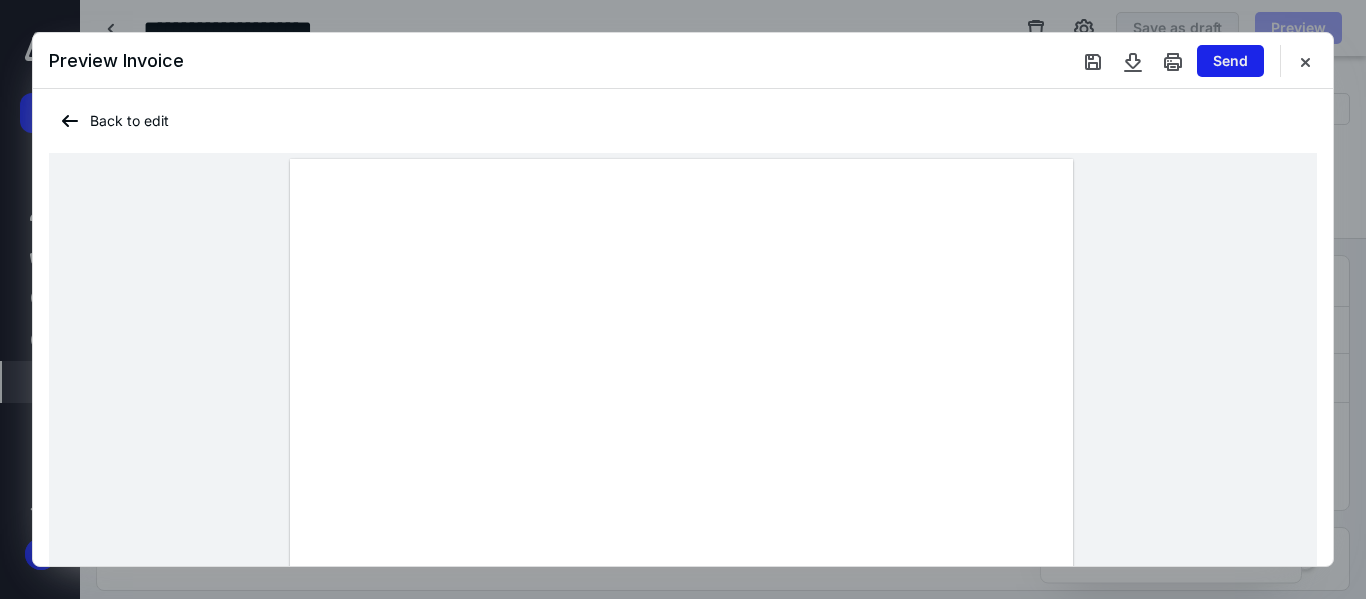 click on "Send" at bounding box center [1230, 61] 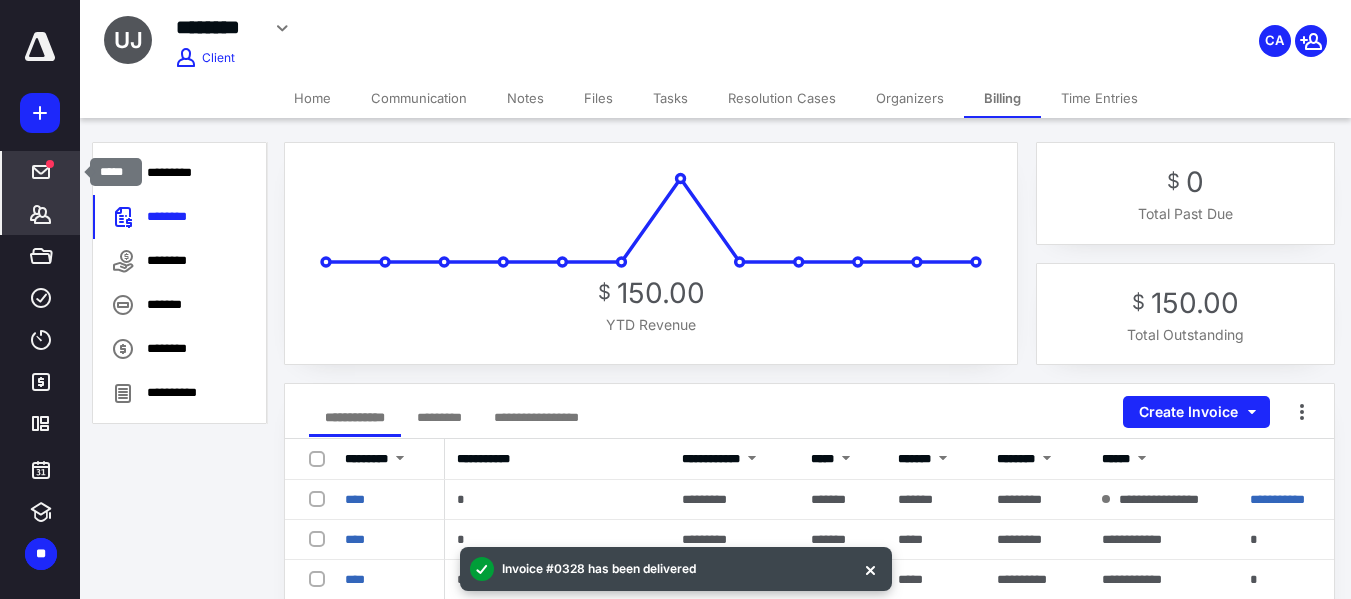 click at bounding box center (41, 172) 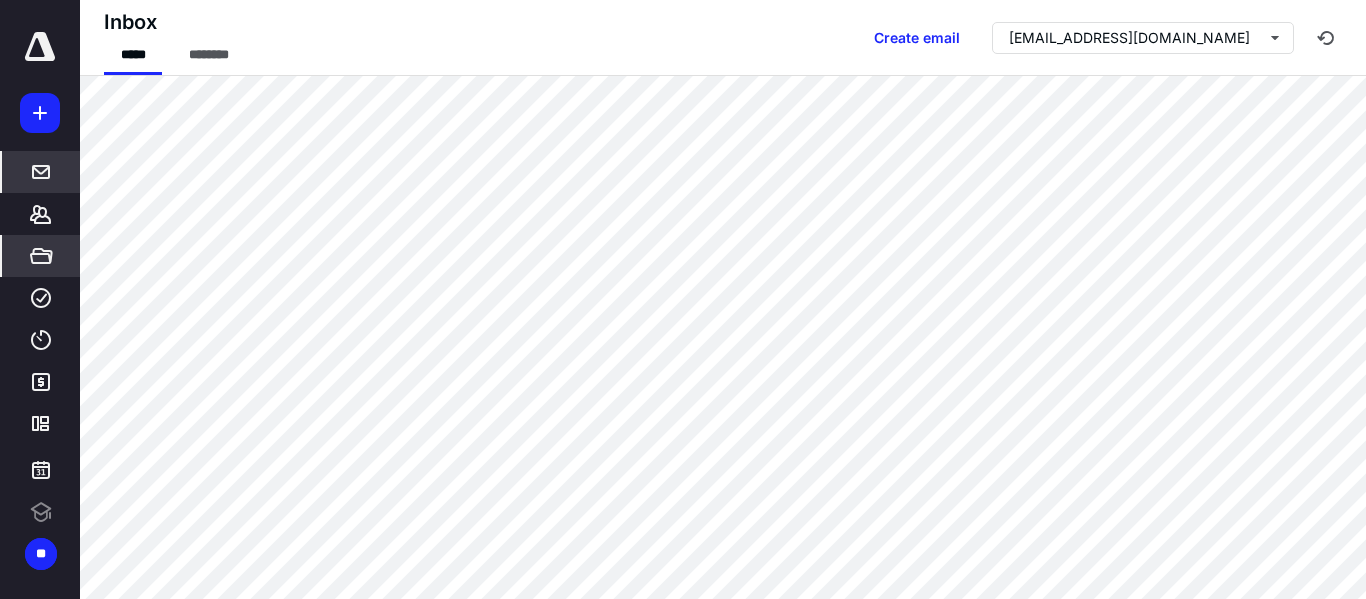 scroll, scrollTop: 0, scrollLeft: 0, axis: both 